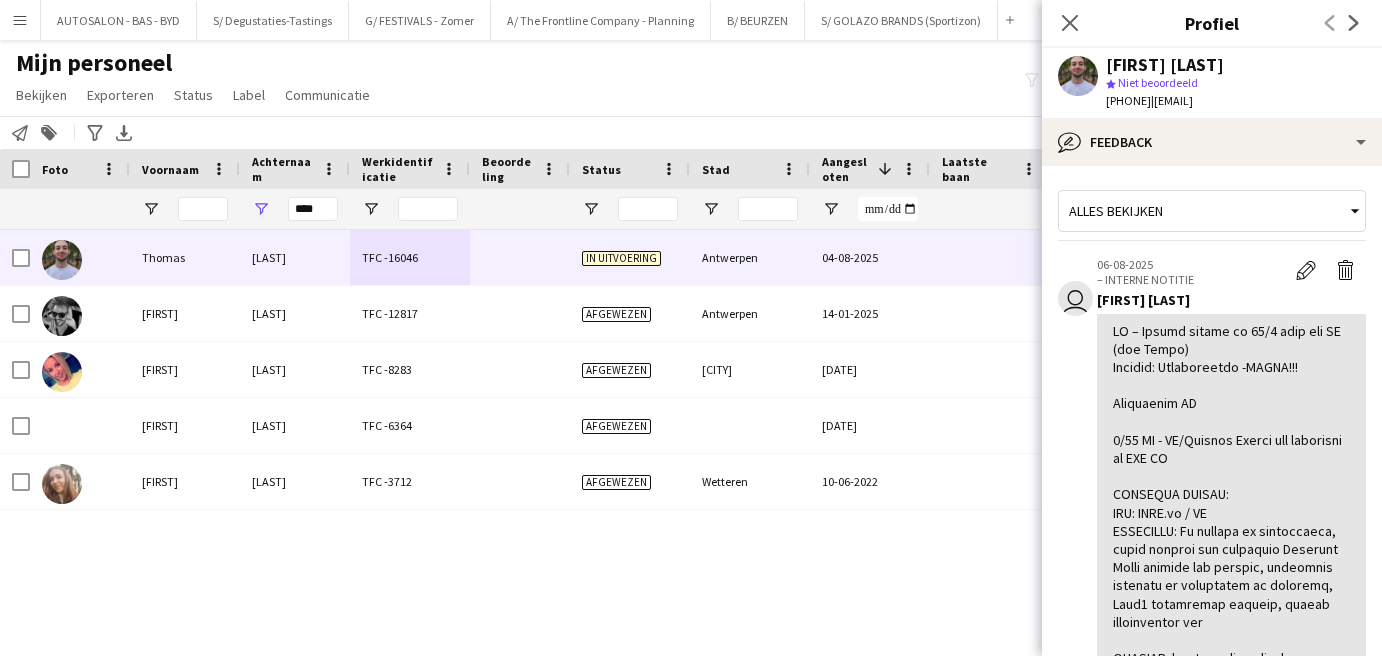 scroll, scrollTop: 0, scrollLeft: 0, axis: both 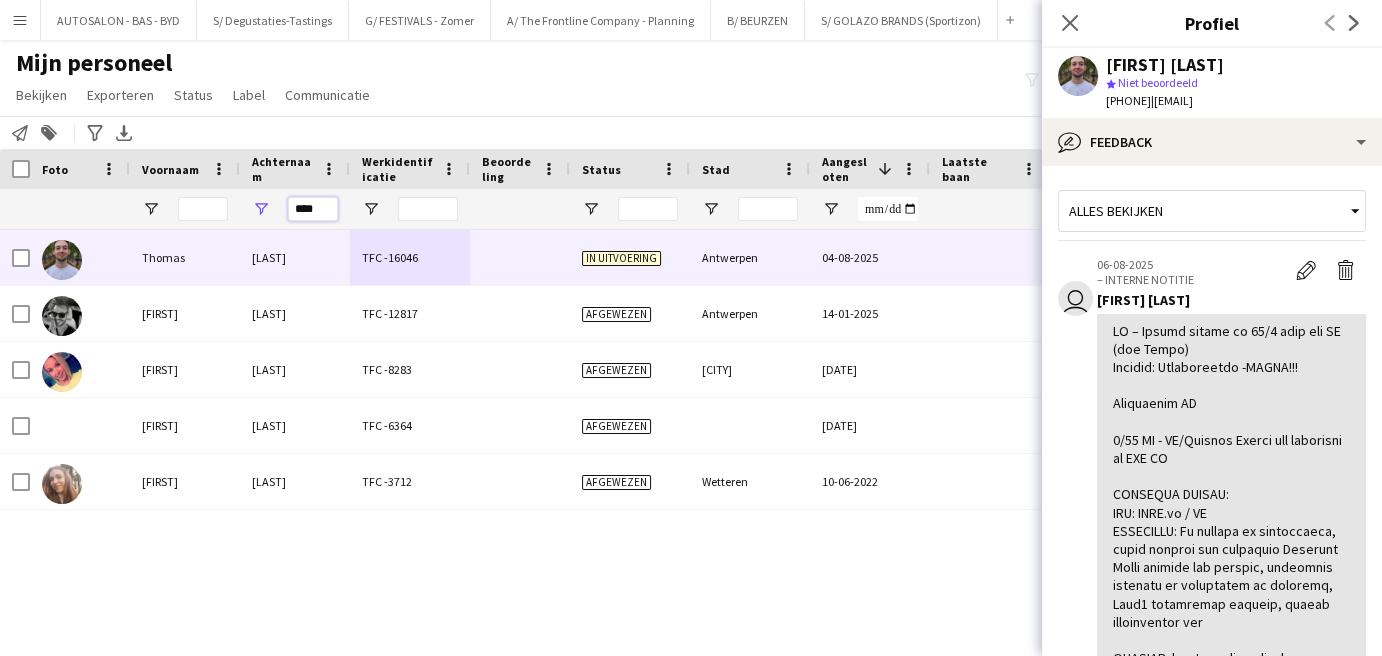 click on "****" at bounding box center (313, 209) 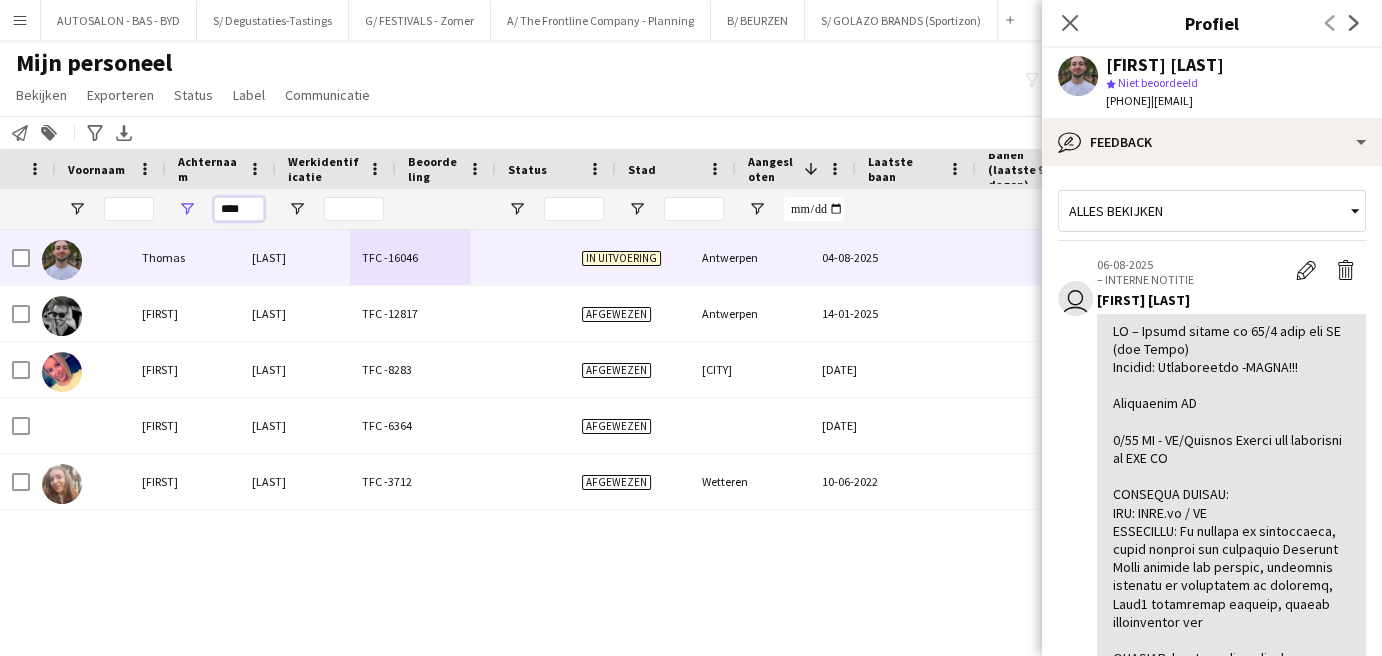 scroll, scrollTop: 0, scrollLeft: 74, axis: horizontal 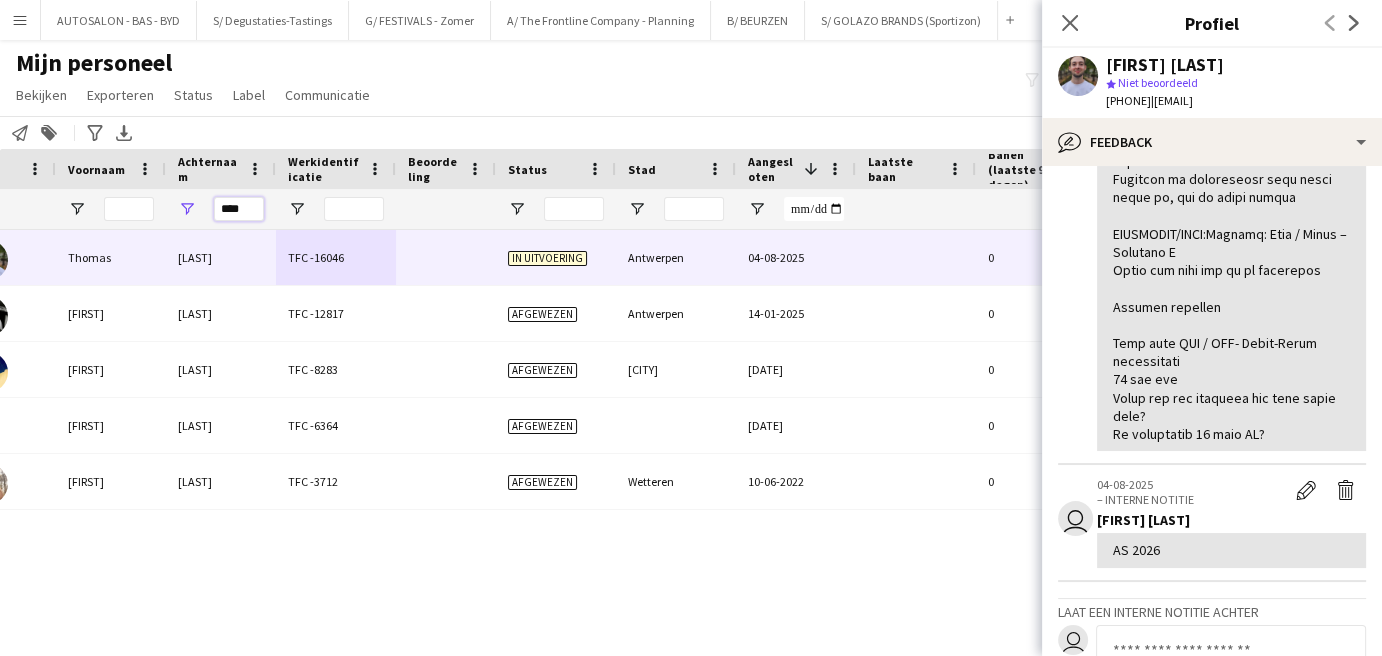 click on "****" at bounding box center (239, 209) 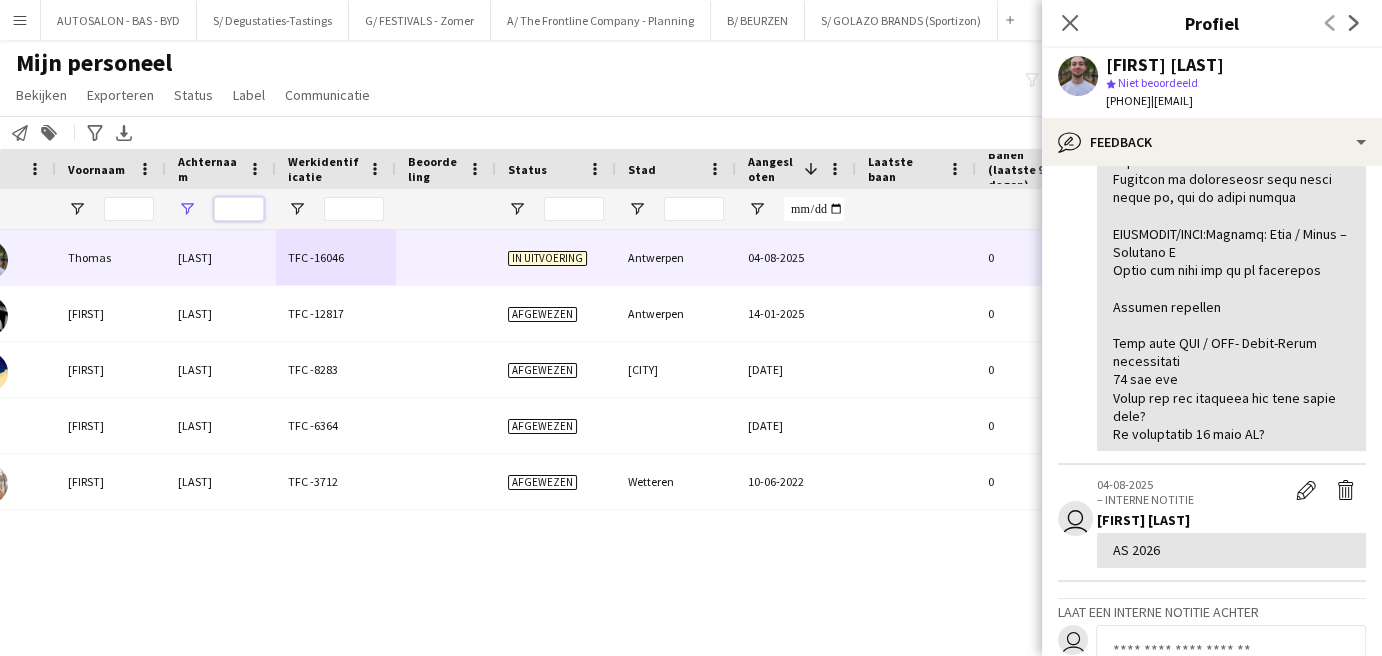 type 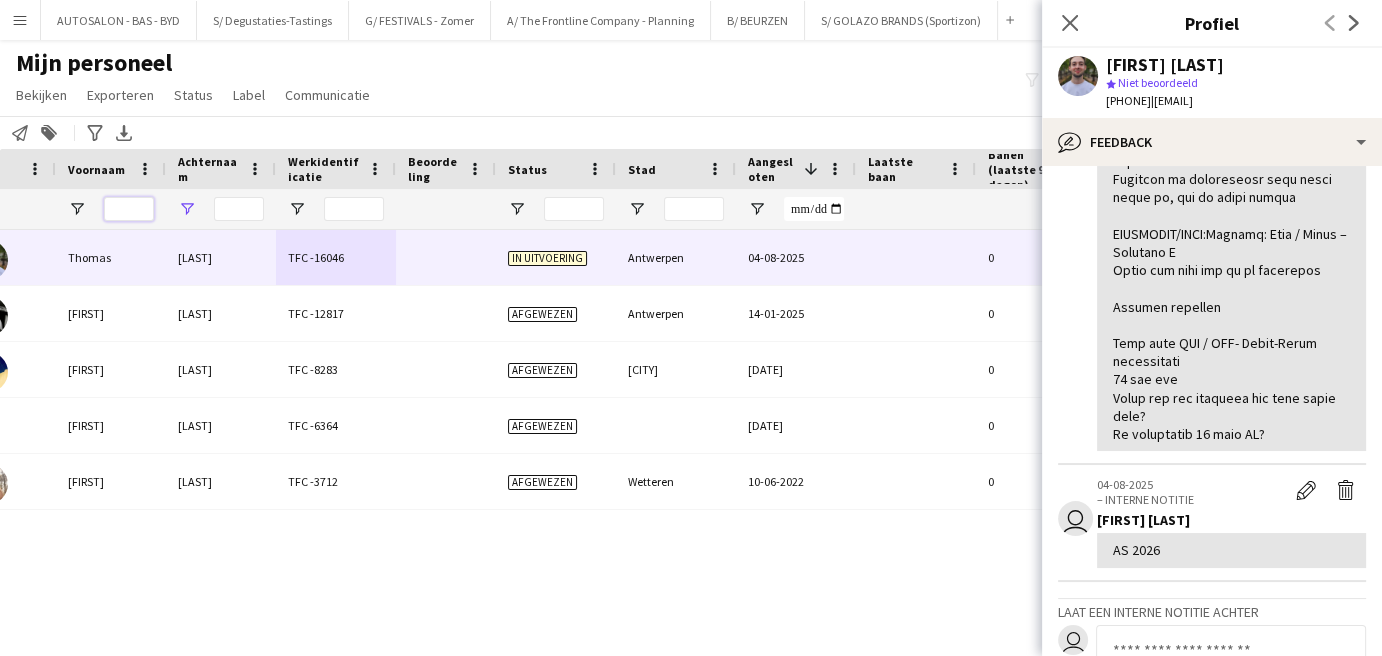 click at bounding box center (129, 209) 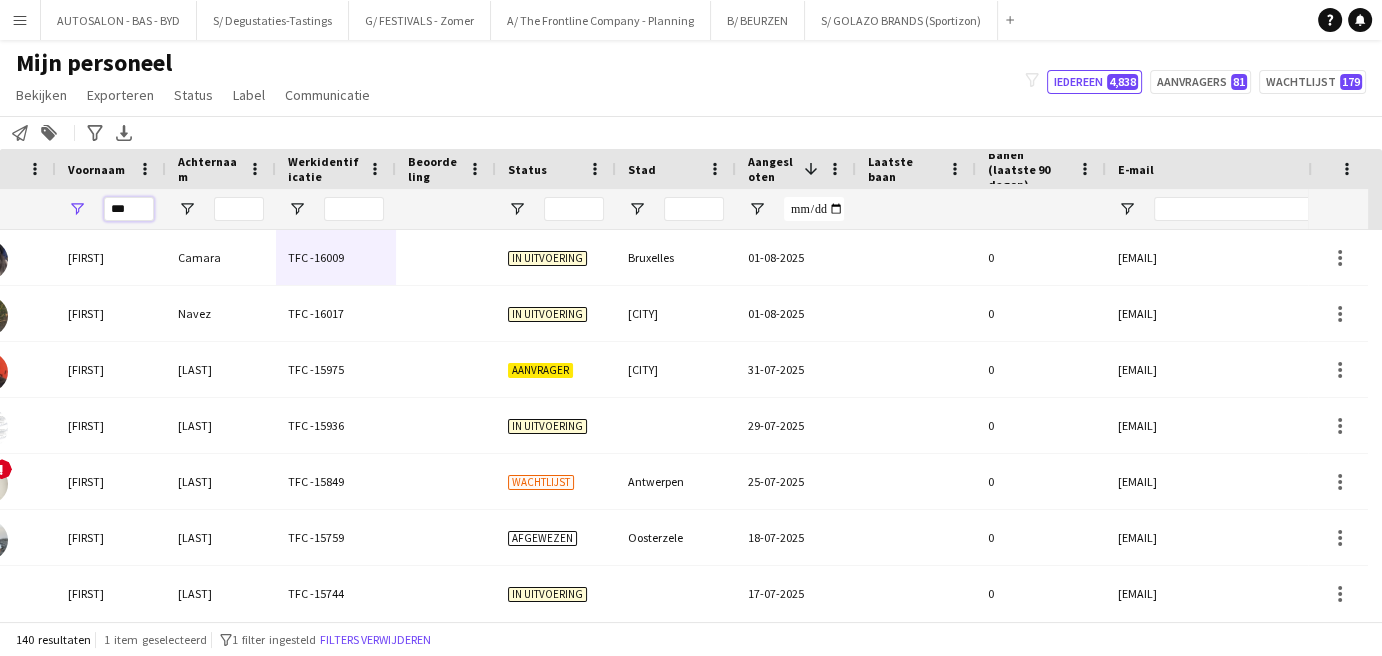 click on "***" at bounding box center (129, 209) 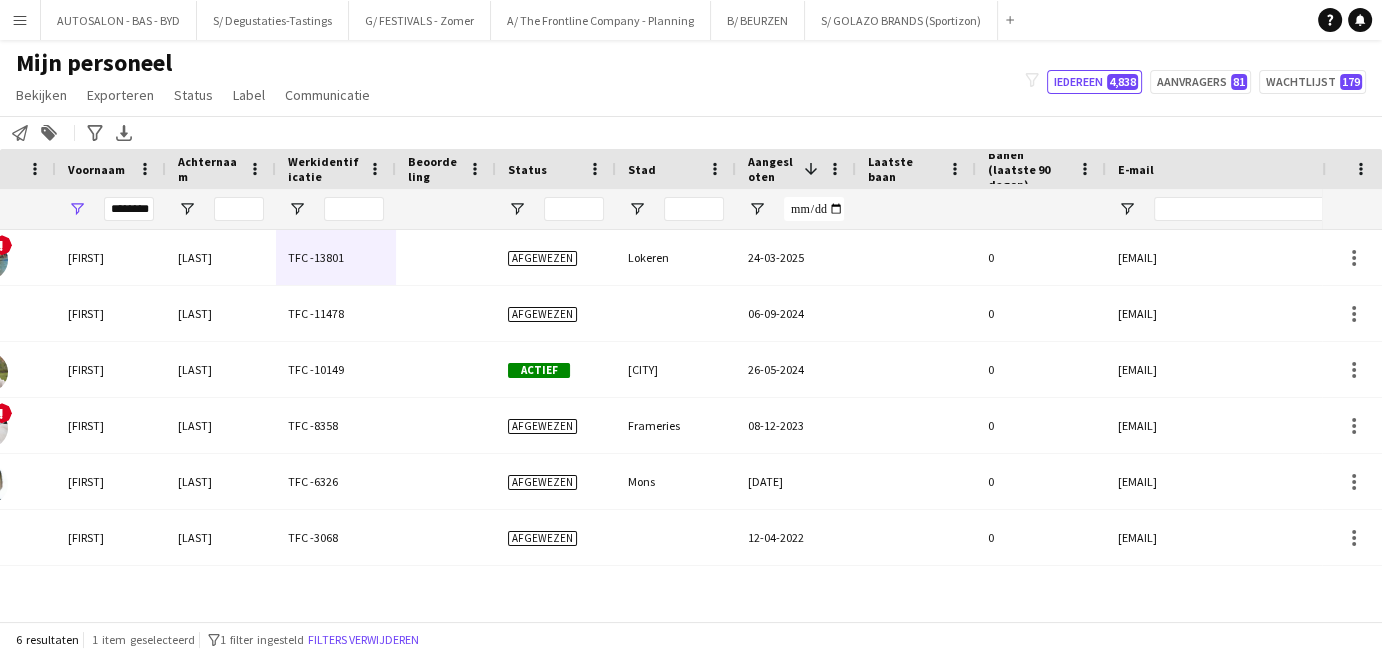 scroll, scrollTop: 0, scrollLeft: 0, axis: both 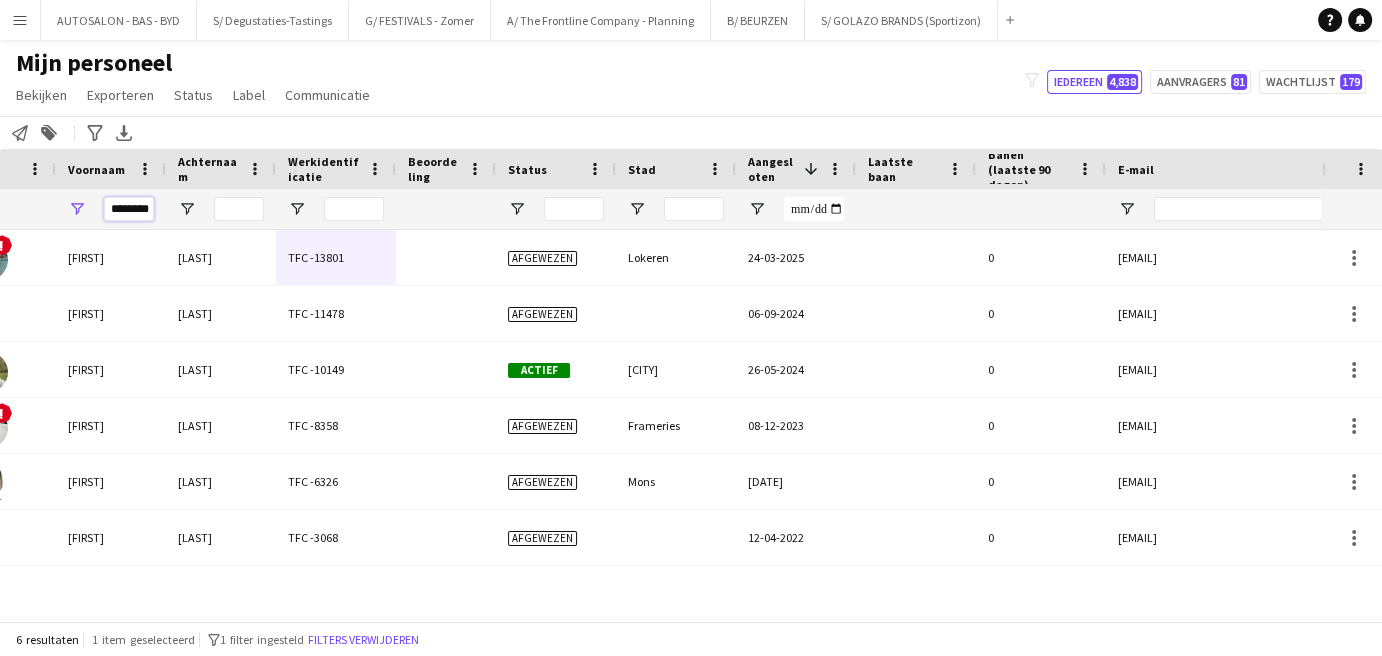 click on "********" at bounding box center (129, 209) 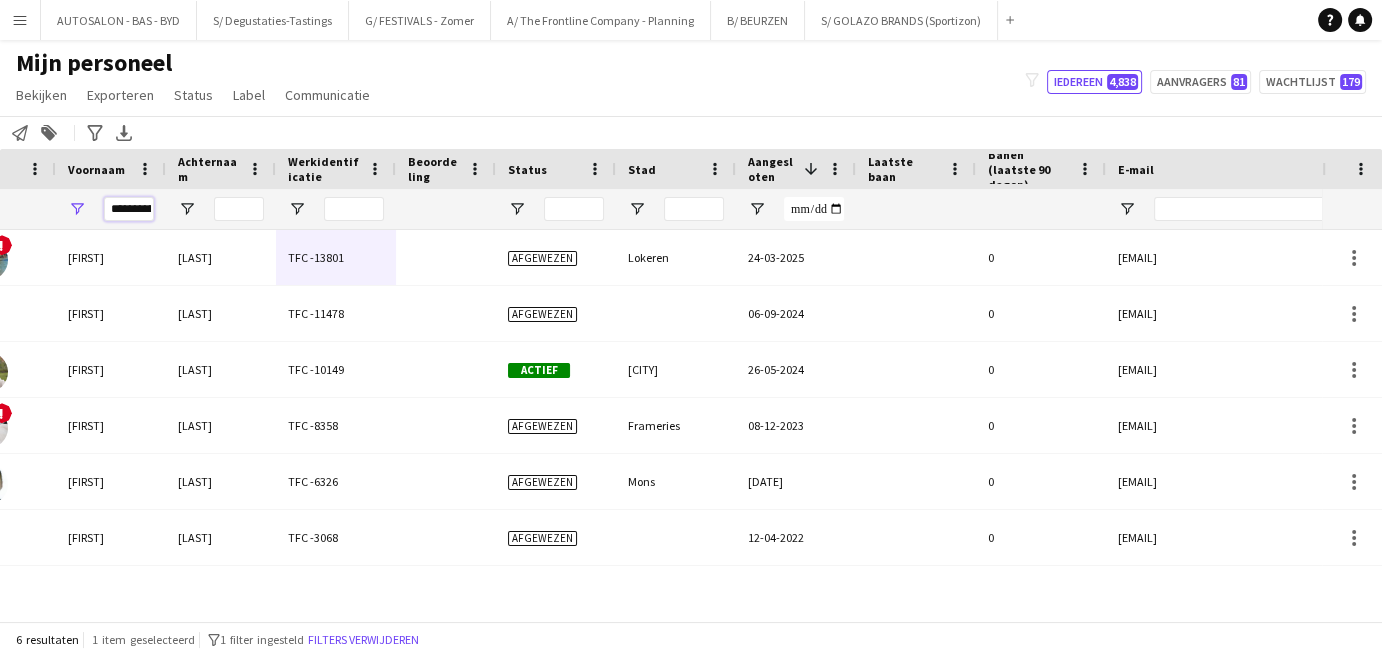 scroll, scrollTop: 0, scrollLeft: 48, axis: horizontal 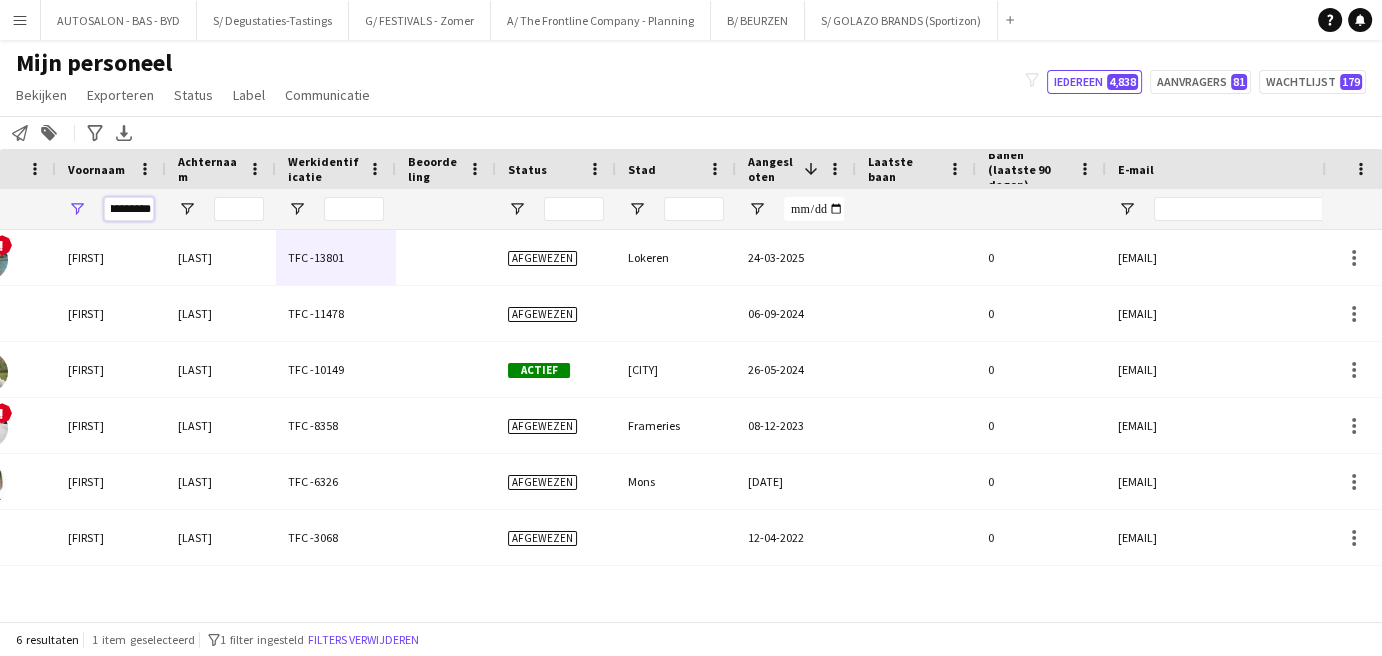 click on "**********" at bounding box center (129, 209) 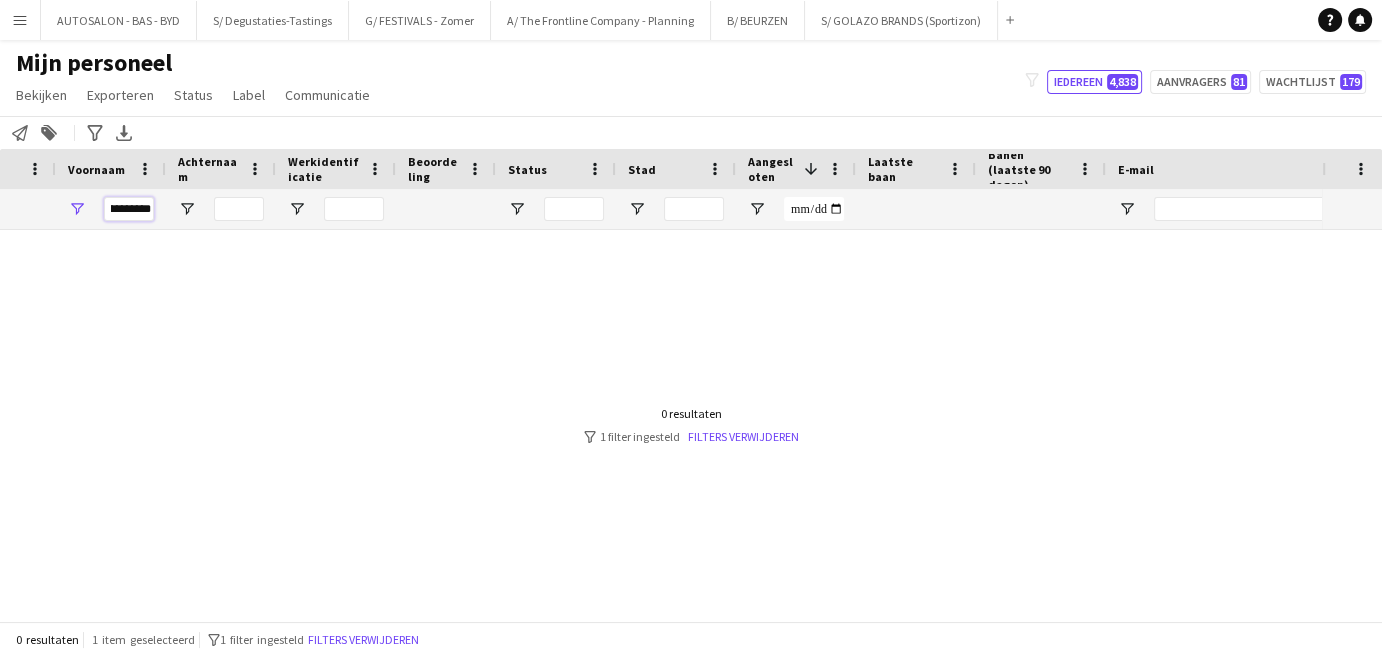 click on "**********" at bounding box center (129, 209) 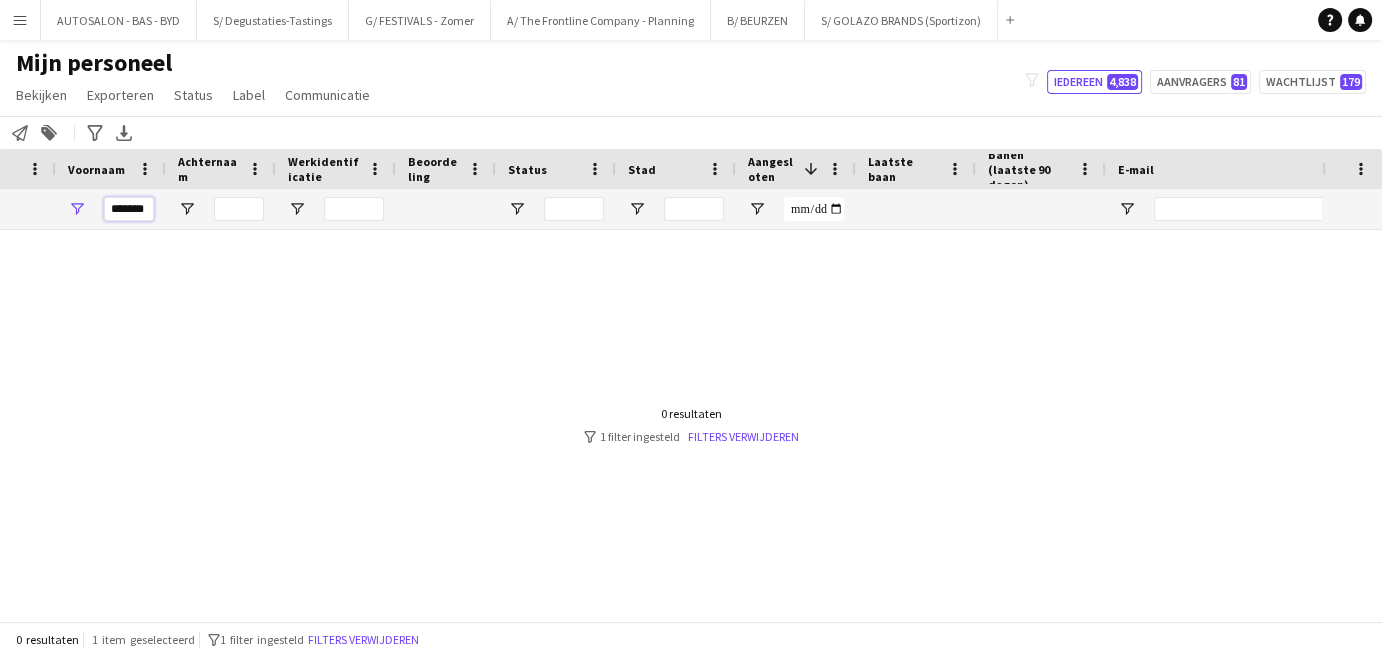 scroll, scrollTop: 0, scrollLeft: 0, axis: both 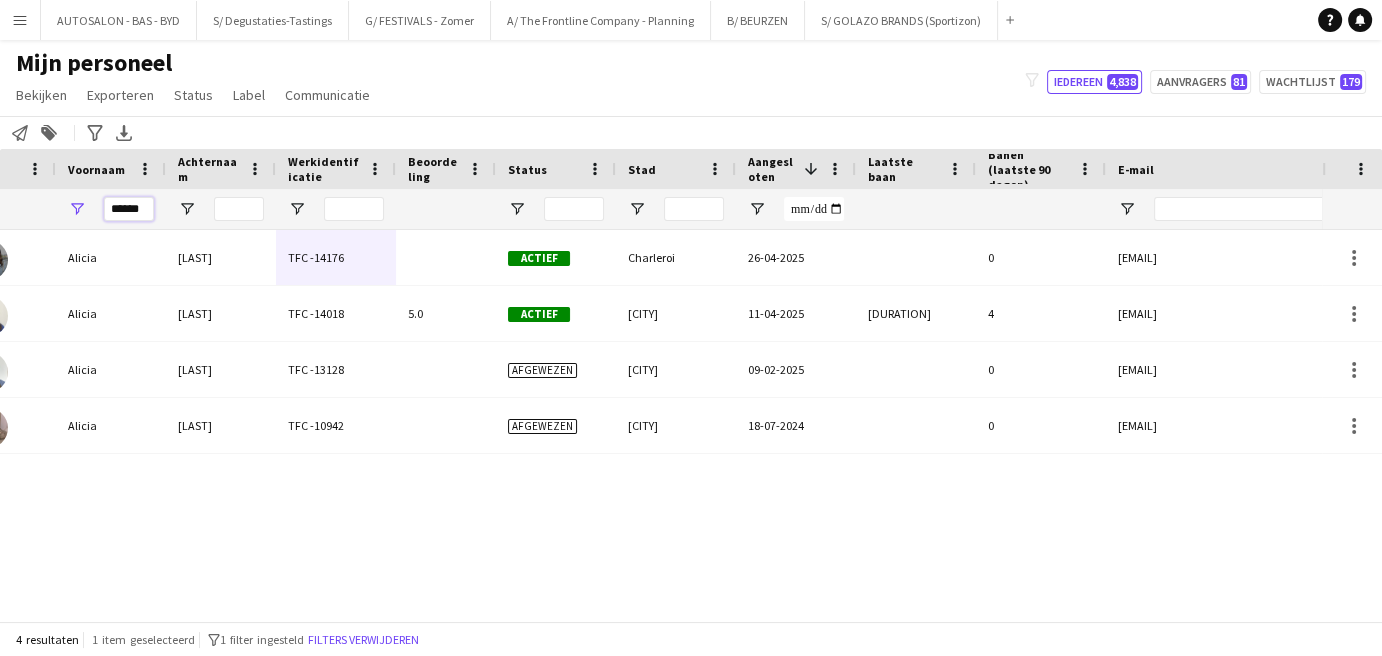 type on "******" 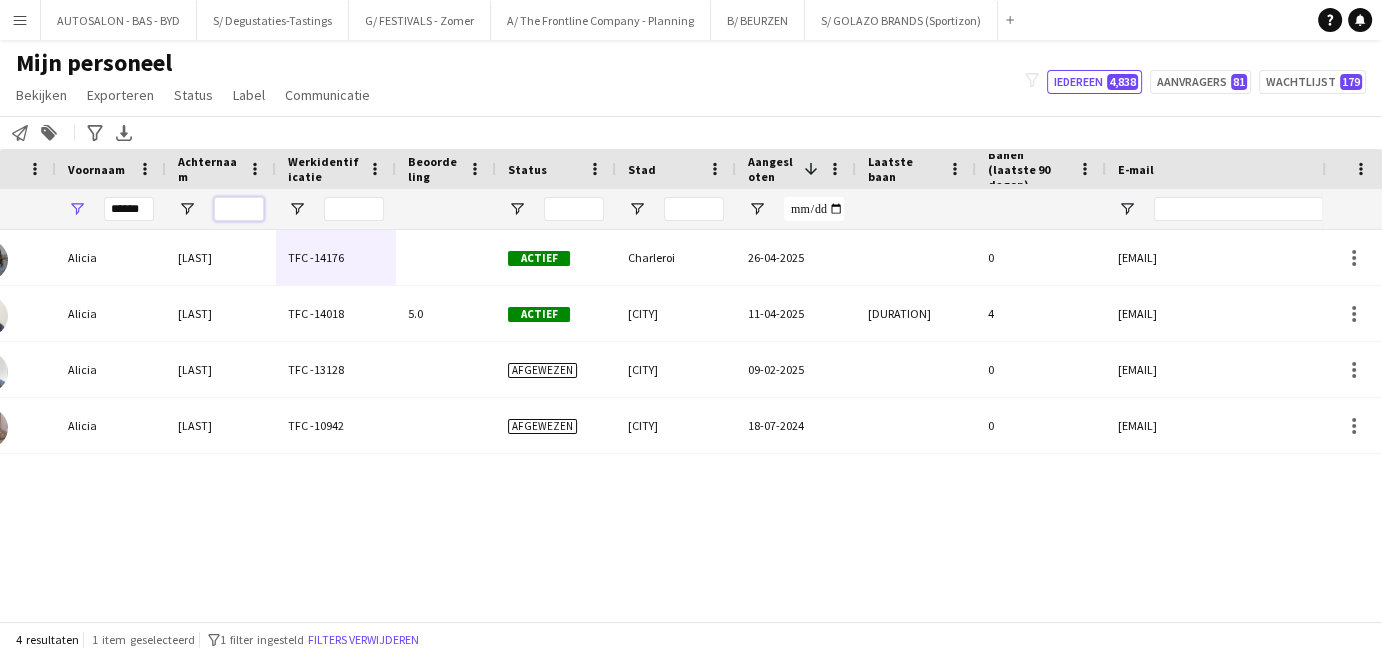 click at bounding box center (239, 209) 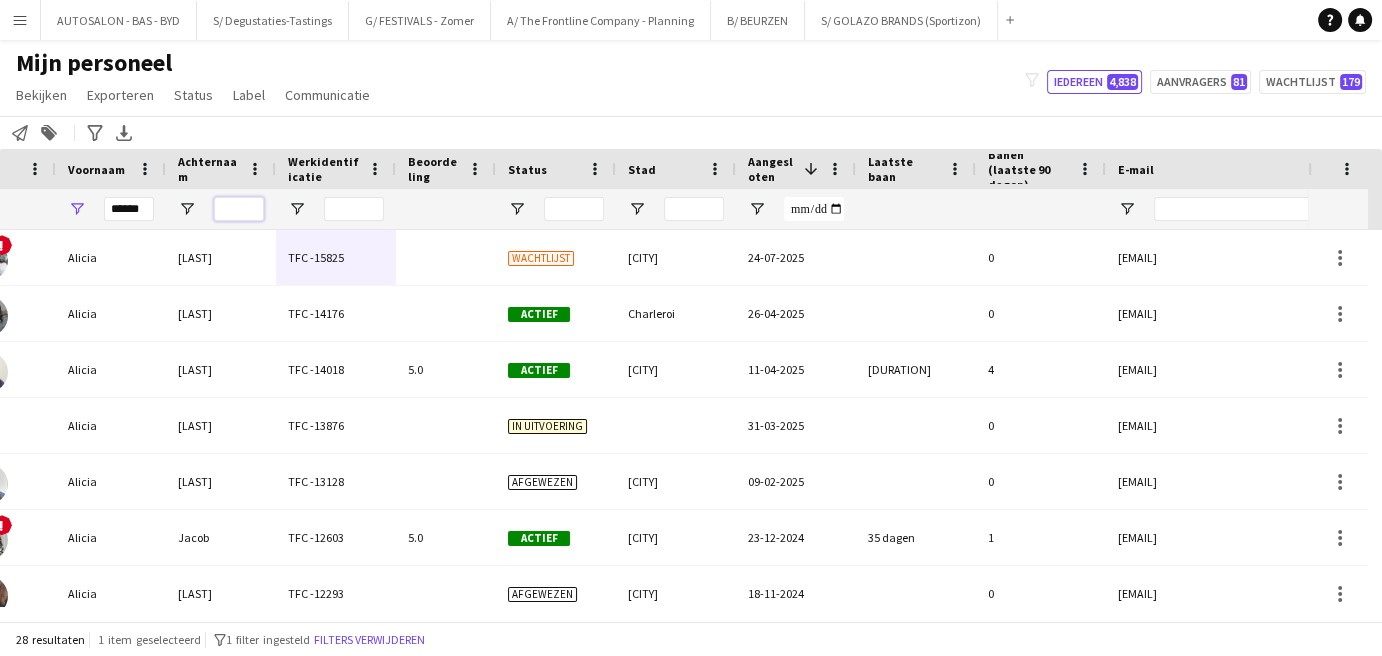 paste on "**********" 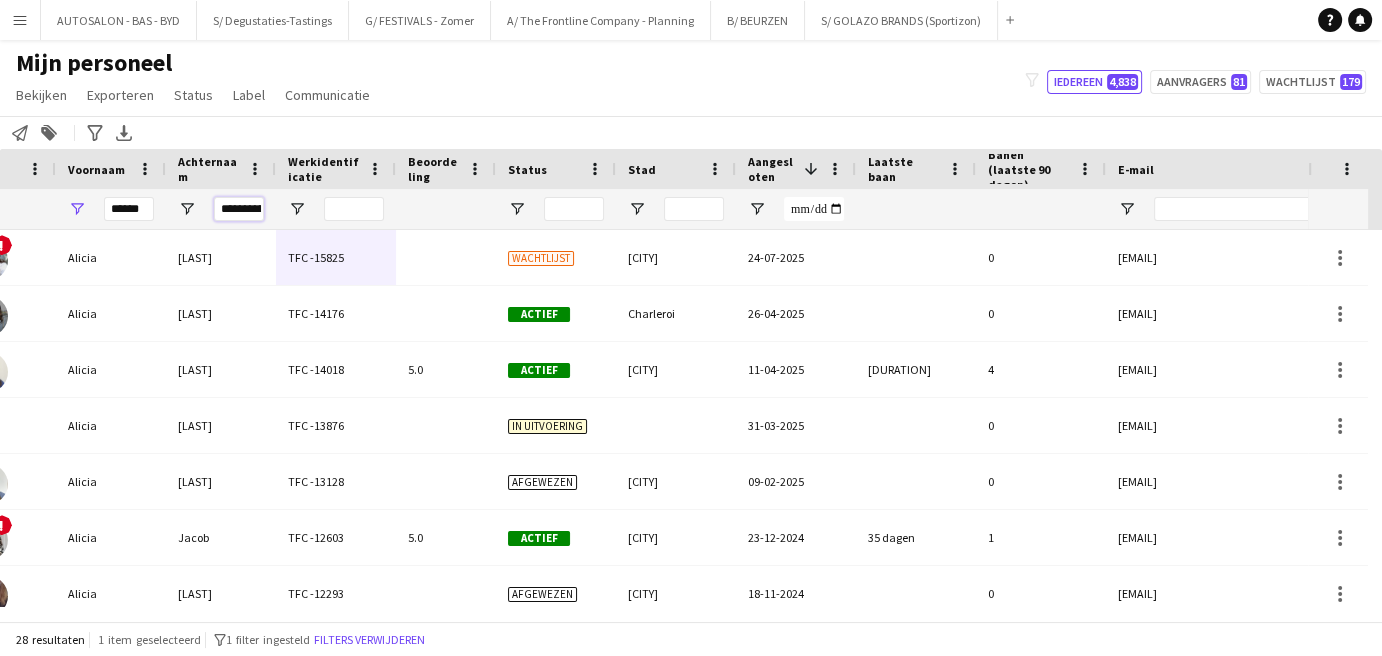 scroll, scrollTop: 0, scrollLeft: 18, axis: horizontal 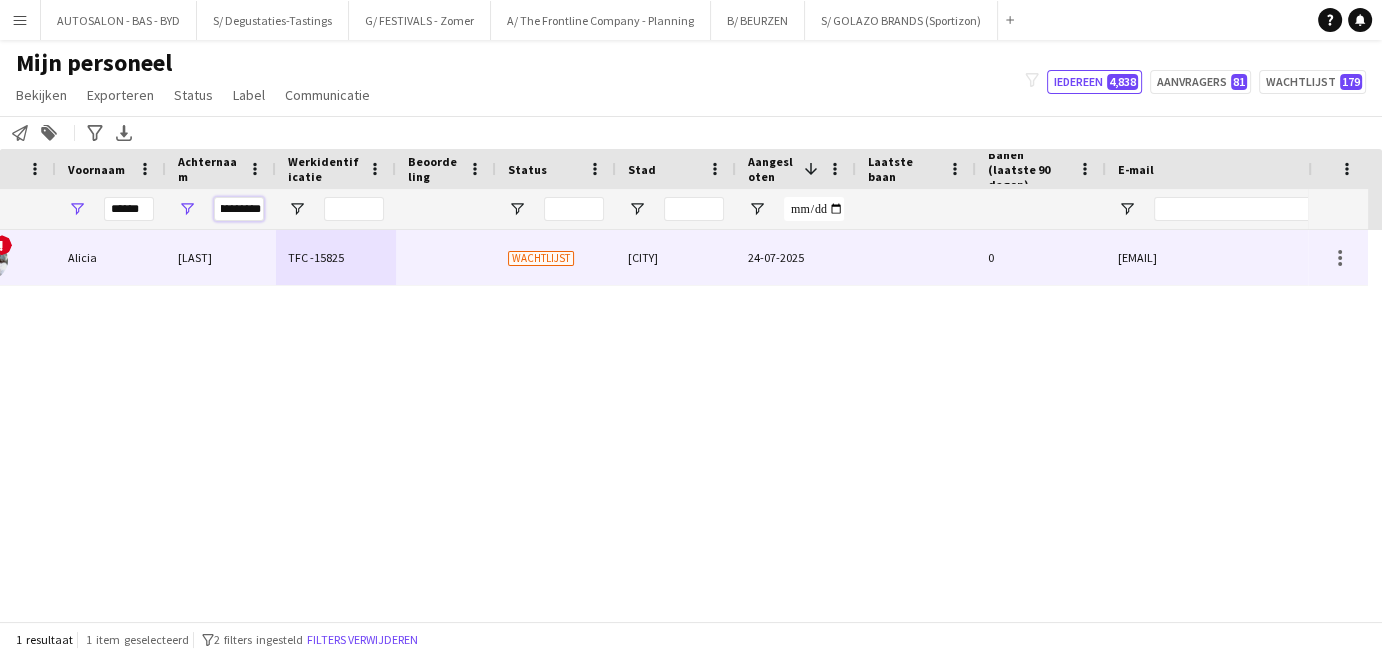 type on "**********" 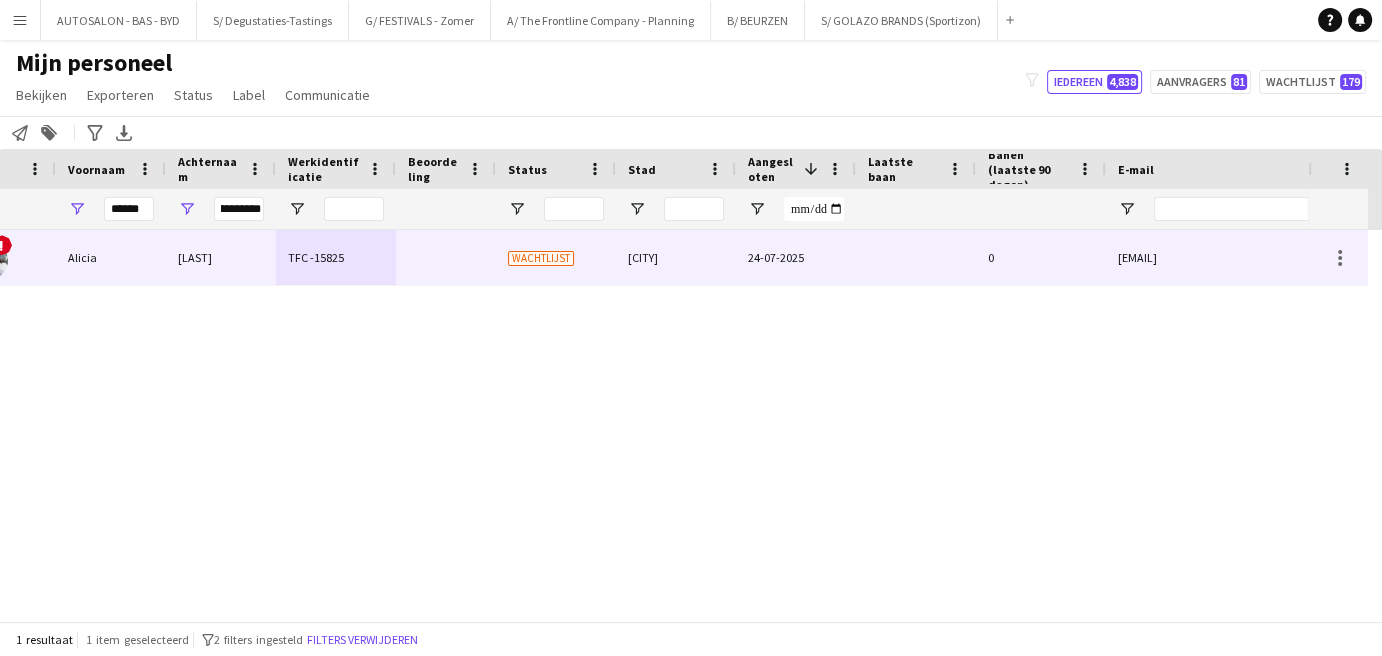 click on "[FIRST]" at bounding box center (221, 257) 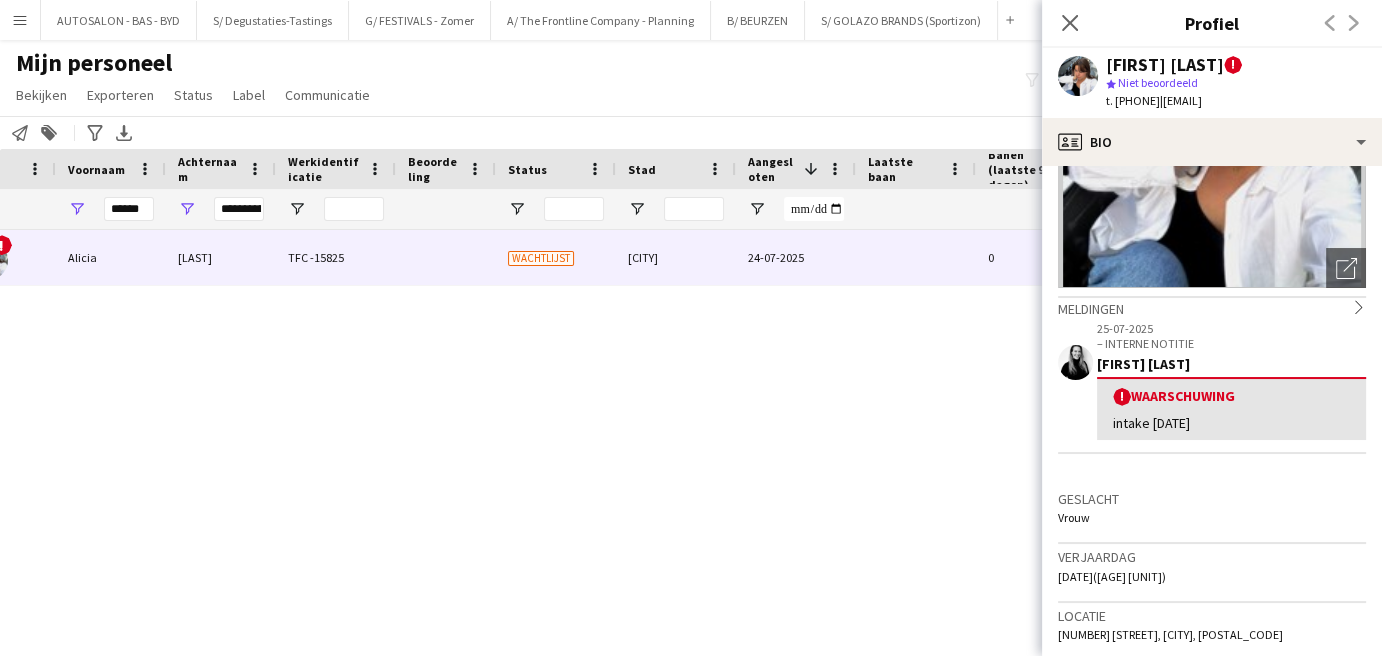 scroll, scrollTop: 195, scrollLeft: 0, axis: vertical 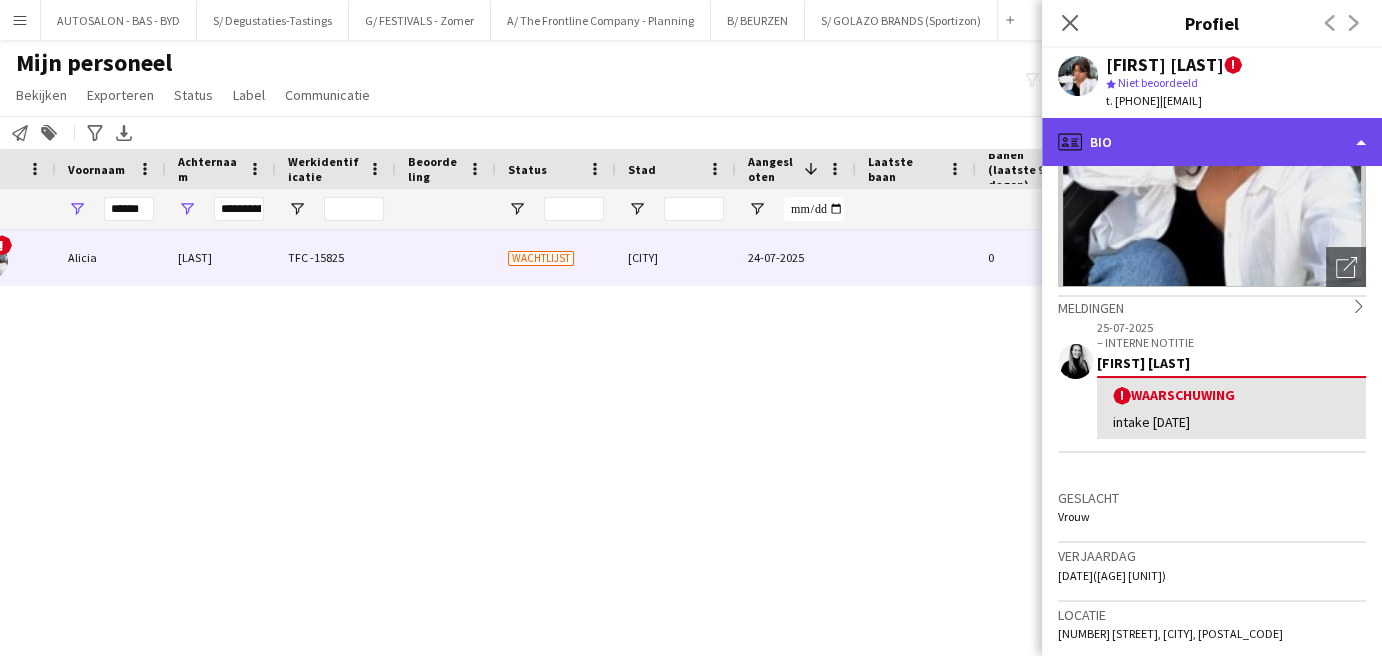 click on "profile
Bio" 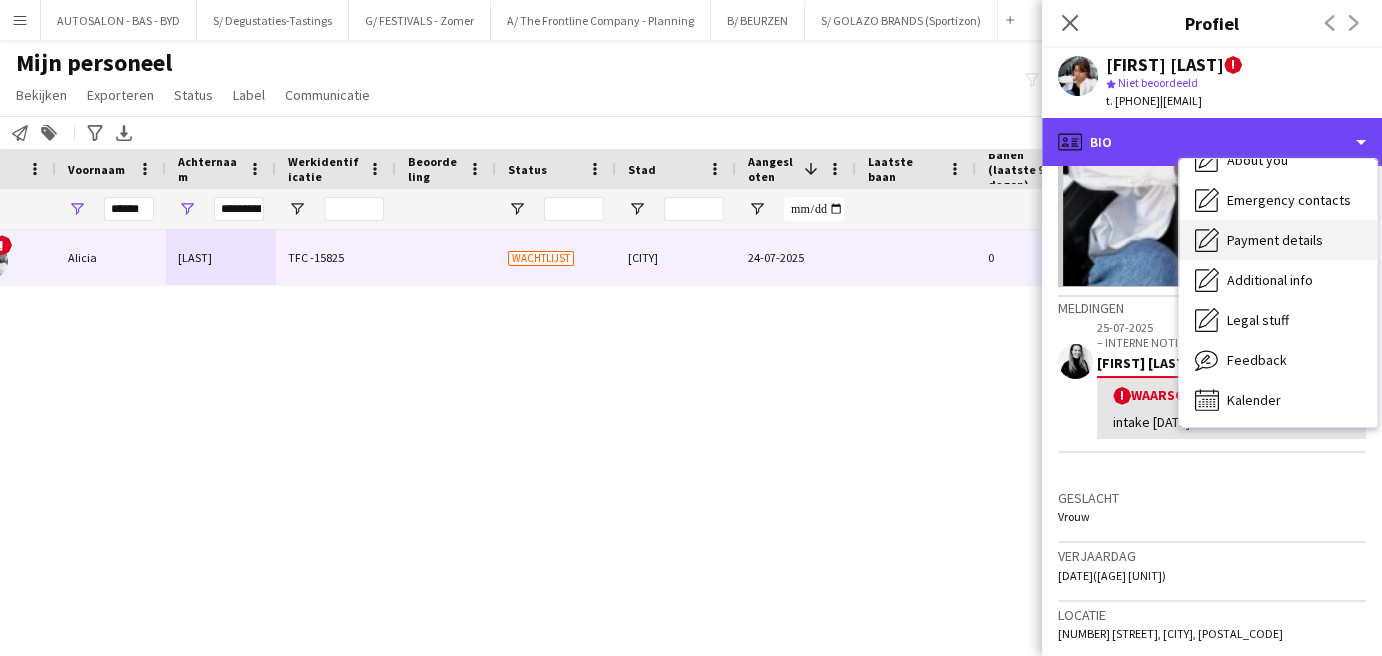 scroll, scrollTop: 0, scrollLeft: 0, axis: both 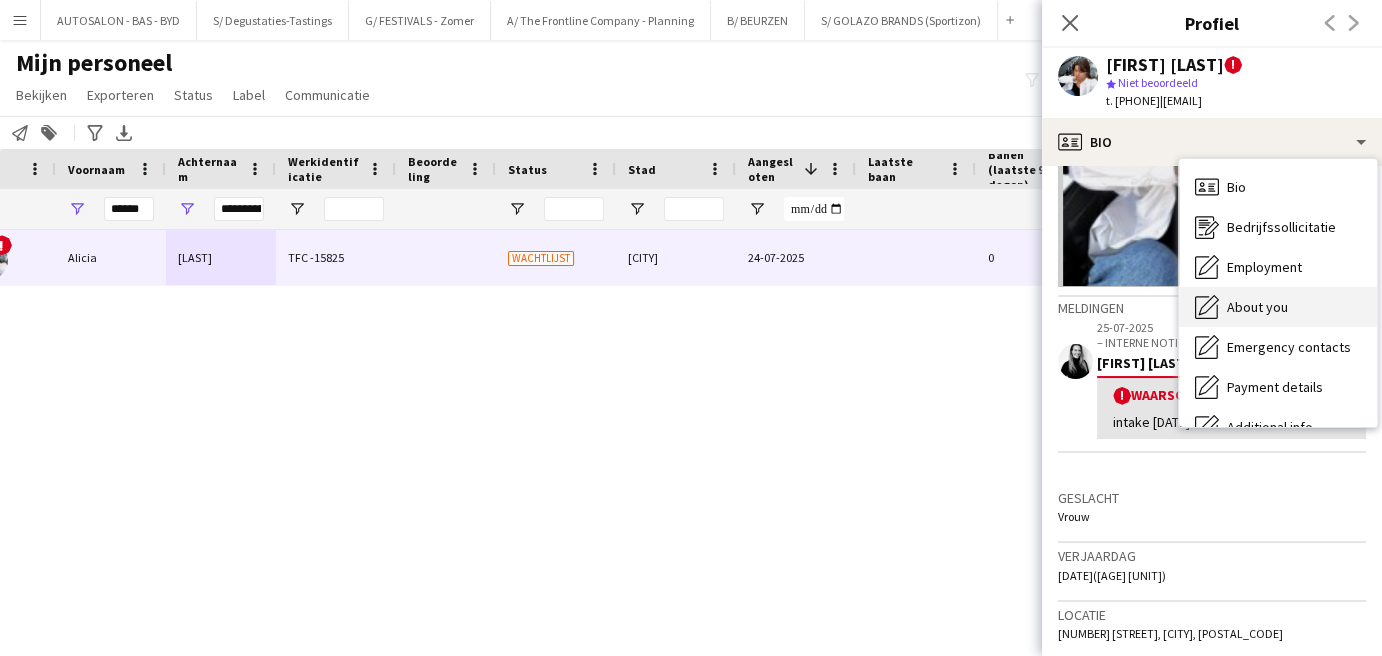 click on "About you" at bounding box center [1257, 307] 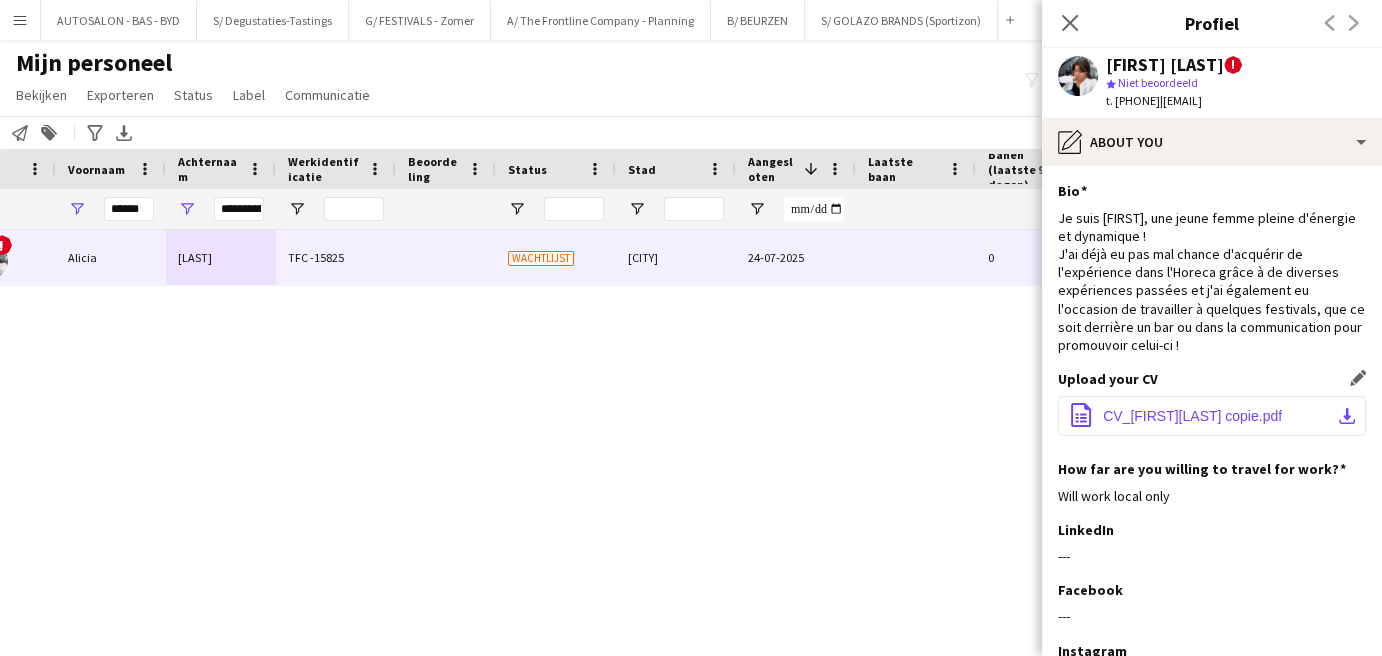 scroll, scrollTop: 102, scrollLeft: 0, axis: vertical 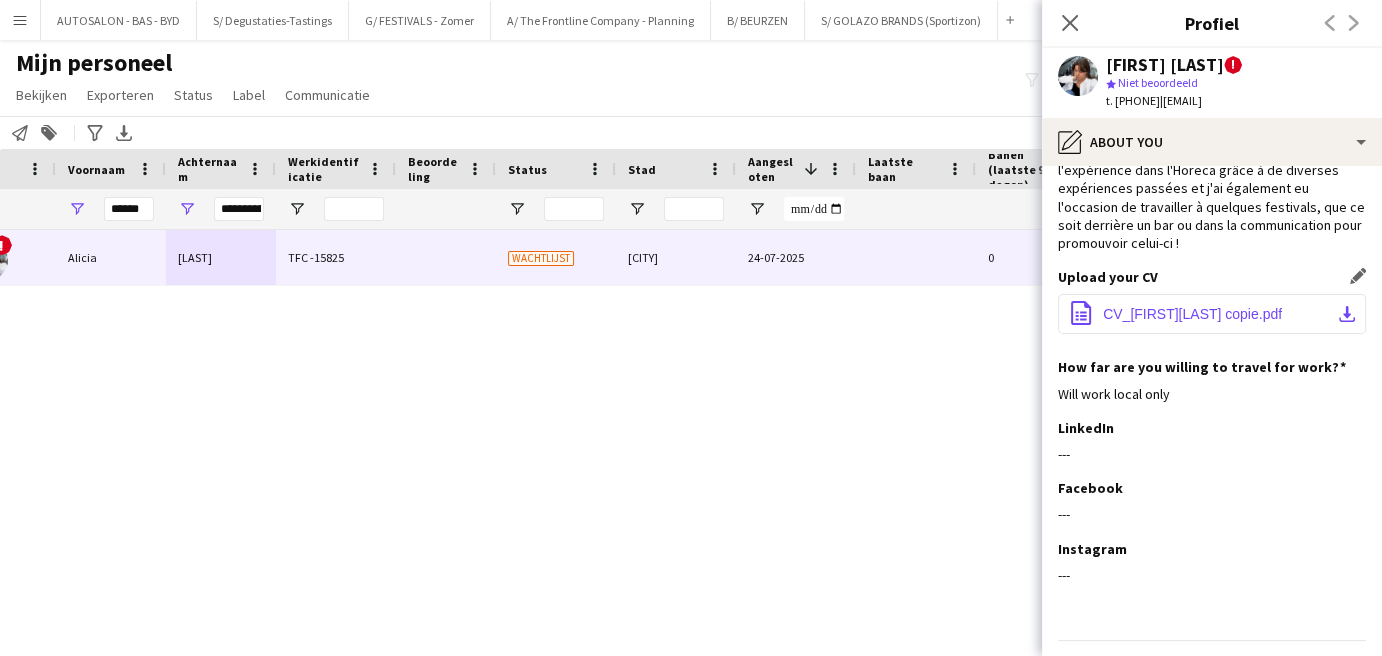 click on "office-file-sheet
CV_AliciaBartholomé copie.pdf
download-bottom" 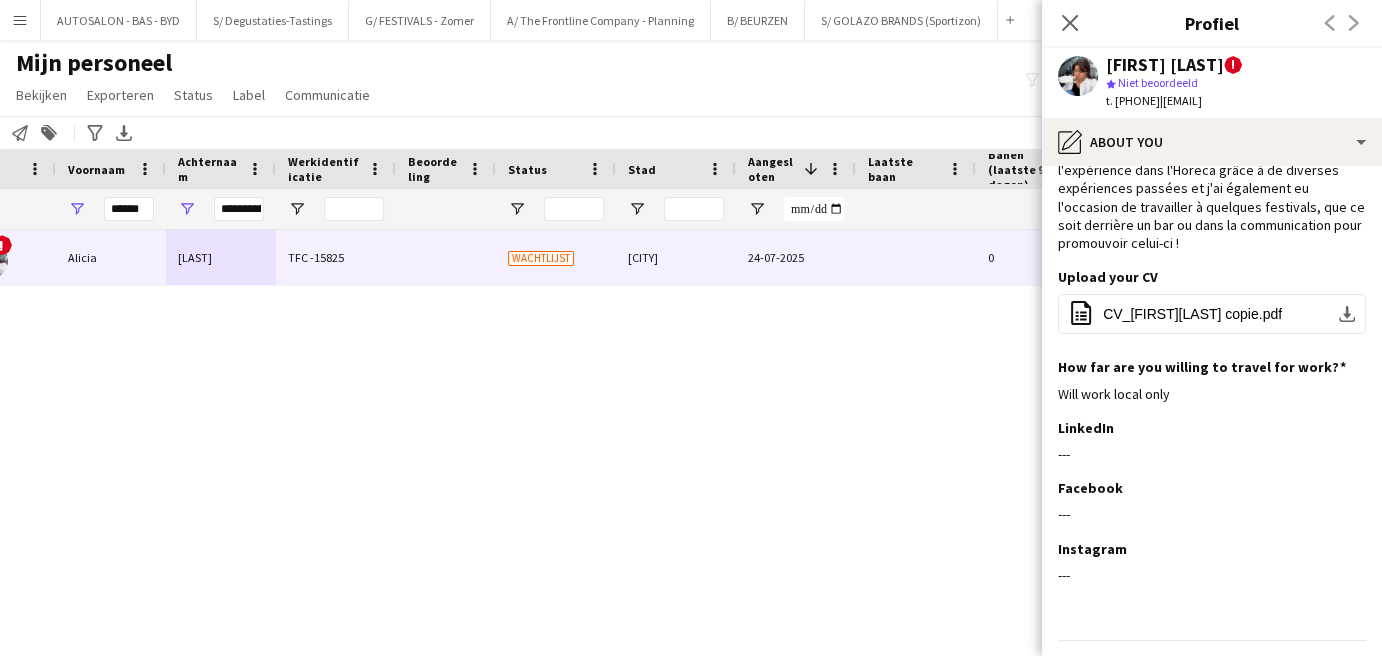 click on "!
Alicia Bartholomé TFC -15825 Wachtlijst Etterbeek 24-07-2025 0 aliciazambito@hotmail.be +32470636496" at bounding box center (661, 418) 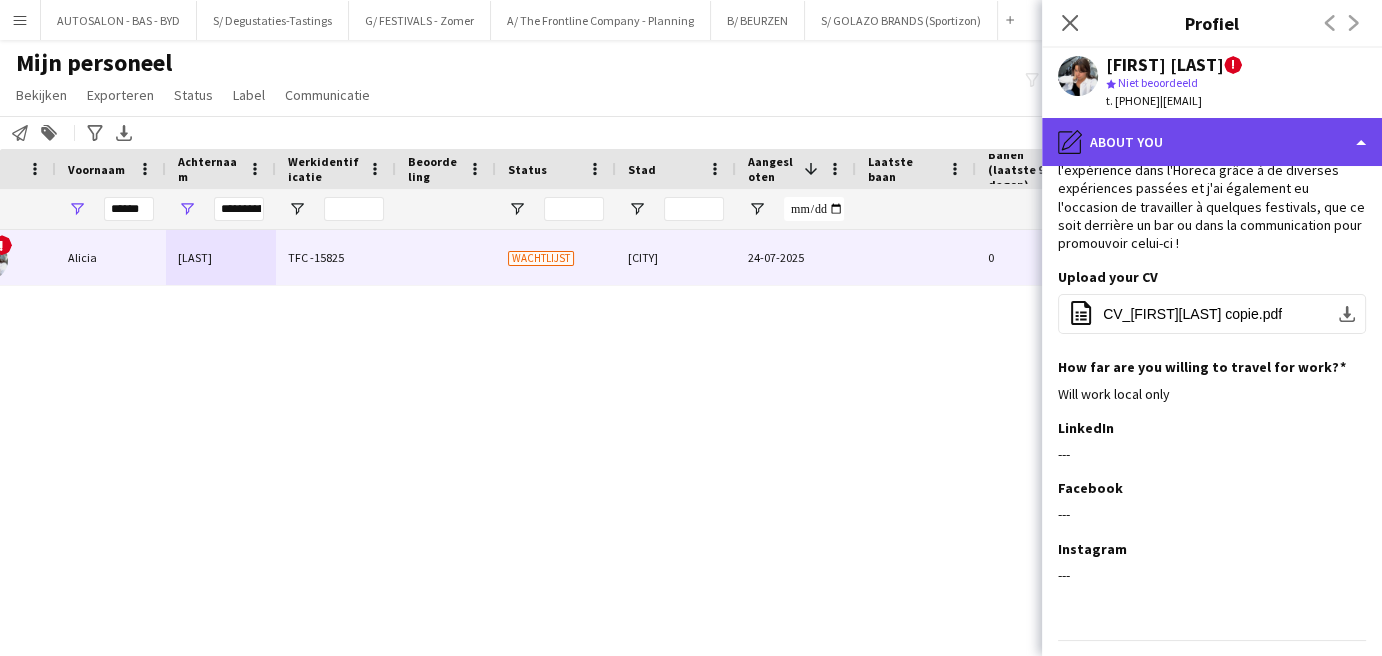 click on "pencil4
About you" 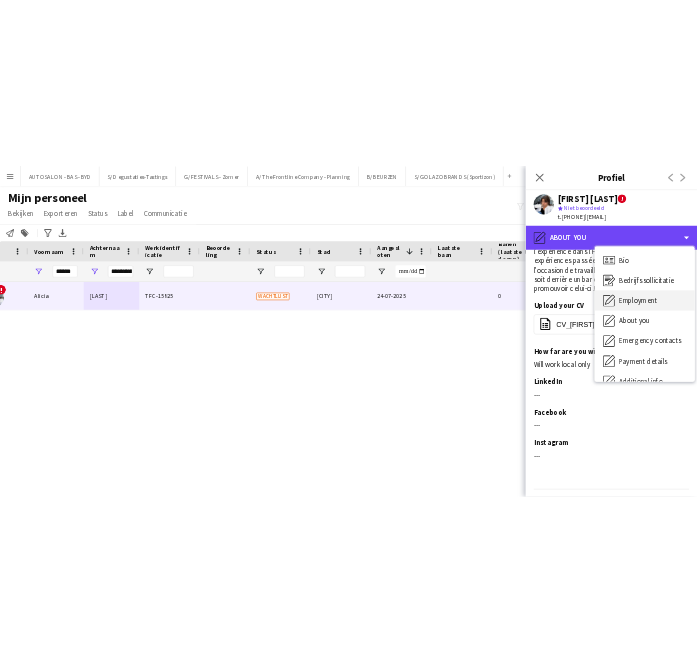 scroll, scrollTop: 147, scrollLeft: 0, axis: vertical 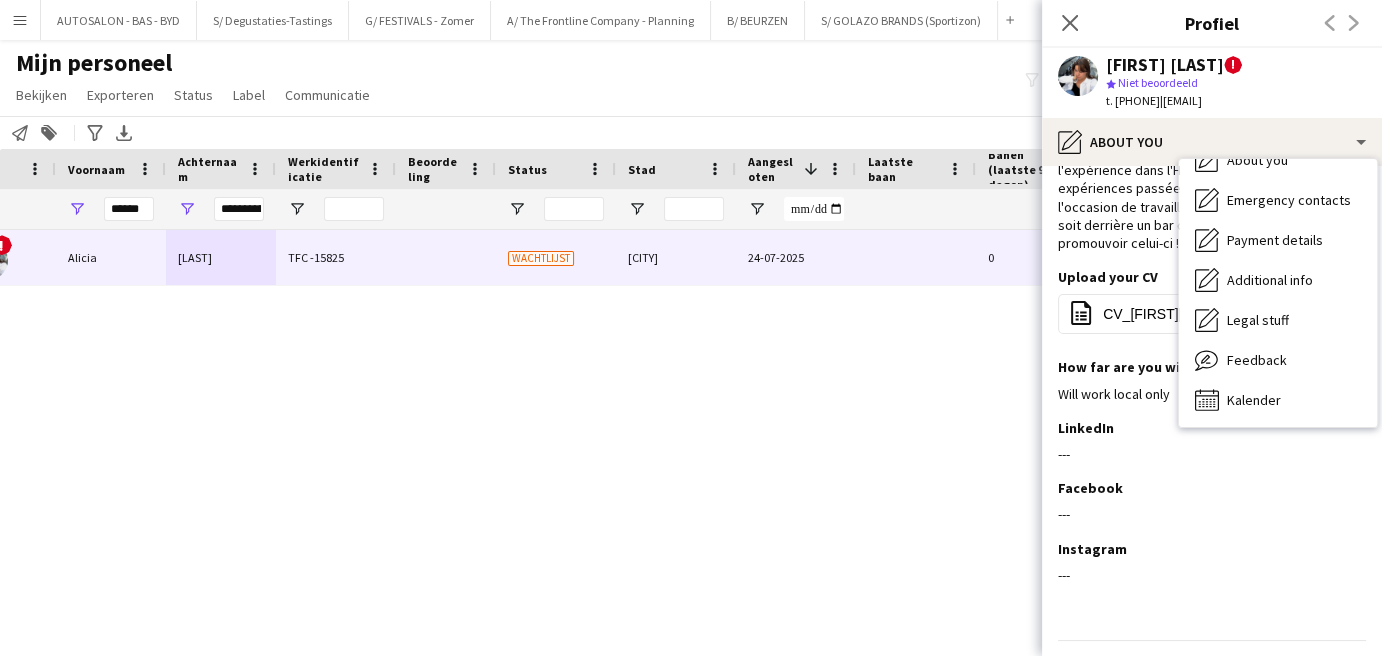 click on "!
Alicia Bartholomé TFC -15825 Wachtlijst Etterbeek 24-07-2025 0 aliciazambito@hotmail.be +32470636496" at bounding box center [661, 418] 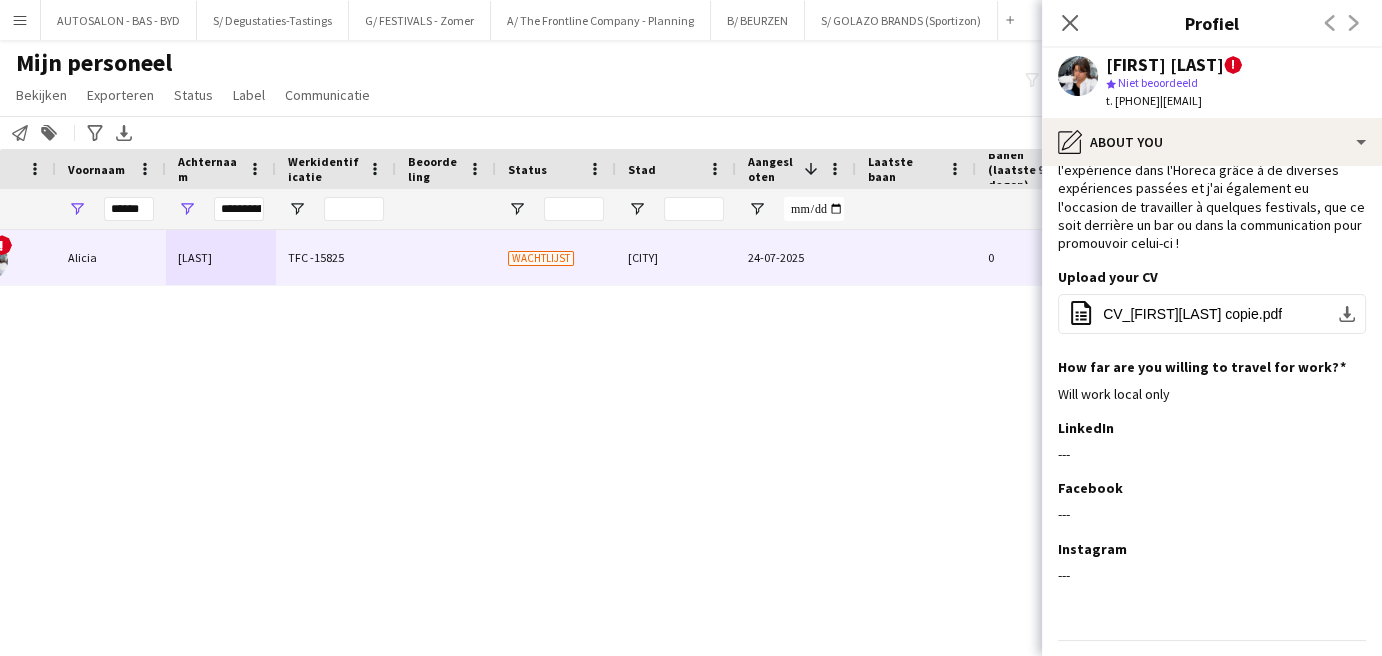 click on "t. [PHONE]" 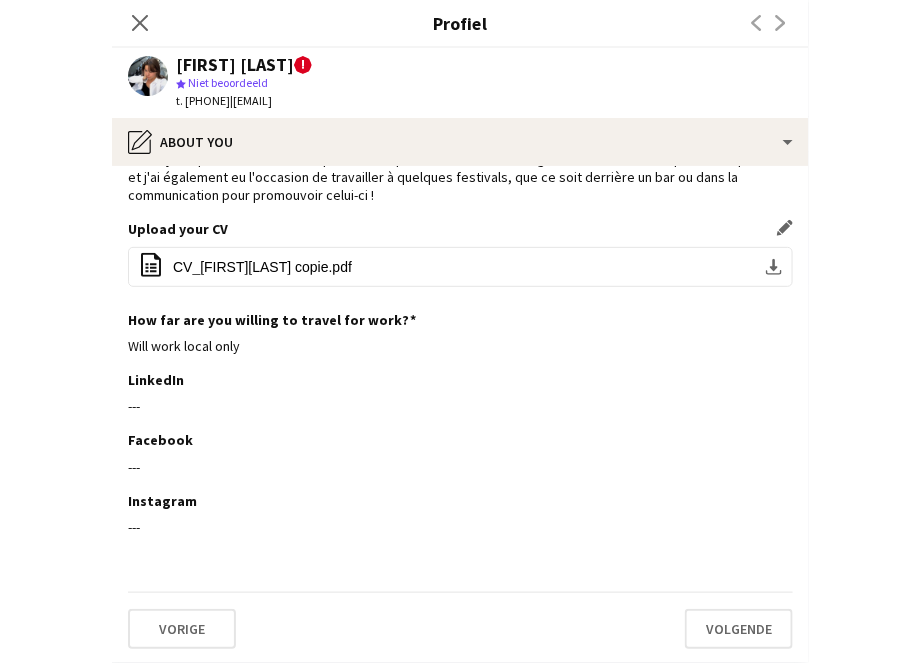 scroll, scrollTop: 0, scrollLeft: 0, axis: both 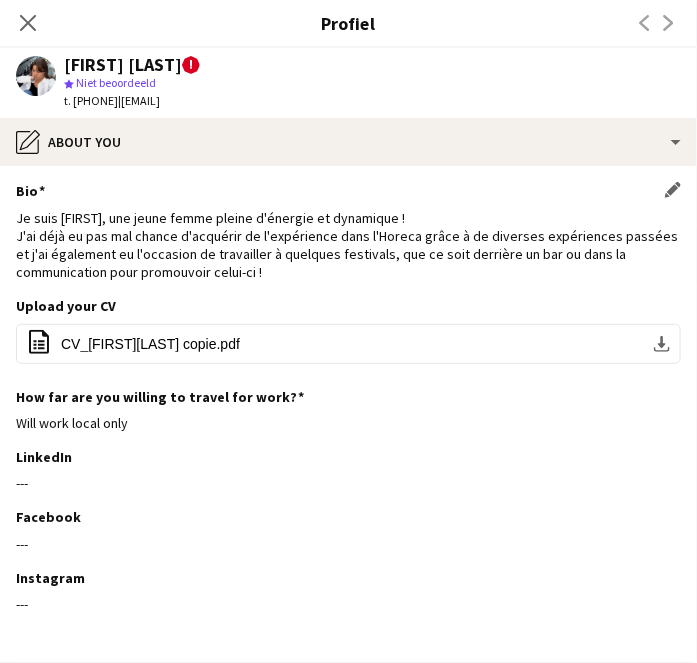 click on "Je suis Alicia, une jeune femme pleine d'énergie et dynamique !
J'ai déjà eu pas mal chance d'acquérir de l'expérience dans l'Horeca grâce à de diverses expériences passées et j'ai également eu l'occasion de travailler à quelques festivals, que ce soit derrière un bar ou dans la communication pour promouvoir celui-ci !" 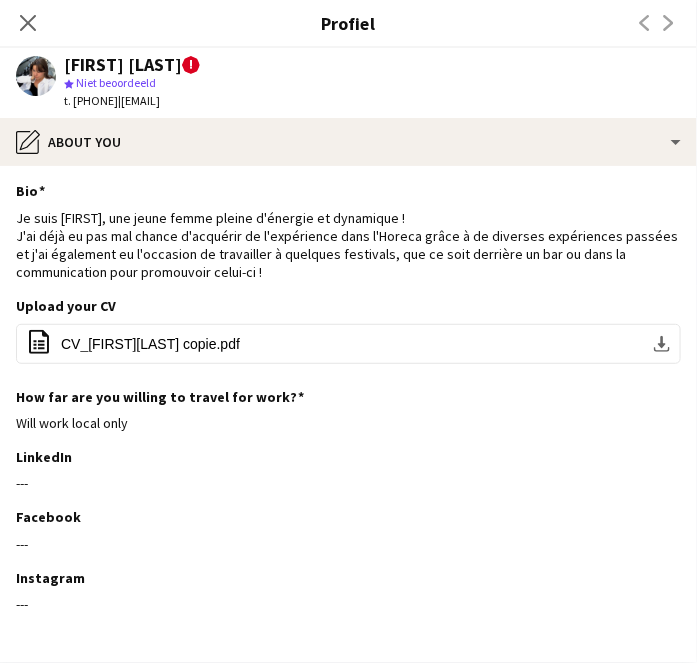 click on "Bio
Dit veld bewerken
Je suis Alicia, une jeune femme pleine d'énergie et dynamique !
J'ai déjà eu pas mal chance d'acquérir de l'expérience dans l'Horeca grâce à de diverses expériences passées et j'ai également eu l'occasion de travailler à quelques festivals, que ce soit derrière un bar ou dans la communication pour promouvoir celui-ci ! Upload your CV
Dit veld bewerken
office-file-sheet
CV_AliciaBartholomé copie.pdf
download-bottom
How far are you willing to travel for work?
Dit veld bewerken
Will work local only  LinkedIn
Dit veld bewerken
---  Facebook
Dit veld bewerken
---  Instagram
Dit veld bewerken
---   Vorige" 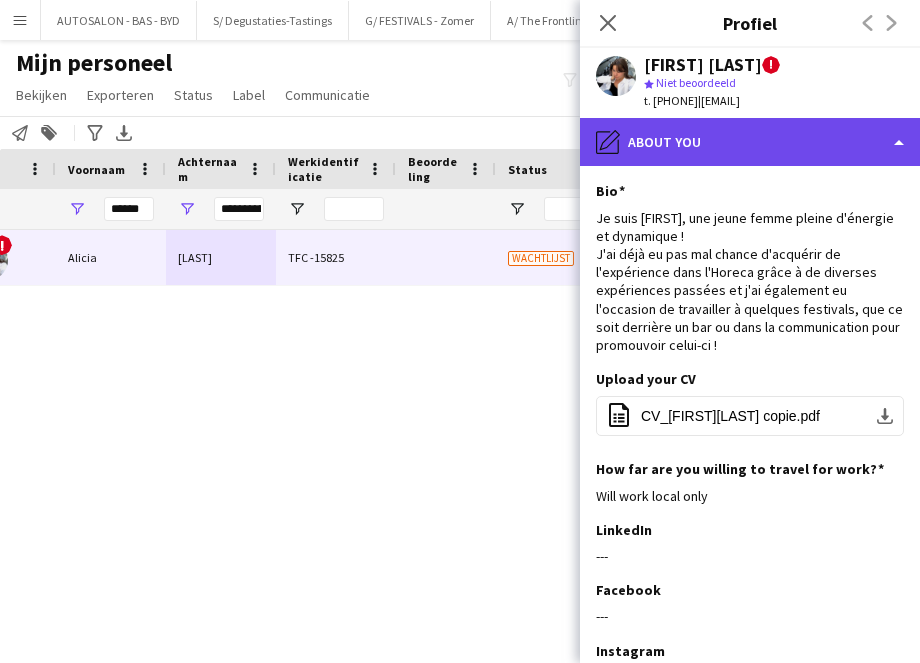 click on "pencil4
About you" 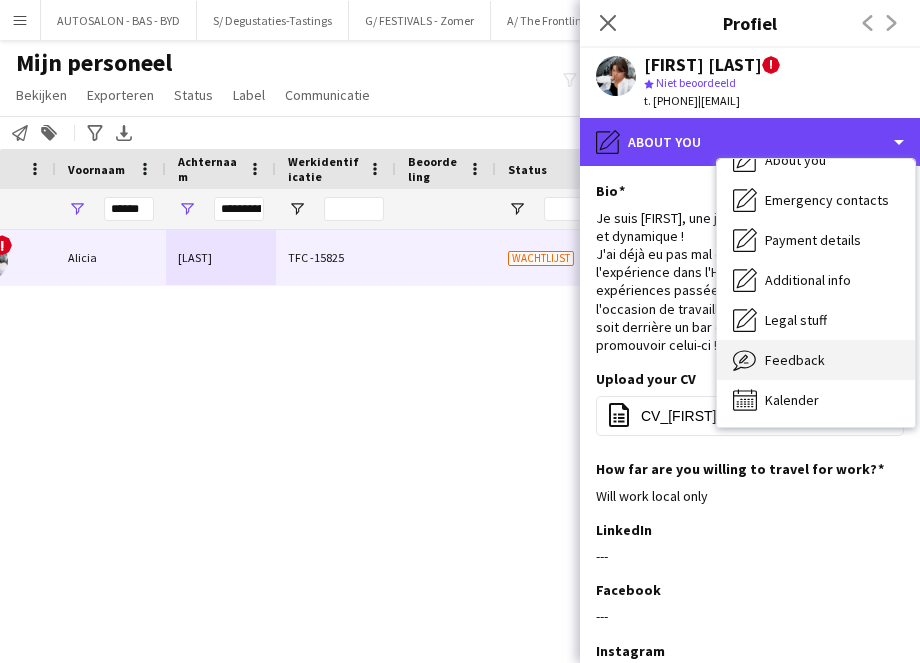 scroll, scrollTop: 0, scrollLeft: 0, axis: both 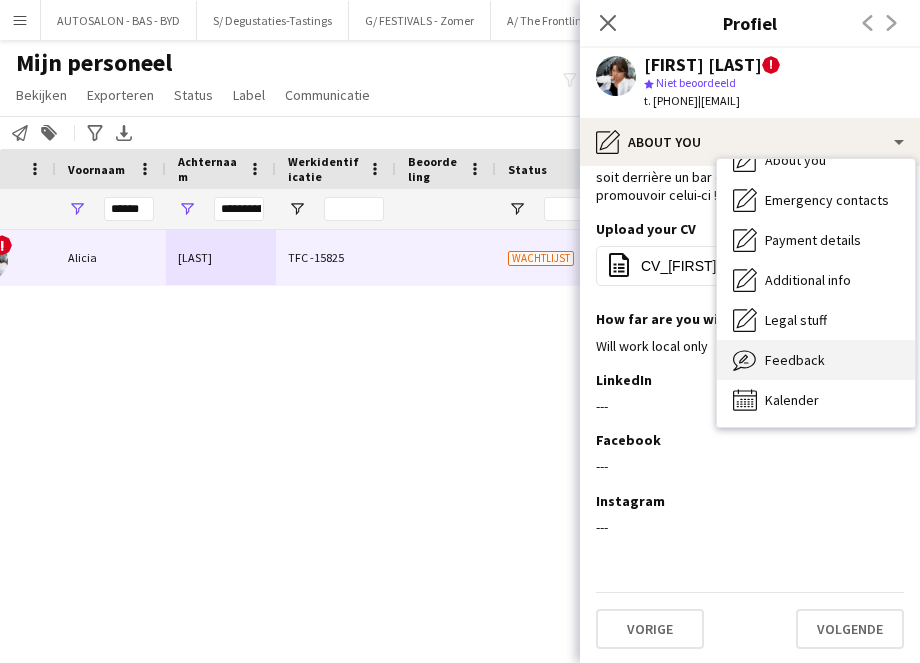 click on "Feedback" at bounding box center [795, 360] 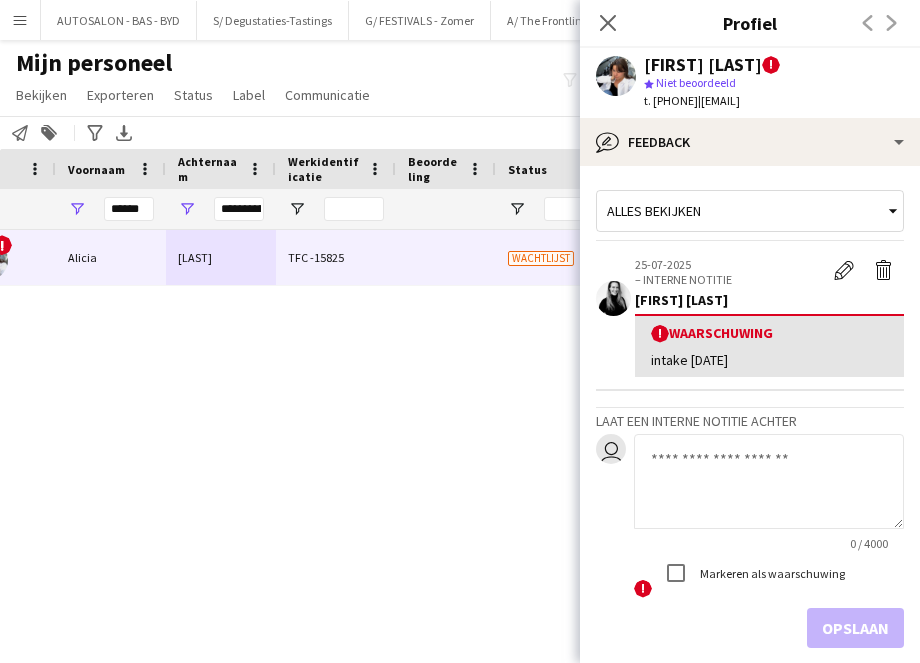 click 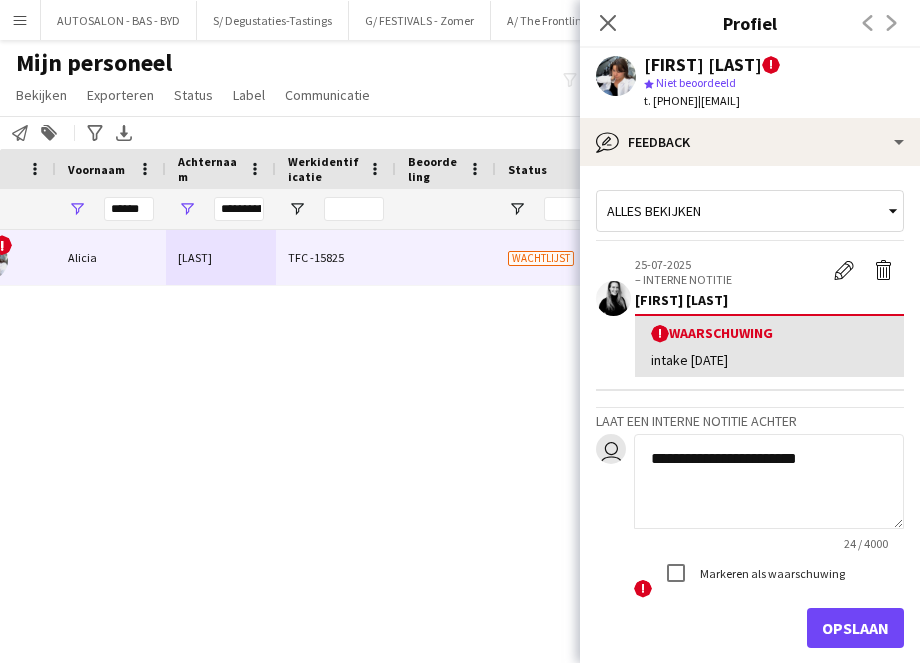 click on "**********" 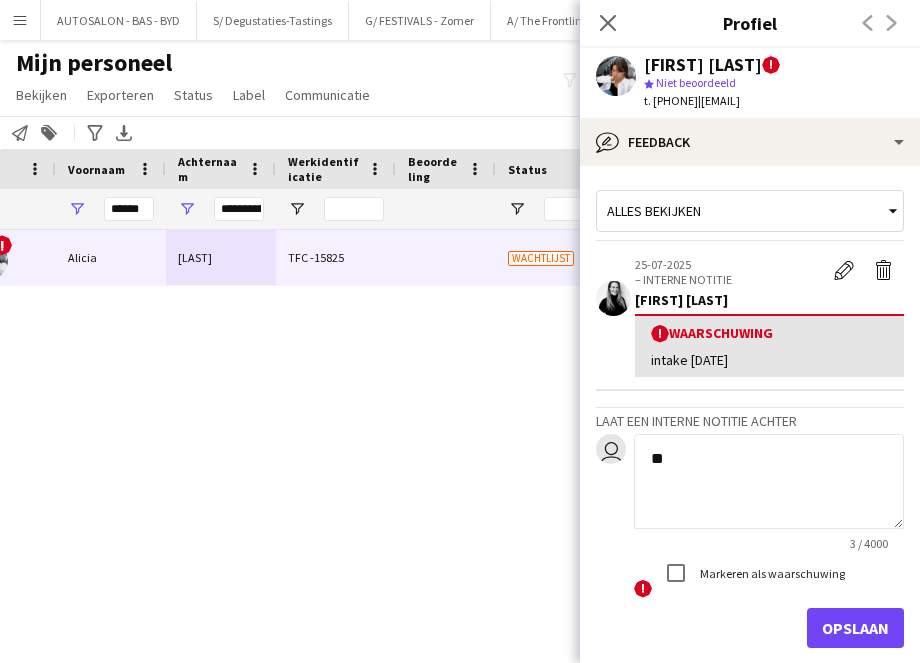 type on "*" 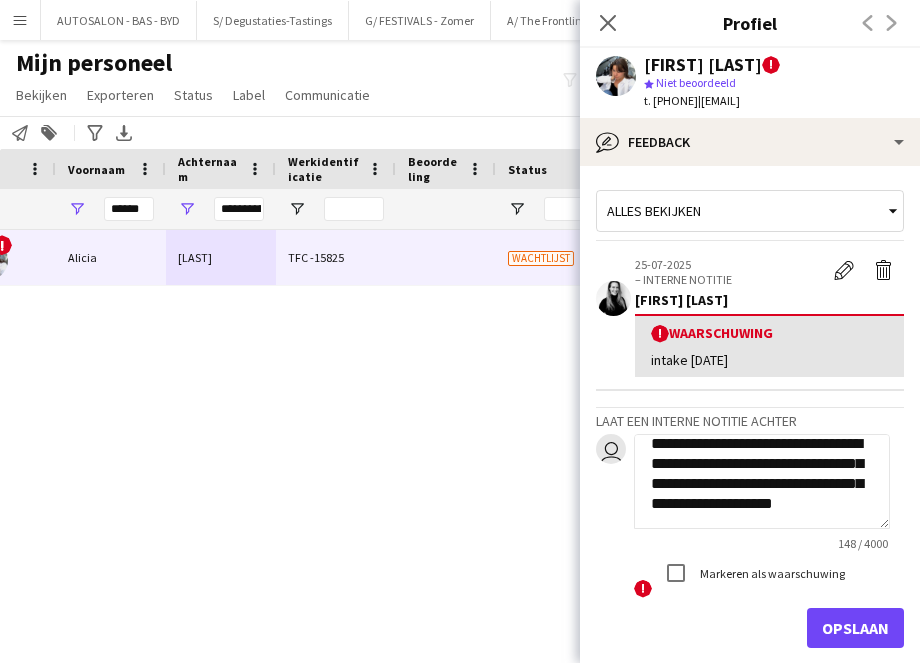 scroll, scrollTop: 80, scrollLeft: 0, axis: vertical 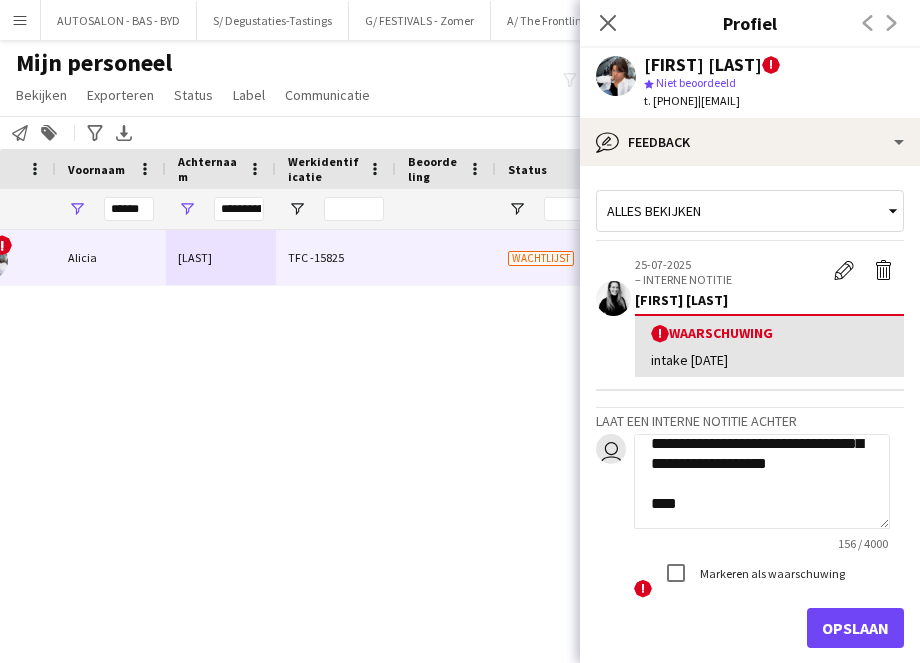drag, startPoint x: 768, startPoint y: 470, endPoint x: 752, endPoint y: 478, distance: 17.888544 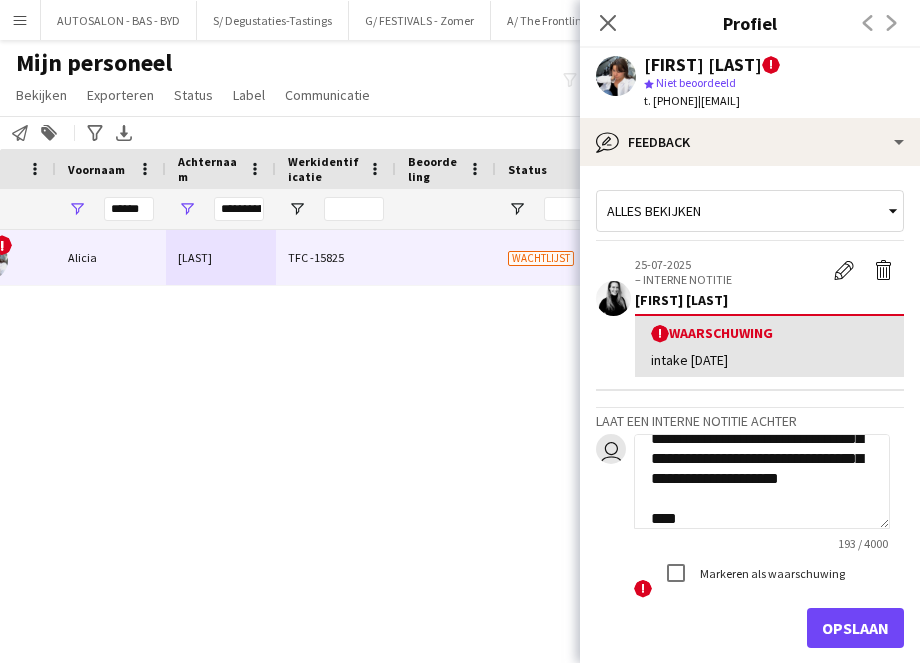 scroll, scrollTop: 114, scrollLeft: 0, axis: vertical 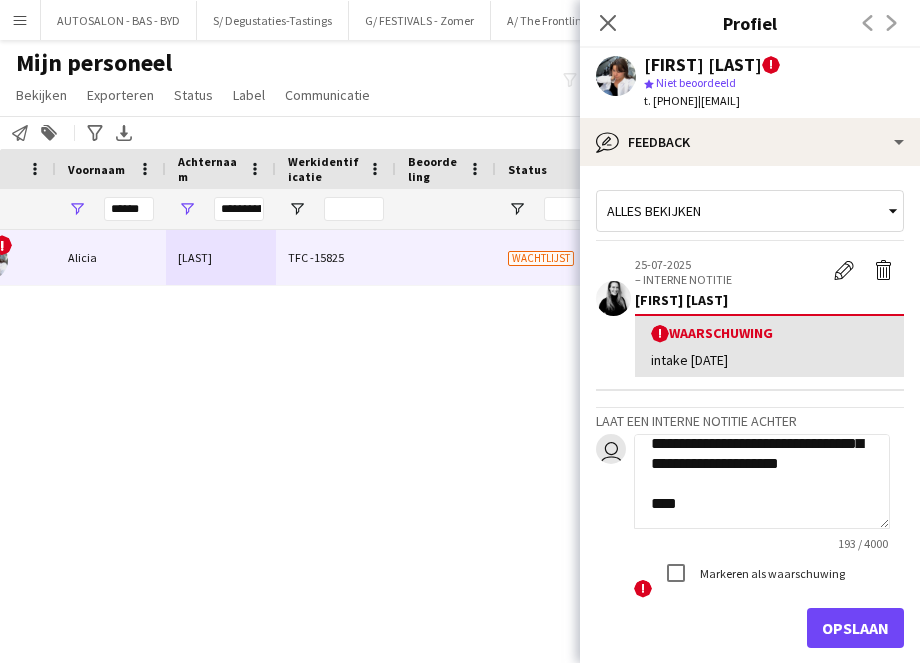 click on "**********" 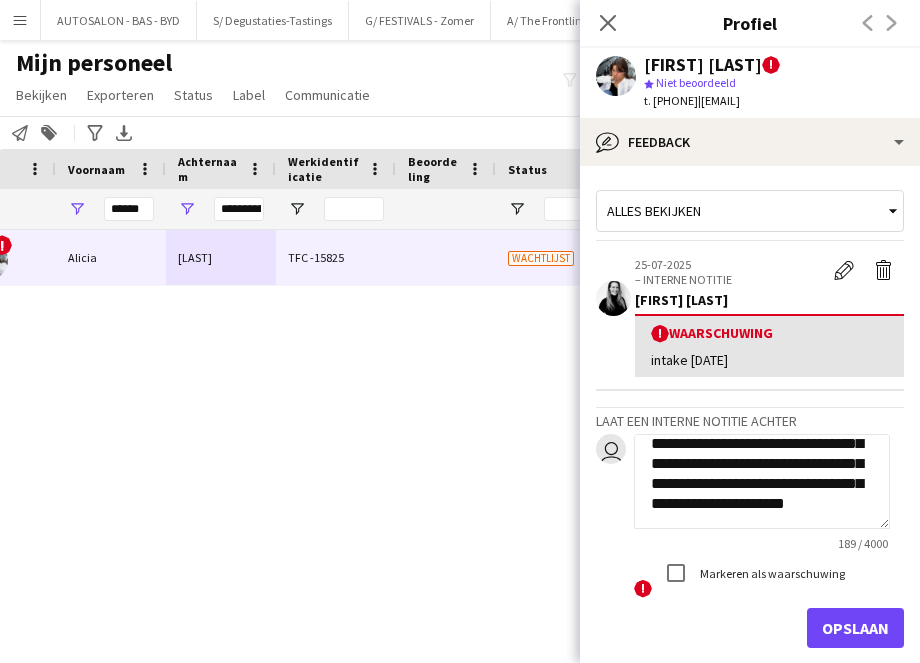 scroll, scrollTop: 94, scrollLeft: 0, axis: vertical 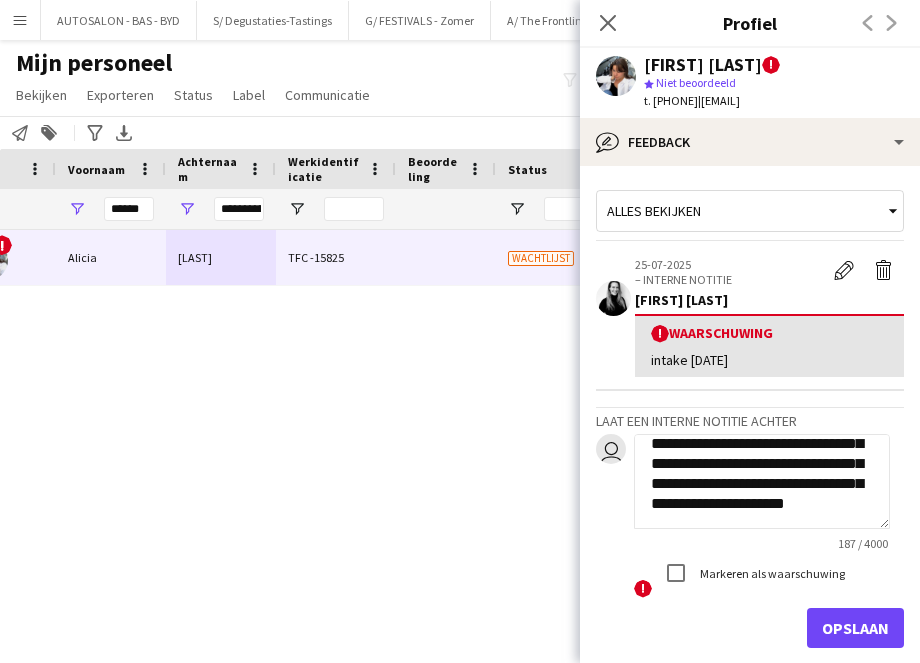 type on "**********" 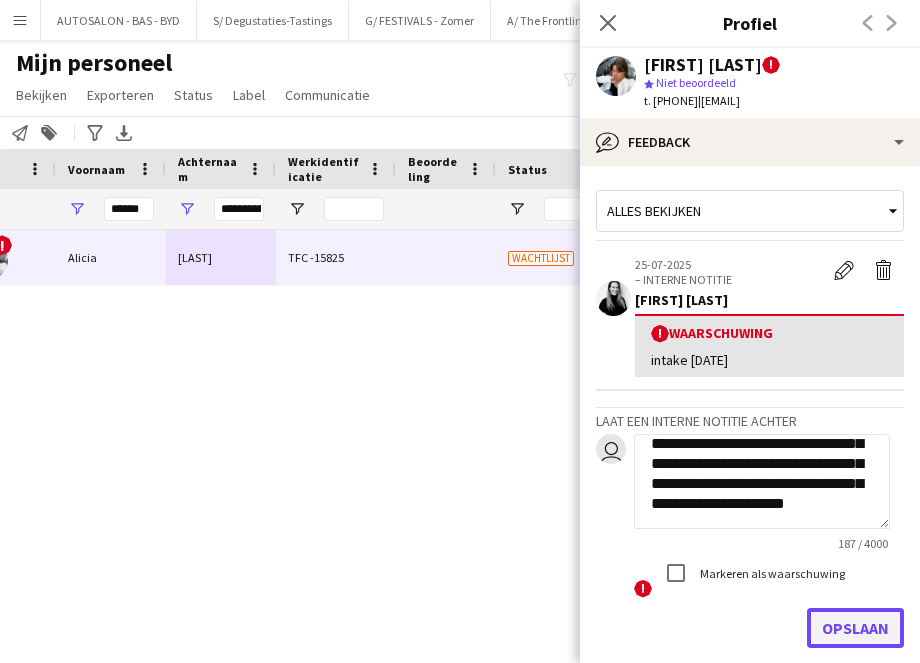 click on "Opslaan" 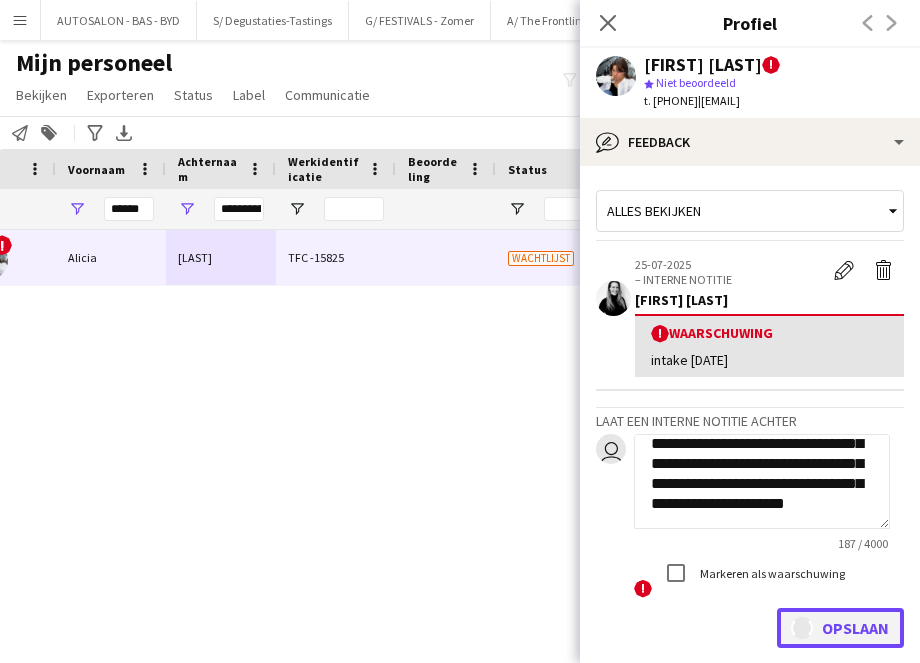 type 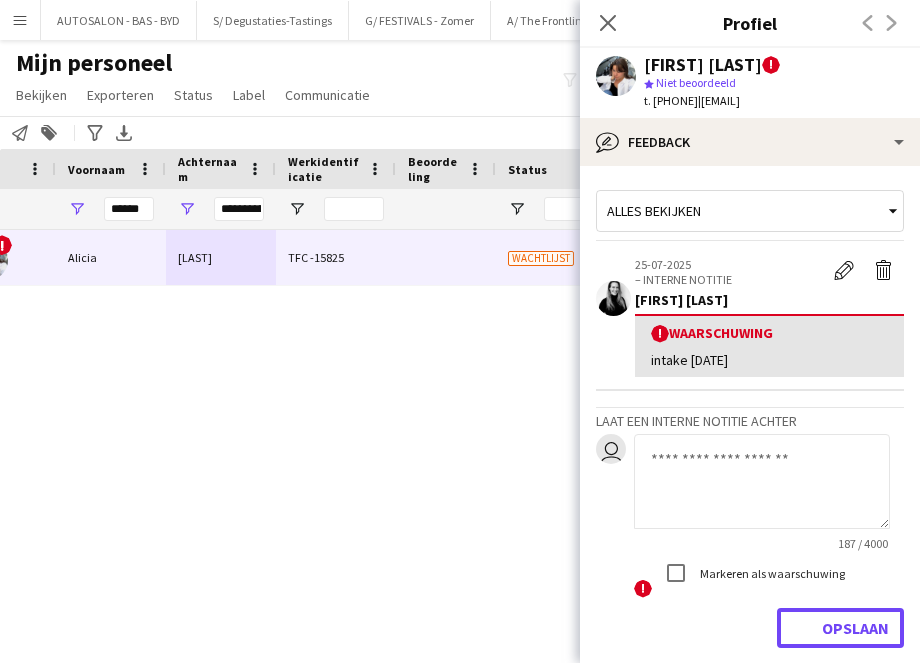 scroll, scrollTop: 0, scrollLeft: 0, axis: both 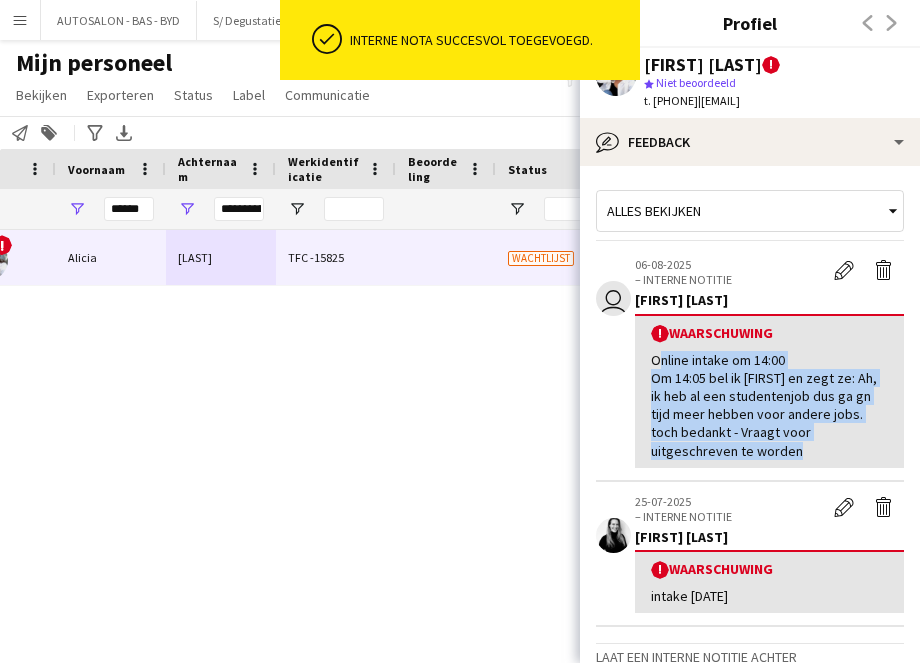 drag, startPoint x: 650, startPoint y: 358, endPoint x: 757, endPoint y: 459, distance: 147.13939 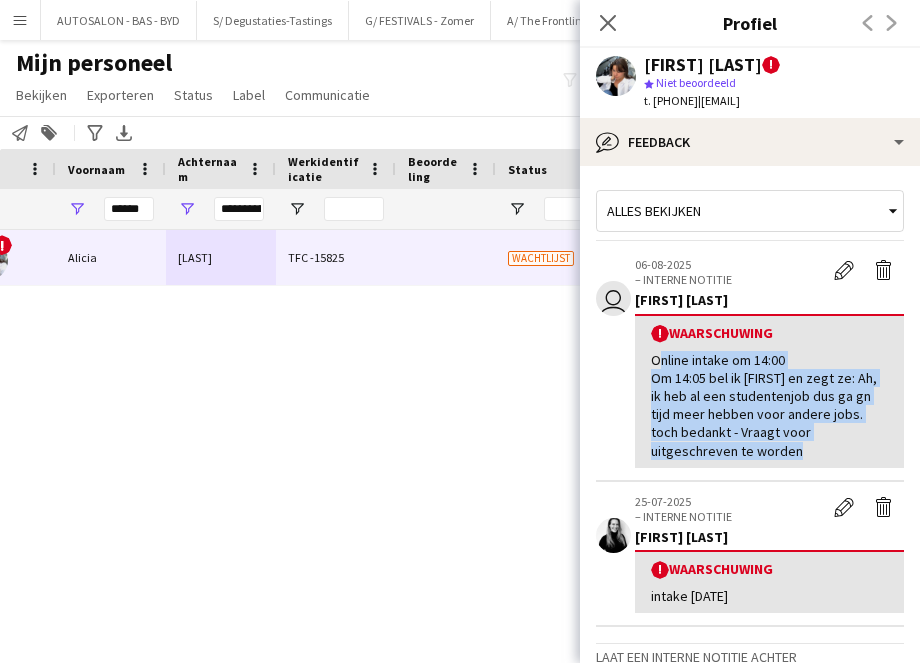 copy on "Online intake om 14:00
Om 14:05 bel ik [FIRST] en zegt ze: Ah, ik heb al een studentenjob dus ga gn tijd meer hebben voor andere jobs. toch bedankt - Vraagt voor uitgeschreven te worden" 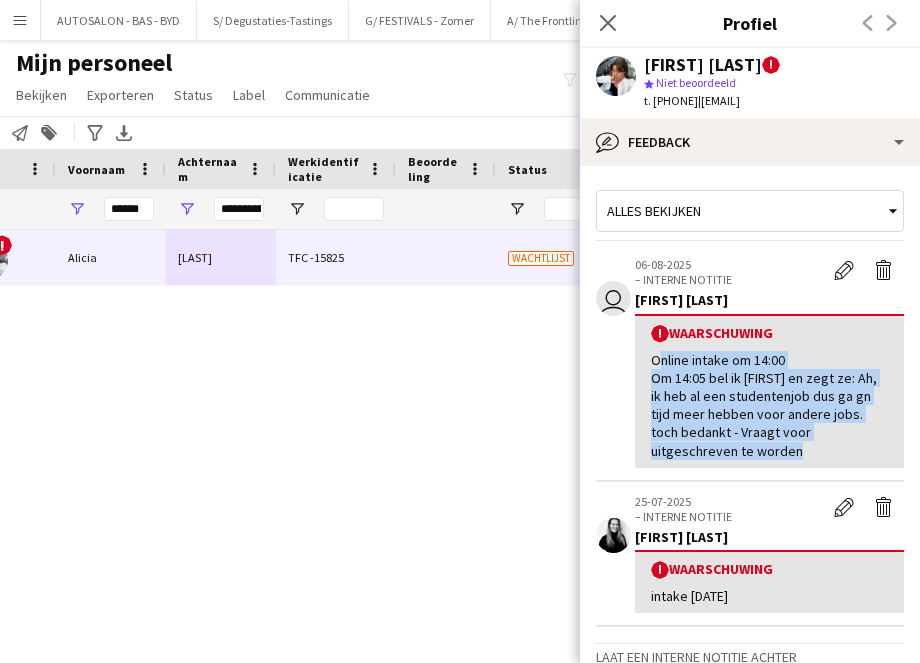 click on "Online intake om 14:00
Om 14:05 bel ik [FIRST] en zegt ze: Ah, ik heb al een studentenjob dus ga gn tijd meer hebben voor andere jobs. toch bedankt - Vraagt voor uitgeschreven te worden" 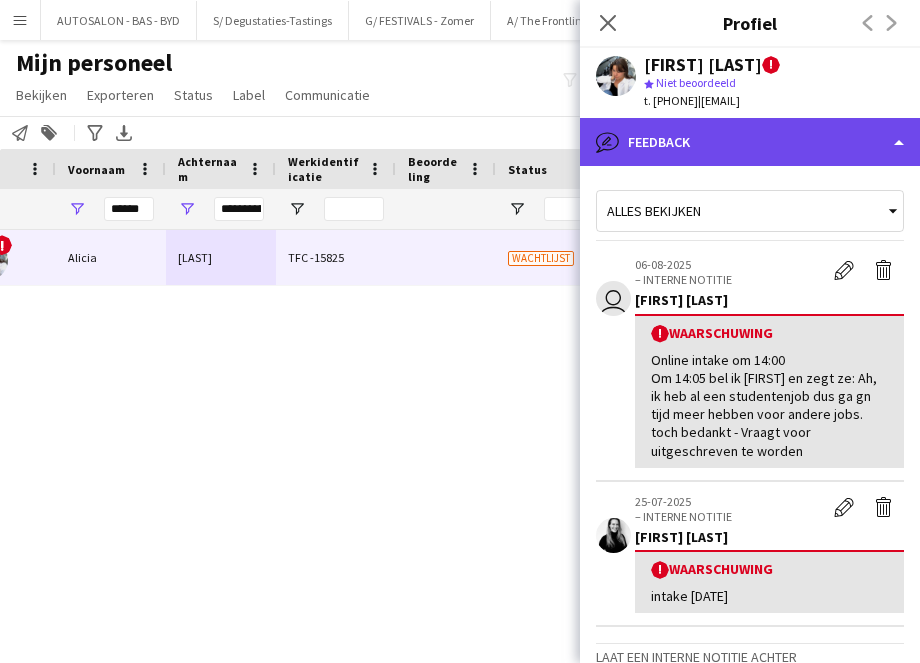 click on "bubble-pencil
Feedback" 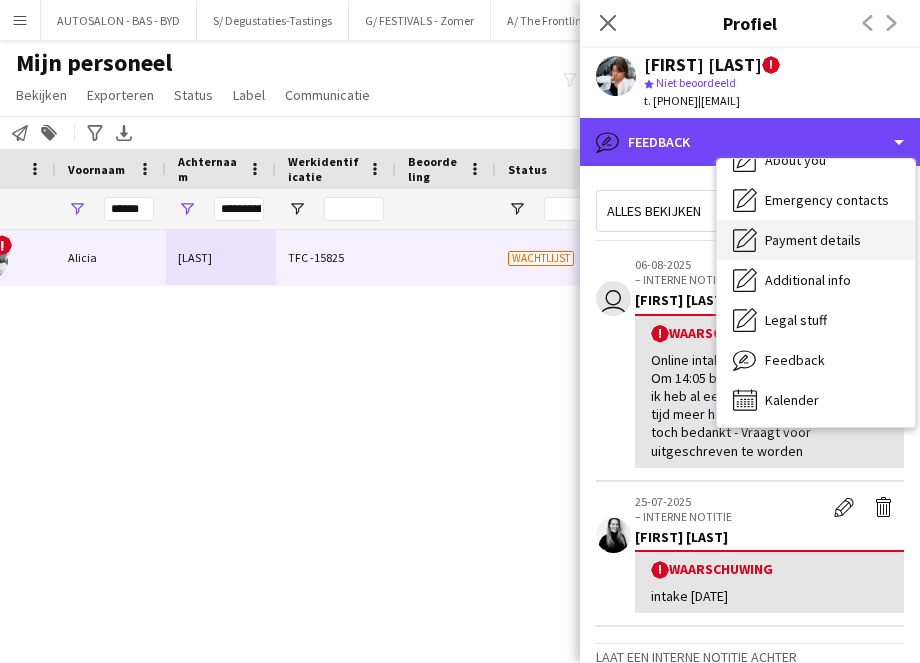 scroll, scrollTop: 0, scrollLeft: 0, axis: both 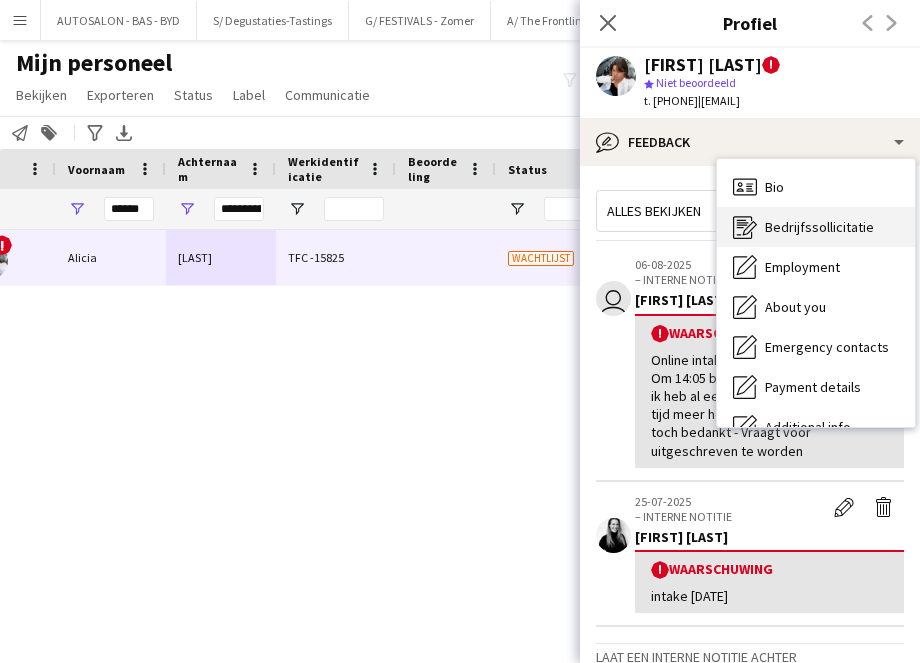 click on "Bedrijfssollicitatie" at bounding box center (819, 227) 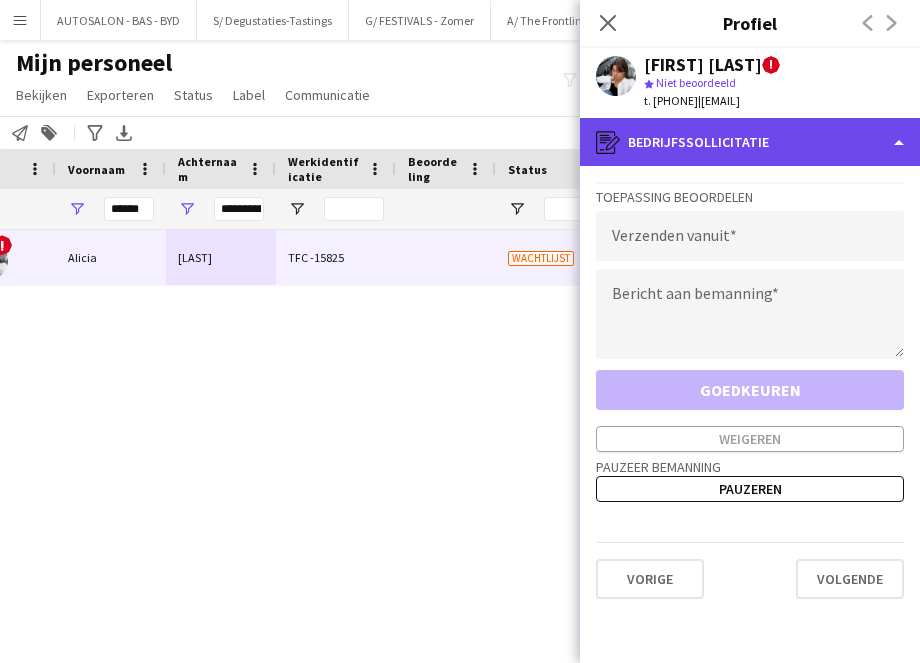 click on "register
Bedrijfssollicitatie" 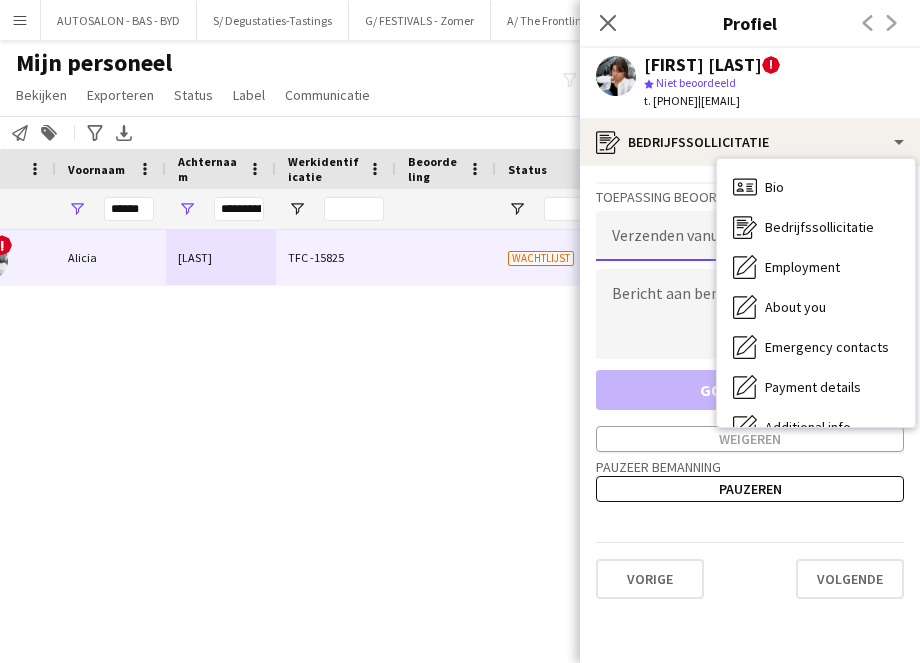 click 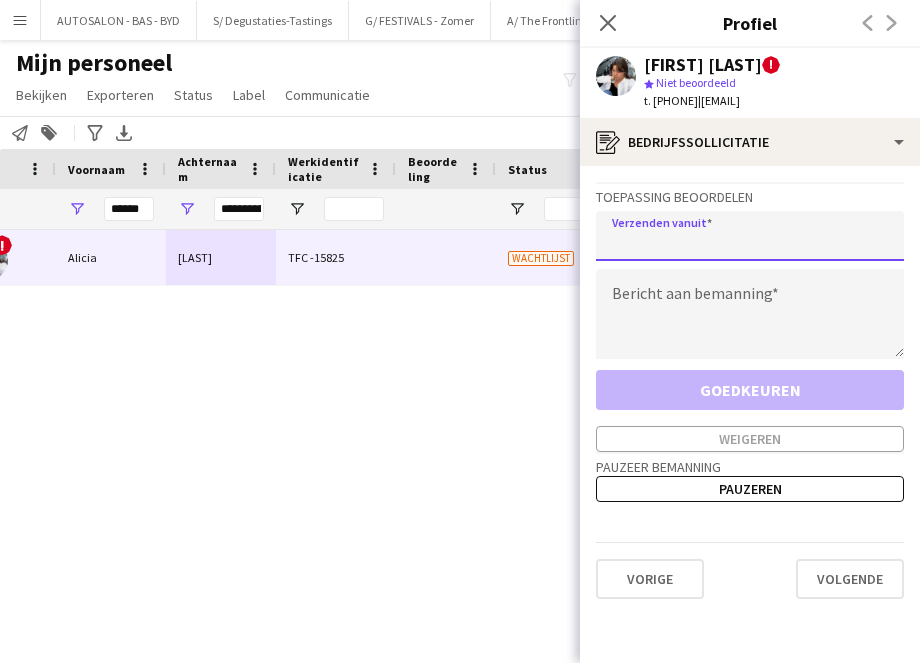 click 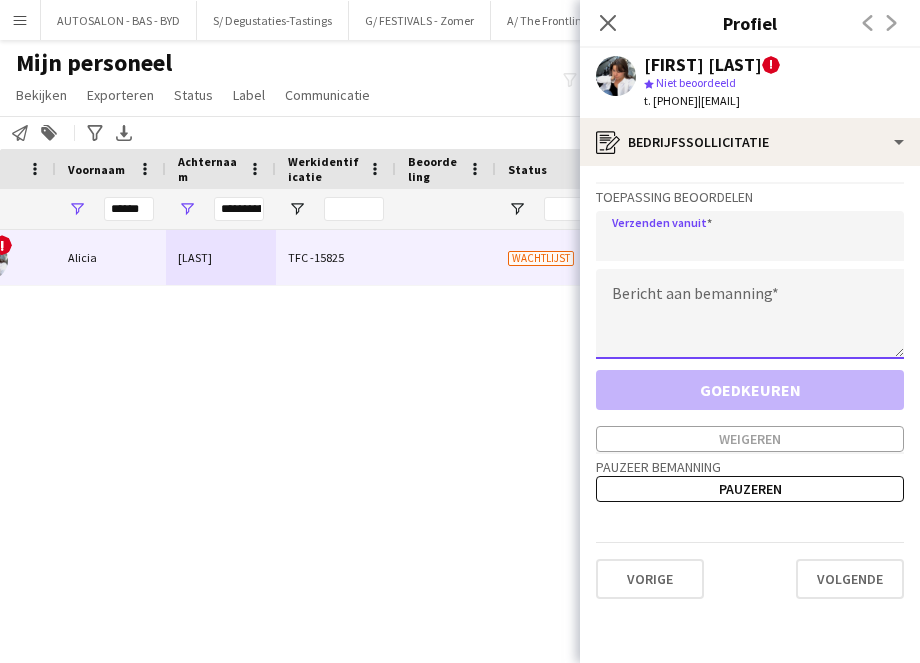 click on "Toepassing beoordelen   Verzenden vanuit   Bericht aan bemanning   Goedkeuren   Weigeren" 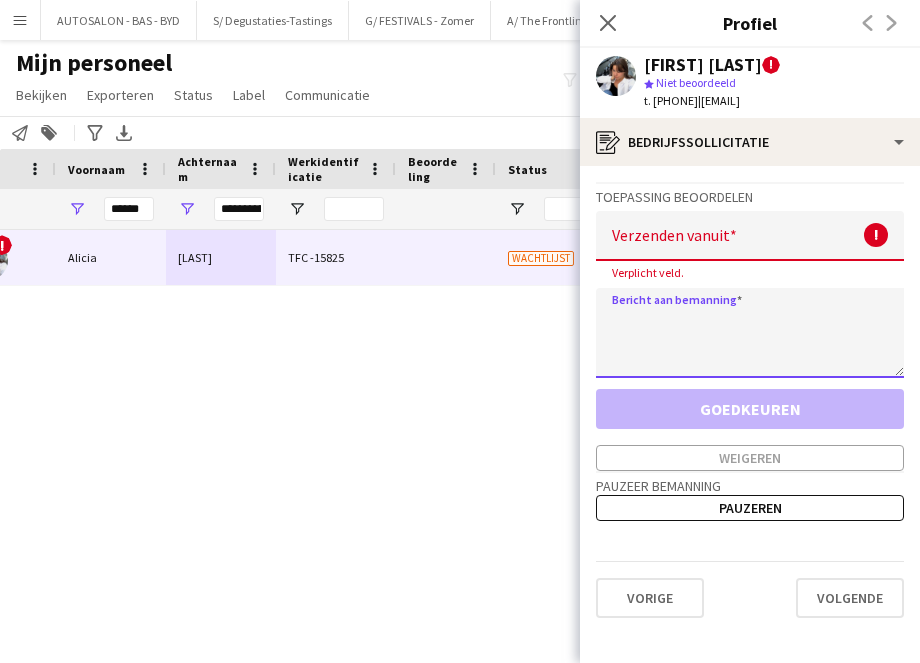 type on "*" 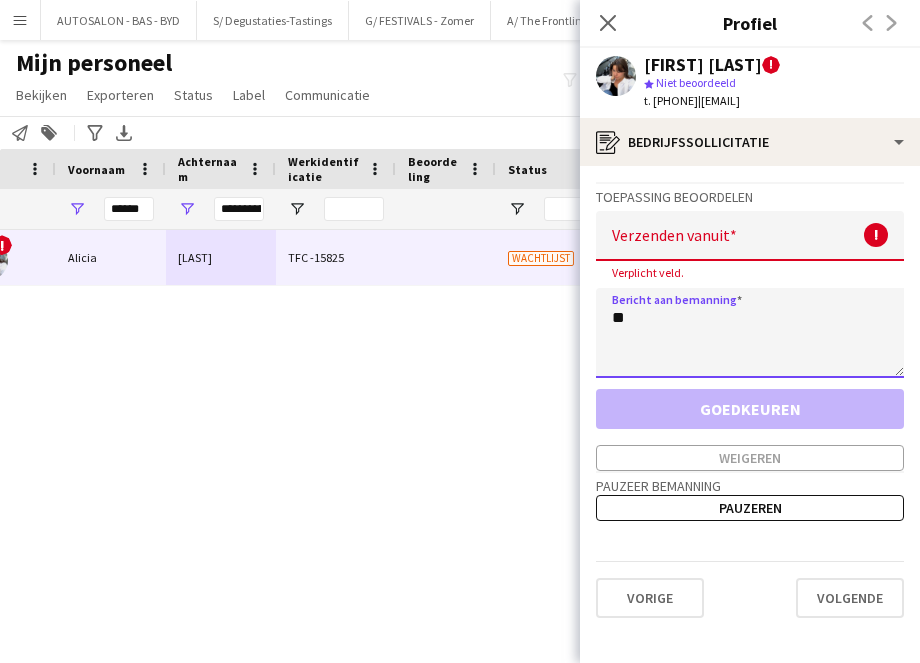type on "**" 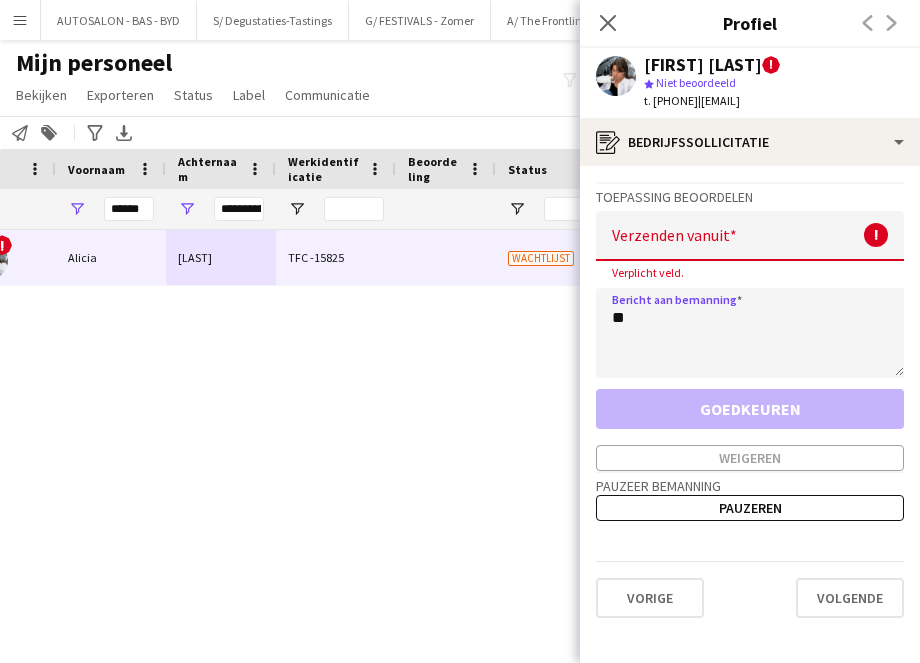 click 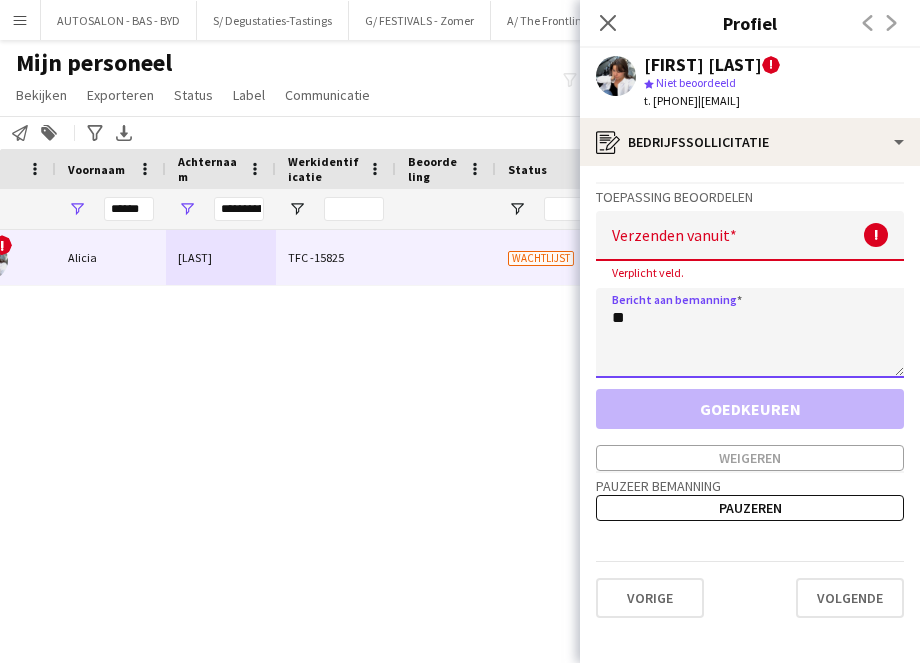 click on "**" 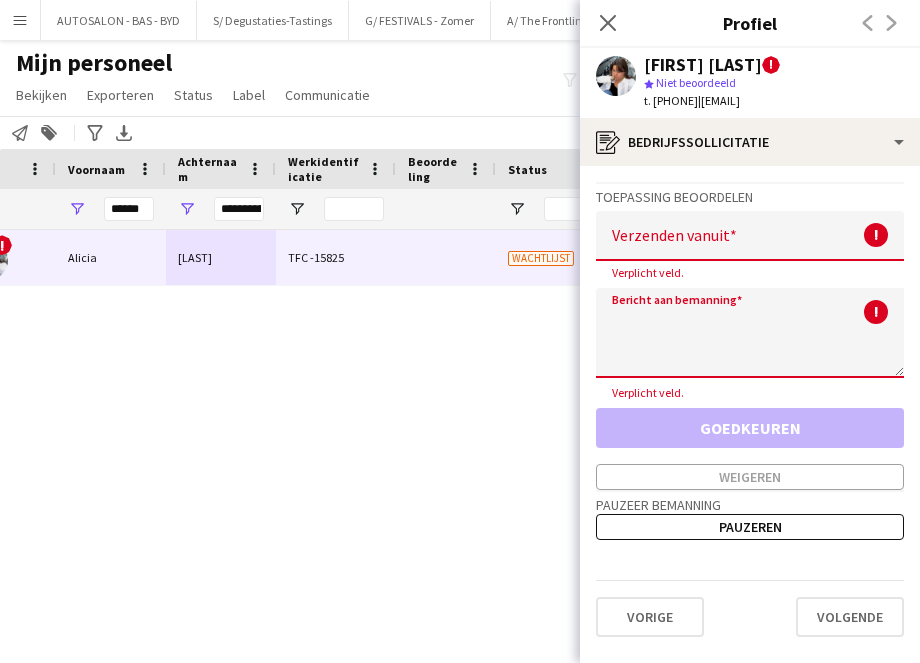 type 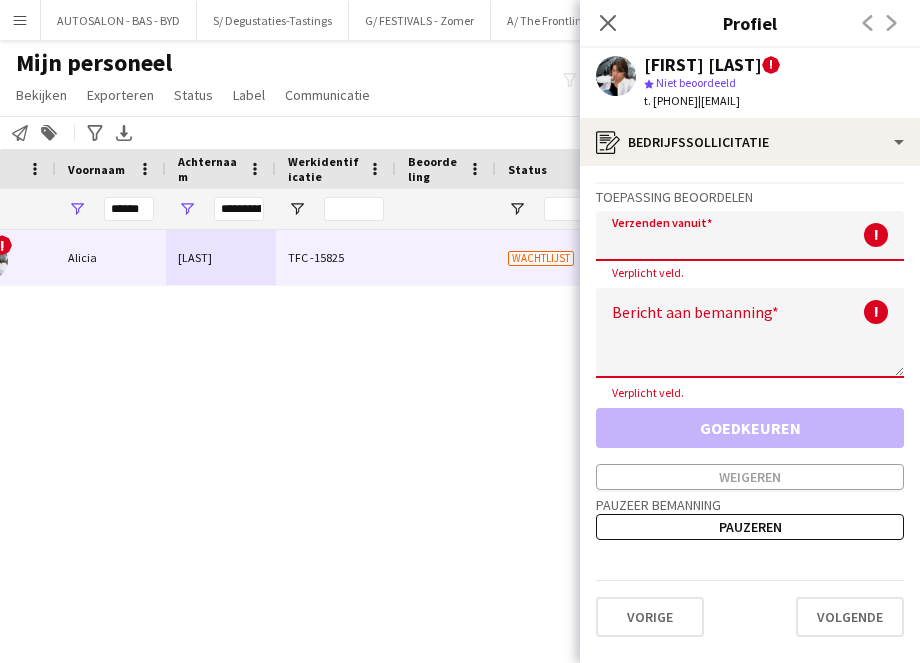 click 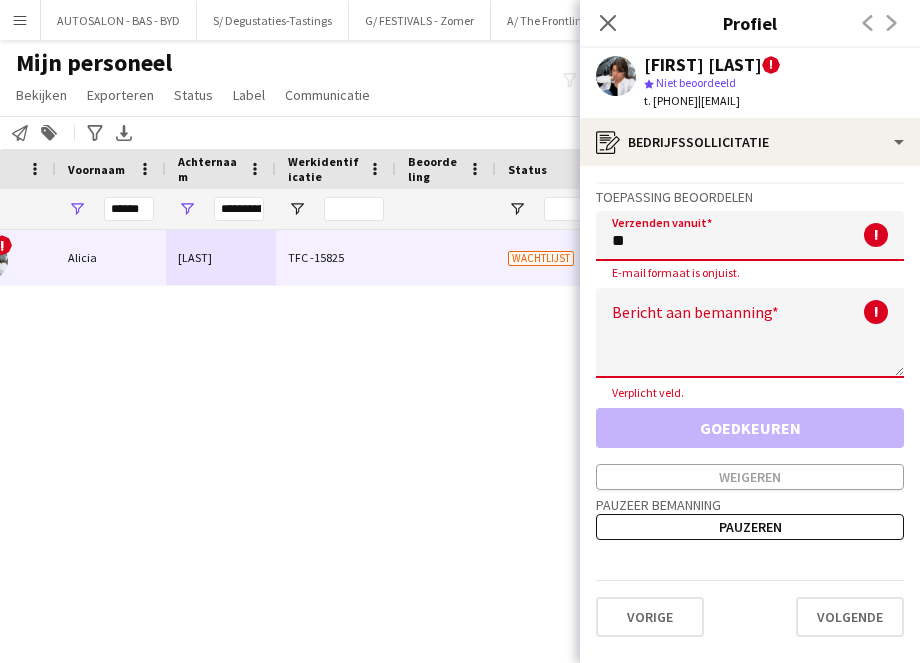 type on "*" 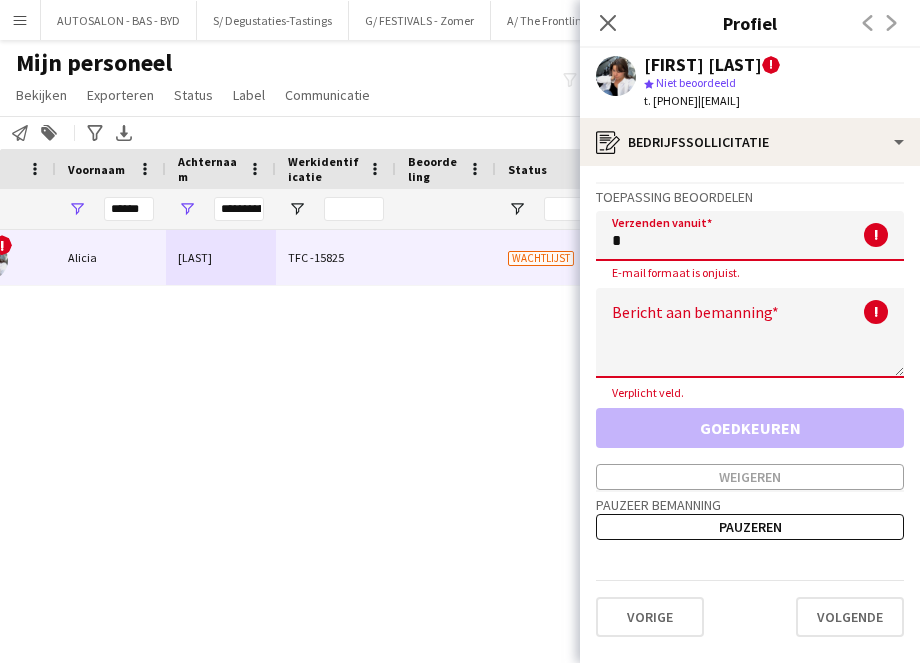 type 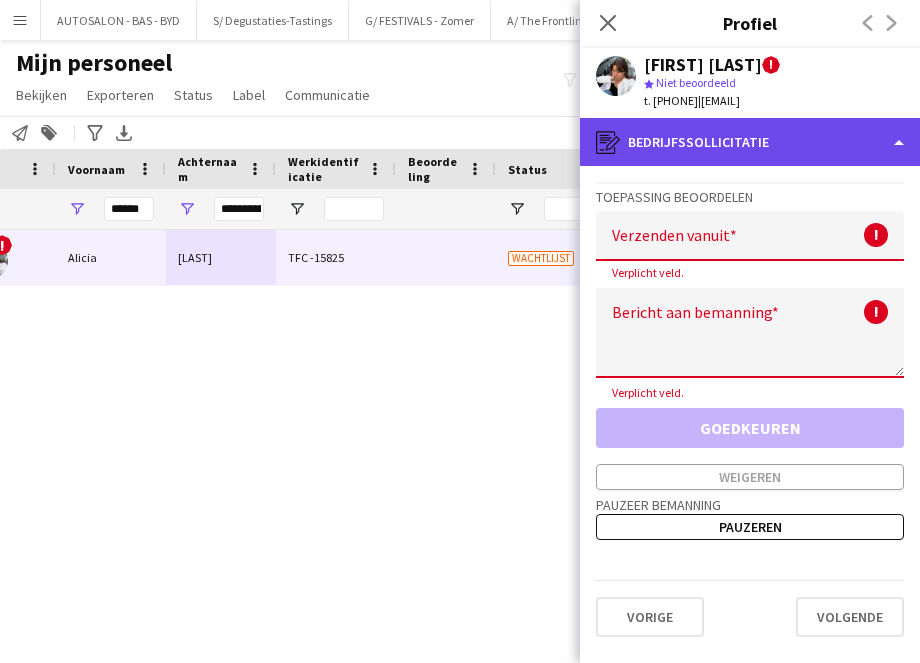 click on "register
Bedrijfssollicitatie" 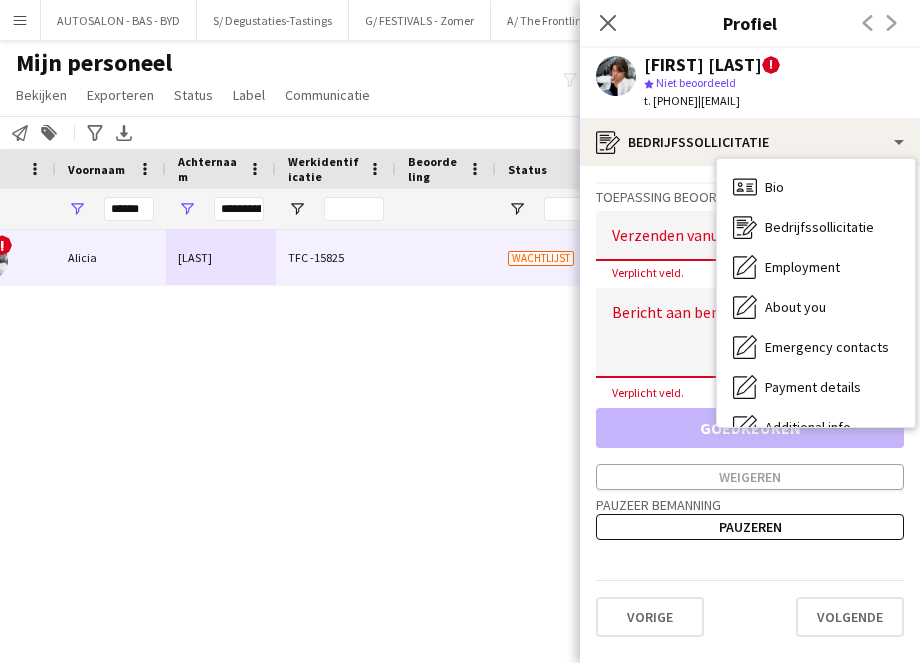 click on "!
Alicia Bartholomé TFC -15825 Wachtlijst Etterbeek 24-07-2025 0" at bounding box center [430, 422] 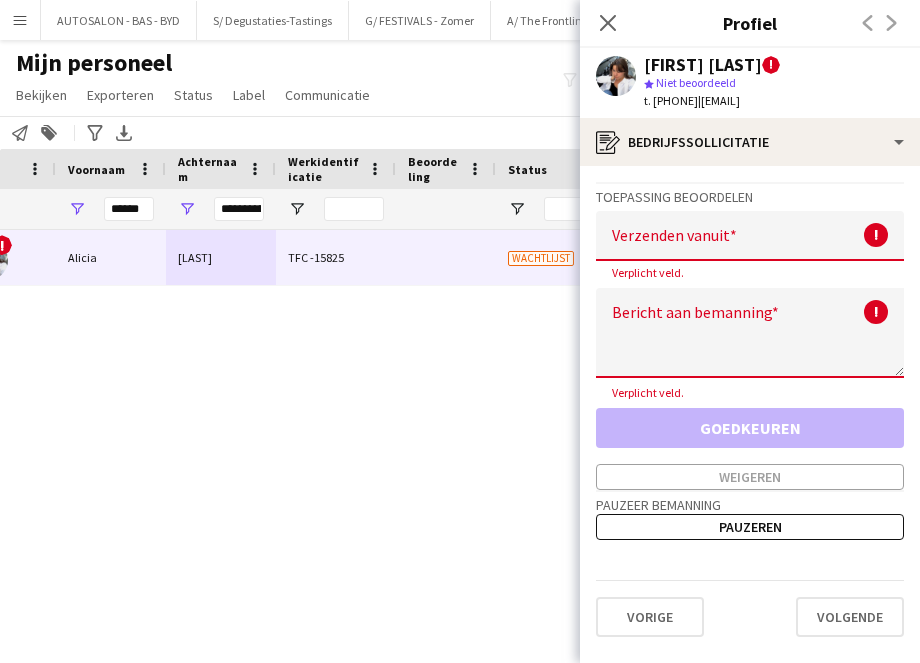 click on "!
Alicia Bartholomé TFC -15825 Wachtlijst Etterbeek 24-07-2025 0" at bounding box center [430, 422] 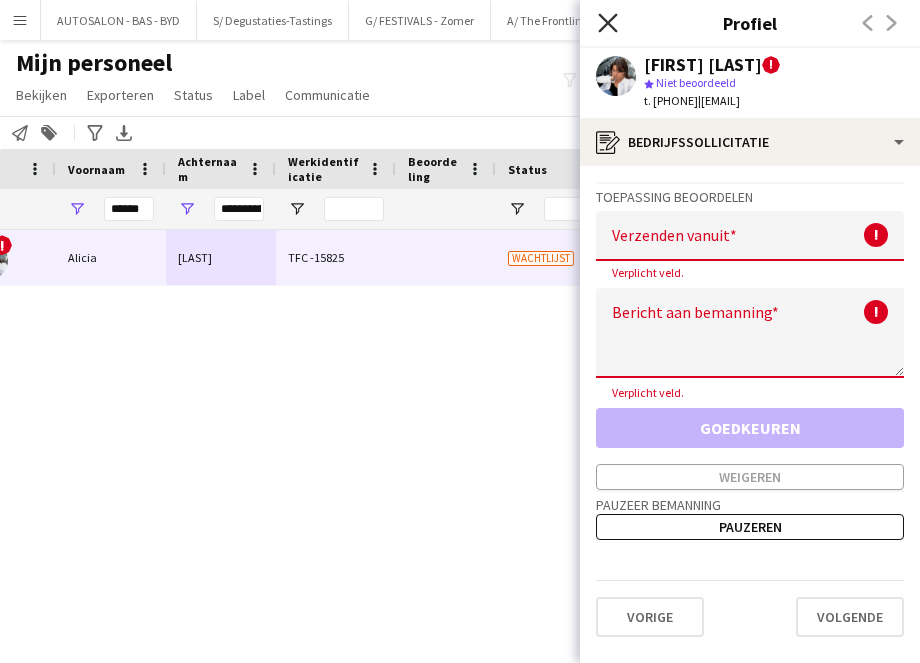click on "Sluit pop-in" 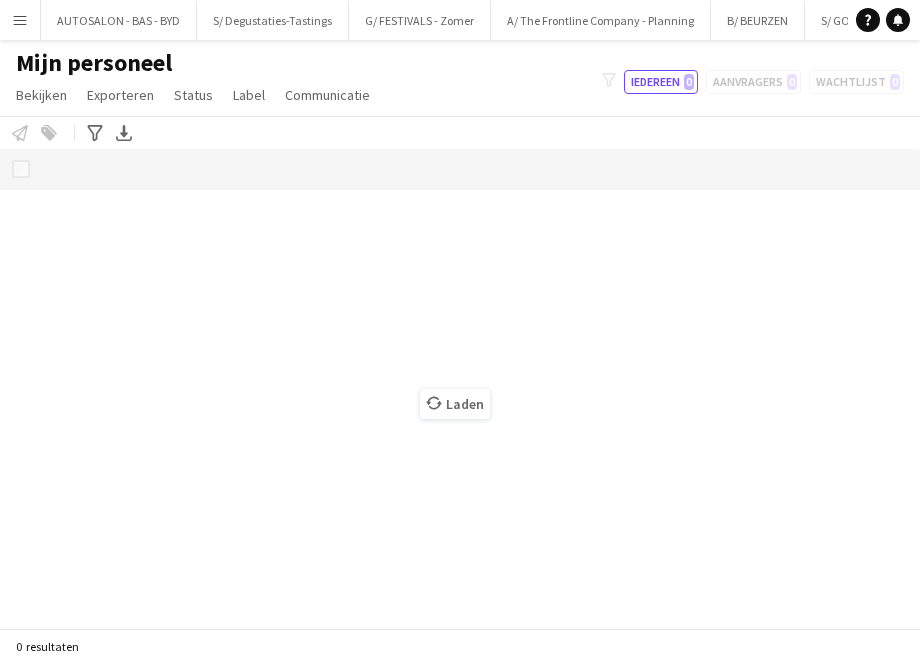 scroll, scrollTop: 0, scrollLeft: 0, axis: both 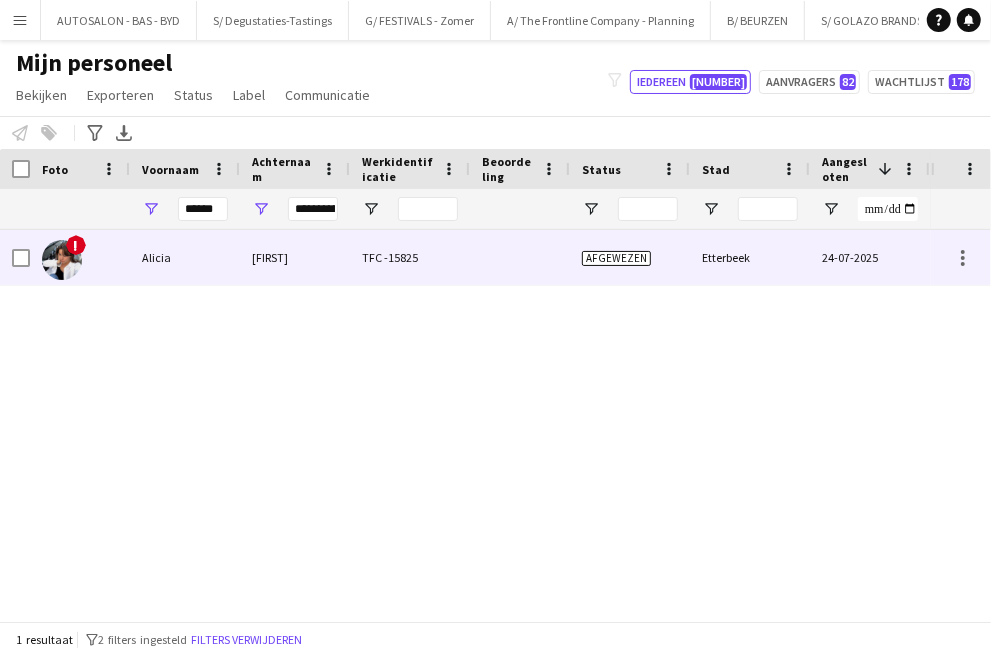 click on "[FIRST]" at bounding box center (295, 257) 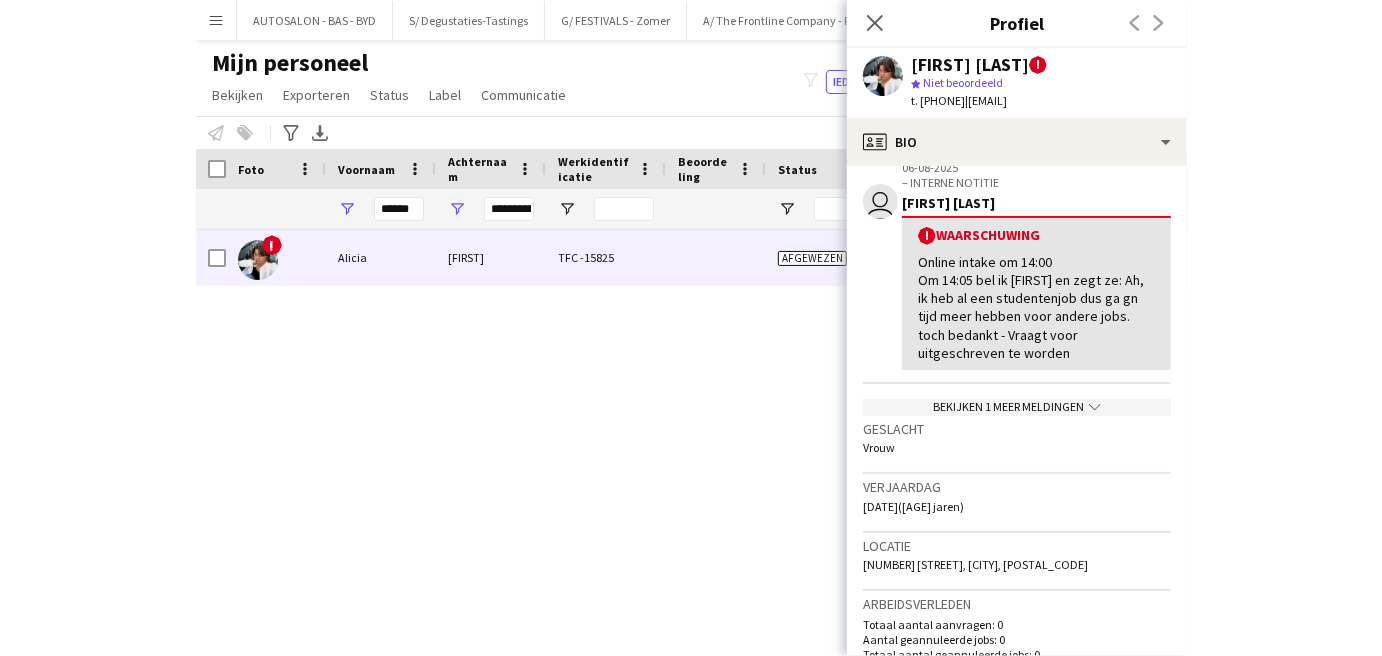 scroll, scrollTop: 462, scrollLeft: 0, axis: vertical 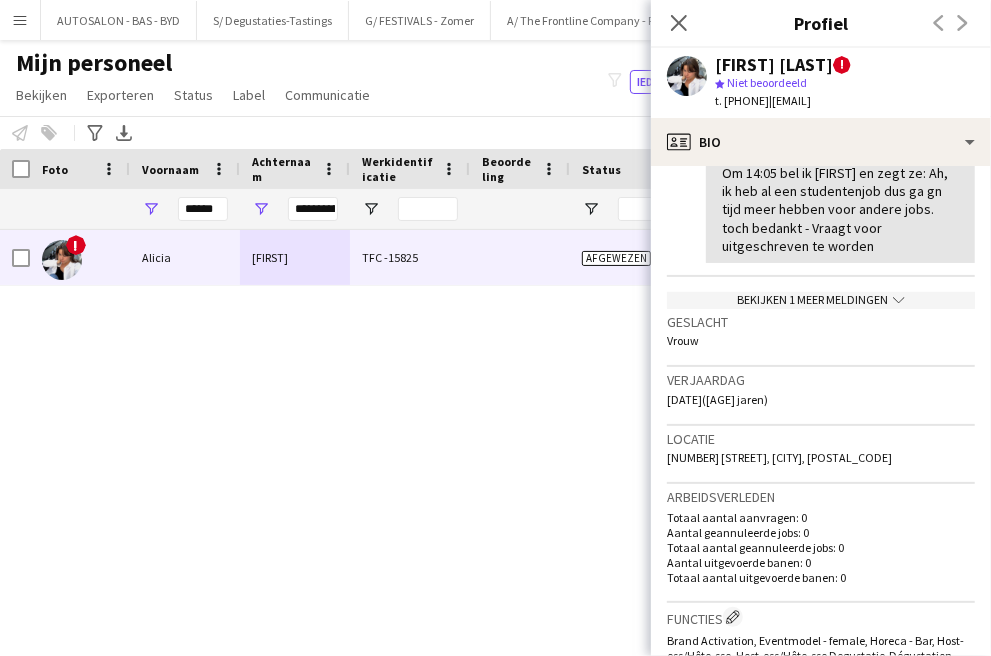 click on "!
[FIRST] [LAST] TFC -15825 Afgewezen [CITY] [DATE] 0" at bounding box center [465, 418] 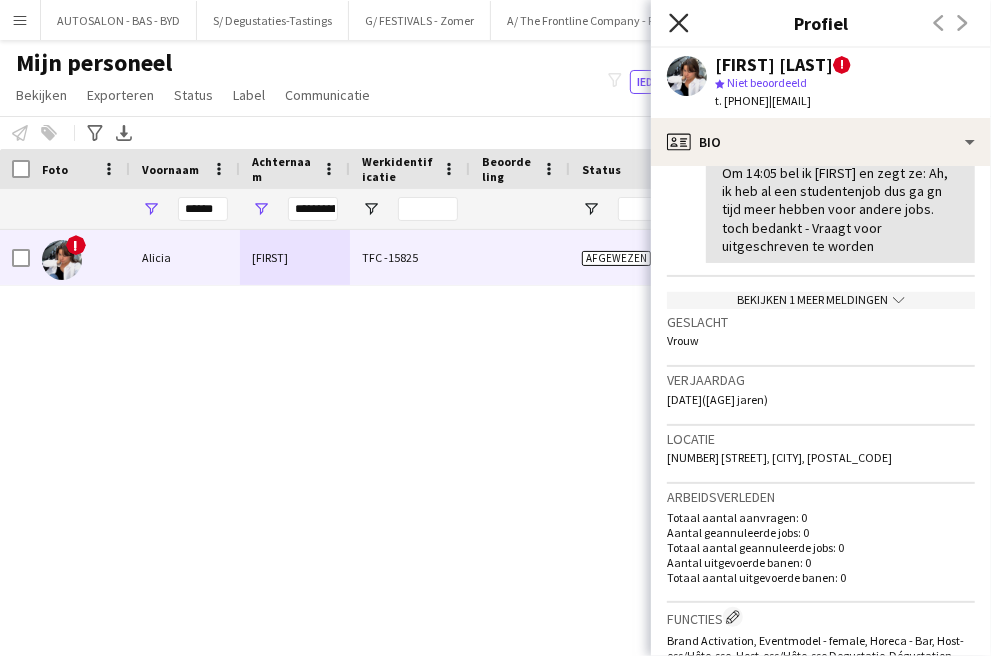 click 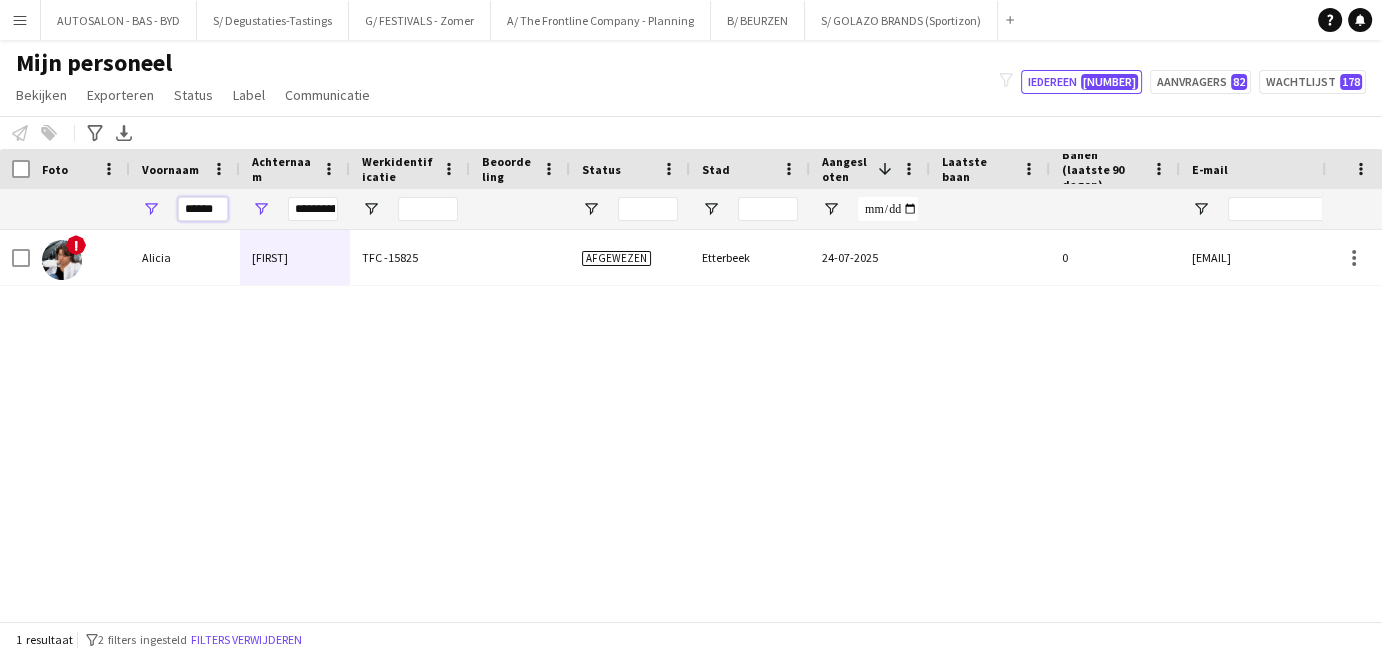 click on "******" at bounding box center [203, 209] 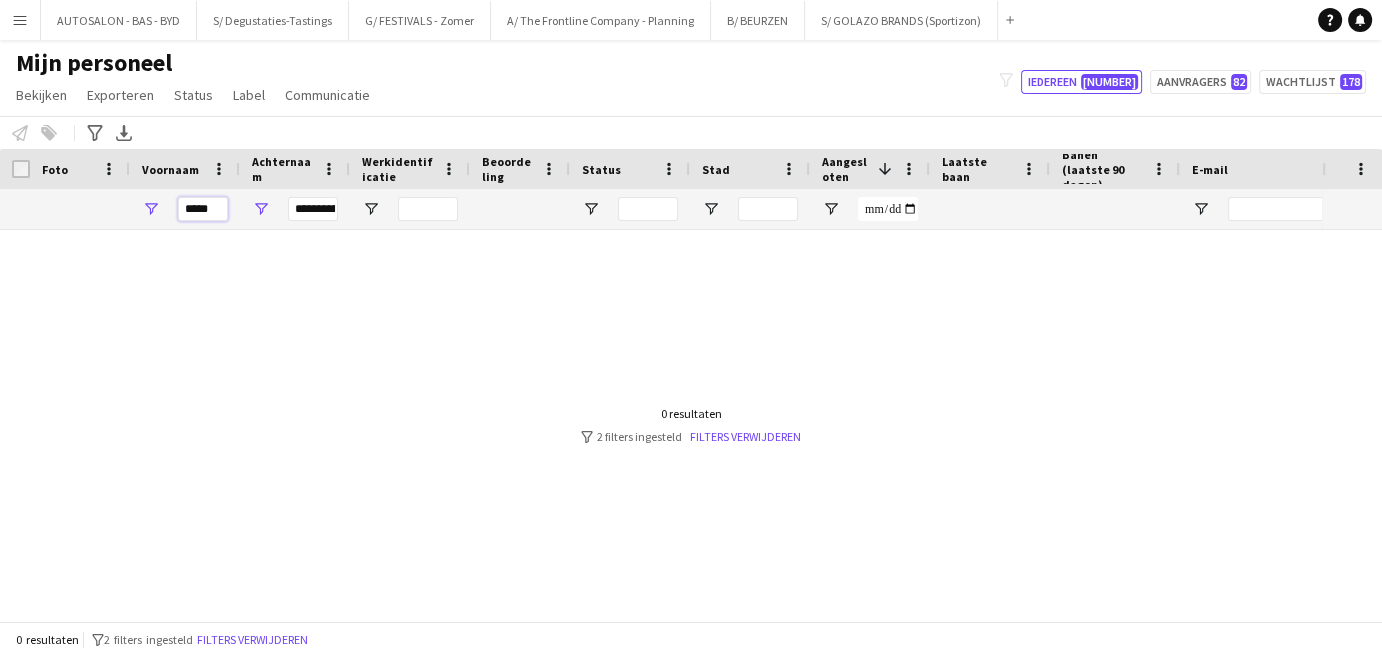 type on "*****" 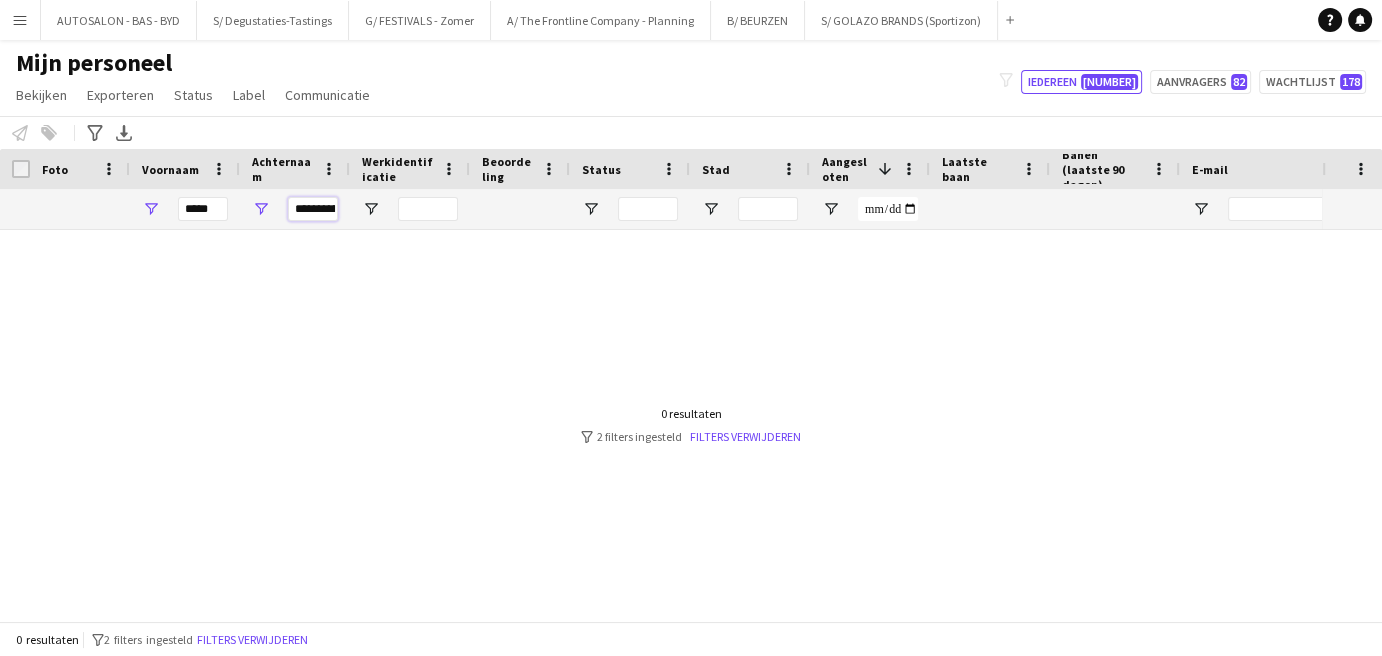 click on "**********" at bounding box center [313, 209] 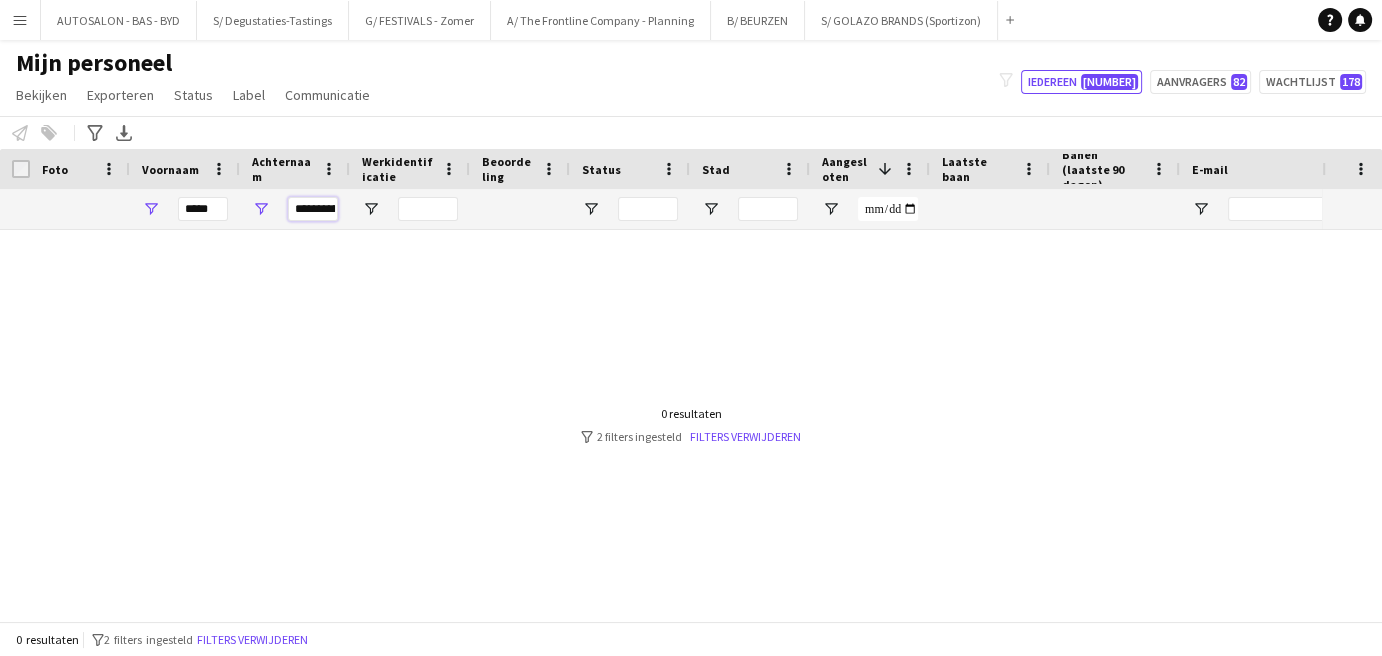 click on "**********" at bounding box center [313, 209] 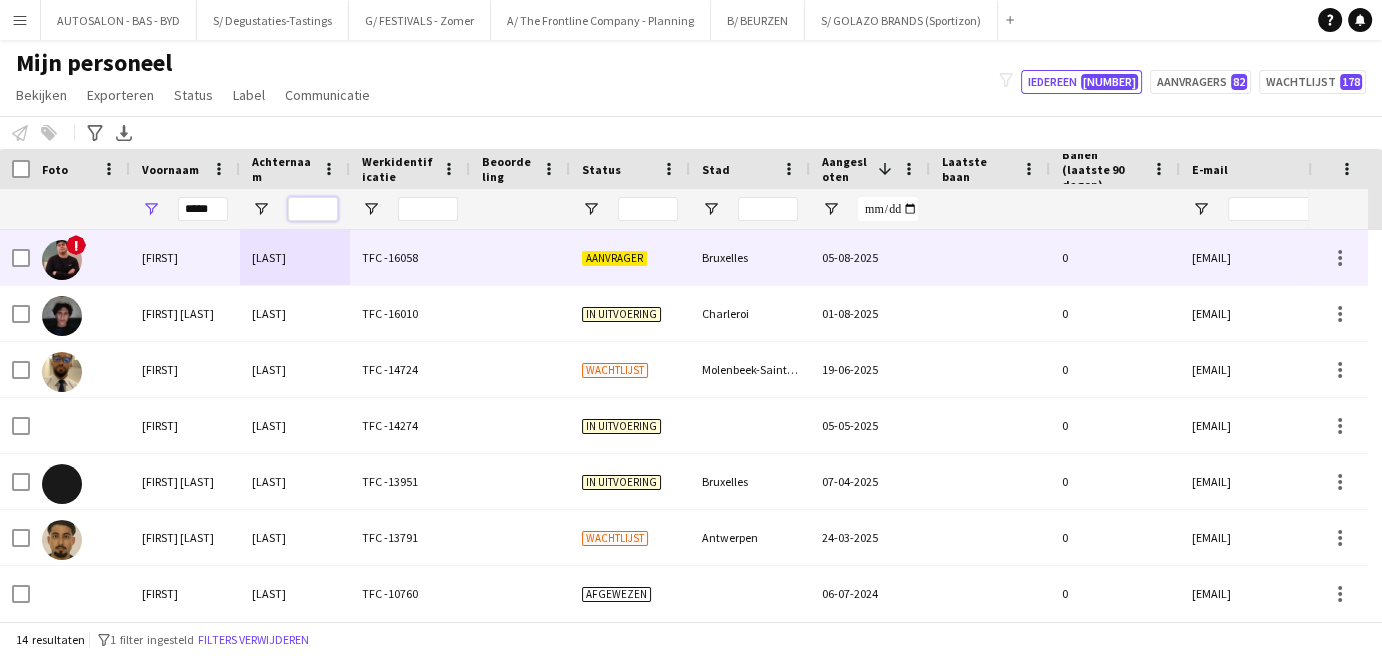 type 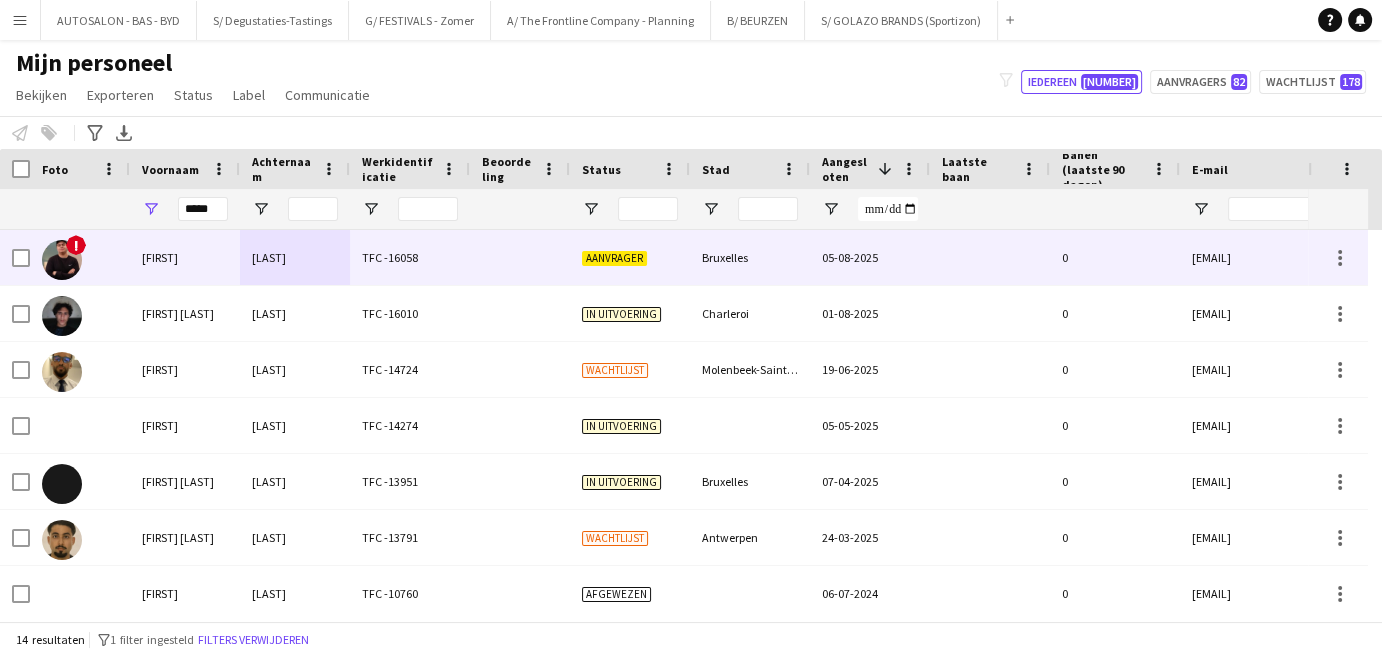 click on "[LAST]" at bounding box center [295, 257] 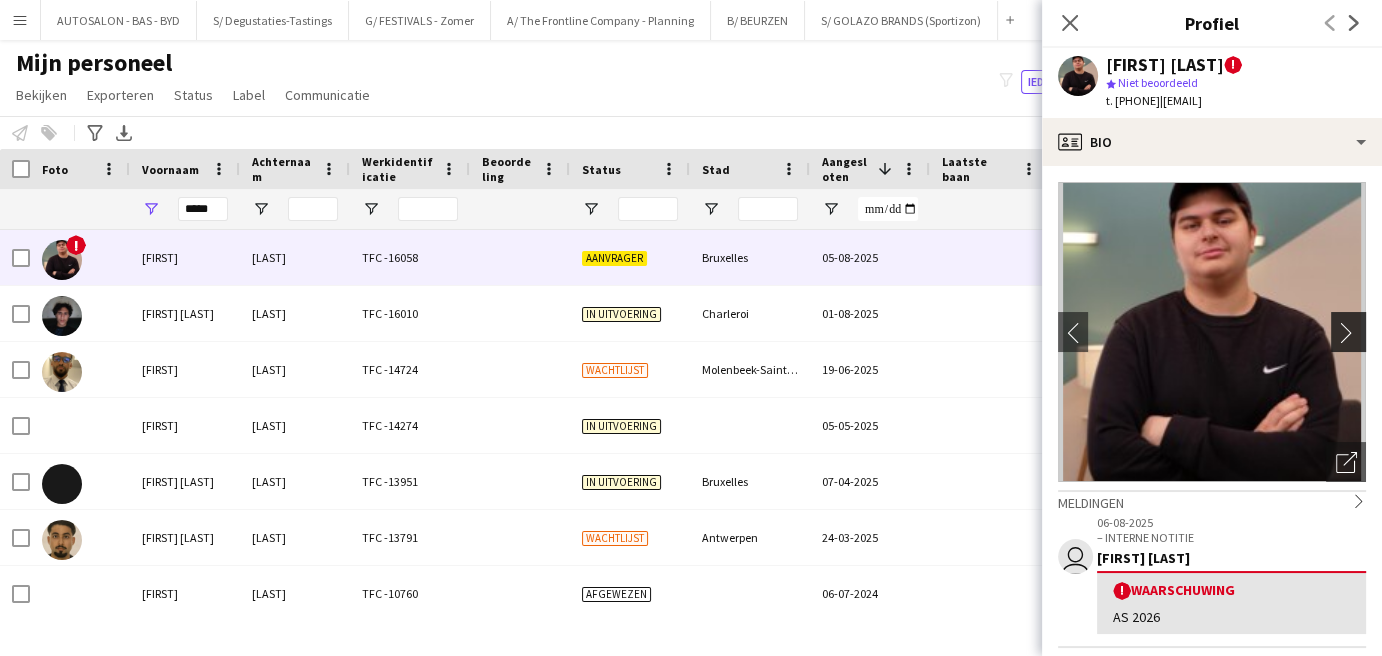 click on "chevron-right" 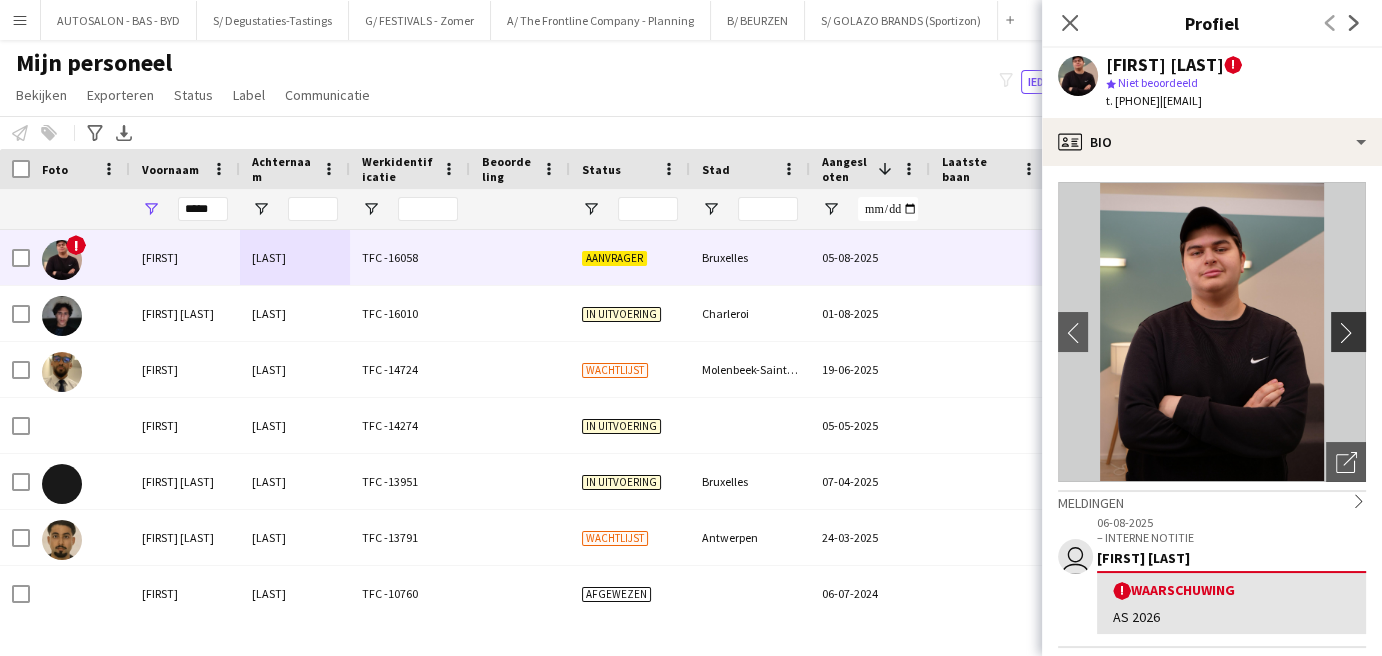 click on "chevron-right" 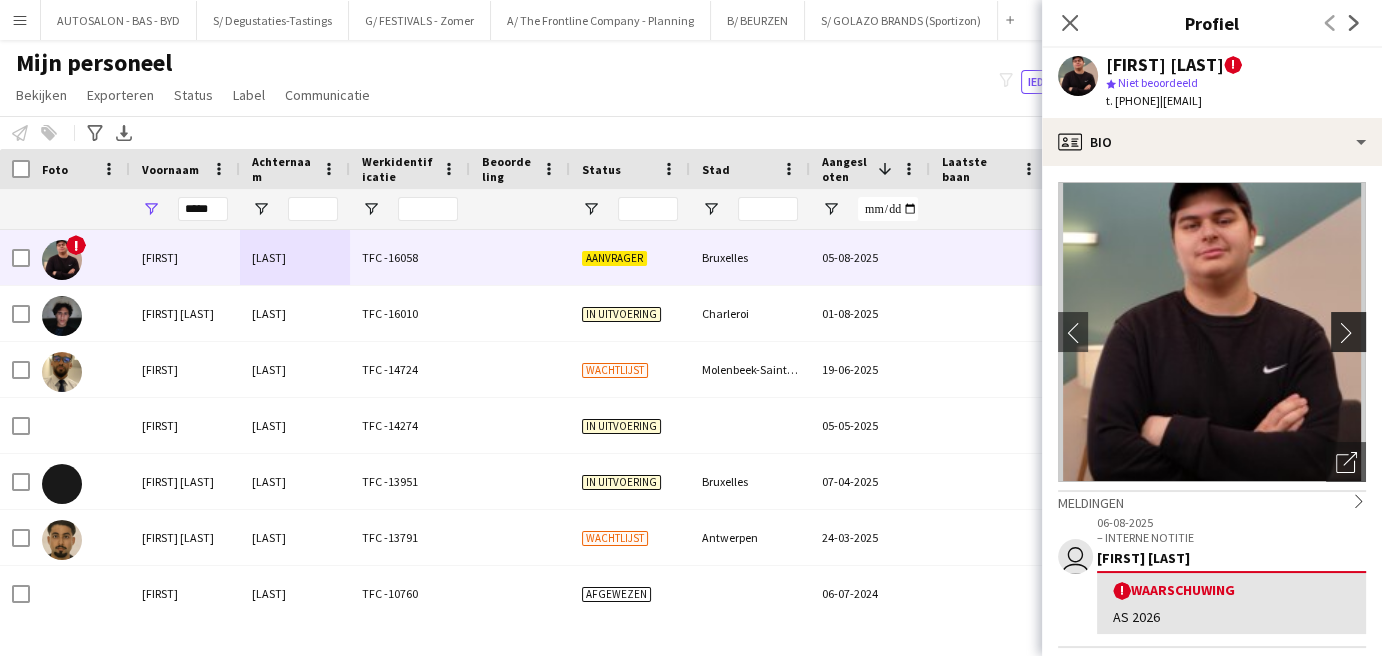 click on "chevron-right" 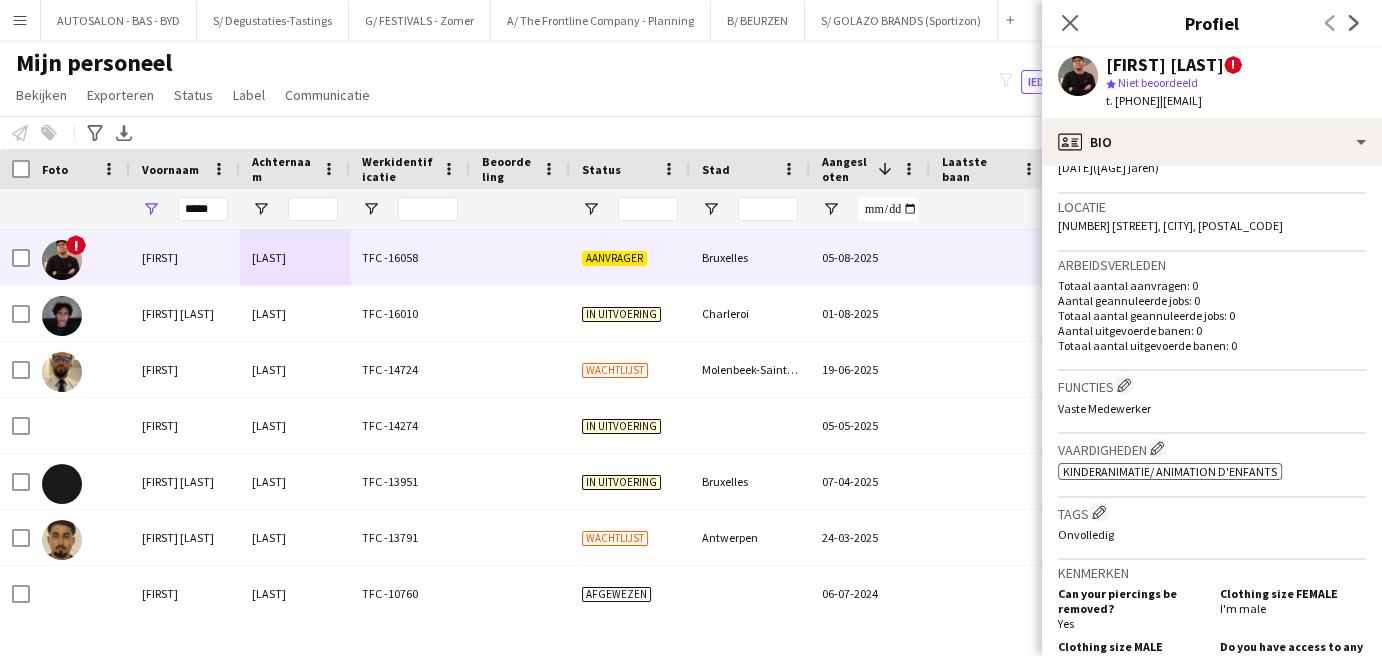 scroll, scrollTop: 70, scrollLeft: 0, axis: vertical 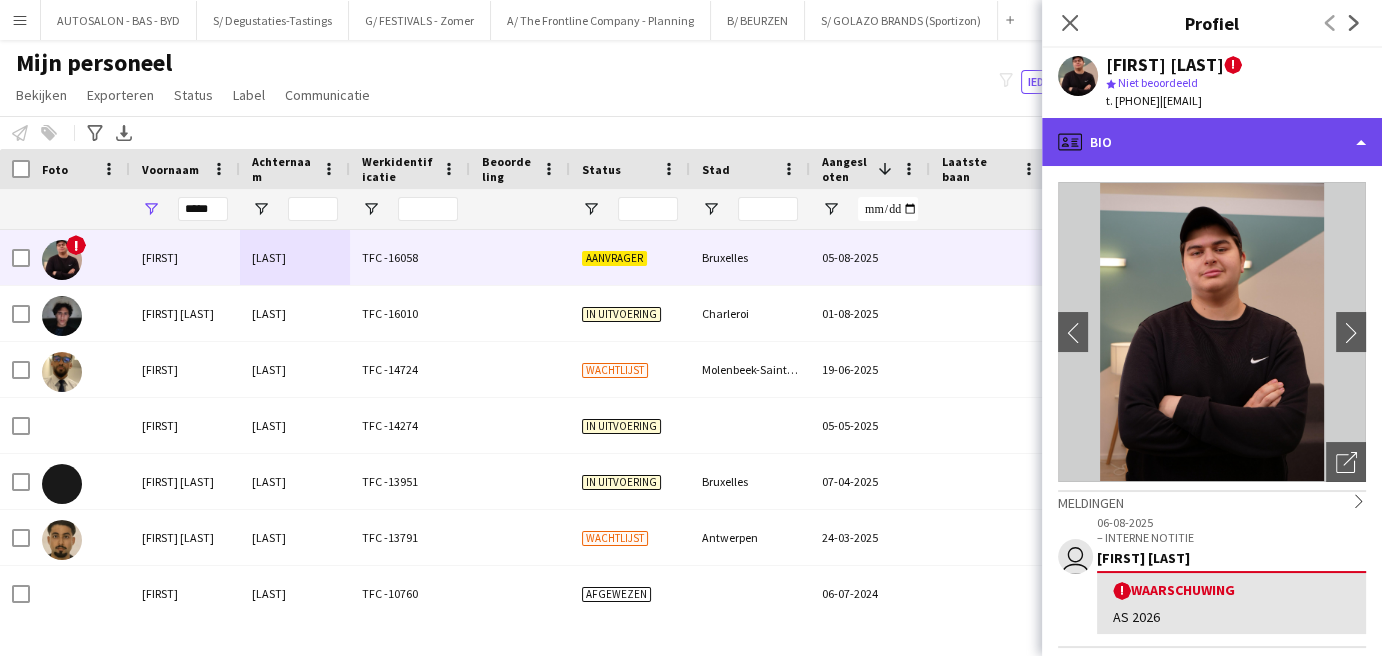 click on "profile
Bio" 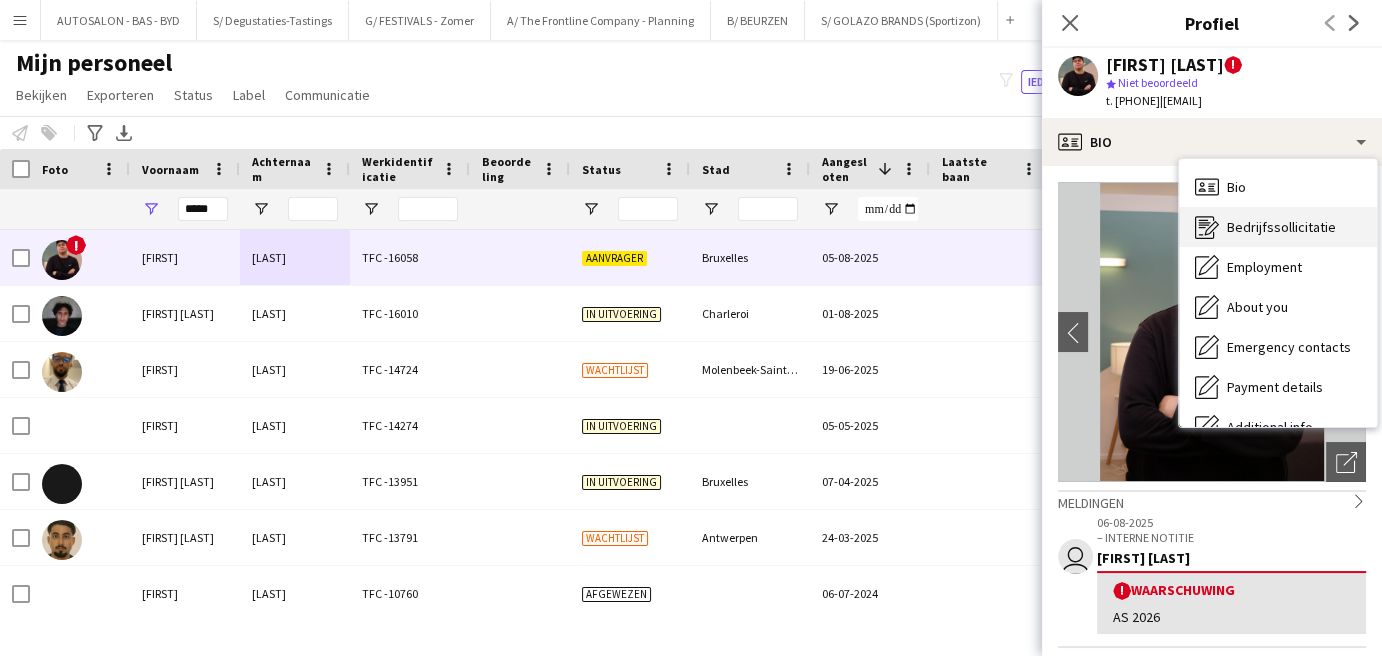 click on "Bedrijfssollicitatie" at bounding box center (1281, 227) 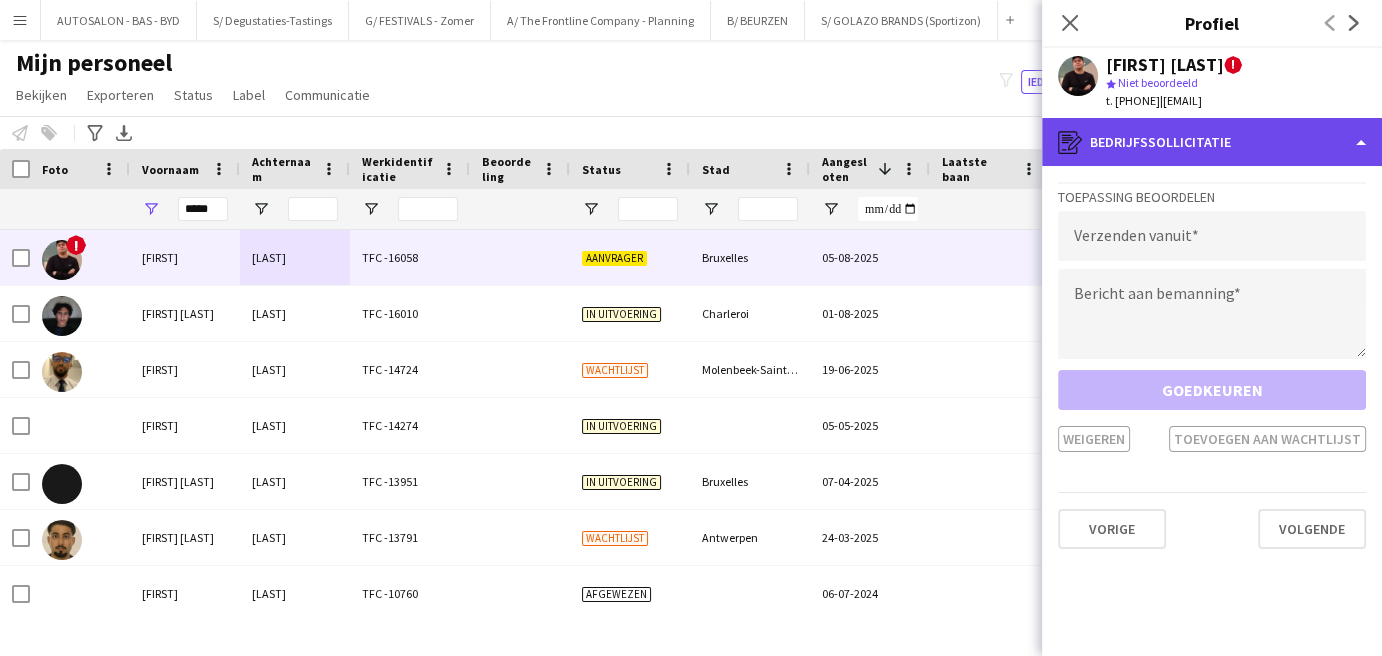 click on "register
Bedrijfssollicitatie" 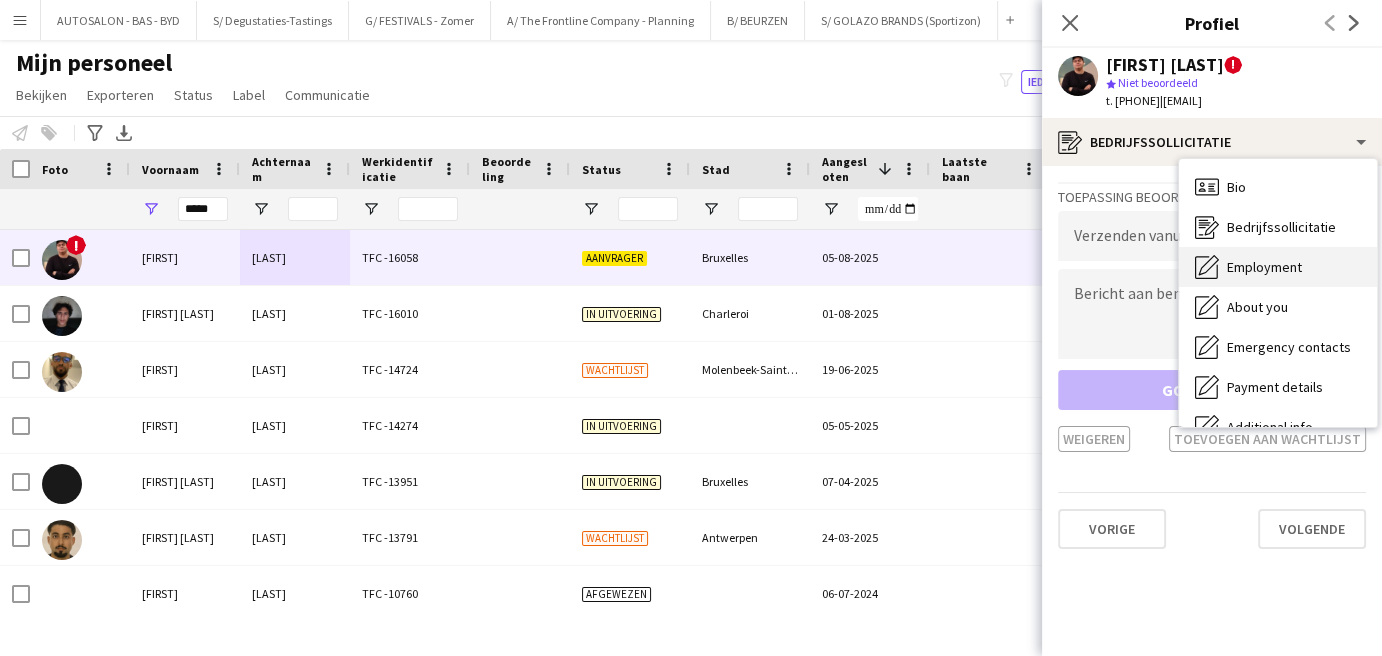 click on "Employment" at bounding box center [1264, 267] 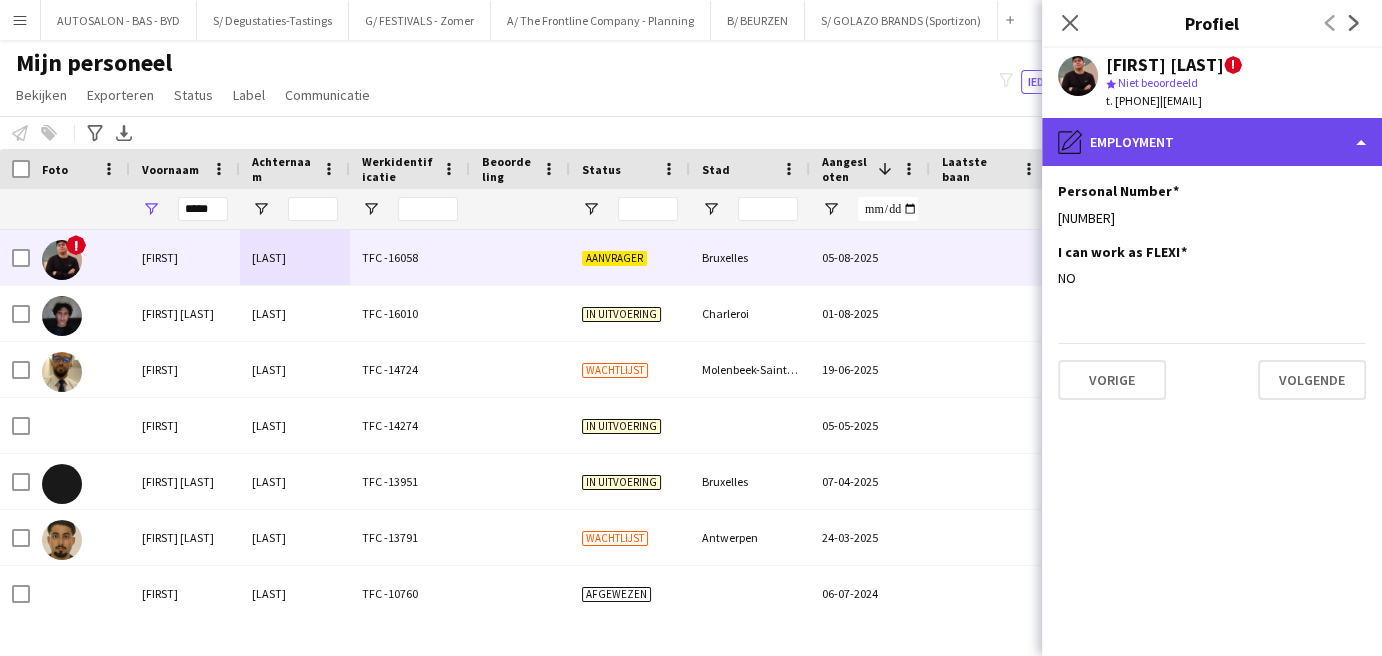 click on "pencil4
Employment" 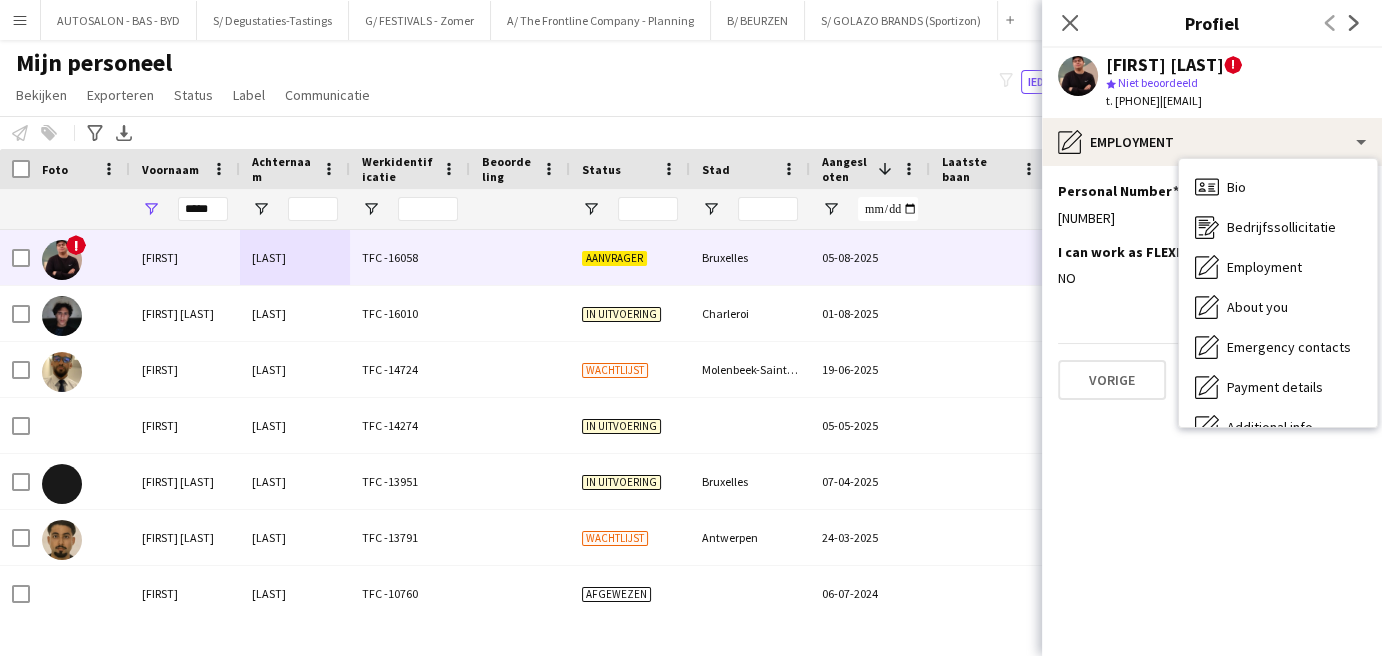 click on "Niet beoordeeld" 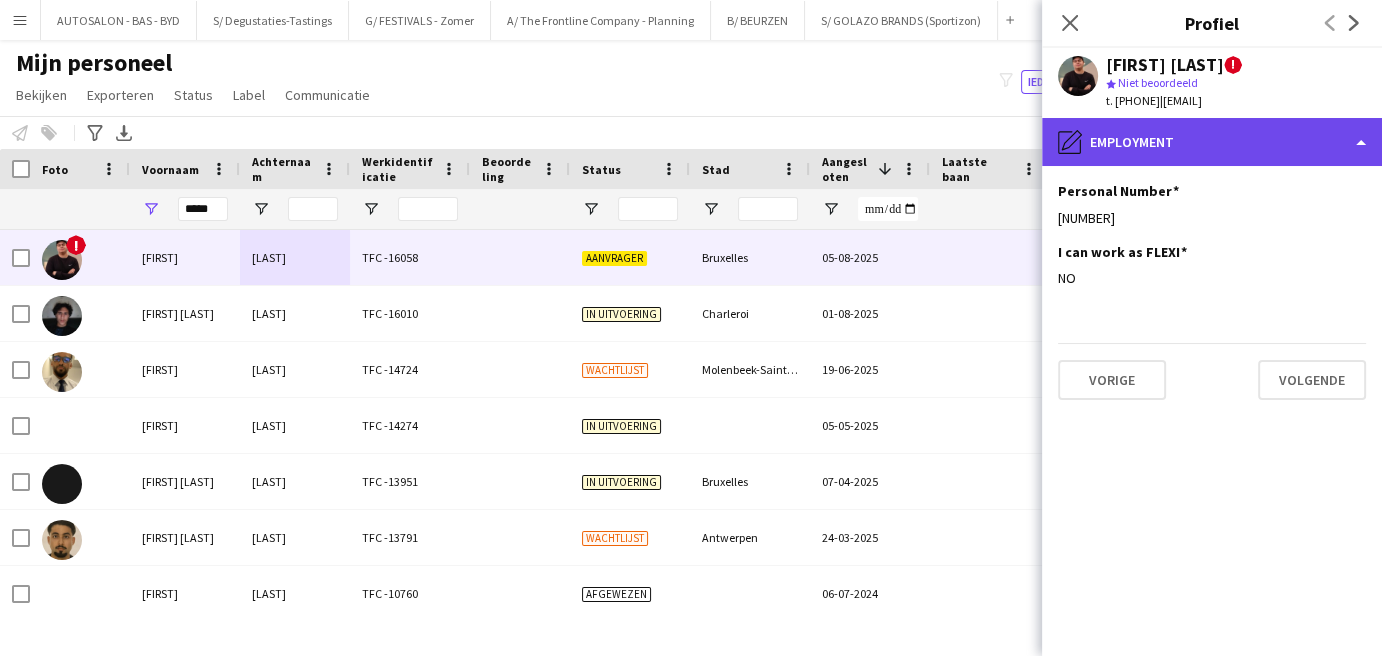 click on "pencil4
Employment" 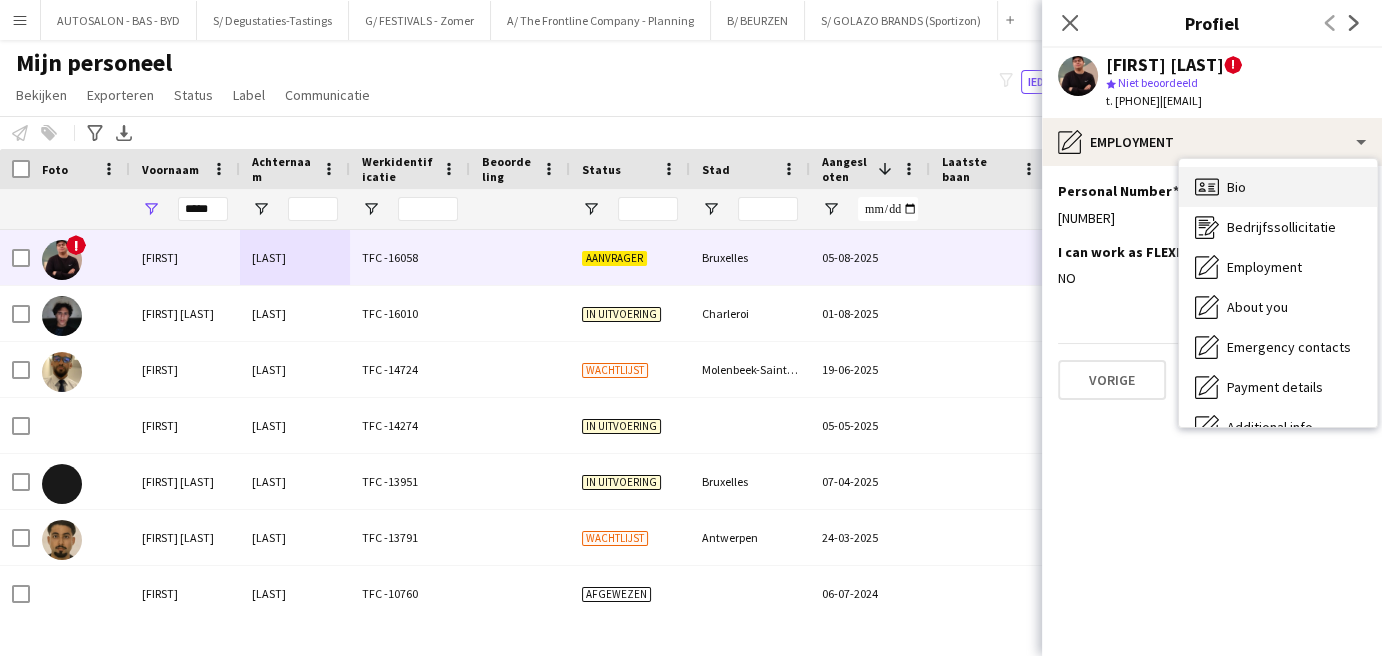 click on "Bio
Bio" at bounding box center (1278, 187) 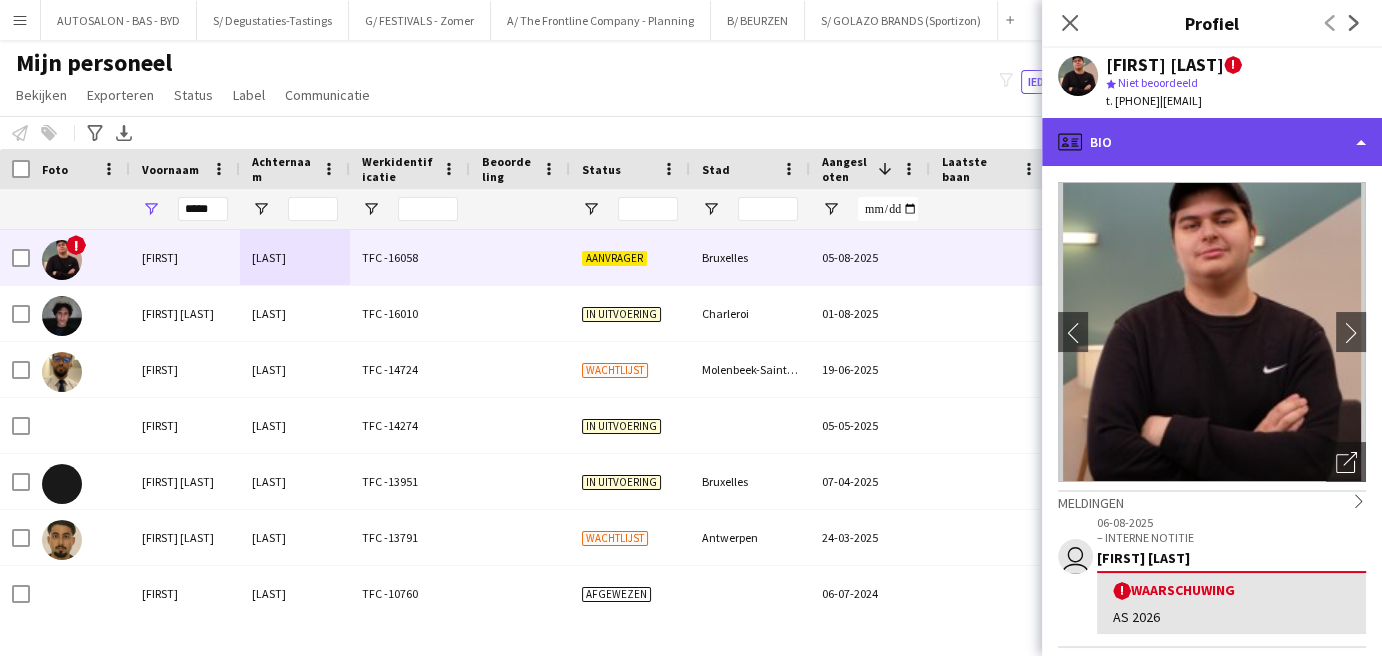 click on "profile
Bio" 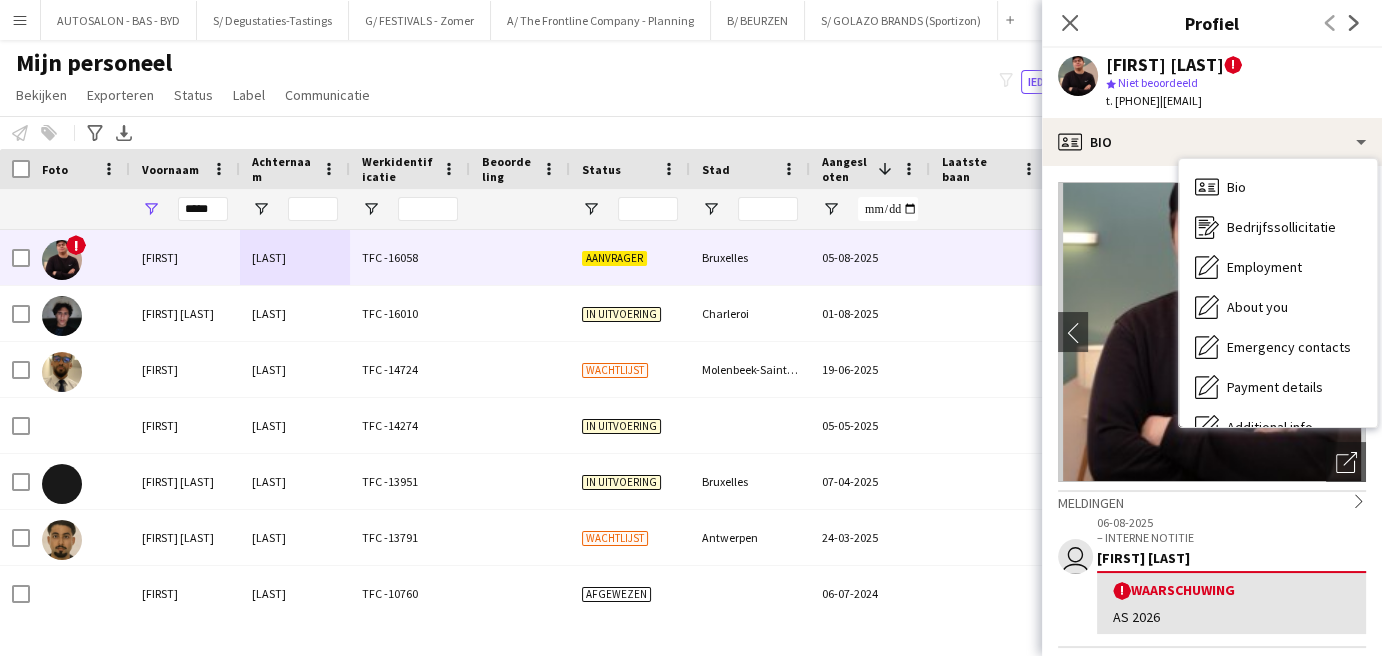 click 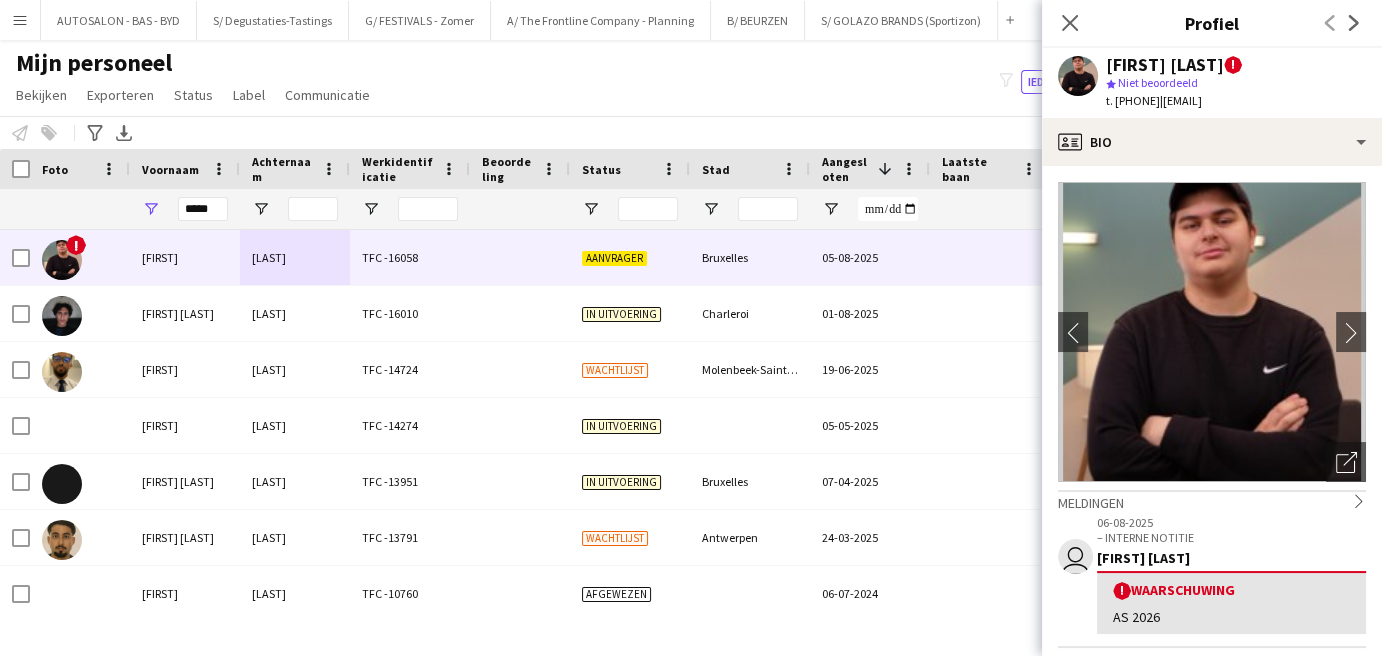 click on "chevron-left
chevron-right
Foto's pop-up openen
Meldingen
chevron-right
user
[DATE]   – INTERNE NOTITIE   [FIRST] [LAST]  !  Waarschuwing   AS 2026   Geslacht   Man   Verjaardag   [DATE]   ([AGE] jaren)   Locatie   [NUMBER] [STREET], [CITY], [POSTAL_CODE]   Arbeidsverleden   Totaal aantal aanvragen: 0   Aantal geannuleerde jobs: 0   Totaal aantal geannuleerde jobs: 0   Aantal uitgevoerde banen: 0   Totaal aantal uitgevoerde banen: 0   Functies
Functies van bedrijf bewerken
Vaste Medewerker   Vaardigheden
Vaardigheden van bemanningsbedrijf bewerken
ok-circled2
background
Layer 1
cross-circle-red
background
Layer 1
Kinderanimatie/ Animation d'enfants
Tags
No" 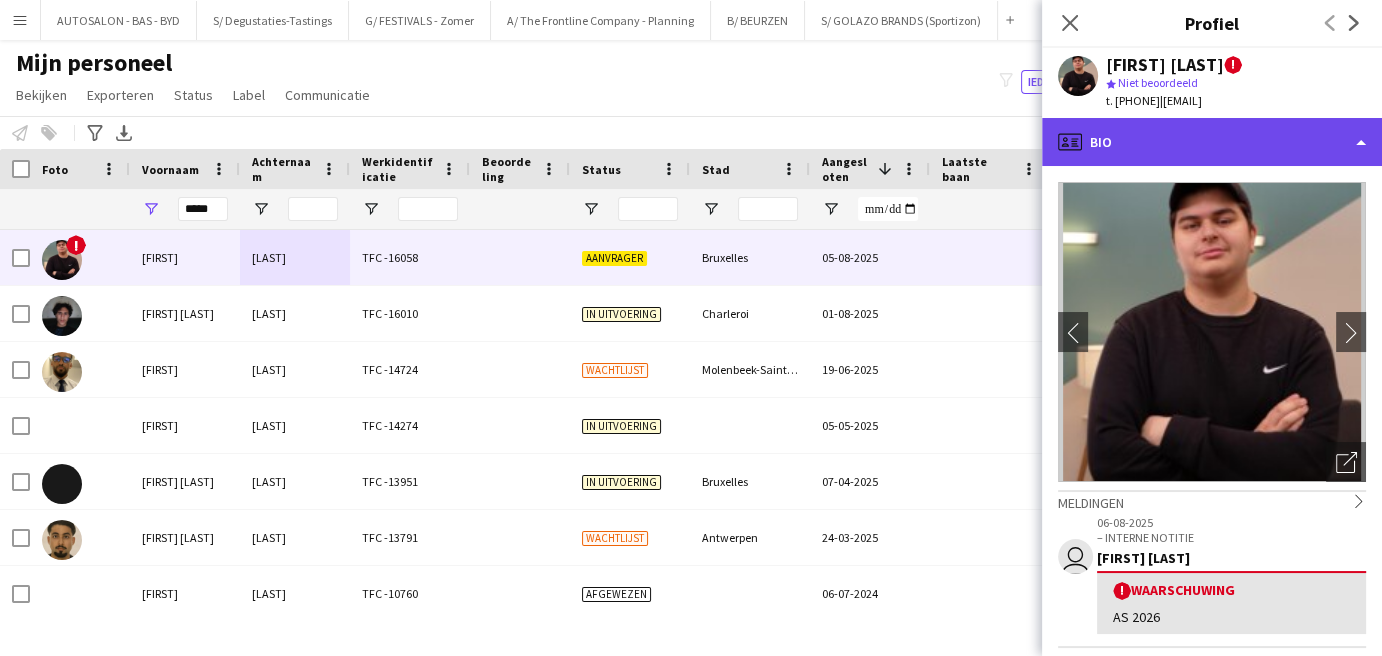 click on "profile
Bio" 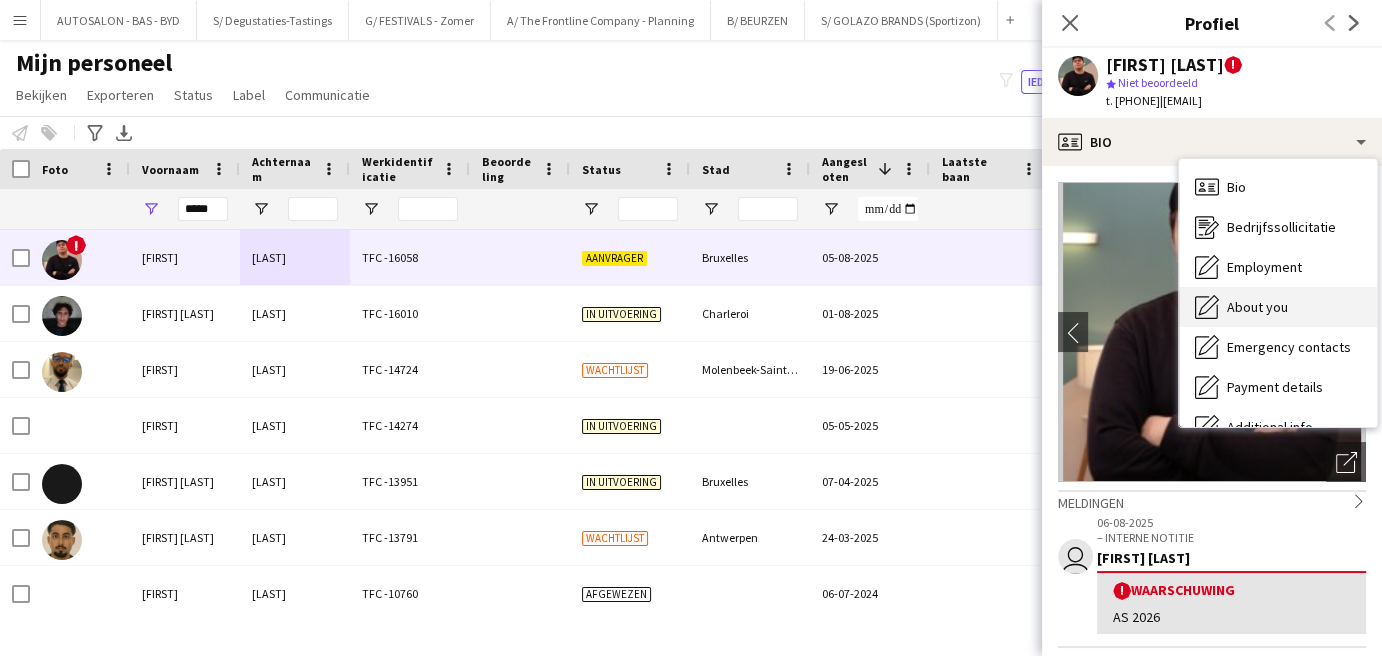 click on "About you
About you" at bounding box center (1278, 307) 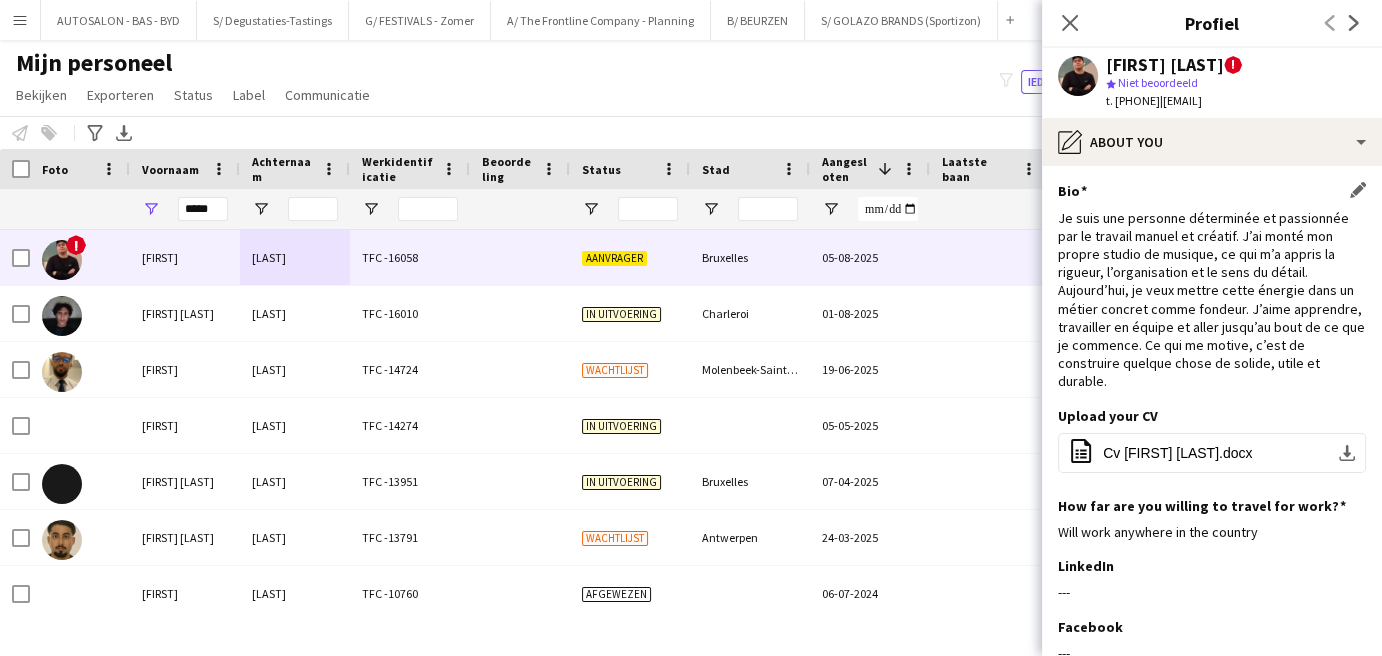 scroll, scrollTop: 212, scrollLeft: 0, axis: vertical 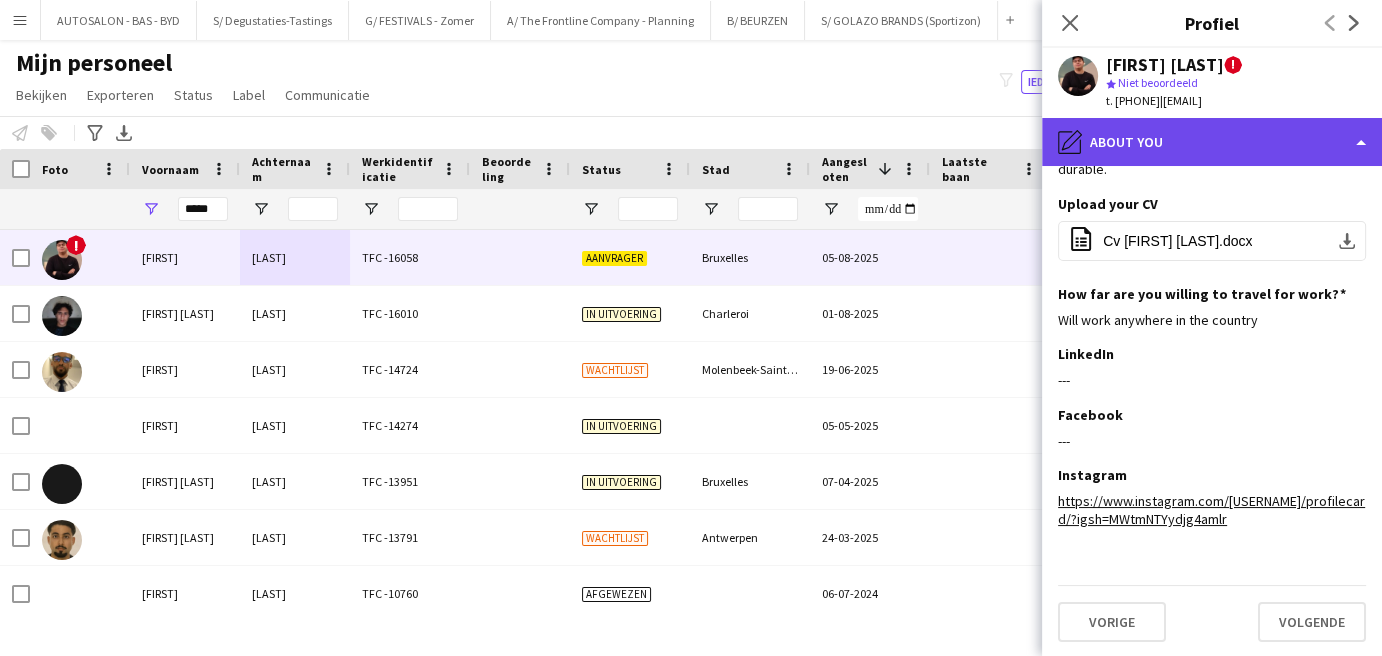 click on "pencil4
About you" 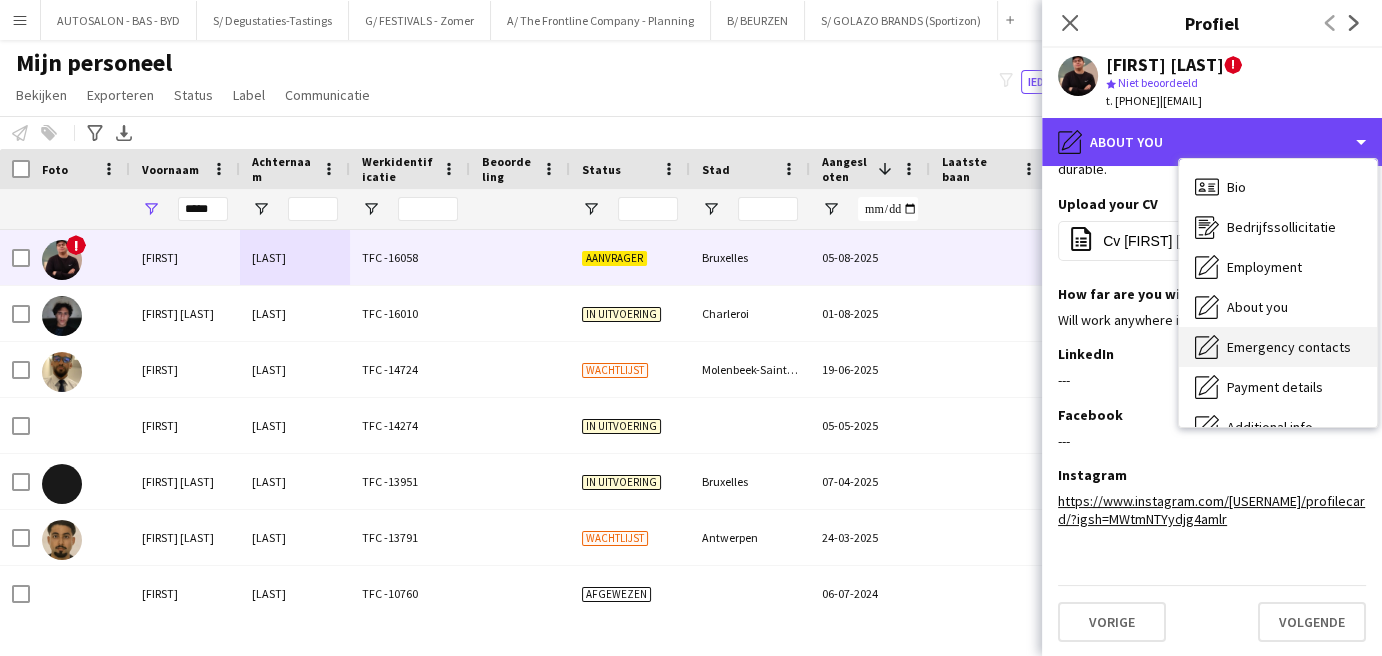 scroll, scrollTop: 147, scrollLeft: 0, axis: vertical 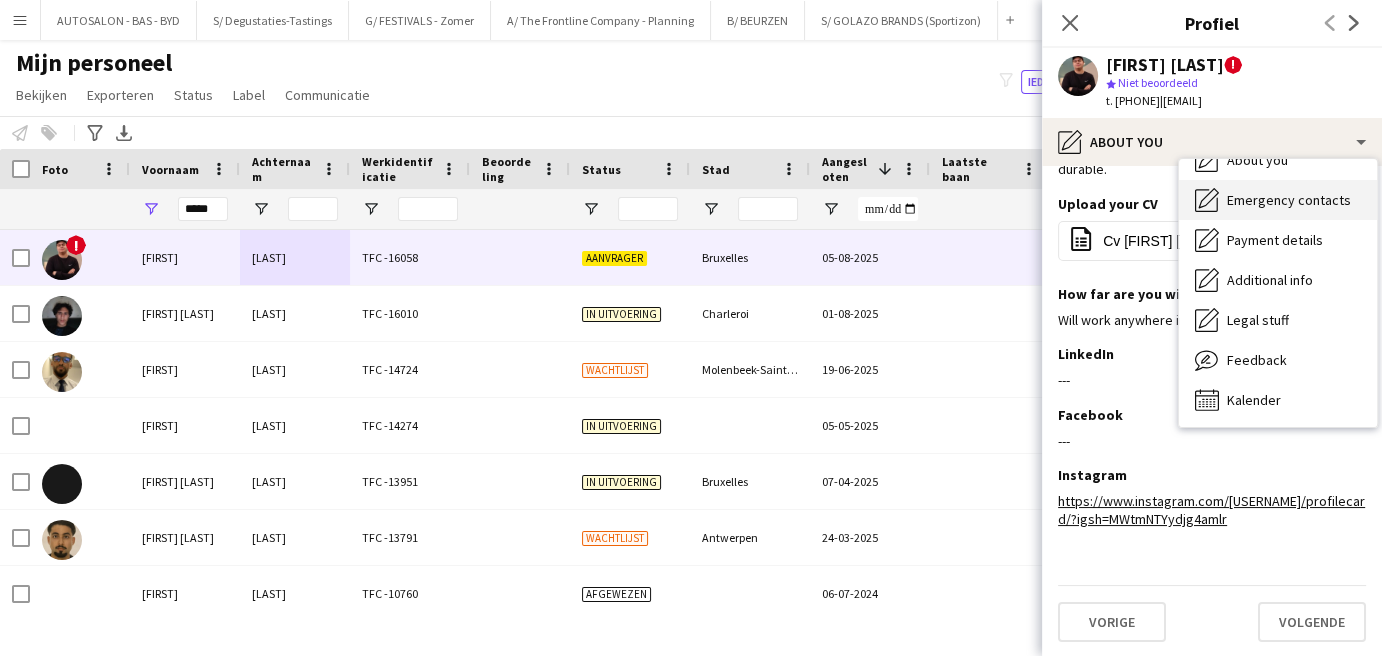 click on "Emergency contacts" at bounding box center [1289, 200] 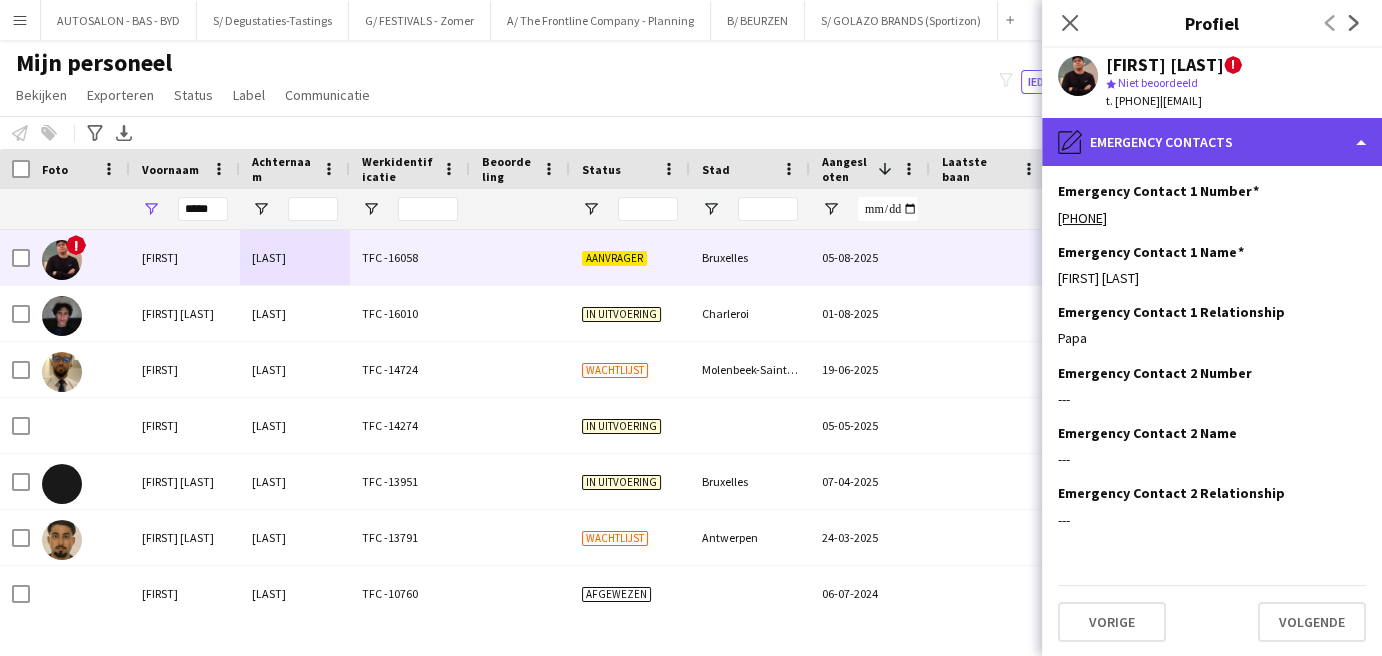 click on "pencil4
Emergency contacts" 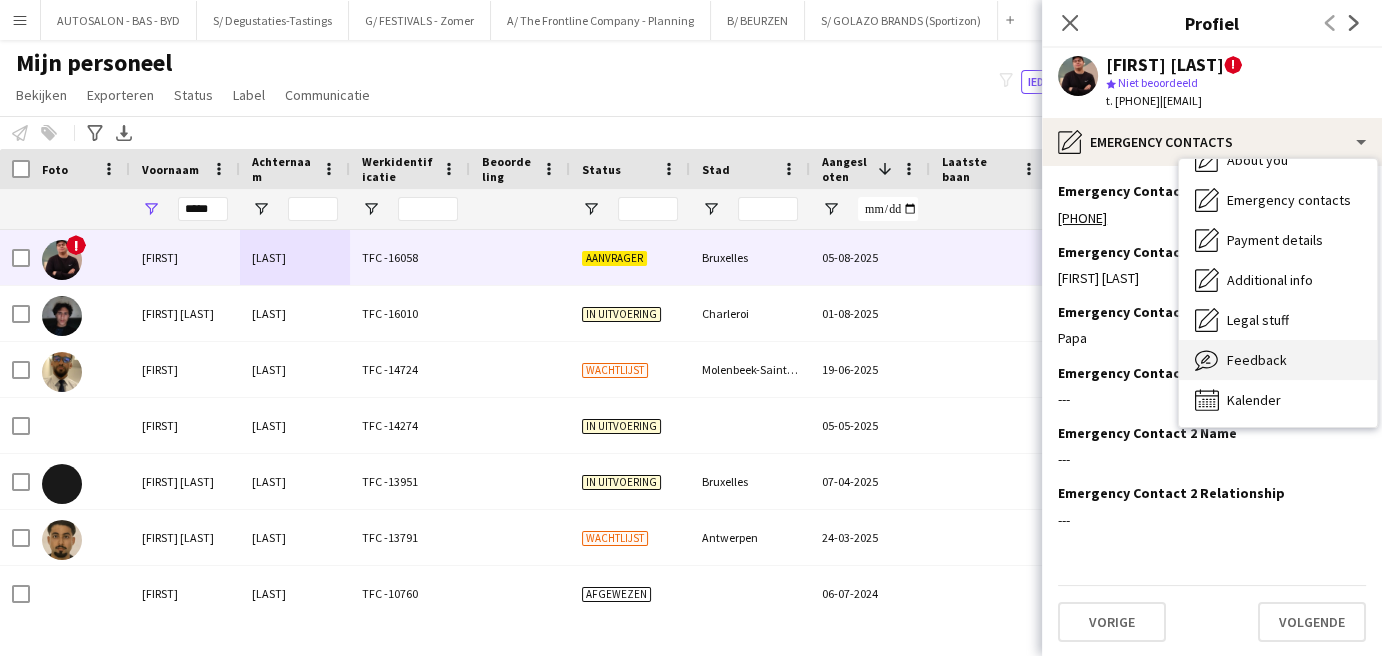 click on "Feedback" at bounding box center [1257, 360] 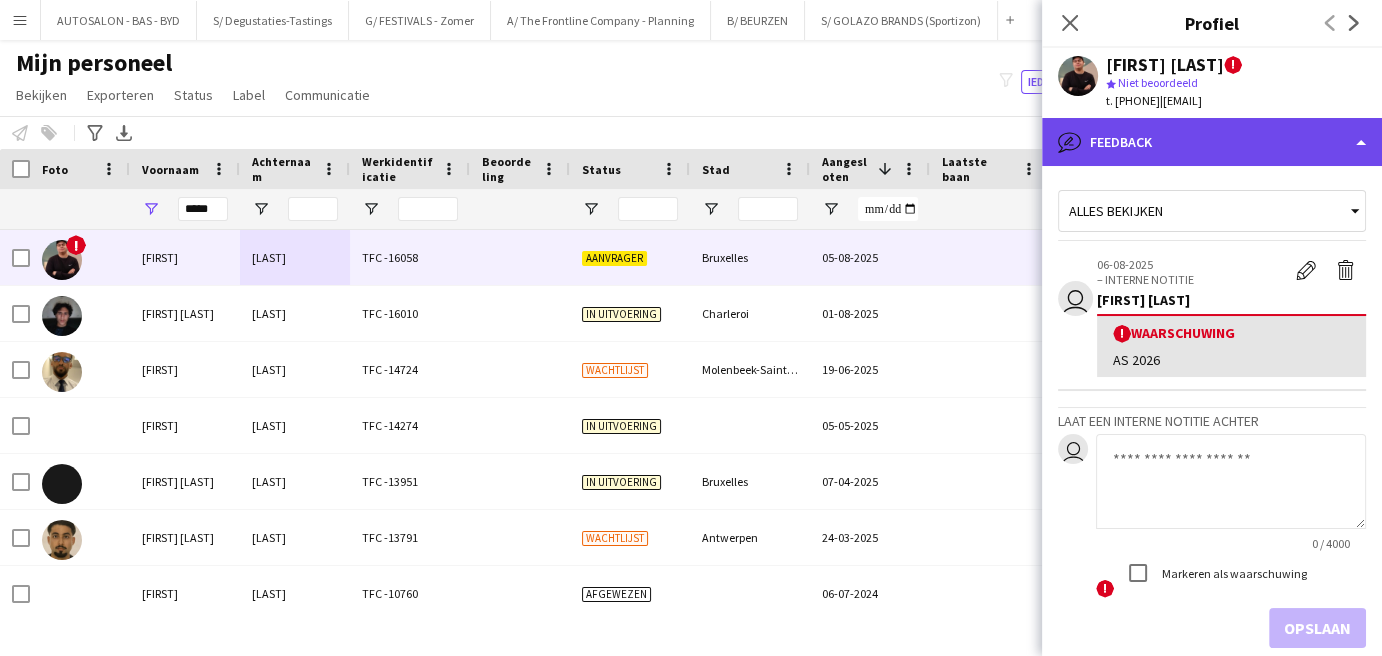 click on "bubble-pencil
Feedback" 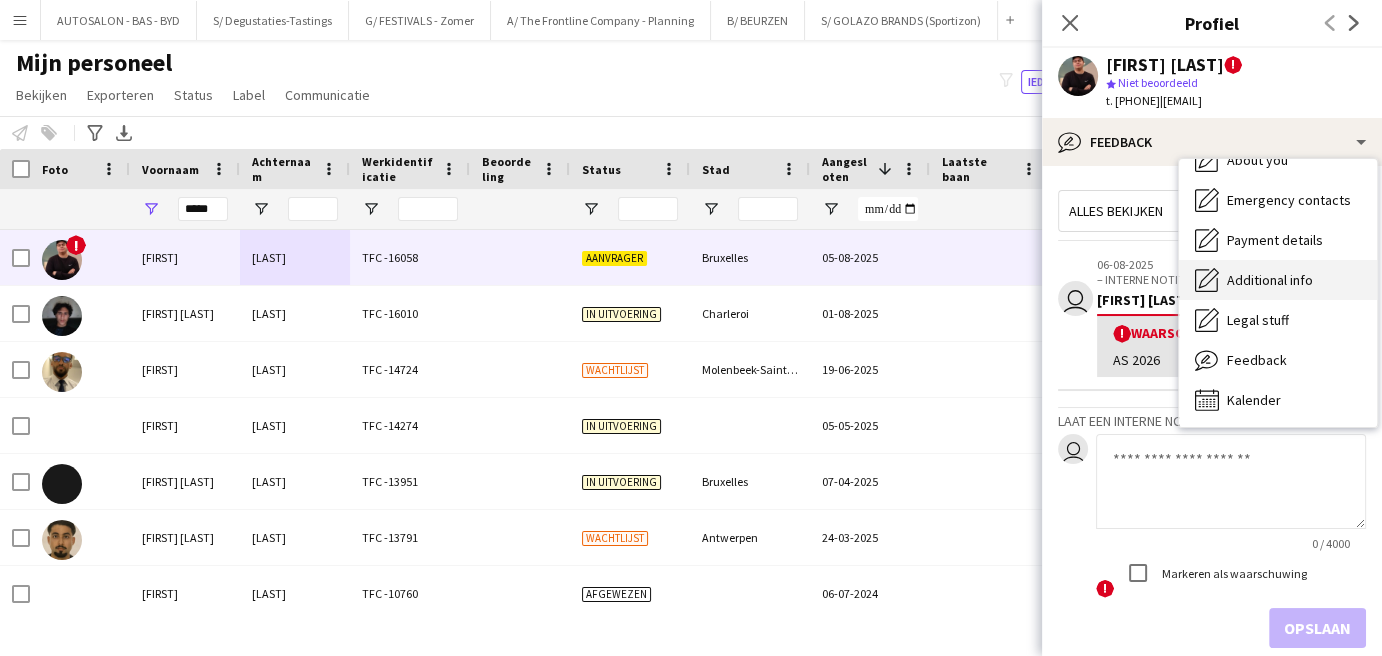 click on "Additional info" at bounding box center (1270, 280) 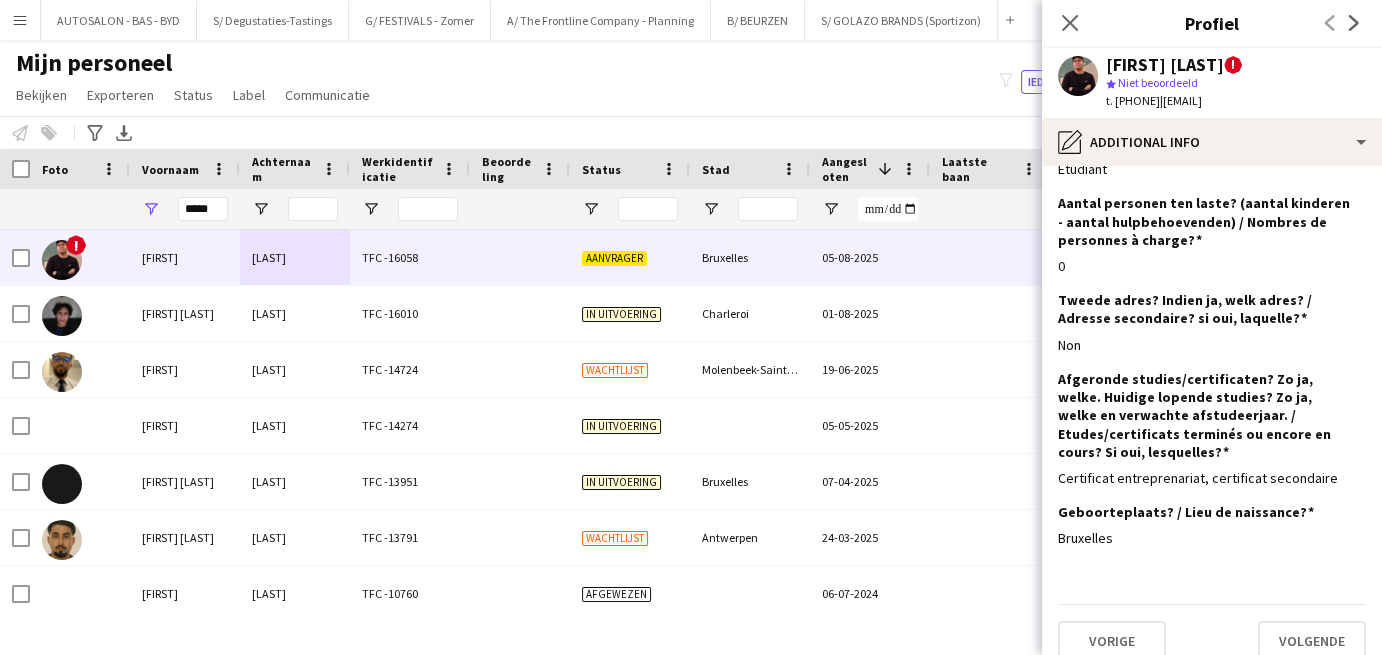 scroll, scrollTop: 309, scrollLeft: 0, axis: vertical 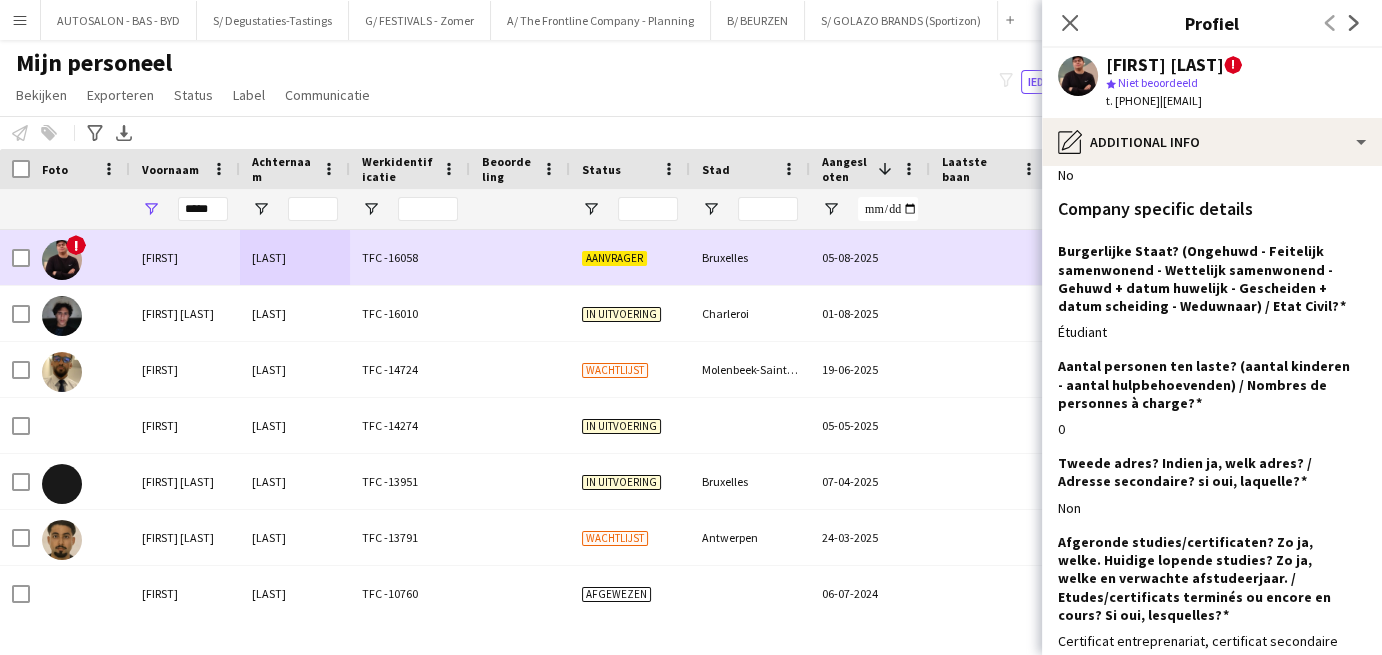 click on "[LAST]" at bounding box center (295, 257) 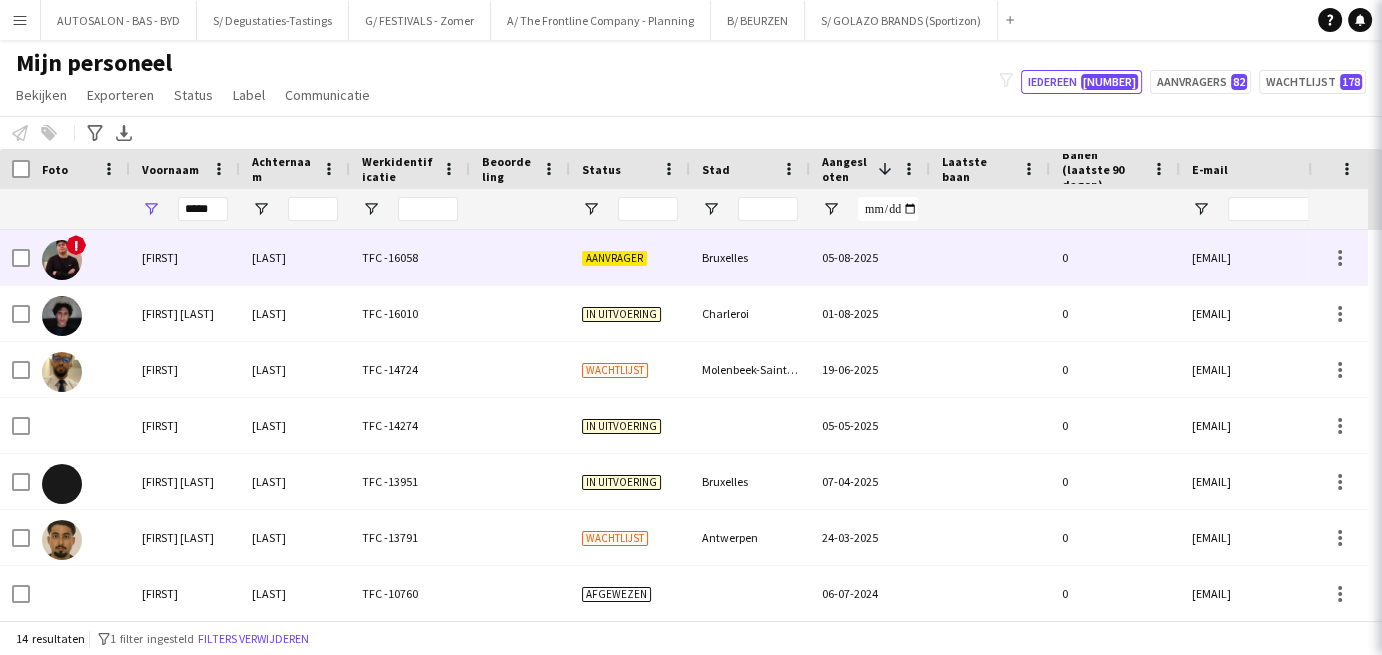 click on "[LAST]" at bounding box center (295, 257) 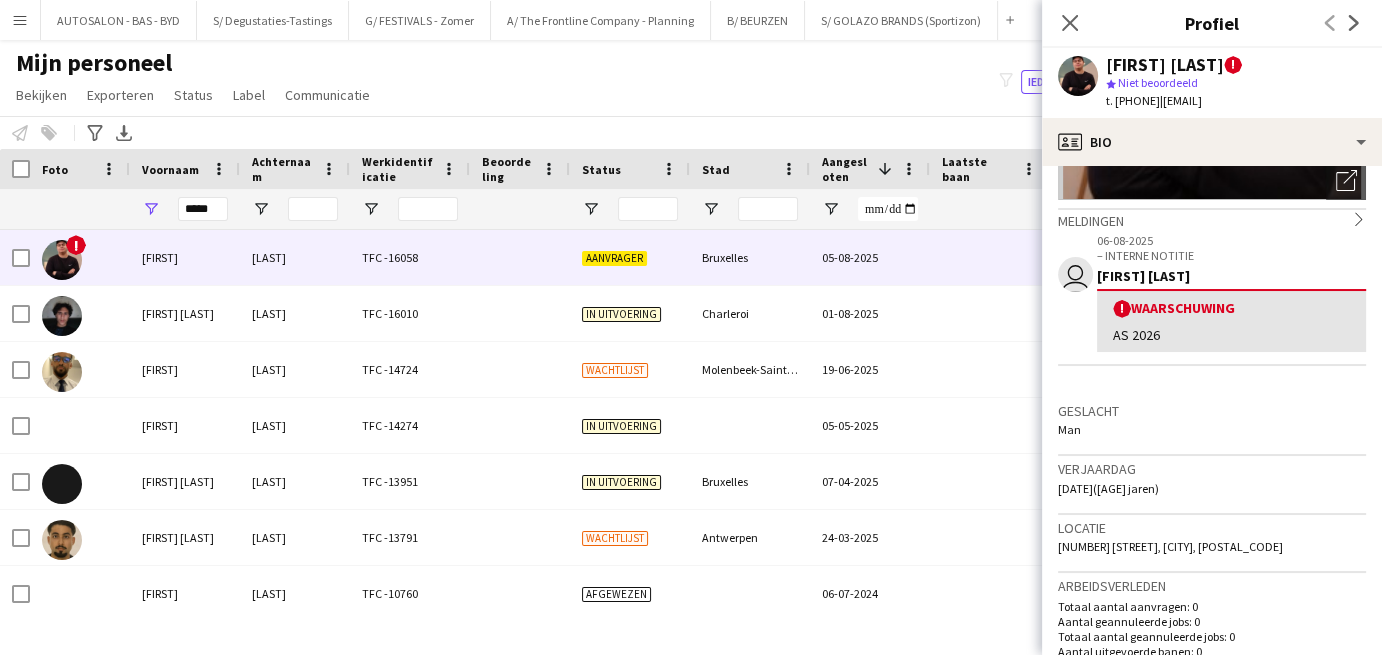 scroll, scrollTop: 293, scrollLeft: 0, axis: vertical 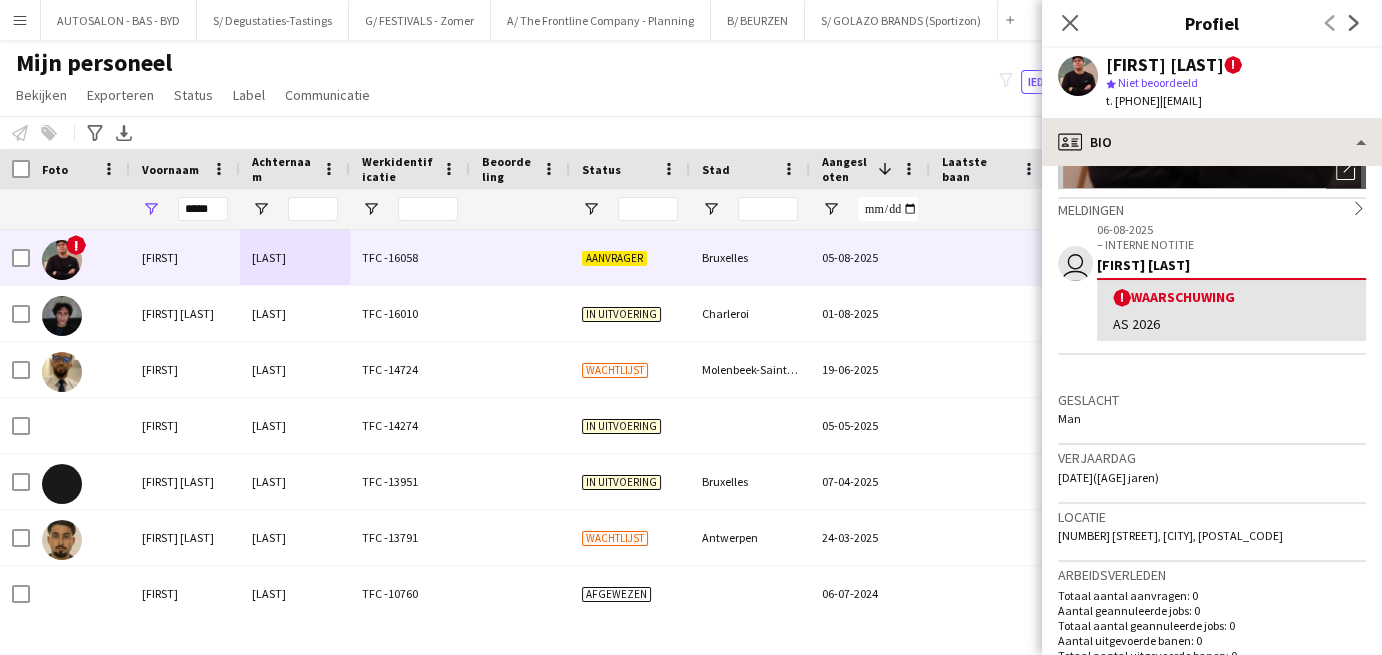 drag, startPoint x: 1160, startPoint y: 449, endPoint x: 1150, endPoint y: 127, distance: 322.15524 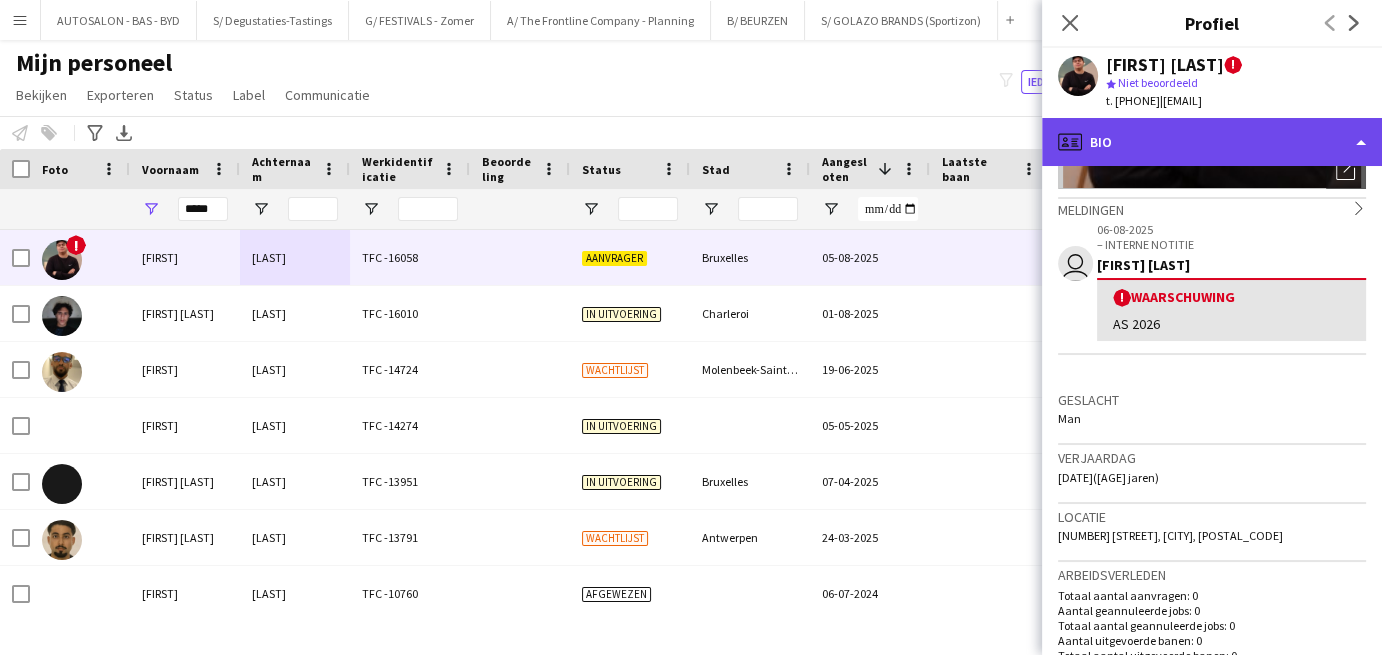 click on "profile
Bio" 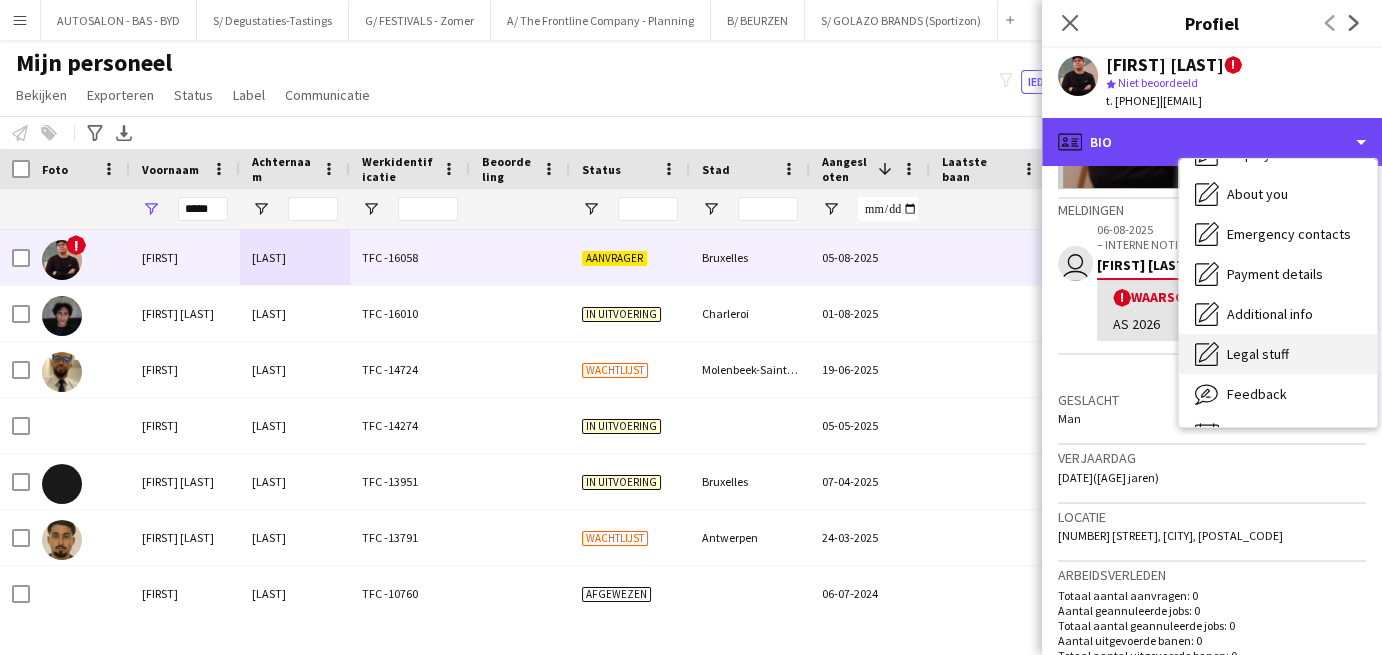 scroll, scrollTop: 147, scrollLeft: 0, axis: vertical 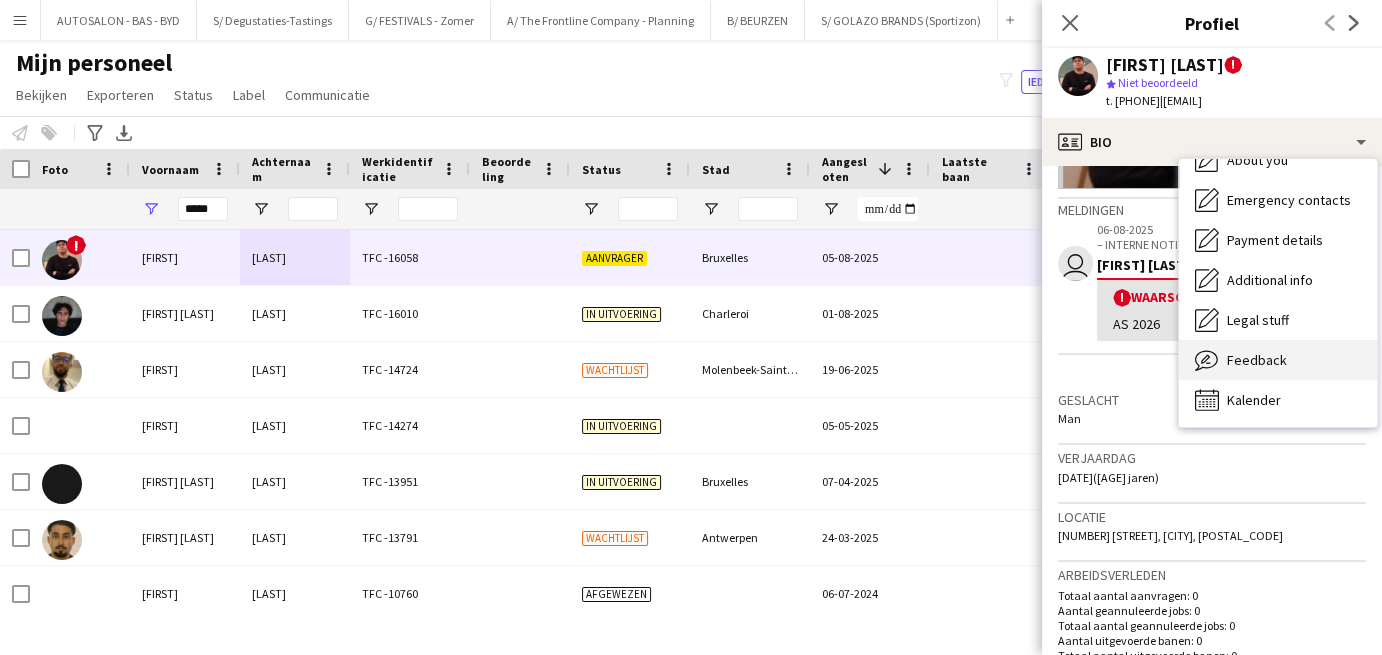 click on "Feedback" at bounding box center (1257, 360) 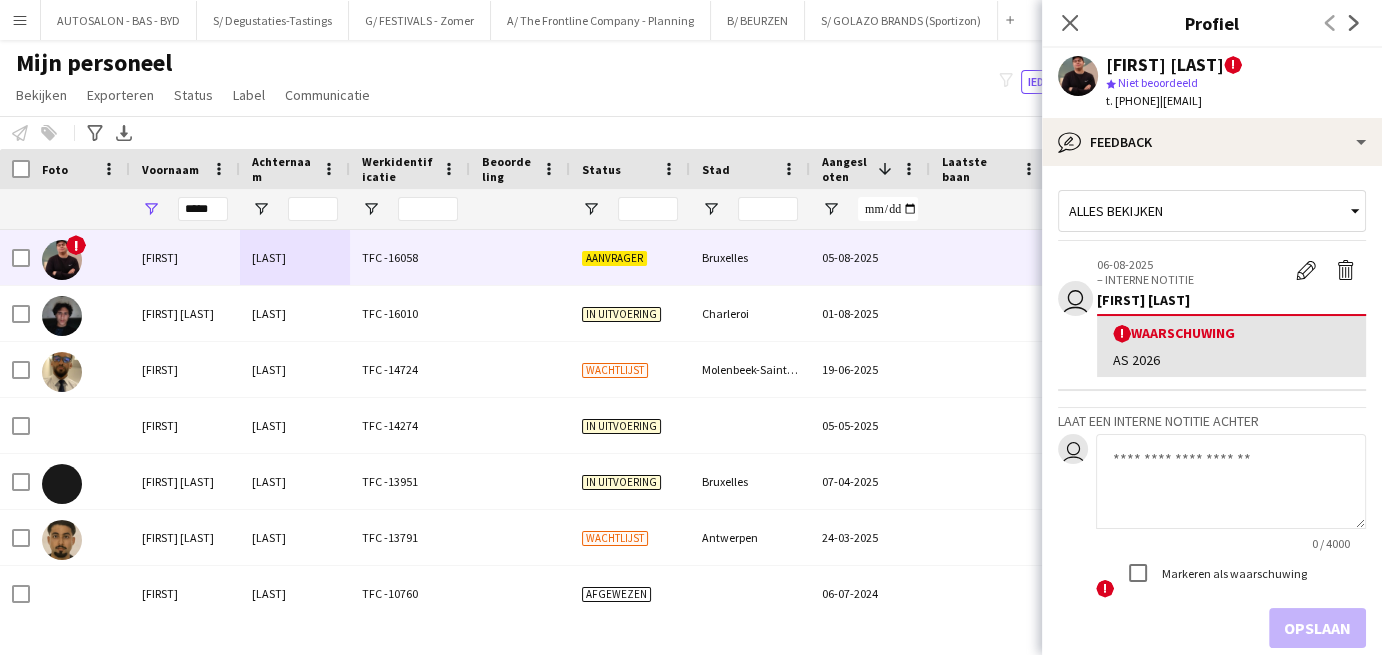 click 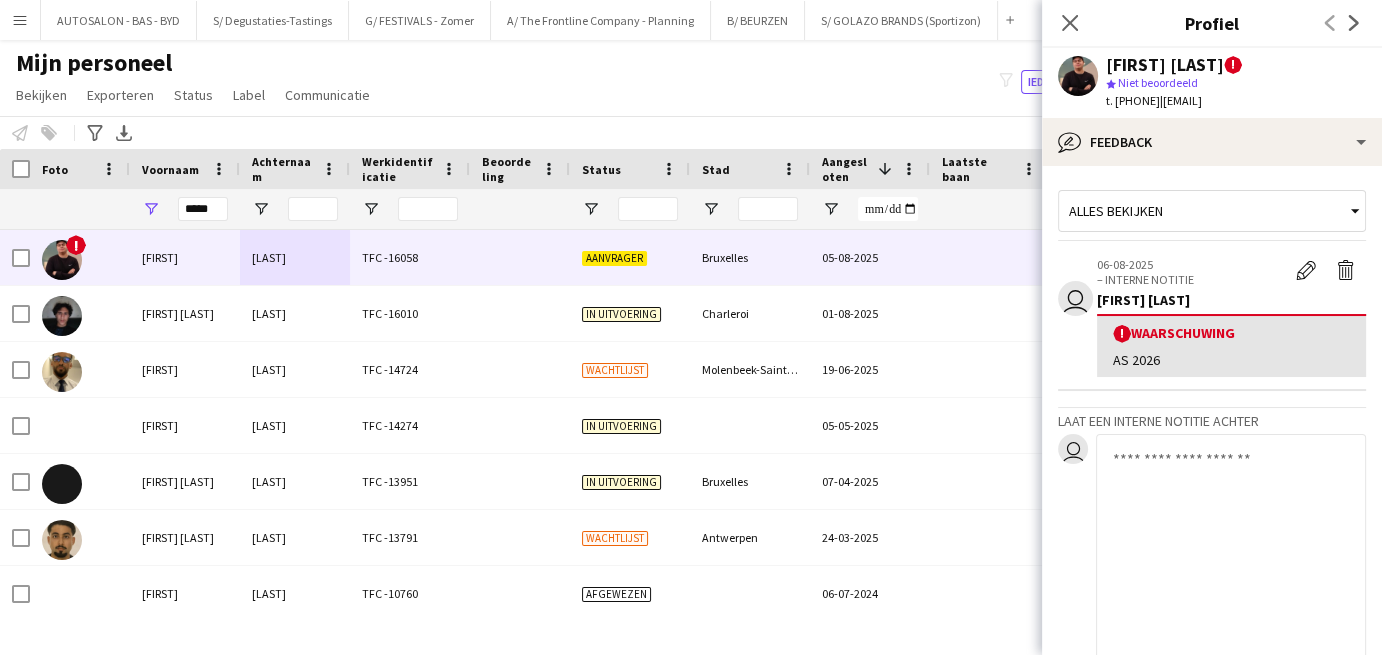drag, startPoint x: 1345, startPoint y: 522, endPoint x: 1352, endPoint y: 730, distance: 208.11775 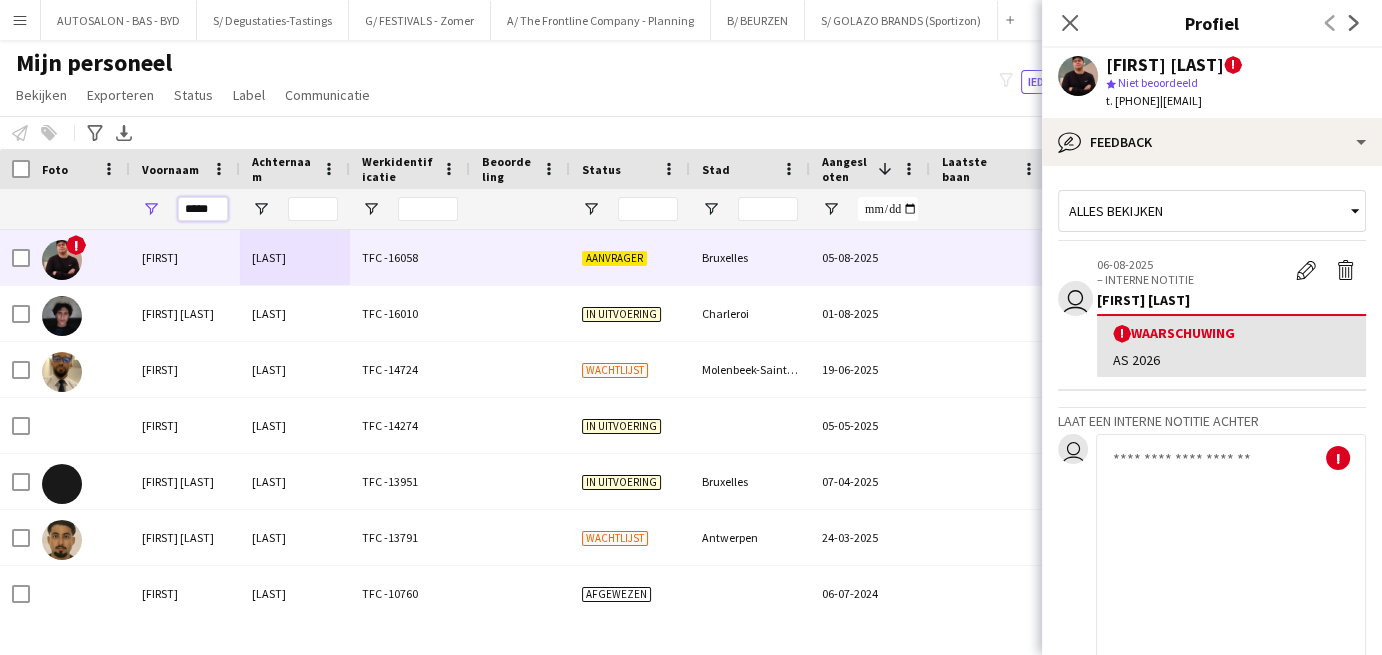 click on "*****" at bounding box center [203, 209] 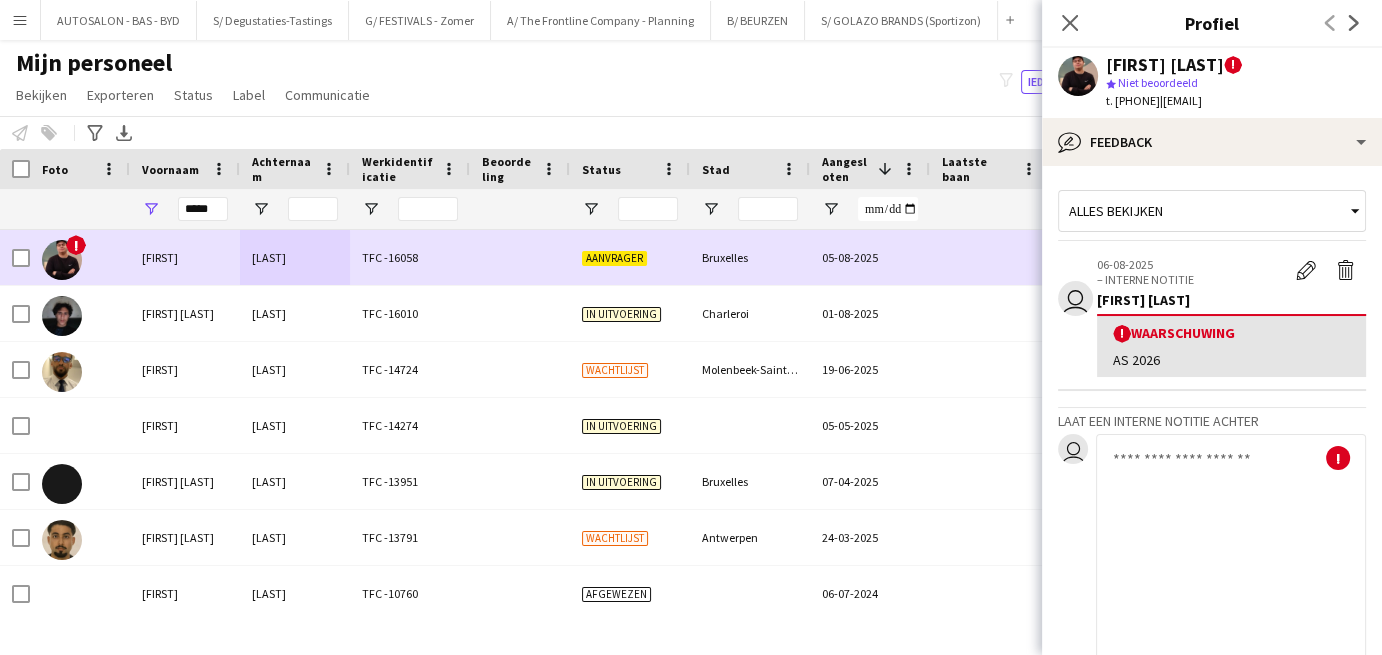 click on "[FIRST]" at bounding box center (185, 257) 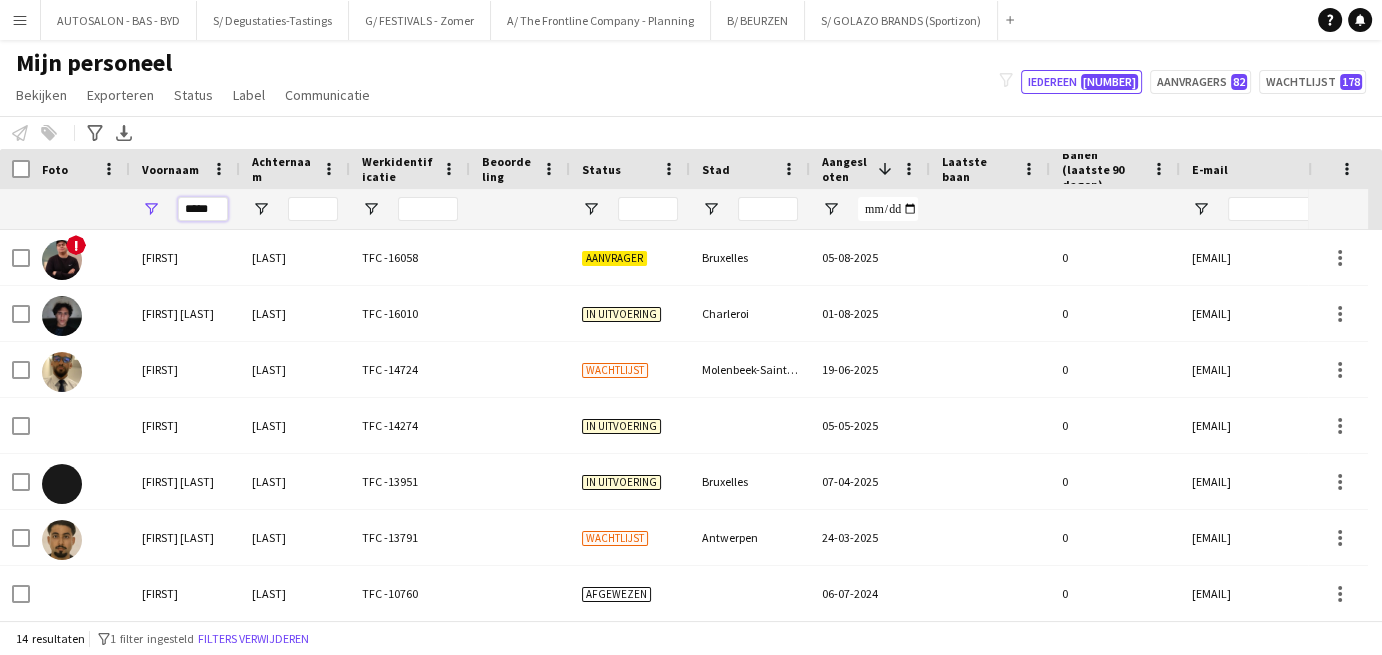 click on "*****" at bounding box center (203, 209) 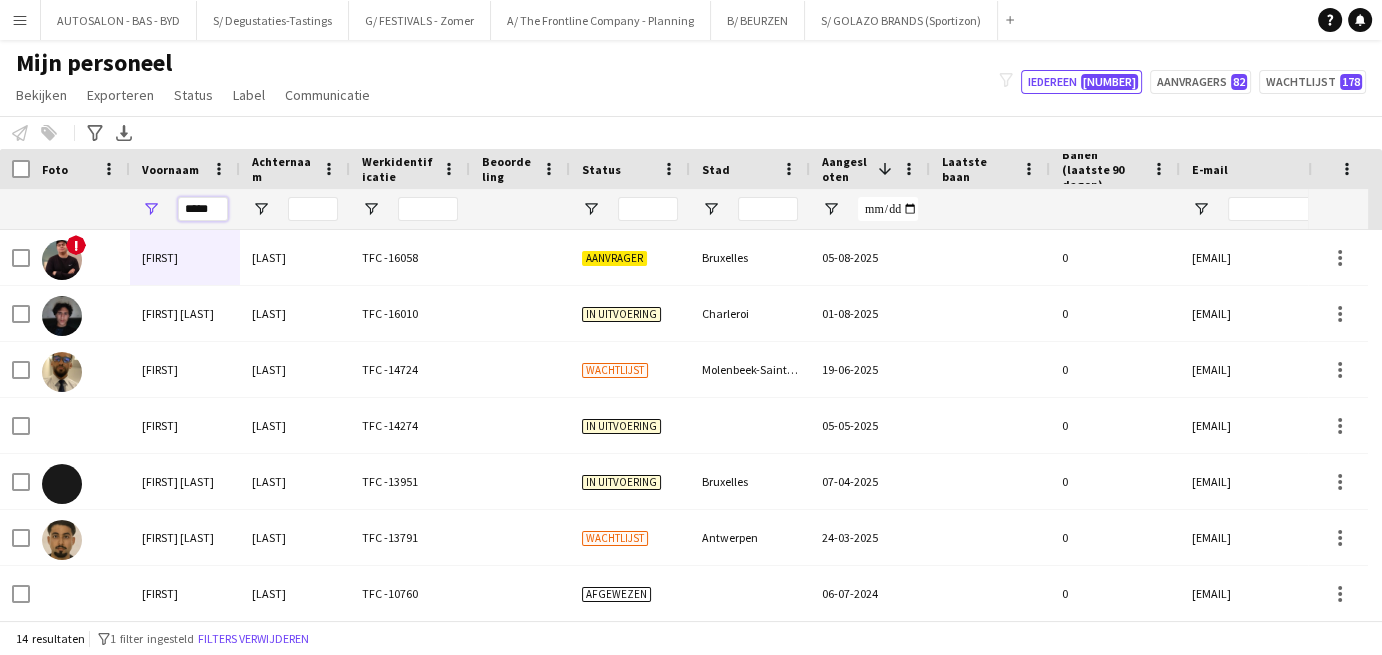 click on "*****" at bounding box center (203, 209) 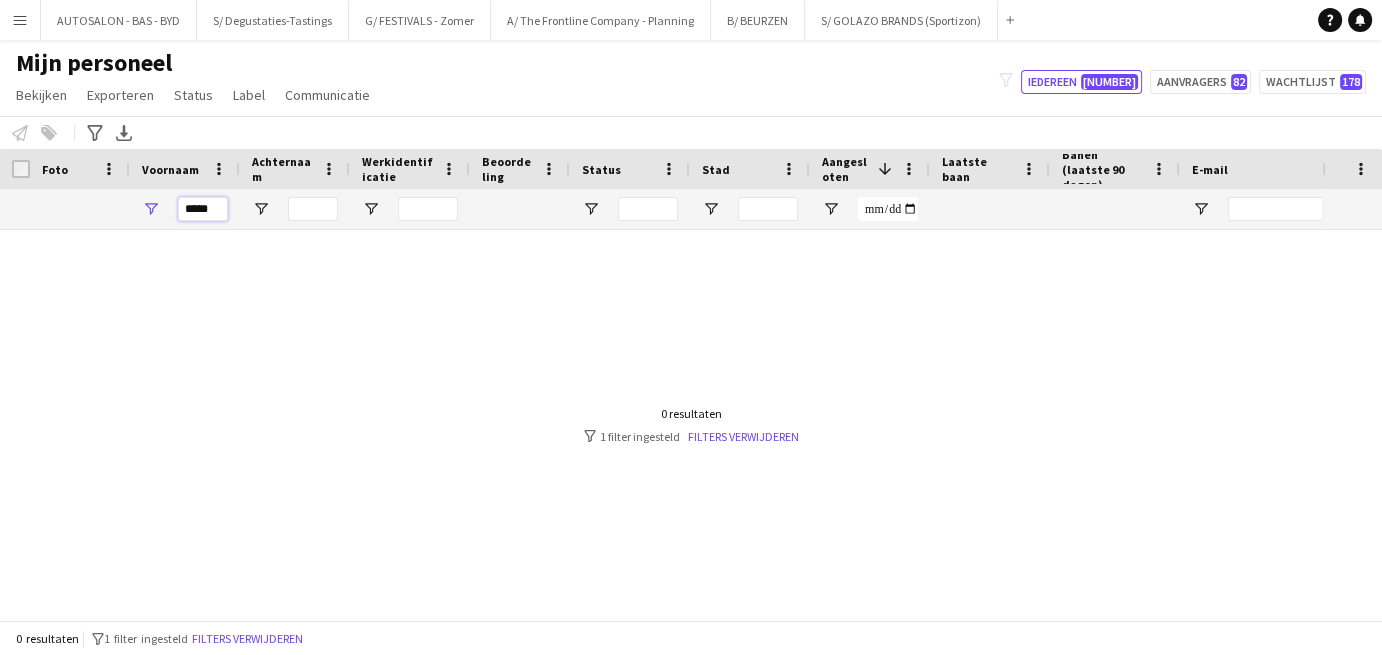 type on "*****" 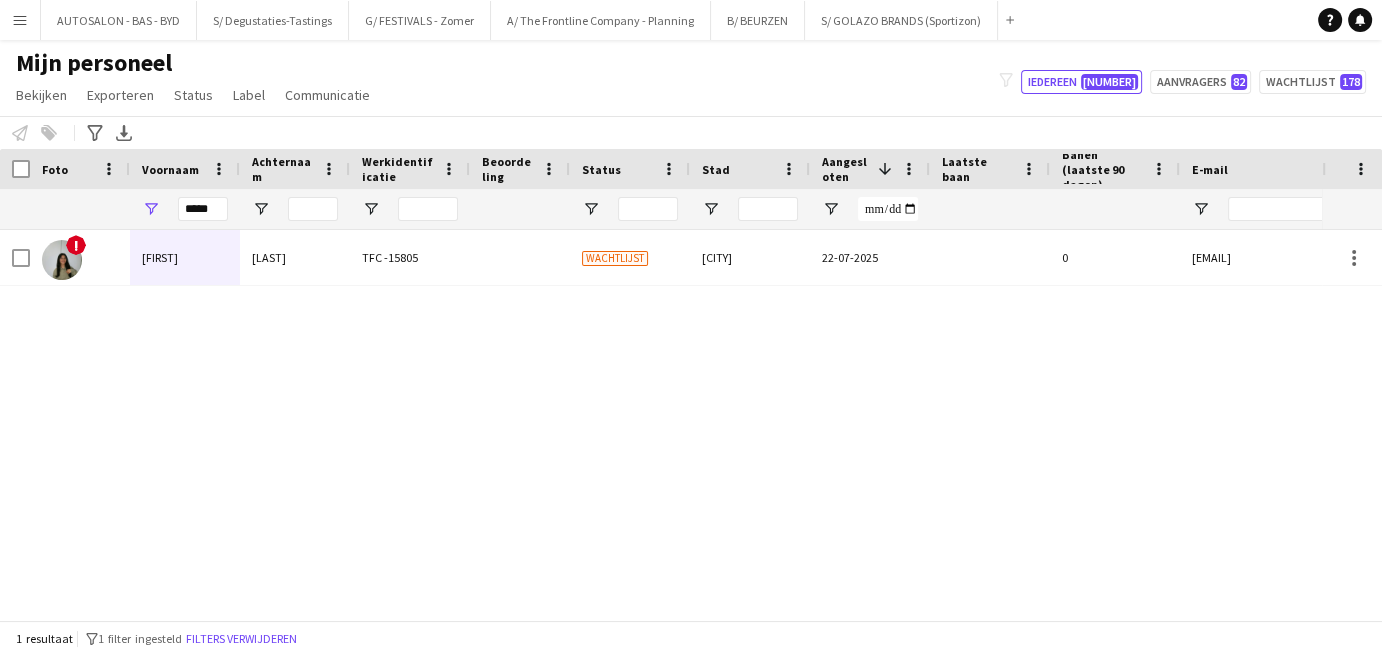 click on "[LAST]" at bounding box center (295, 257) 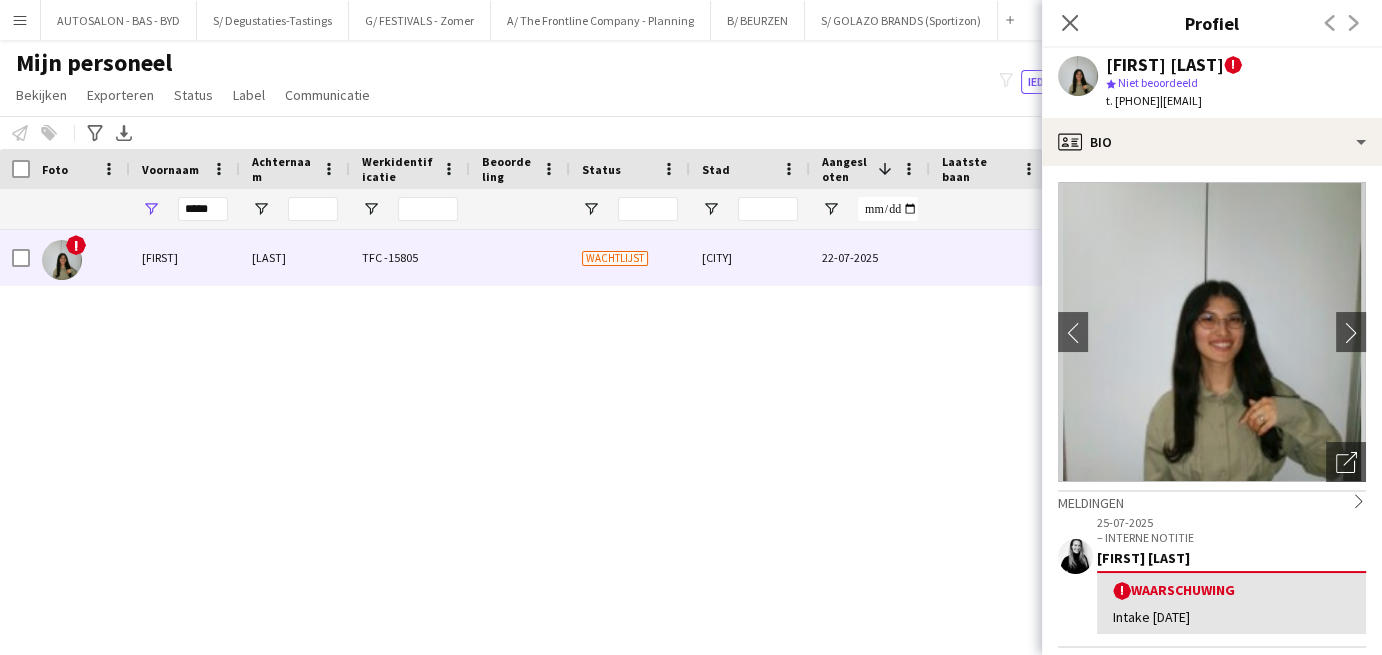 click on "t. [PHONE]" 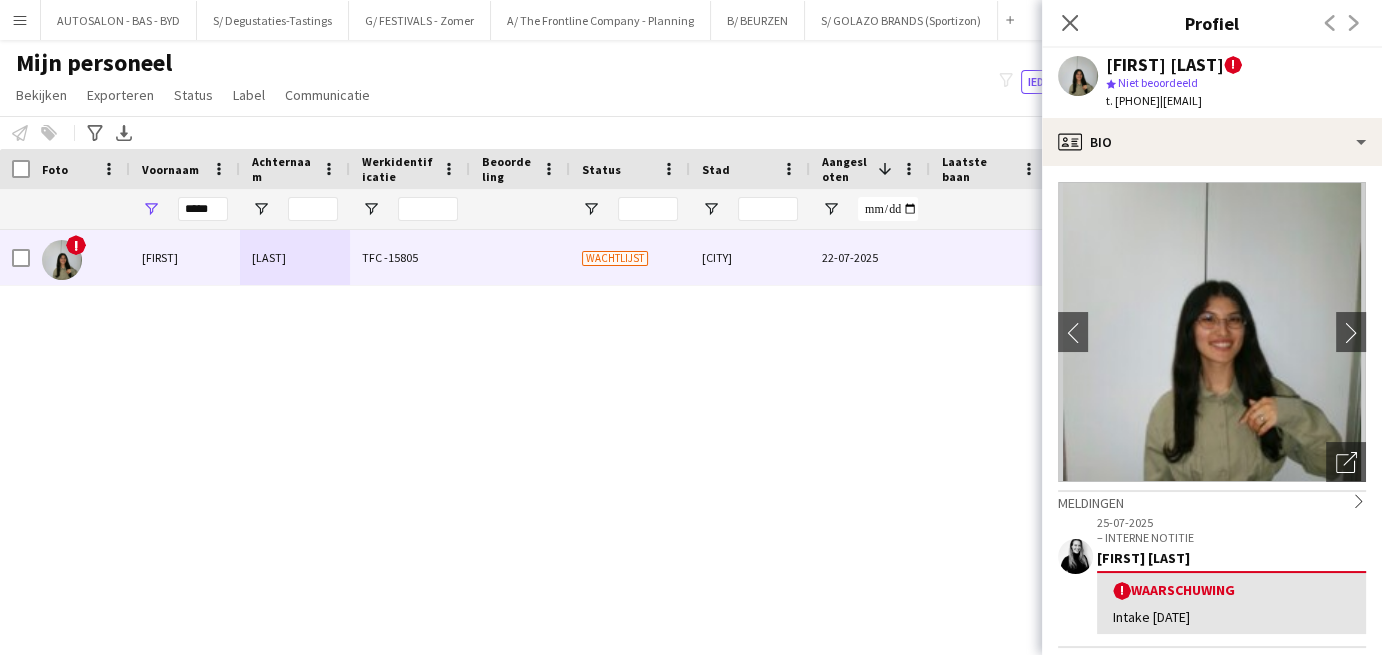 click on "t. [PHONE]" 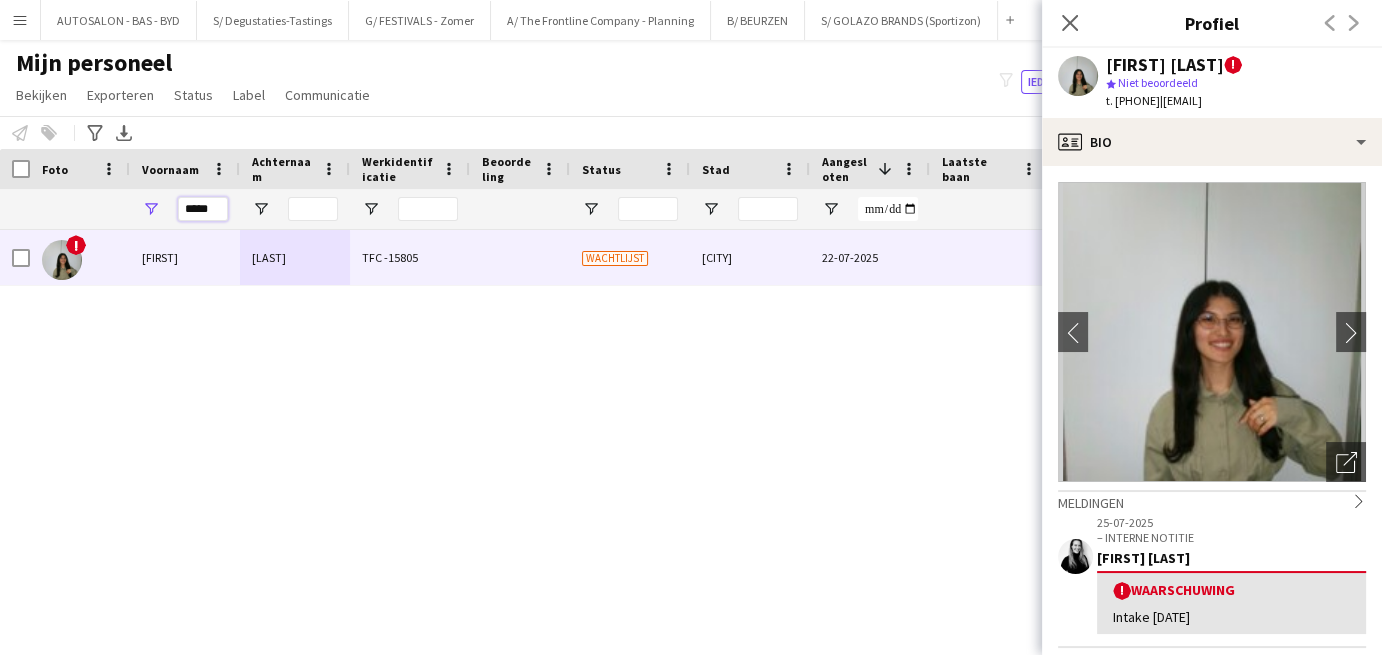 click on "*****" at bounding box center (203, 209) 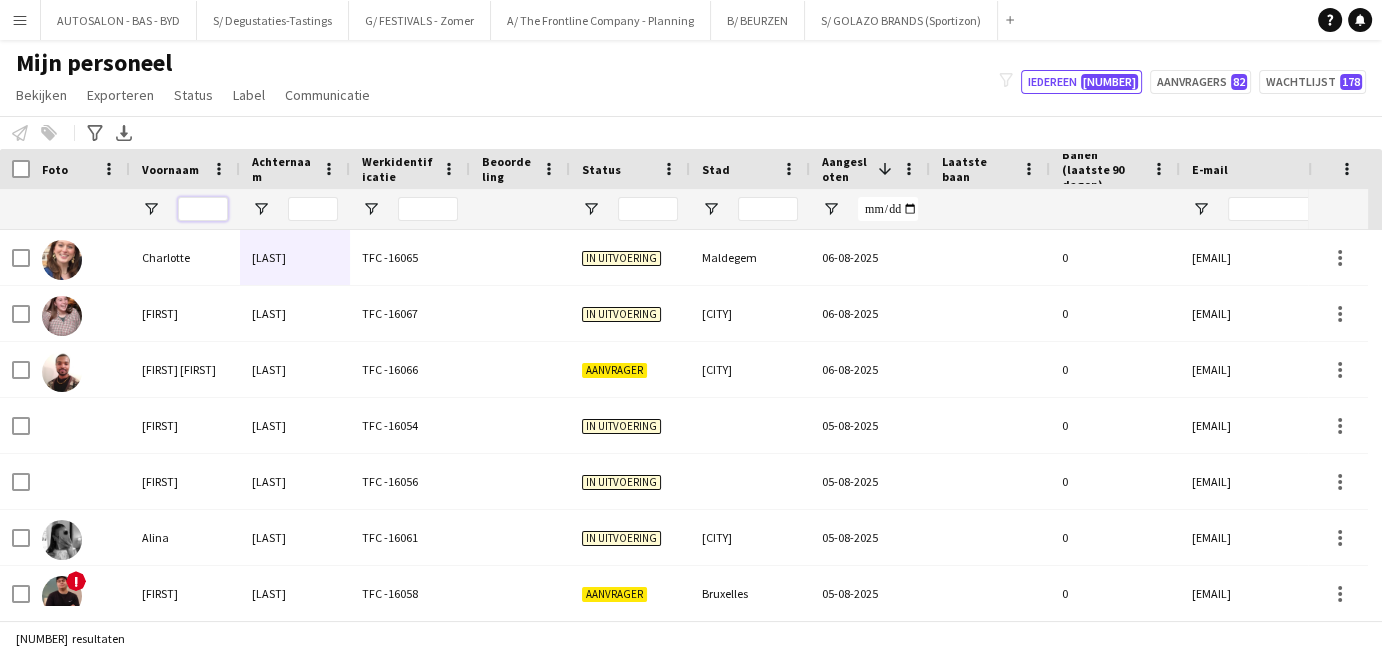 click at bounding box center [203, 209] 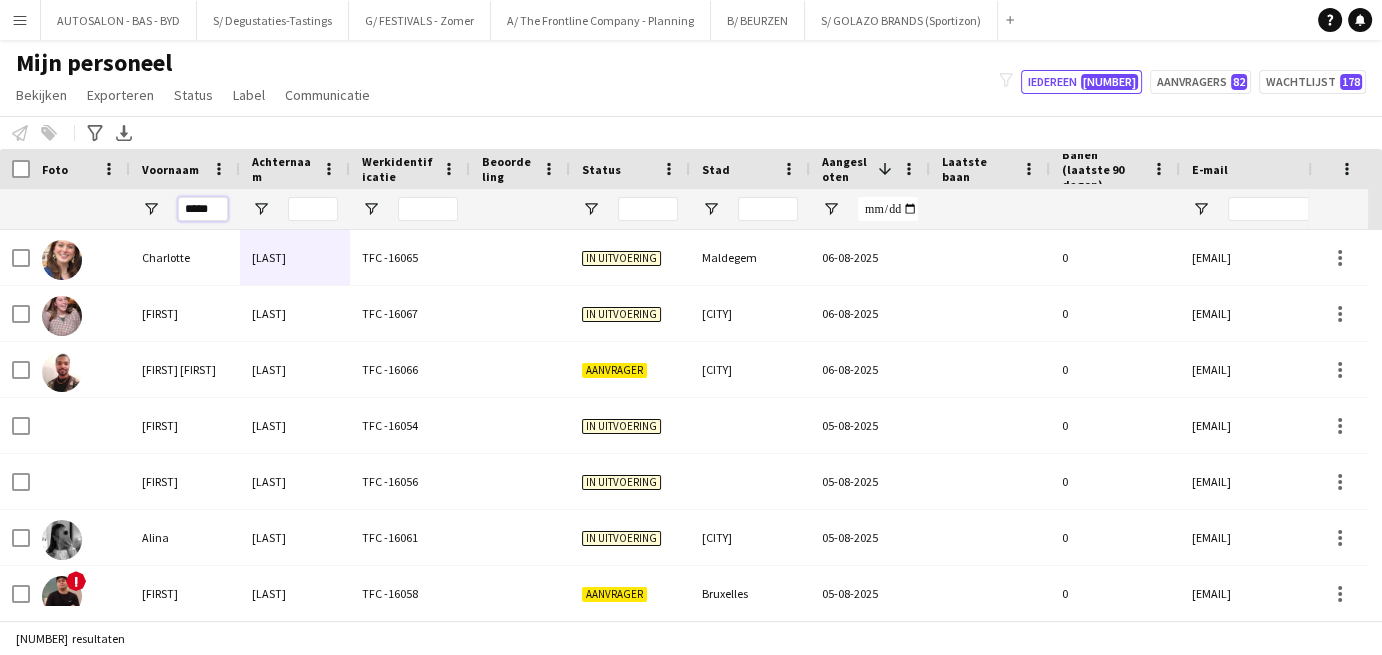 type on "*****" 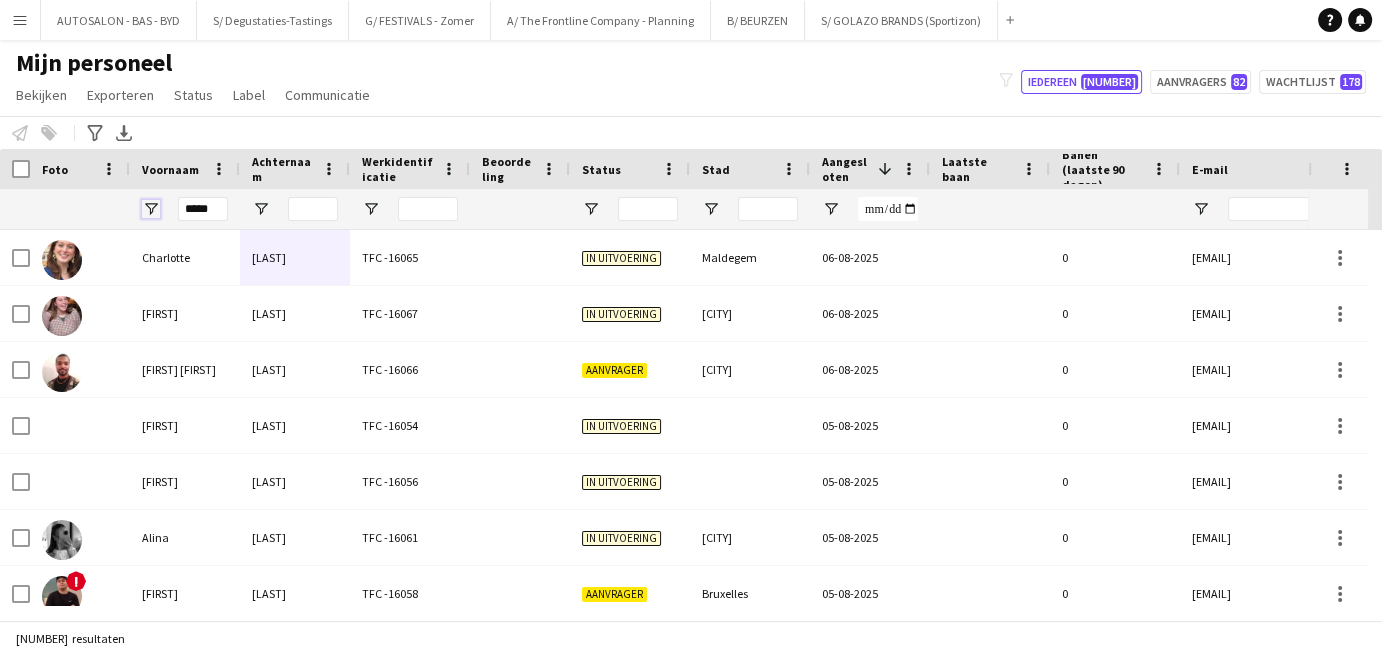 type 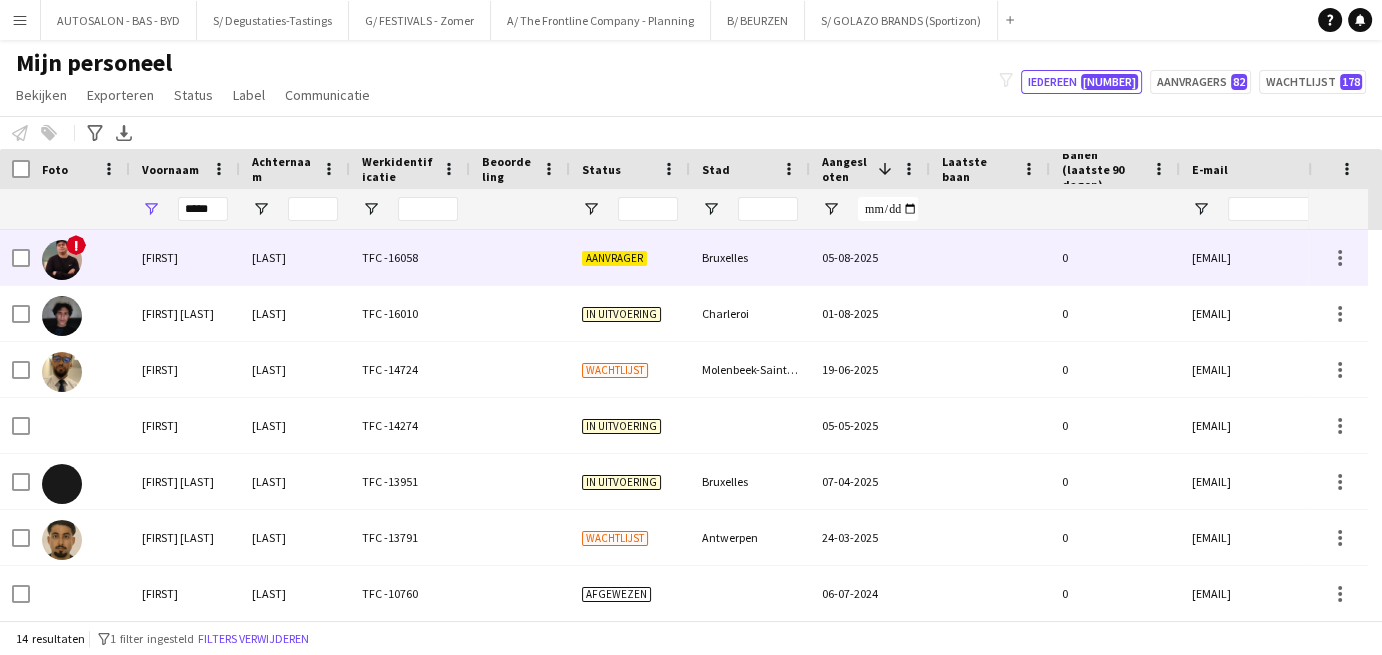 click on "[LAST]" at bounding box center [295, 257] 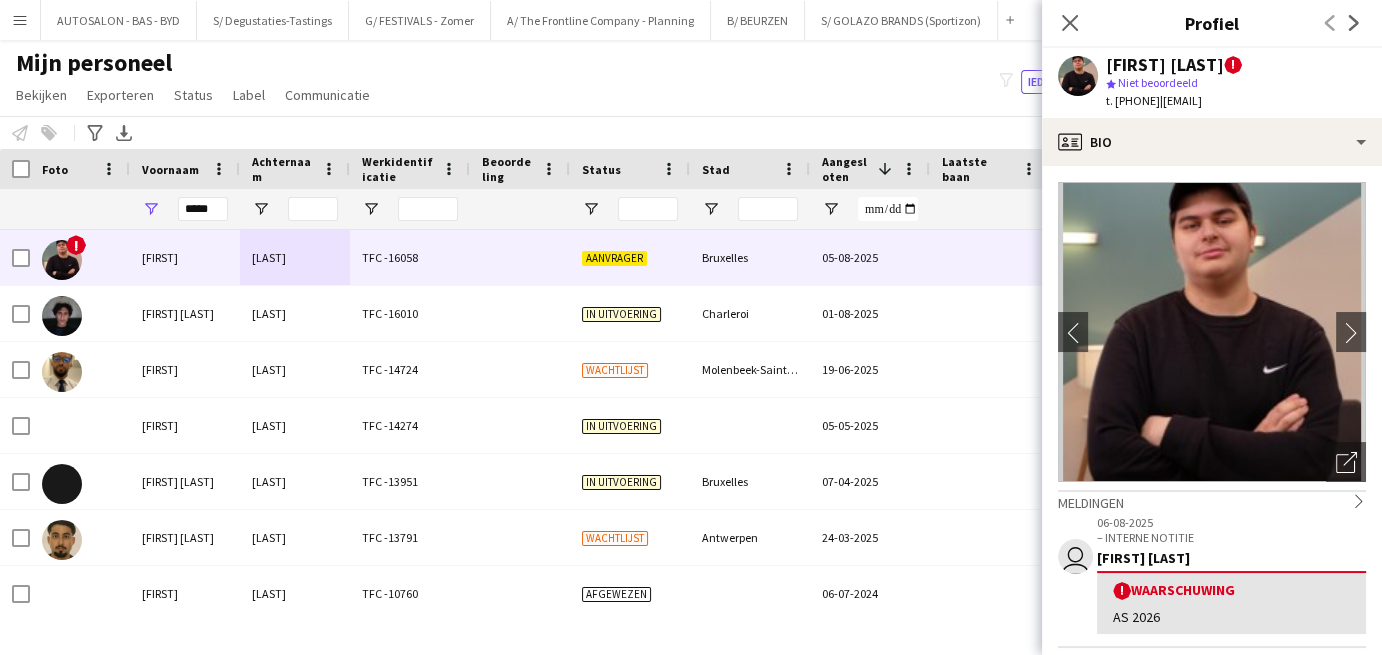 drag, startPoint x: 1202, startPoint y: 103, endPoint x: 1350, endPoint y: 102, distance: 148.00337 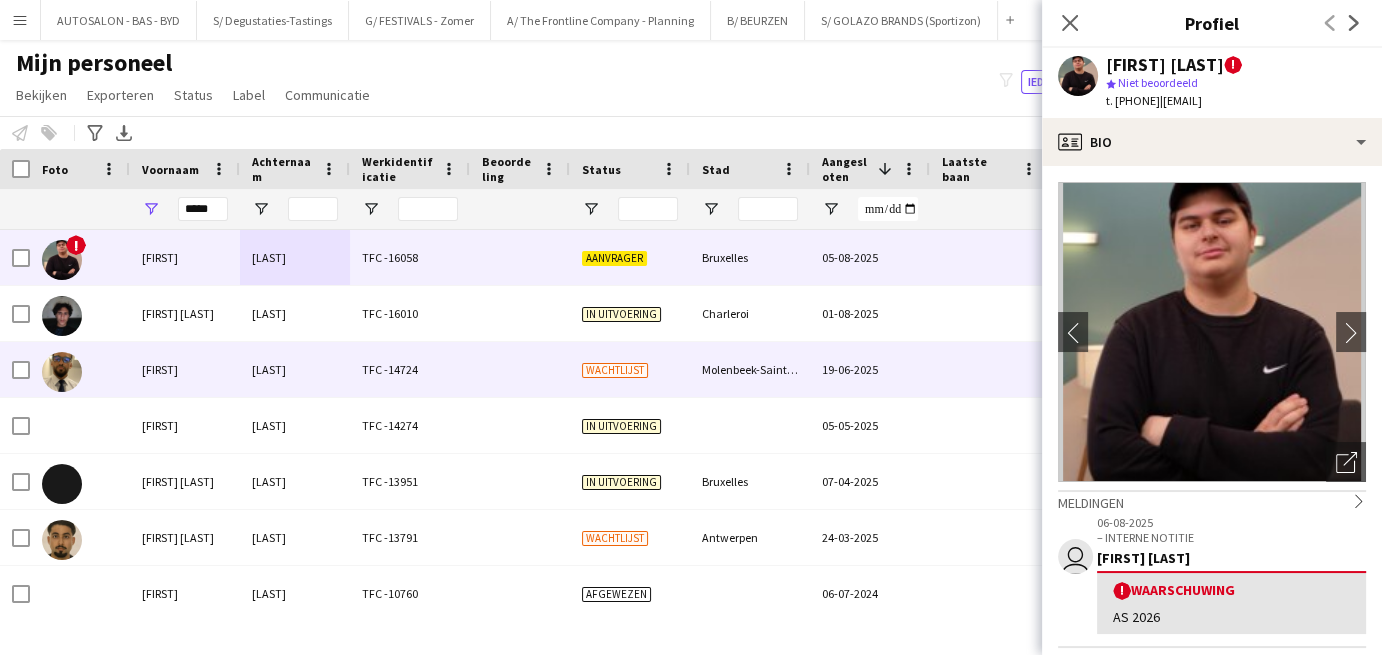 copy on "[PHONE]" 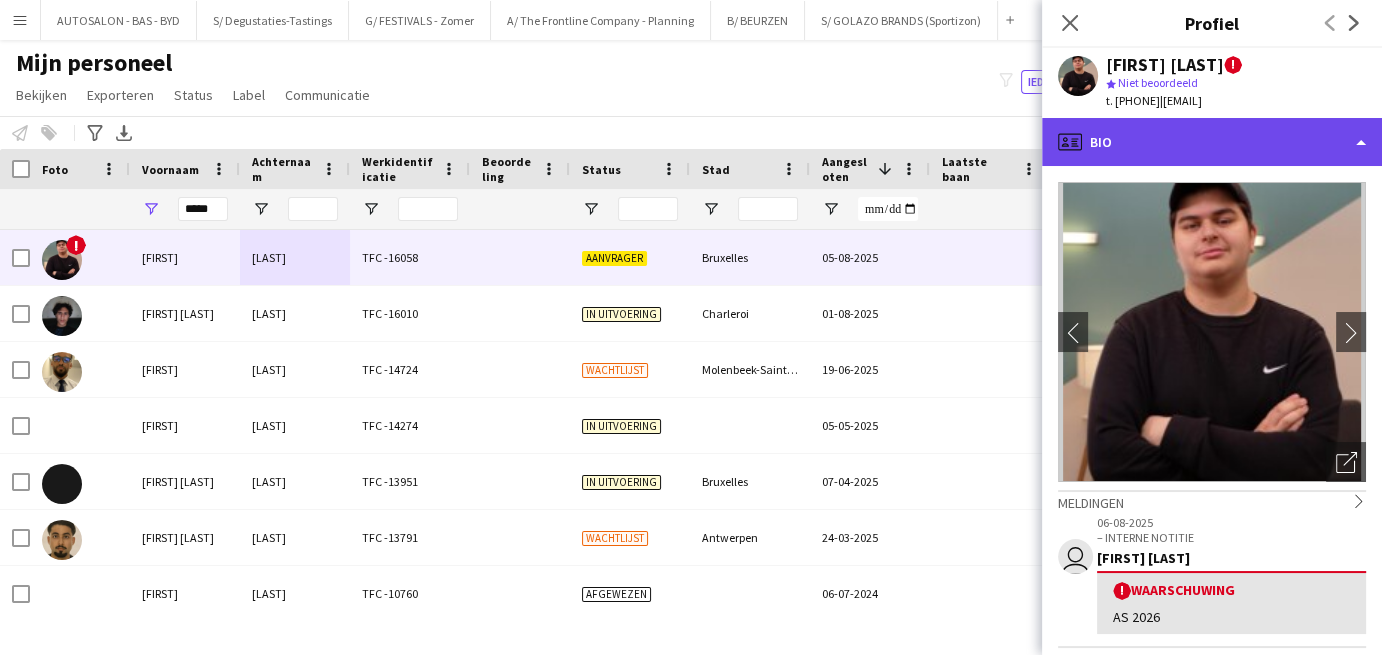 click on "profile
Bio" 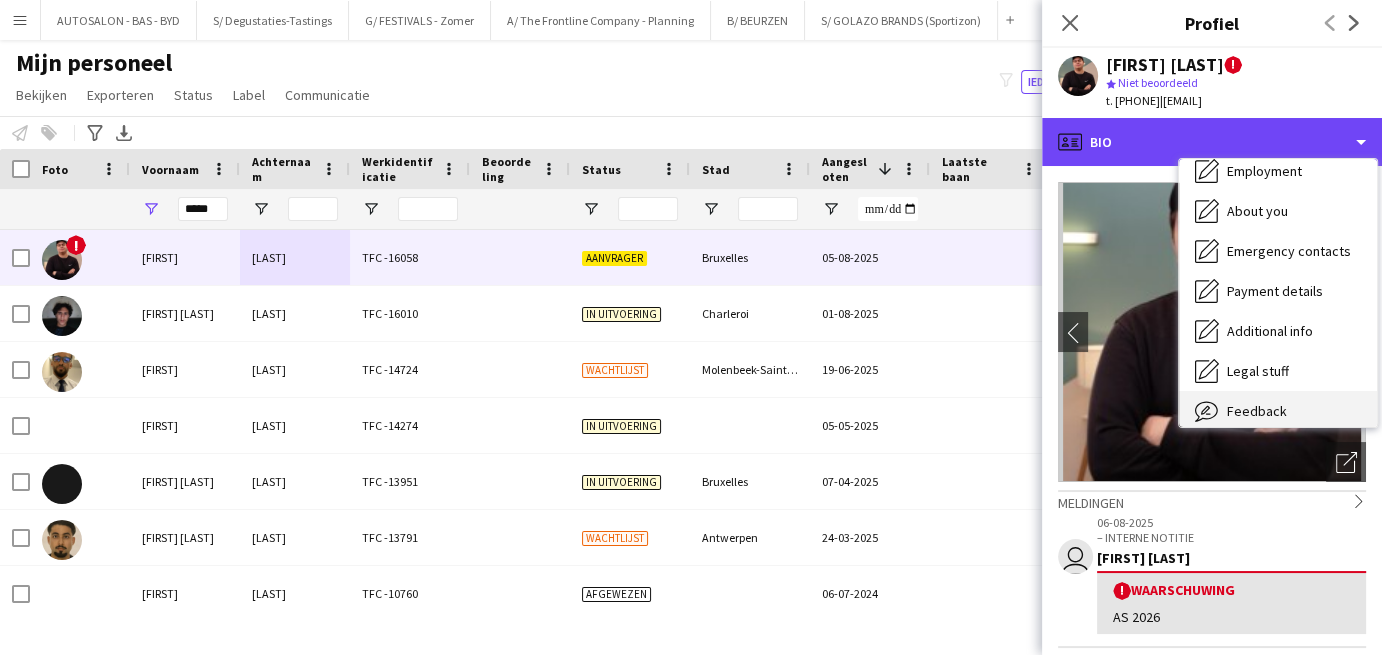 scroll, scrollTop: 147, scrollLeft: 0, axis: vertical 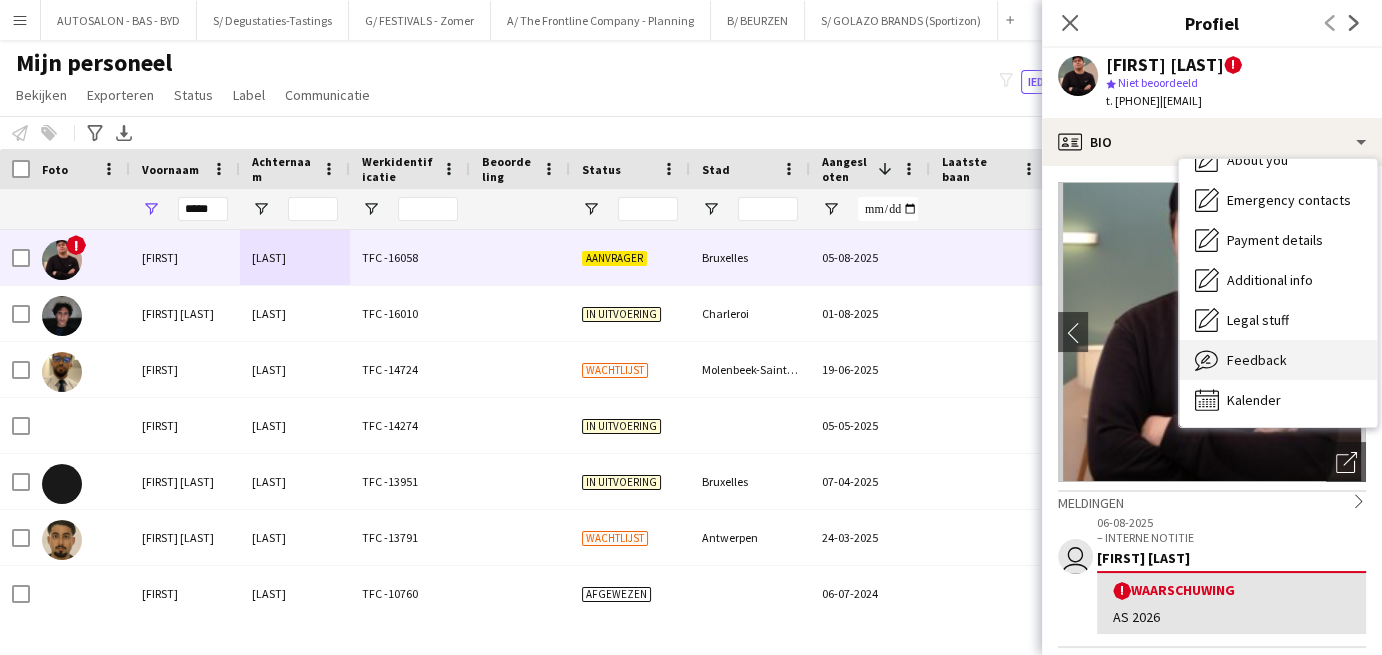 click on "Feedback" at bounding box center (1257, 360) 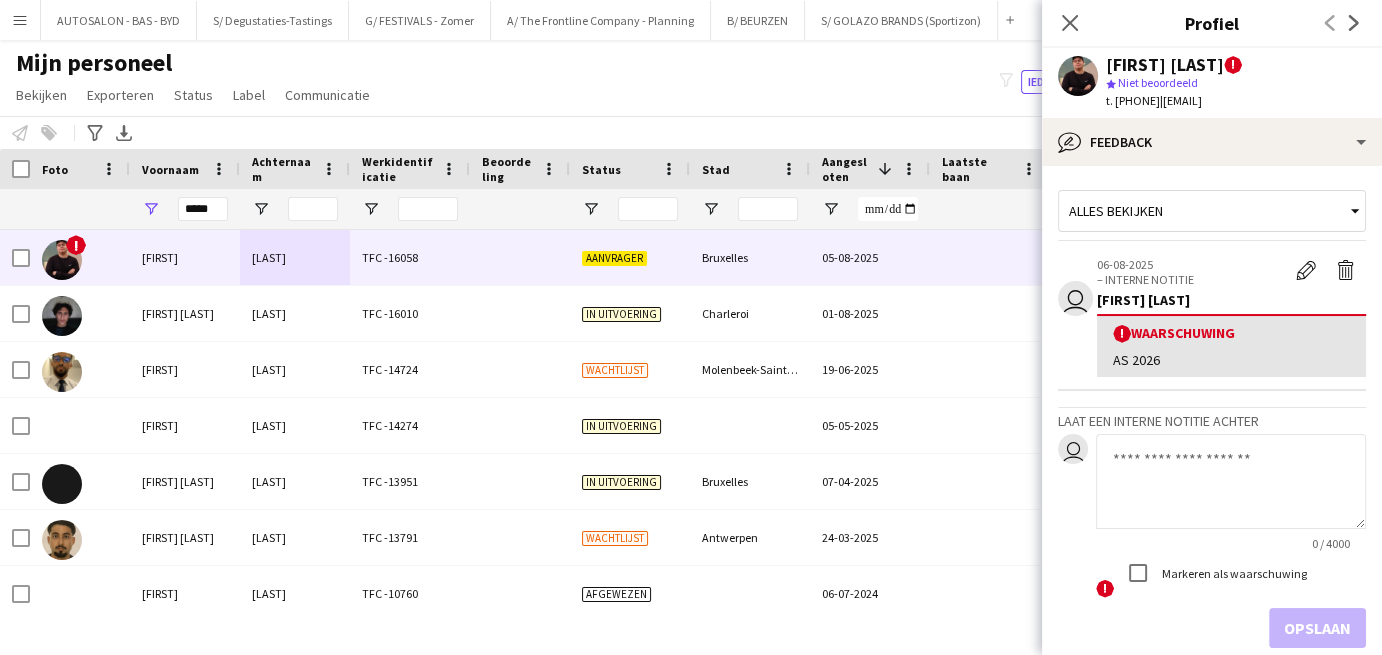 click 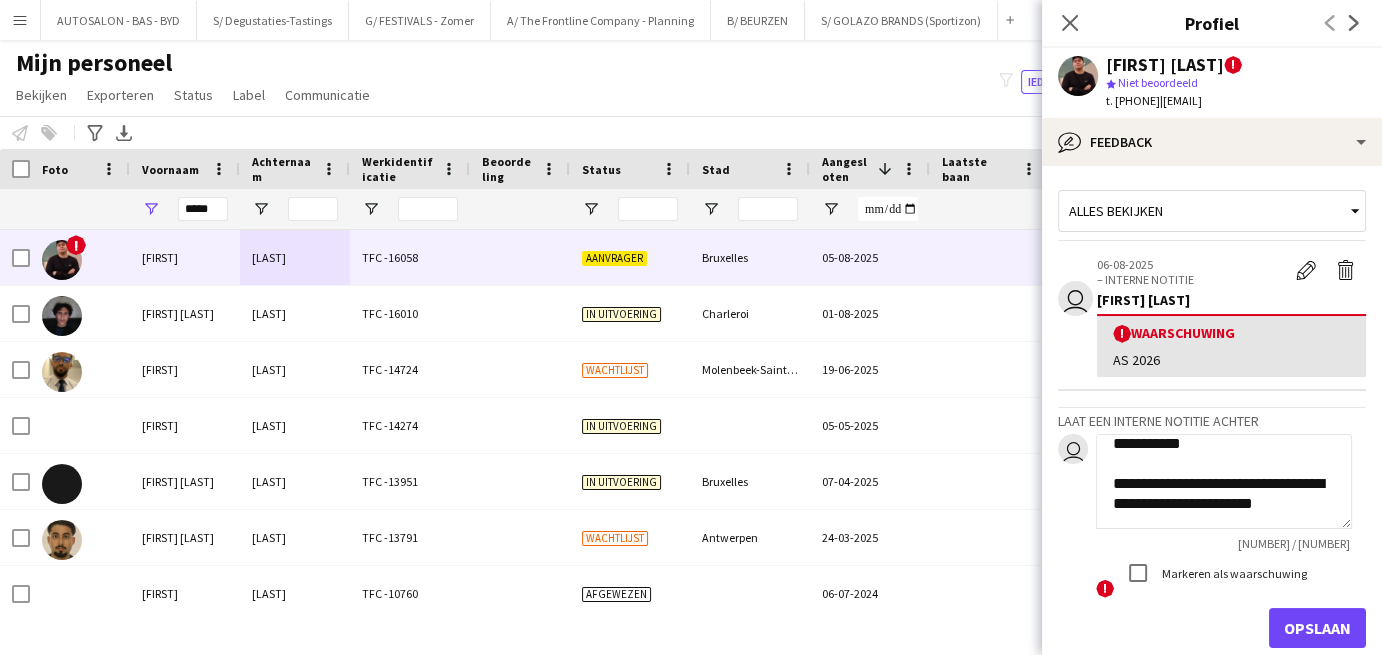 scroll, scrollTop: 1314, scrollLeft: 0, axis: vertical 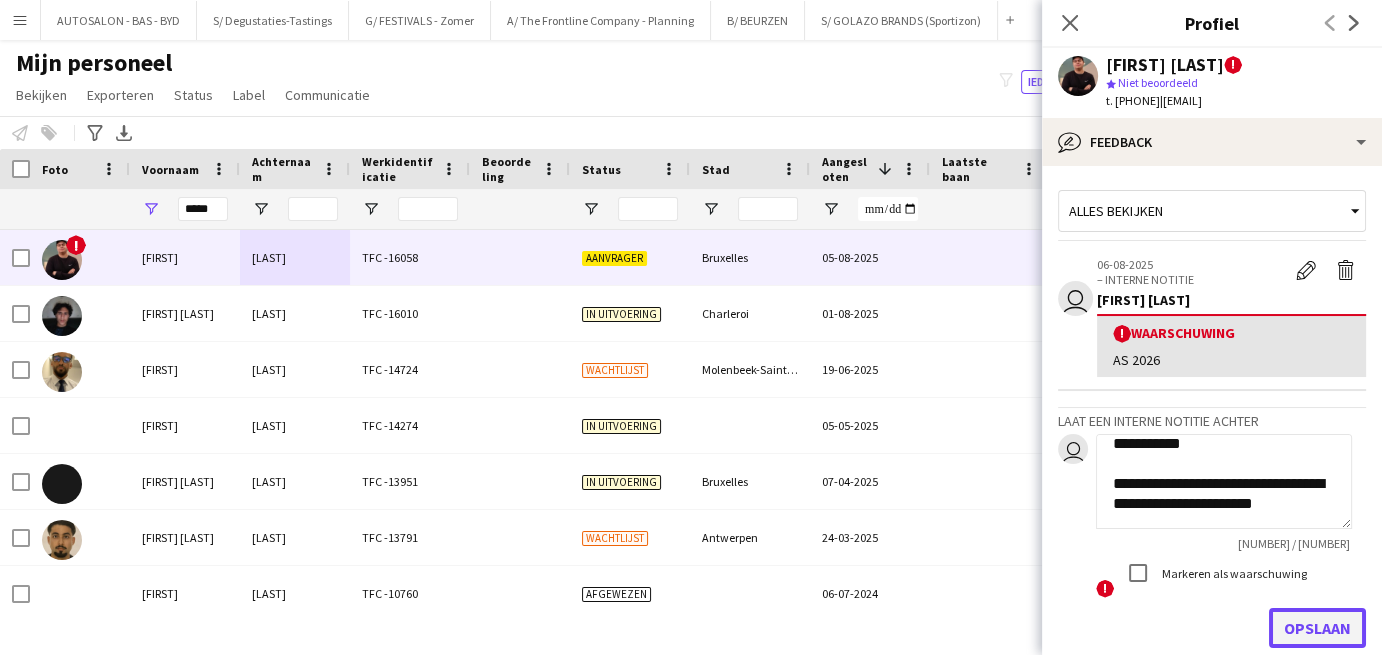 click on "Opslaan" 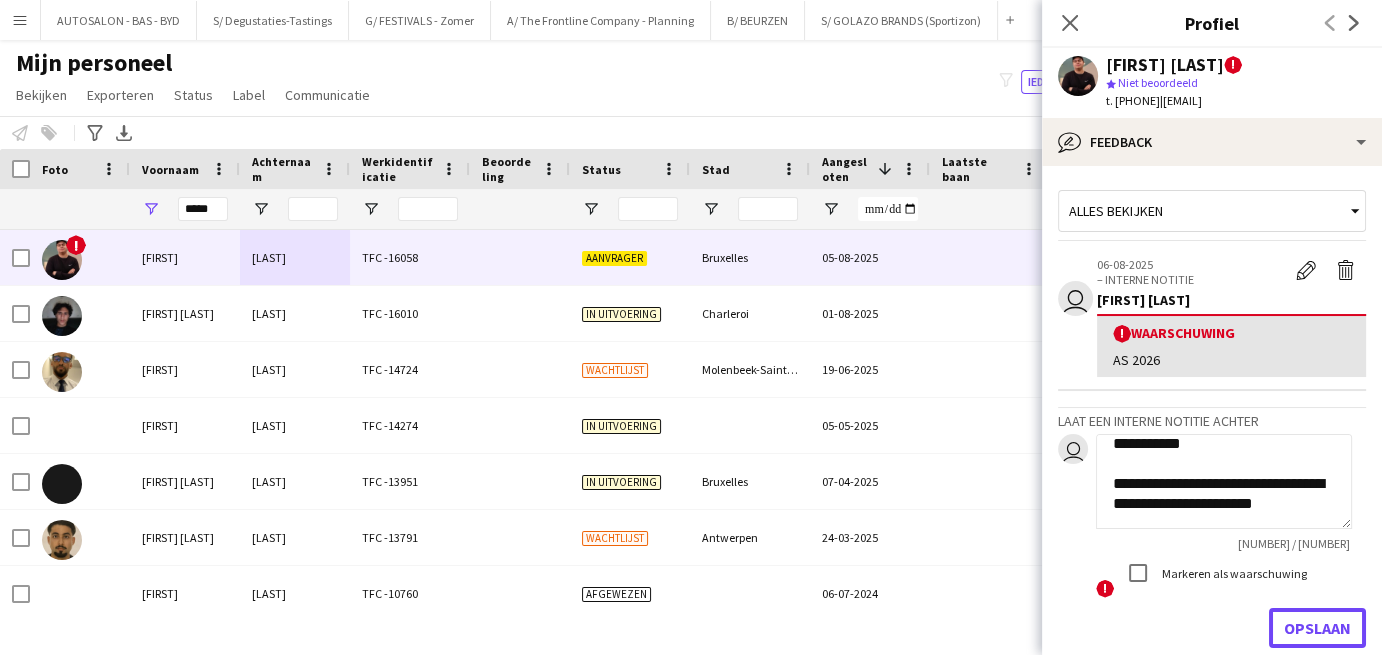 type 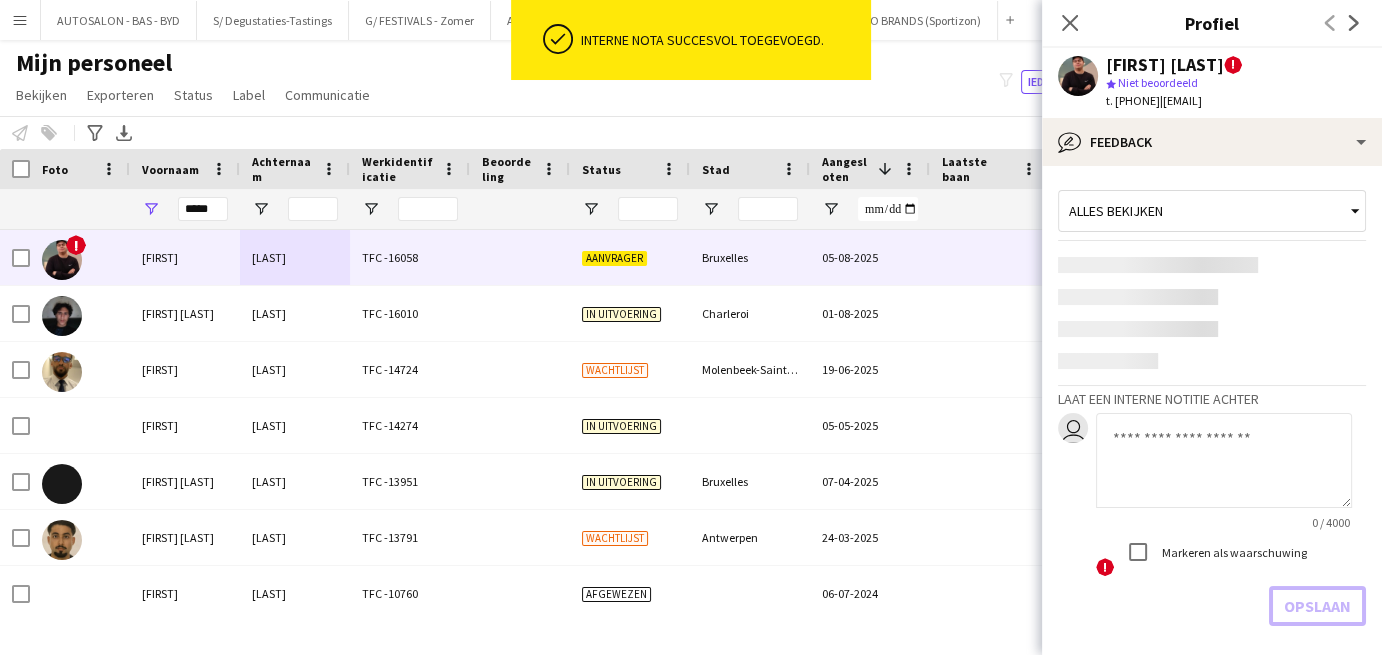 scroll, scrollTop: 0, scrollLeft: 0, axis: both 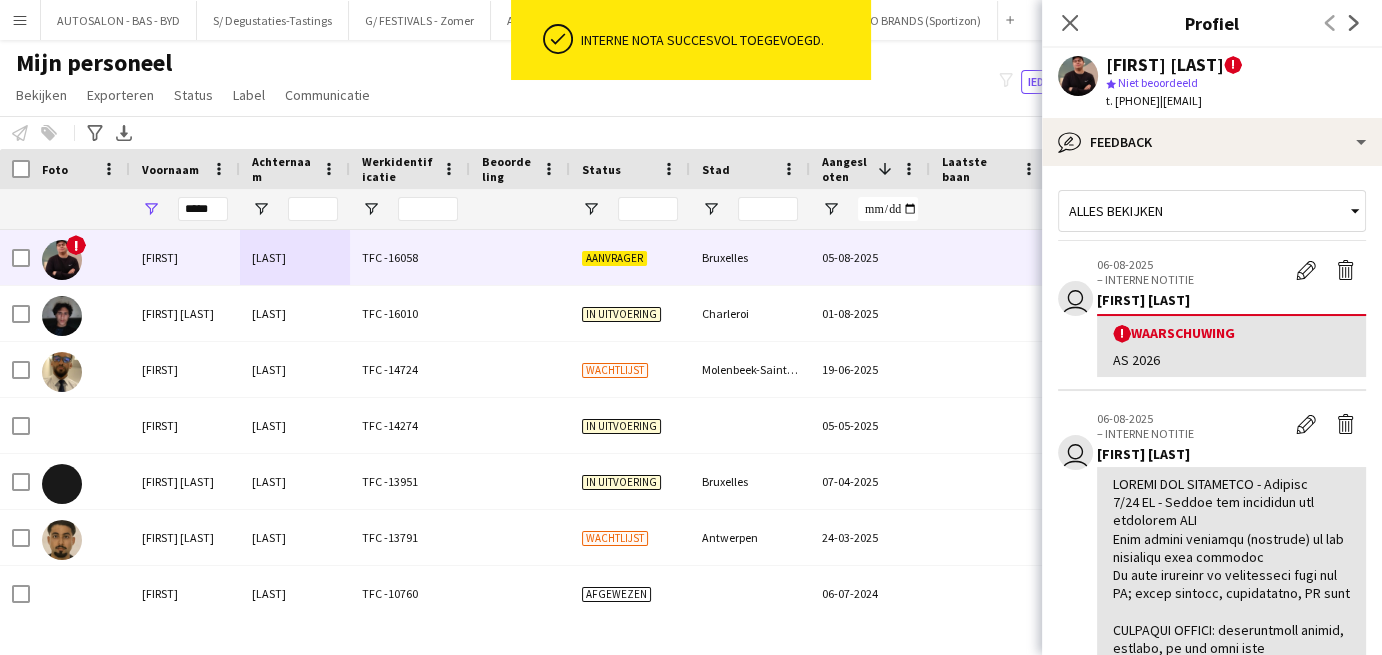 click on "!  Waarschuwing" 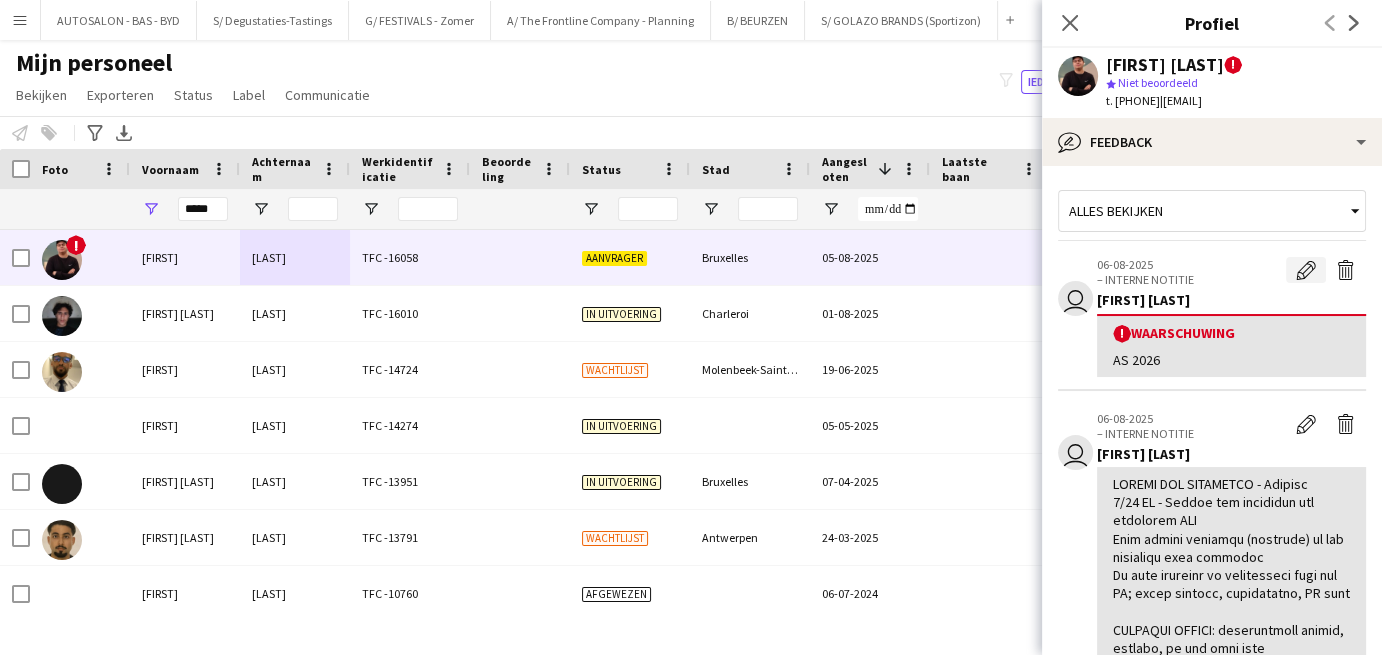 click on "Waarschuwing bewerken" 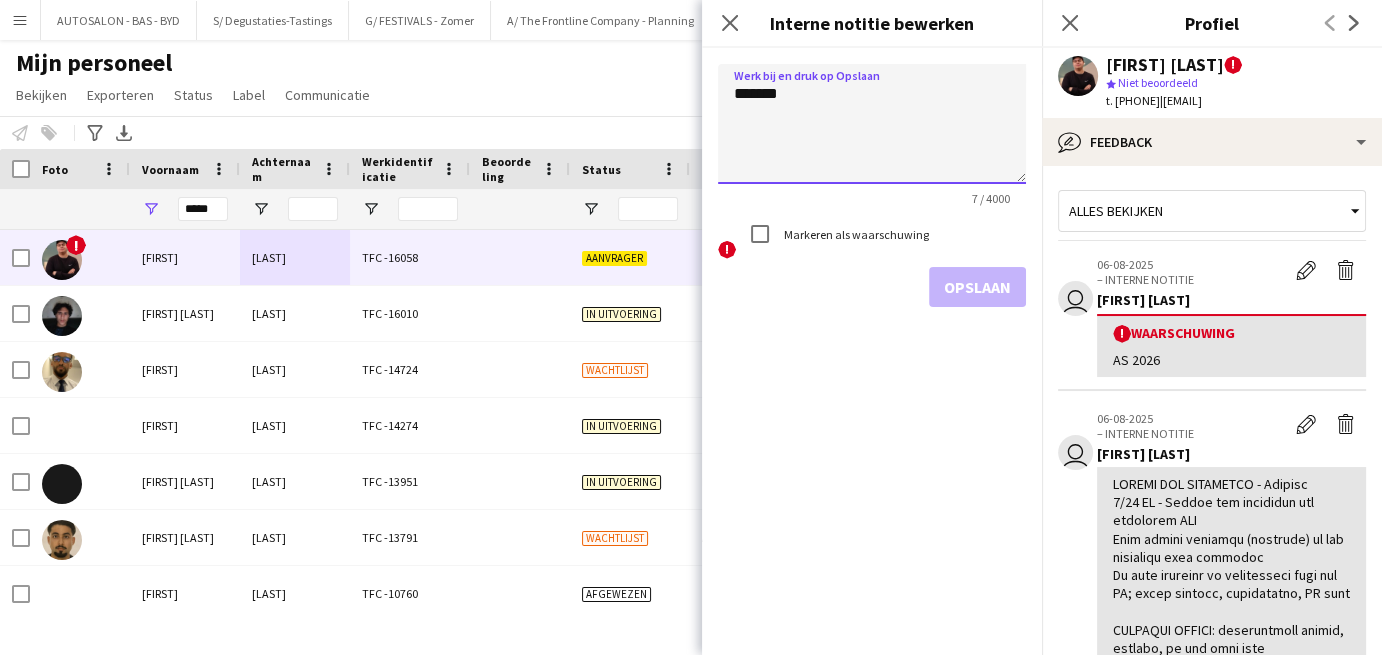 drag, startPoint x: 804, startPoint y: 98, endPoint x: 706, endPoint y: 97, distance: 98.005104 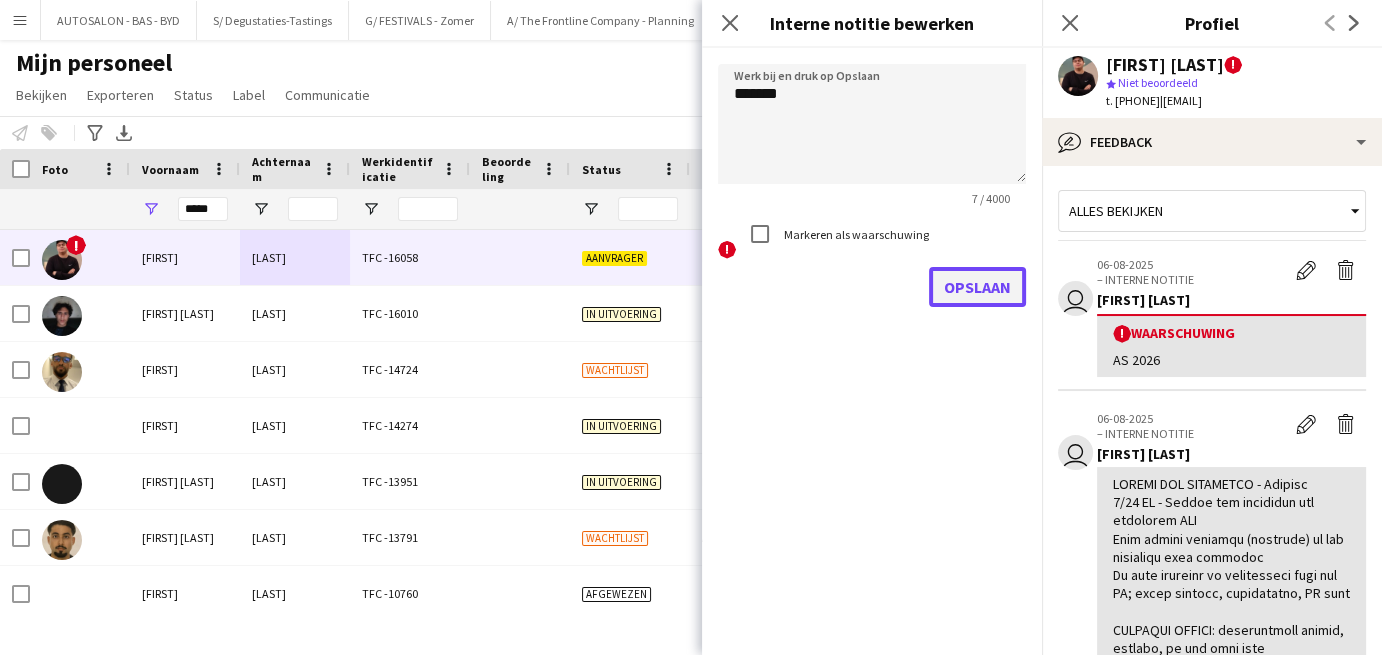 click on "Opslaan" 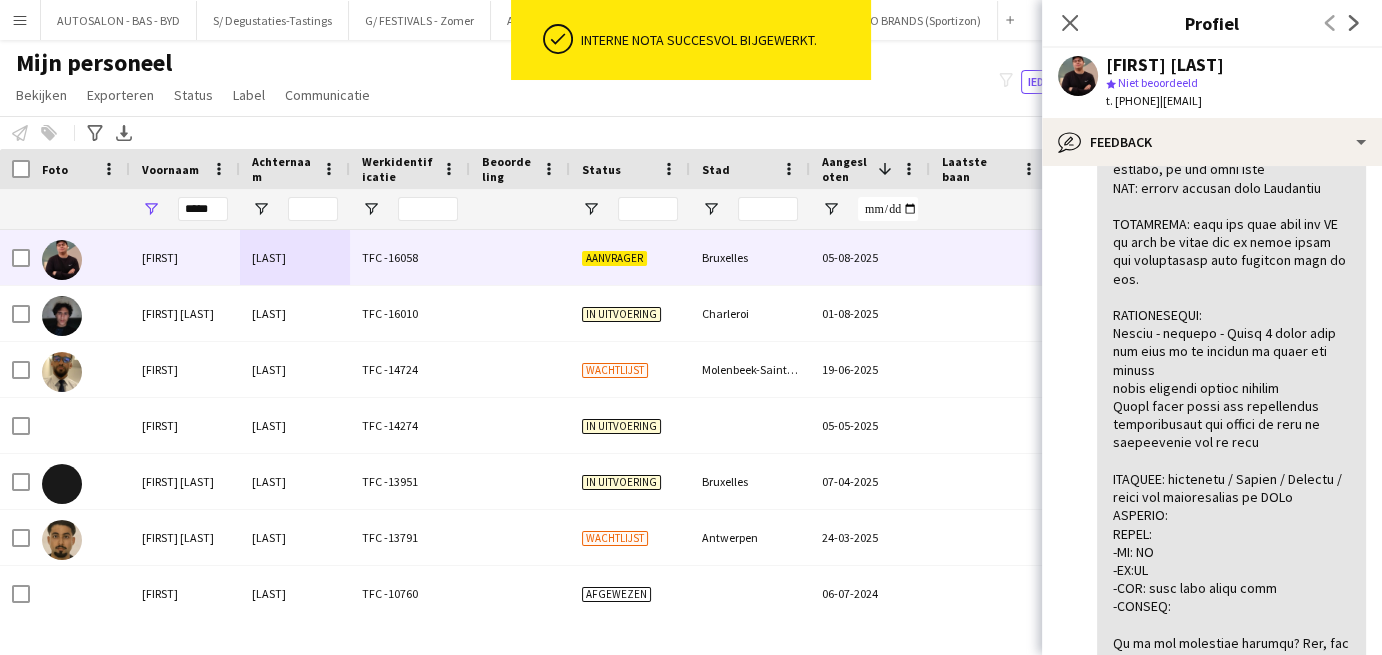 scroll, scrollTop: 0, scrollLeft: 0, axis: both 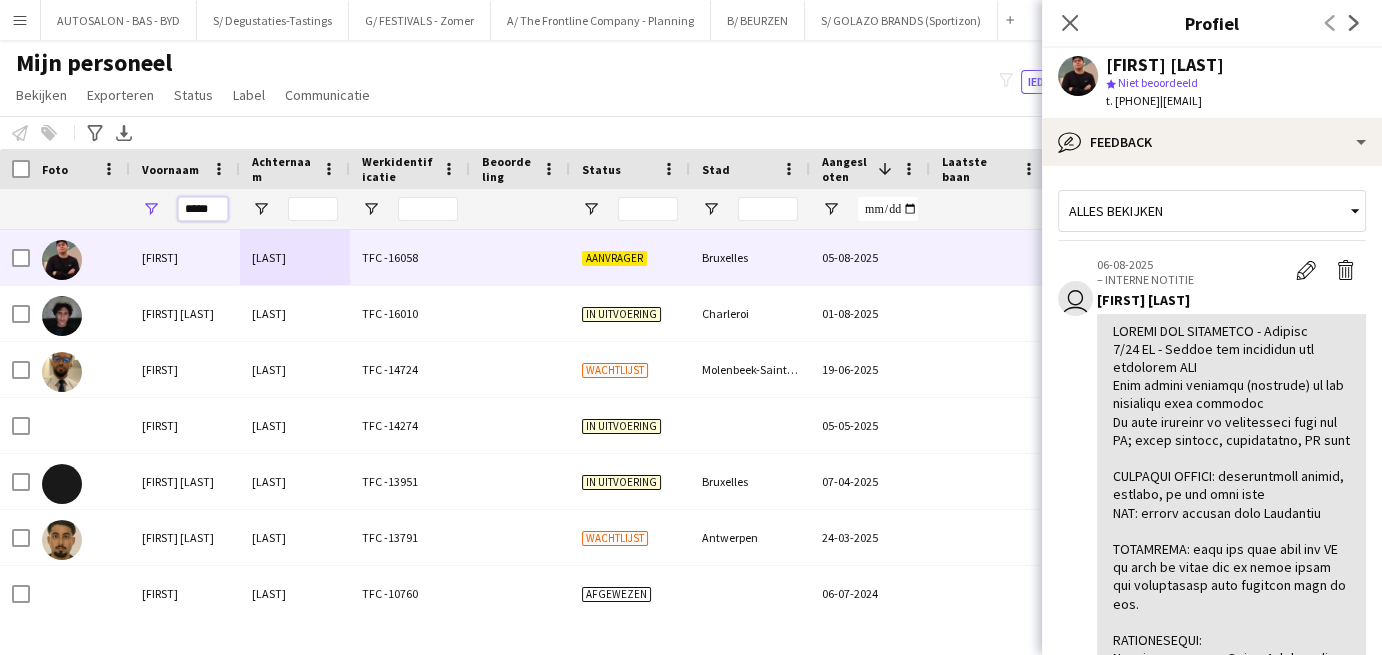 click on "*****" at bounding box center [203, 209] 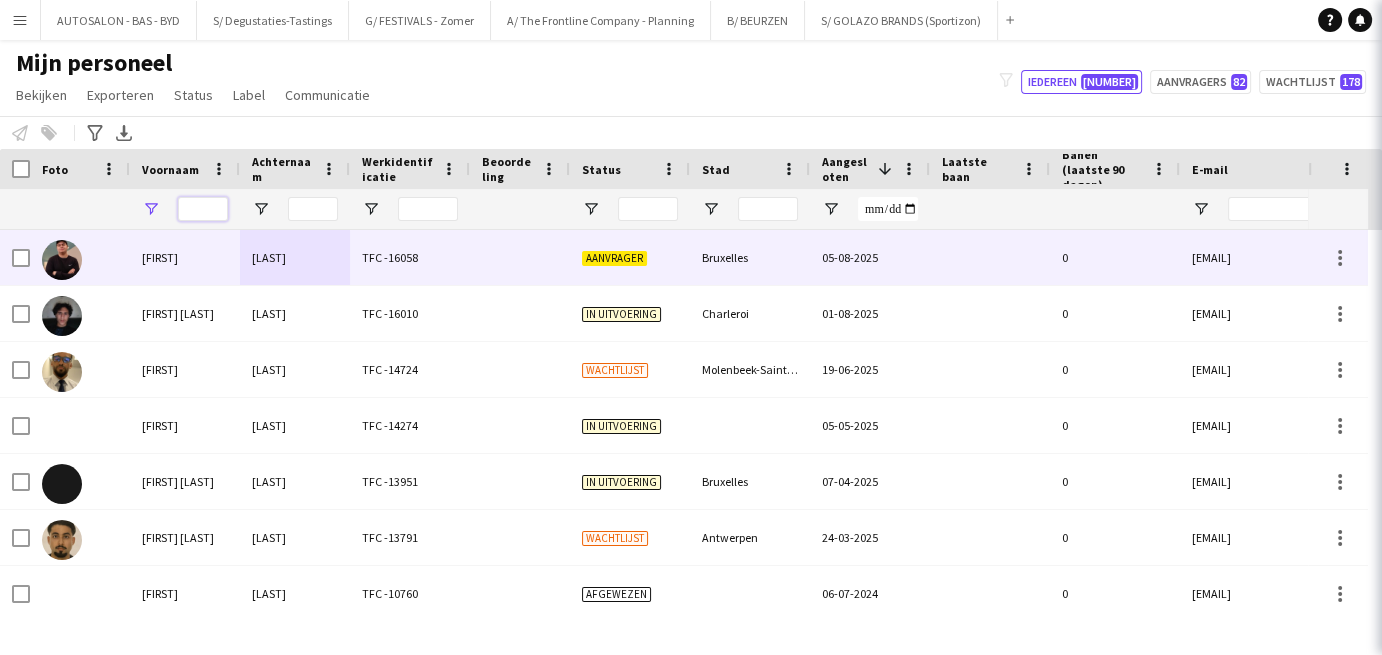 click at bounding box center [203, 209] 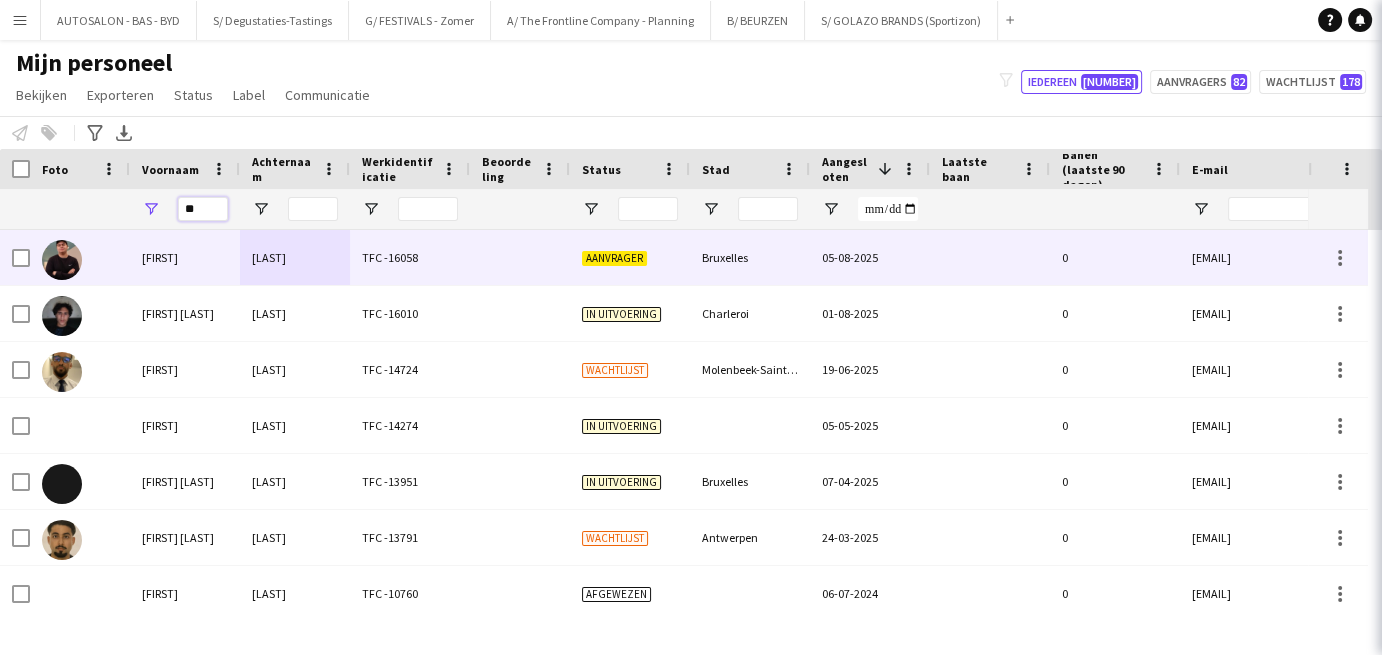 type on "*" 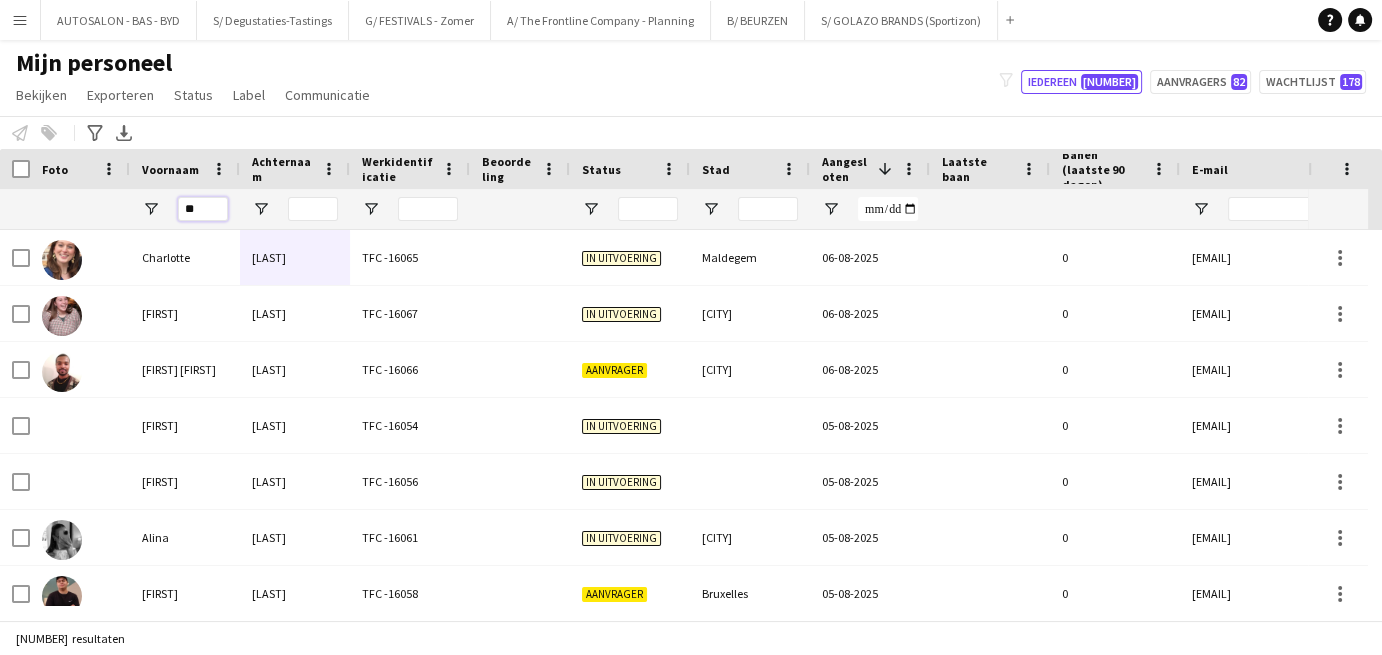 type on "*" 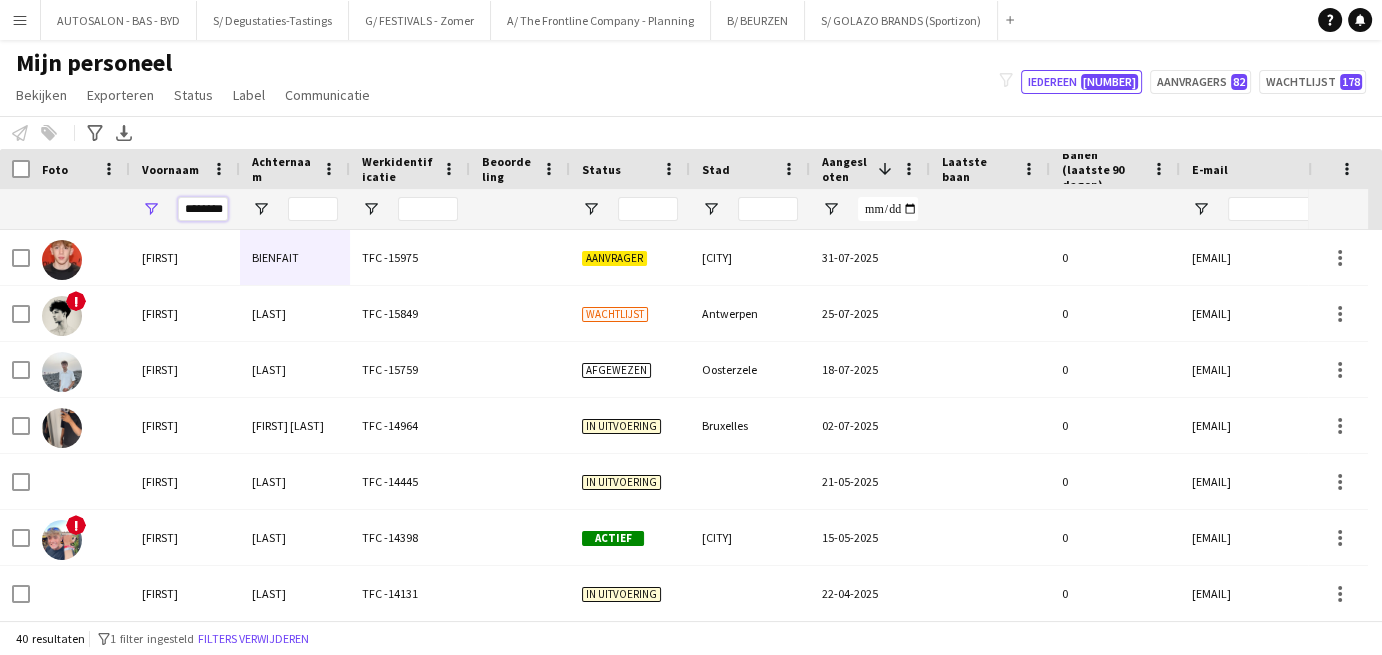 scroll, scrollTop: 0, scrollLeft: 3, axis: horizontal 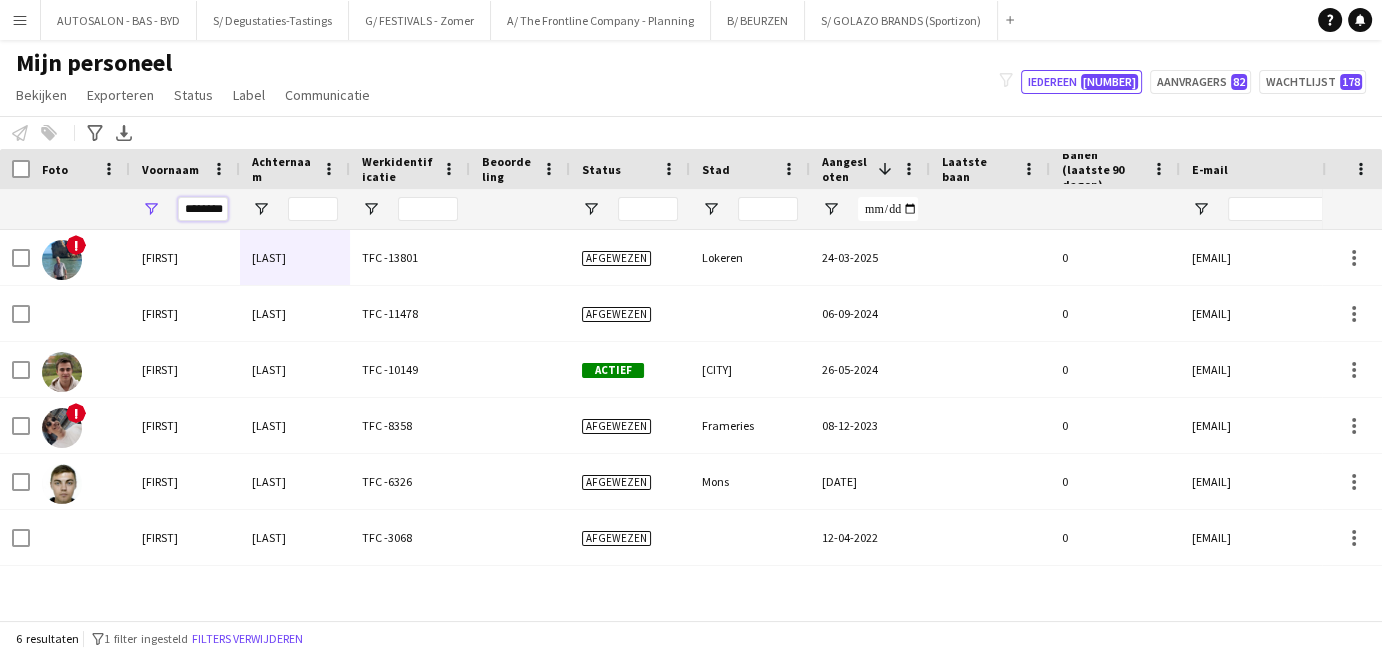 type on "********" 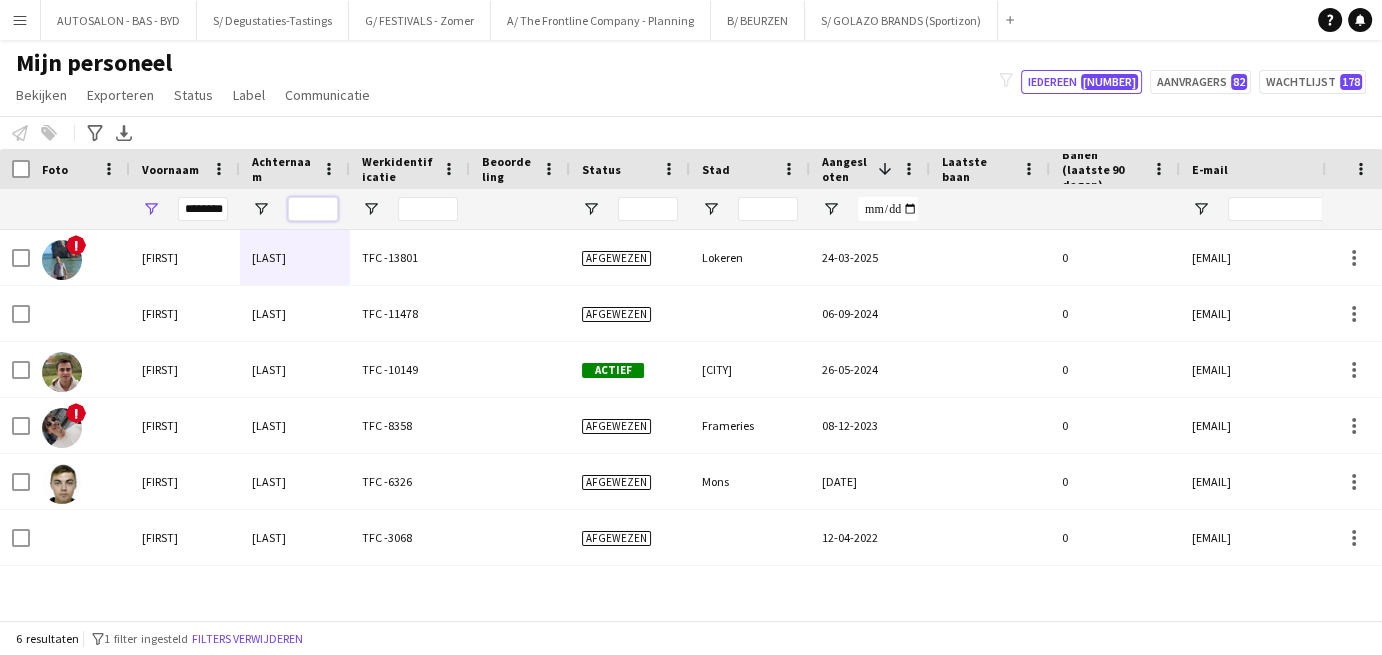 click at bounding box center (313, 209) 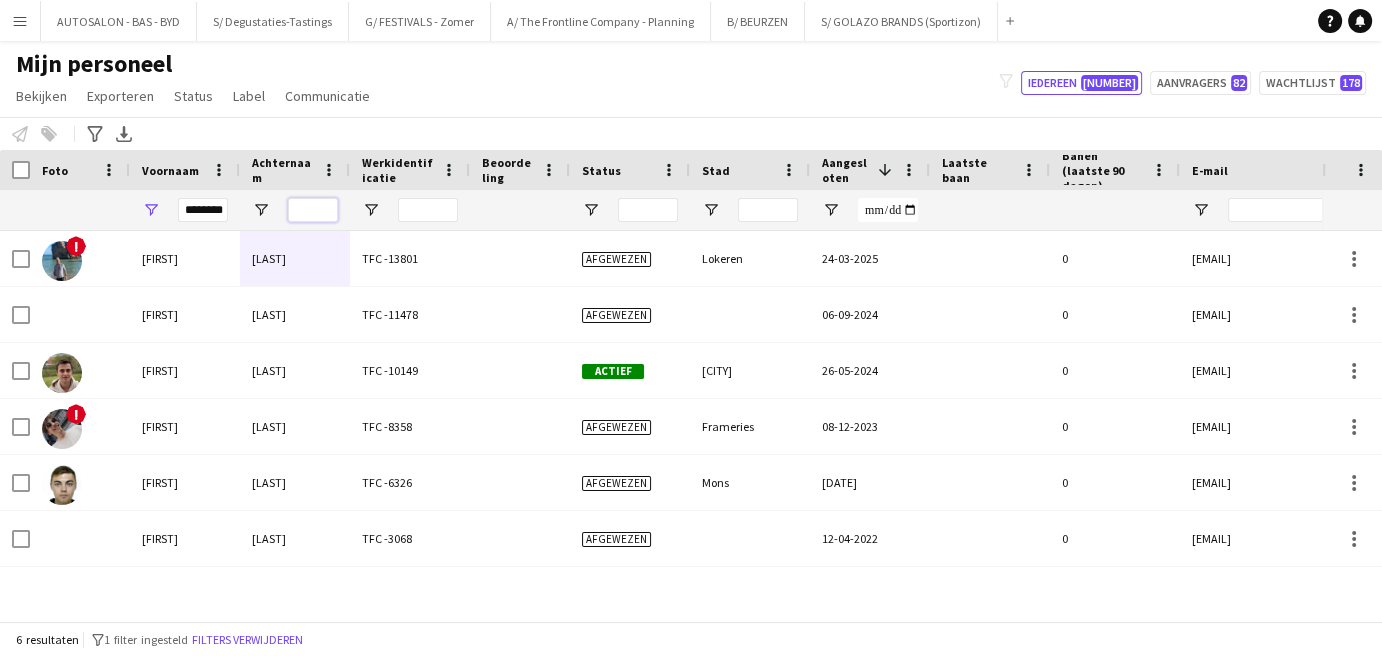 scroll, scrollTop: 0, scrollLeft: 0, axis: both 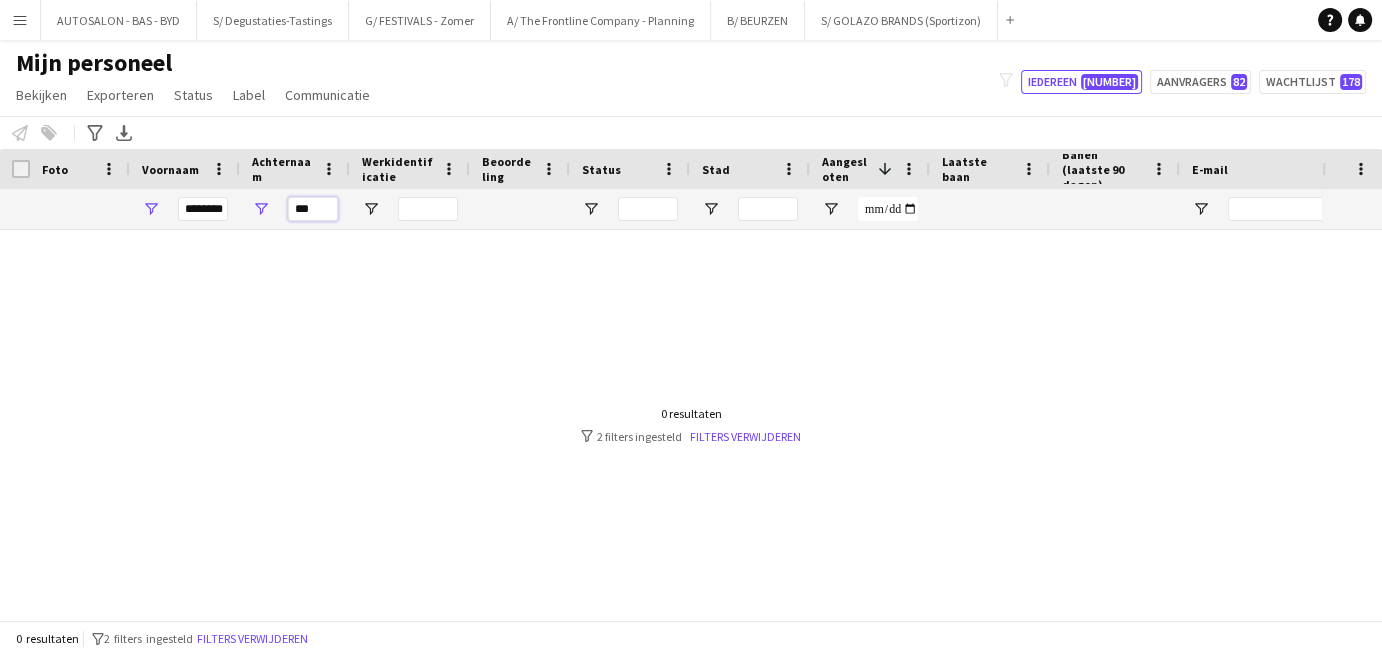 type on "****" 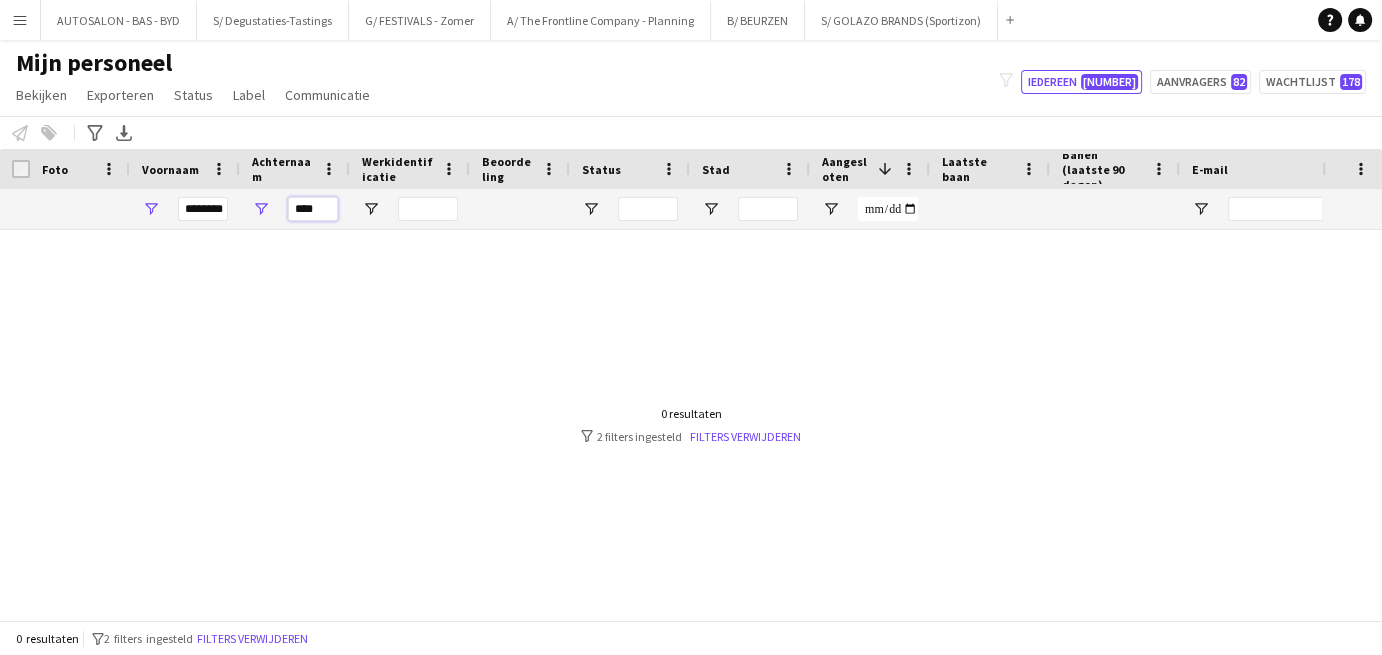 click on "****" at bounding box center [313, 209] 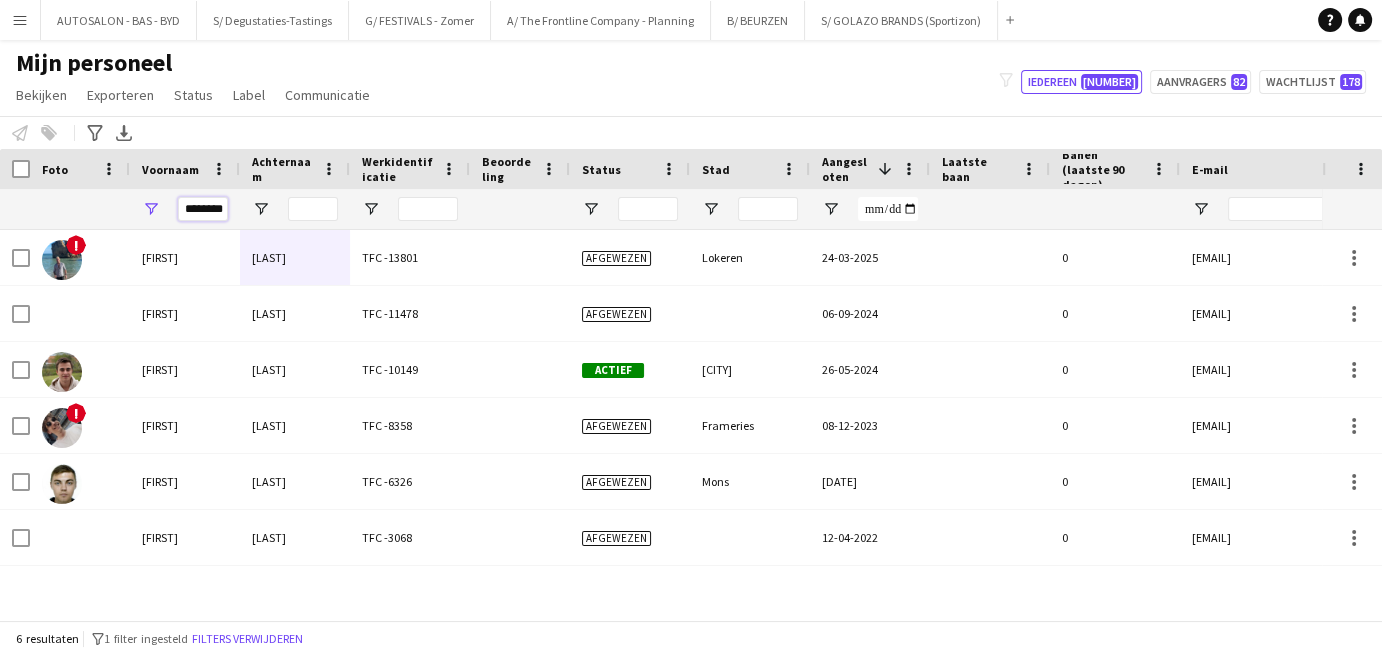 click on "********" at bounding box center [203, 209] 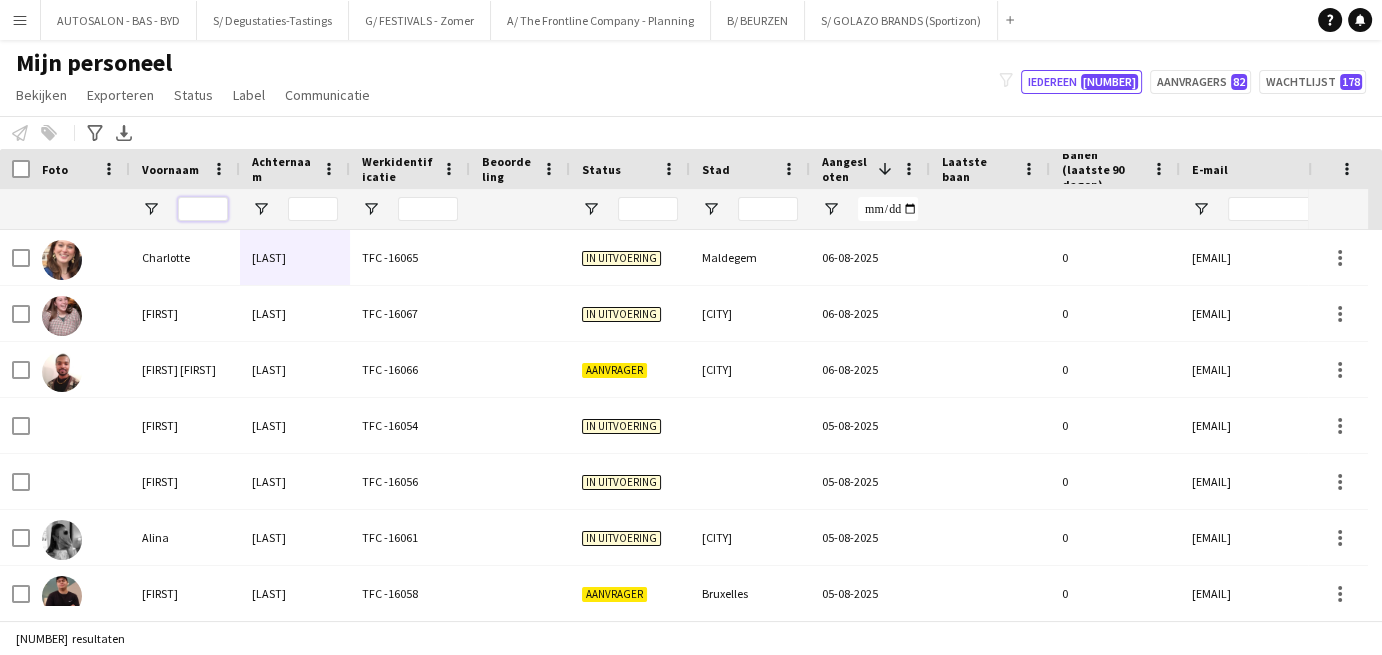 click at bounding box center (203, 209) 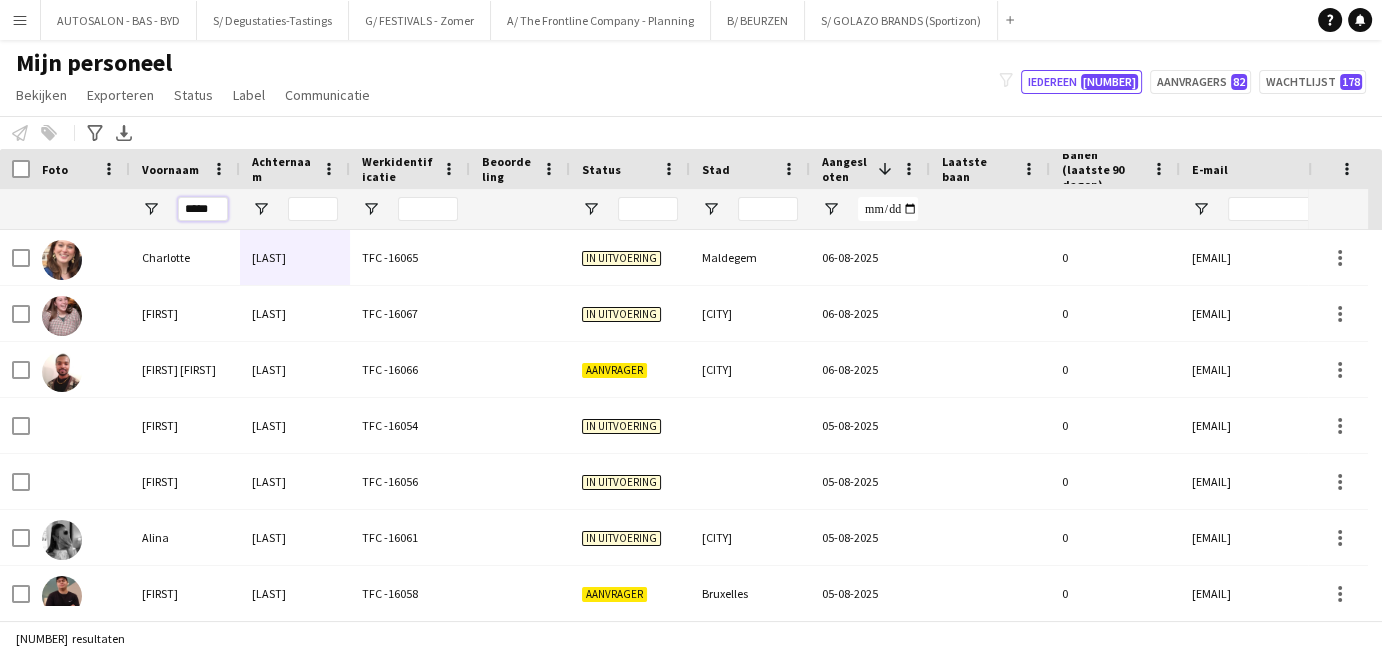 type on "*****" 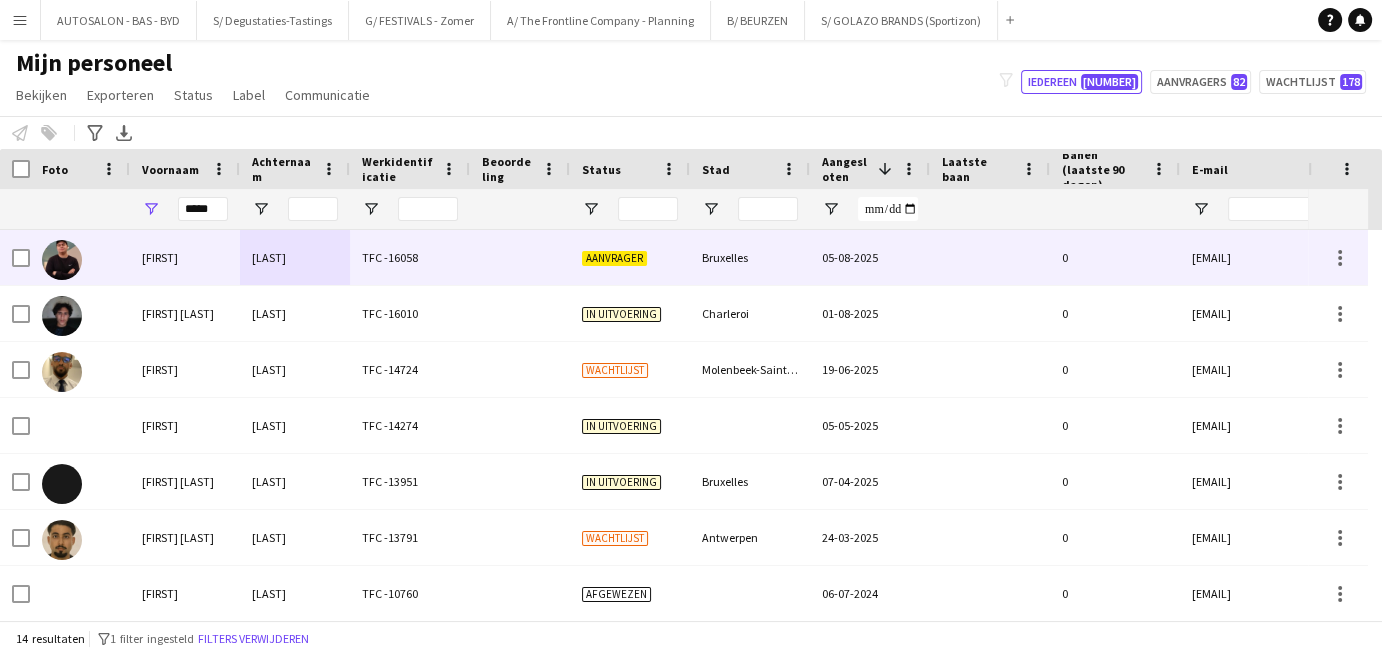 click on "[LAST]" at bounding box center (295, 257) 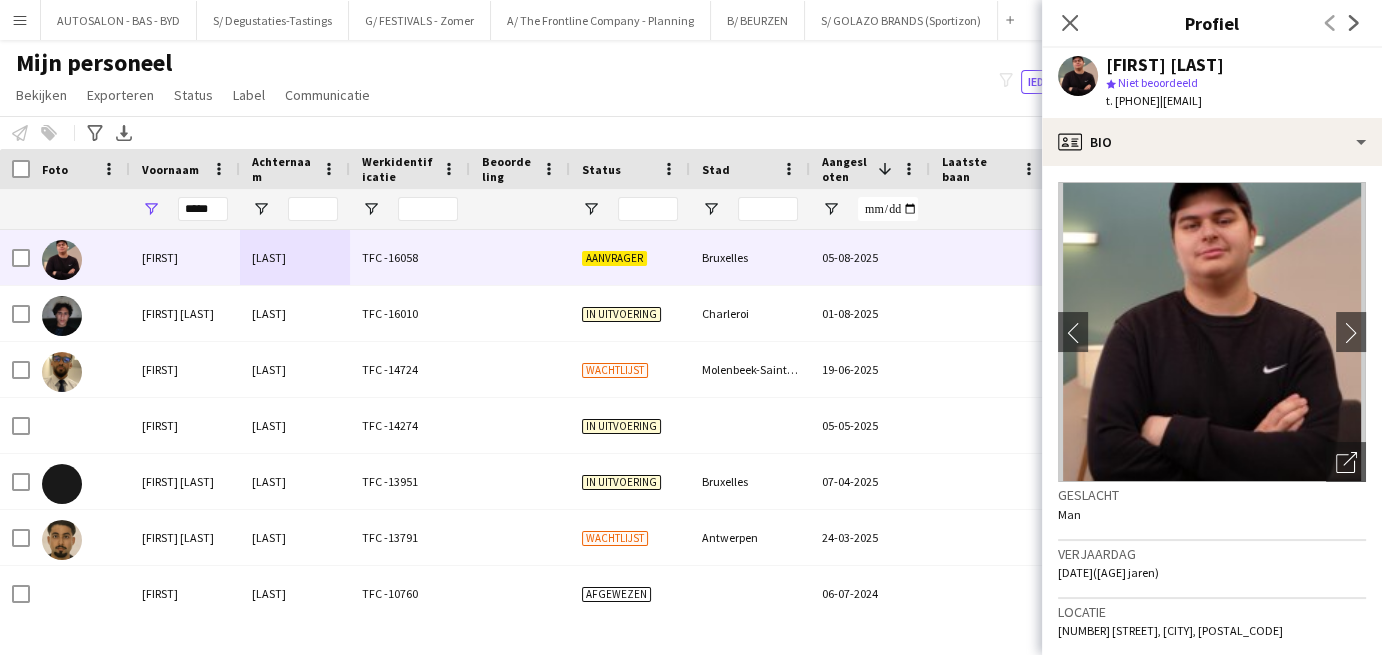 drag, startPoint x: 1344, startPoint y: 97, endPoint x: 1200, endPoint y: 111, distance: 144.67896 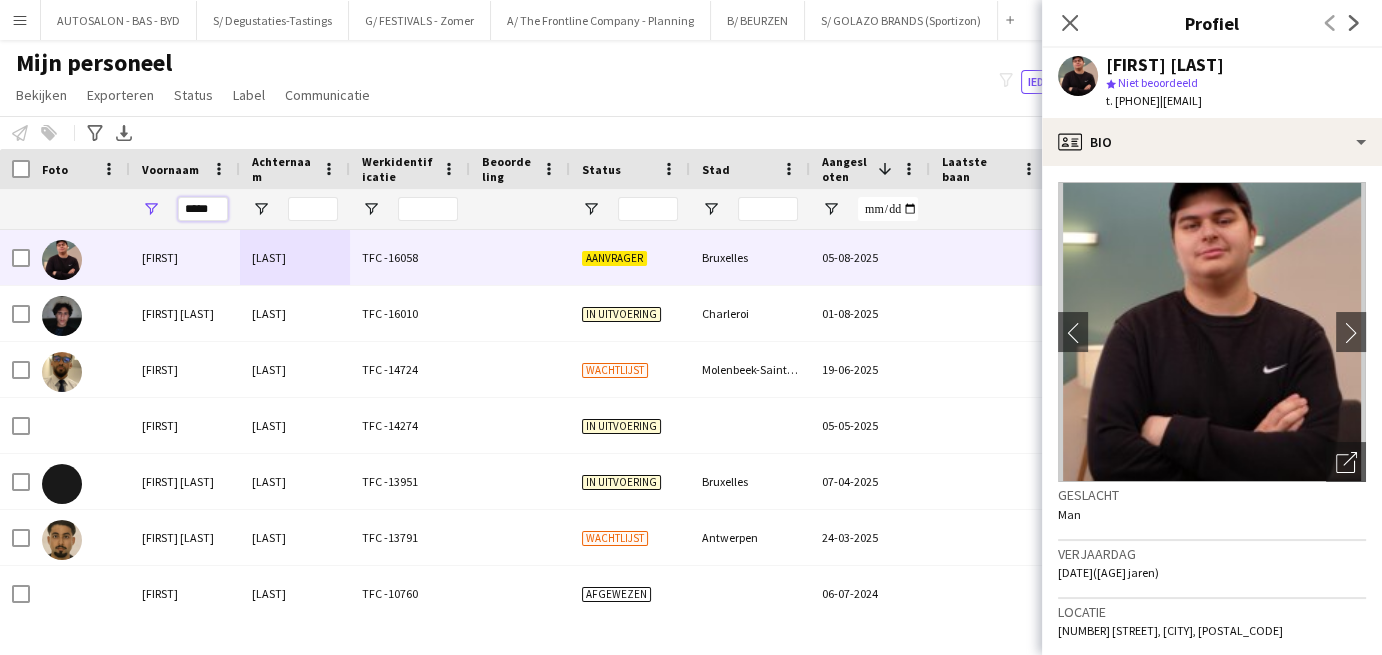 click on "*****" at bounding box center [203, 209] 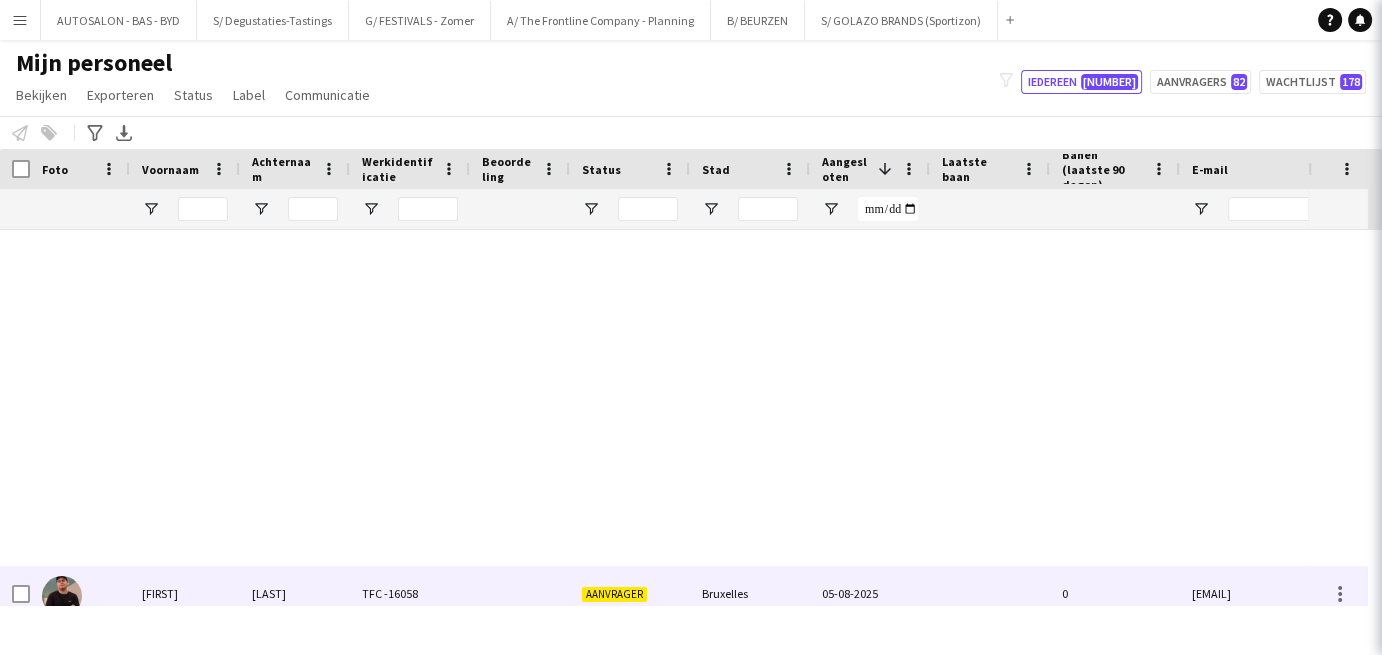 click at bounding box center [185, 209] 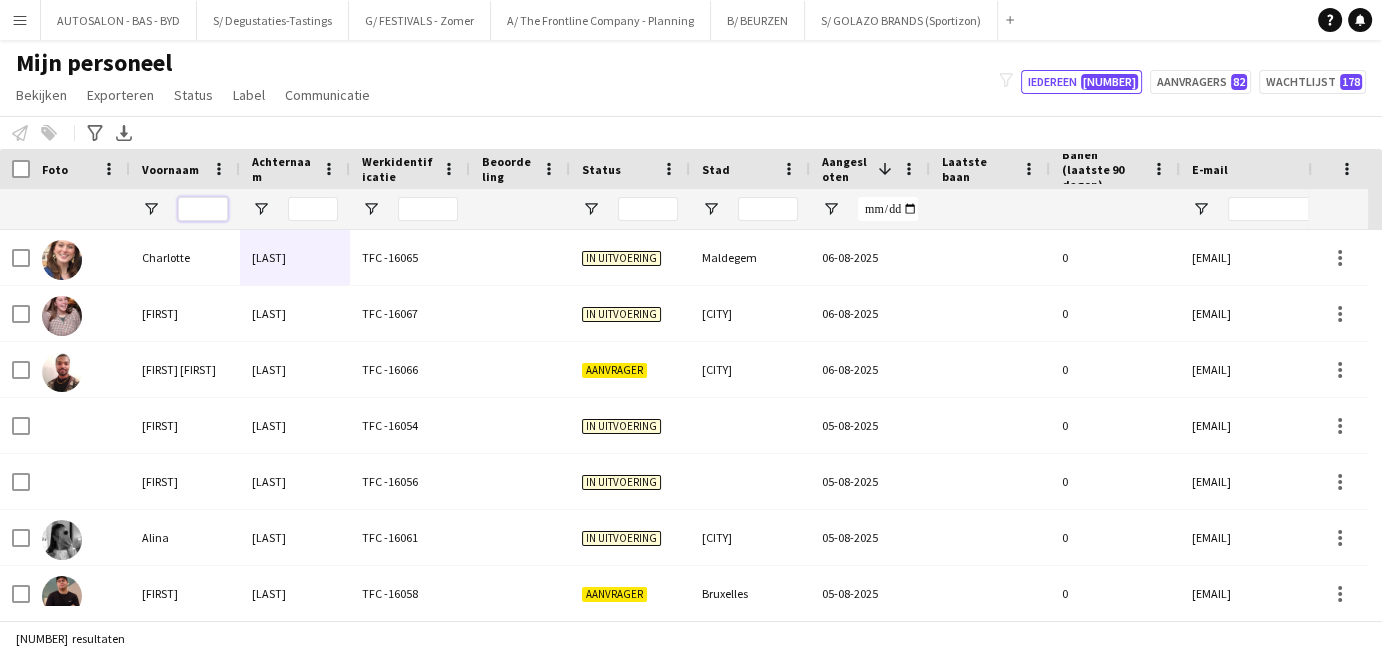 click at bounding box center (203, 209) 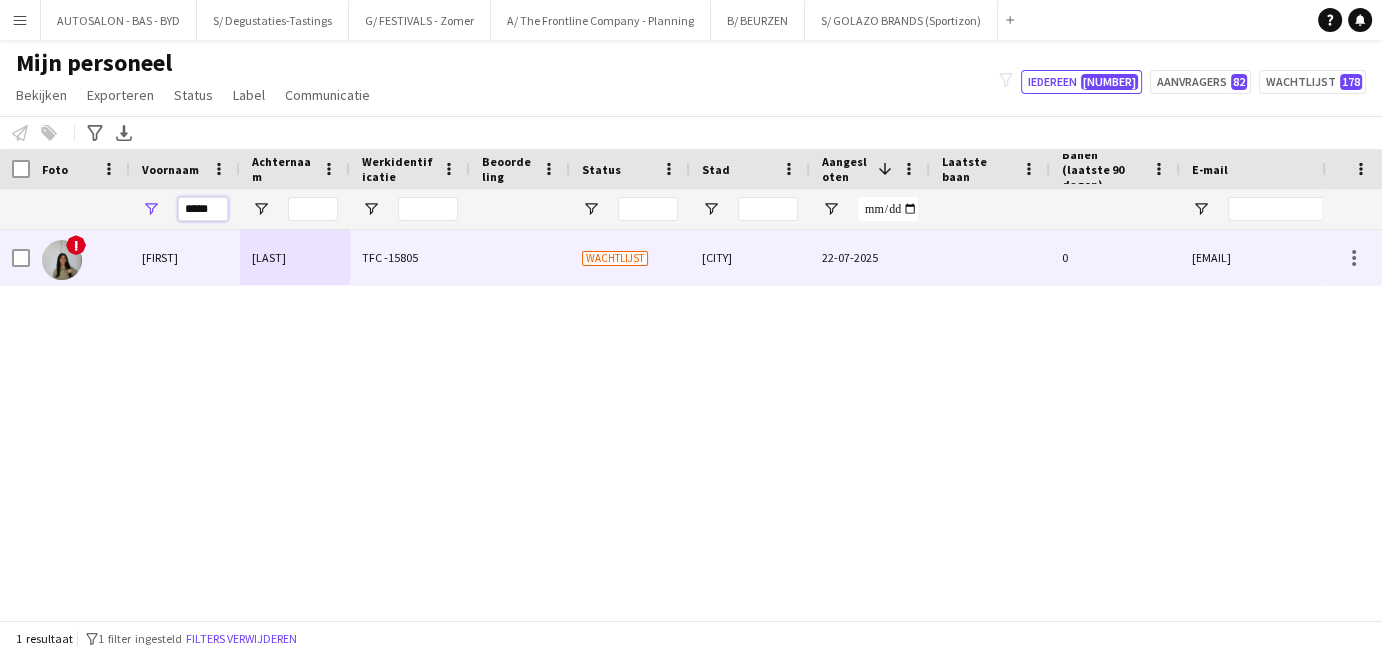 type on "*****" 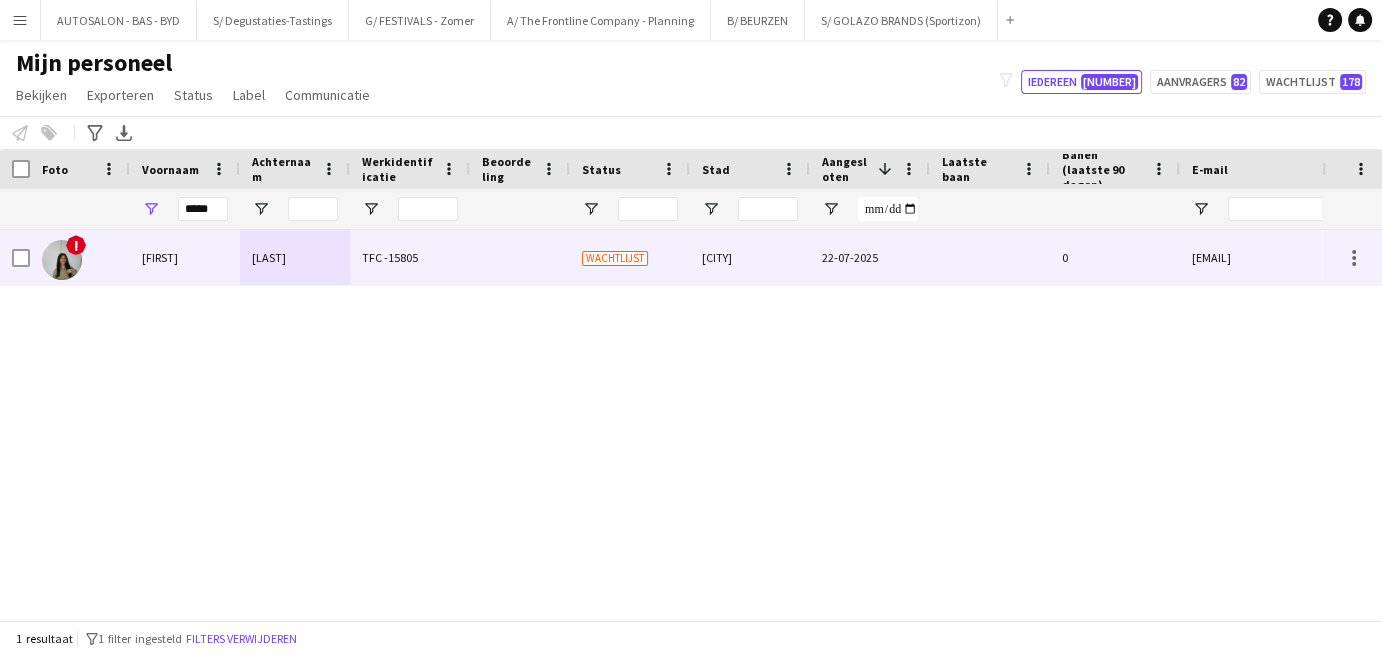 click on "[LAST]" at bounding box center (295, 257) 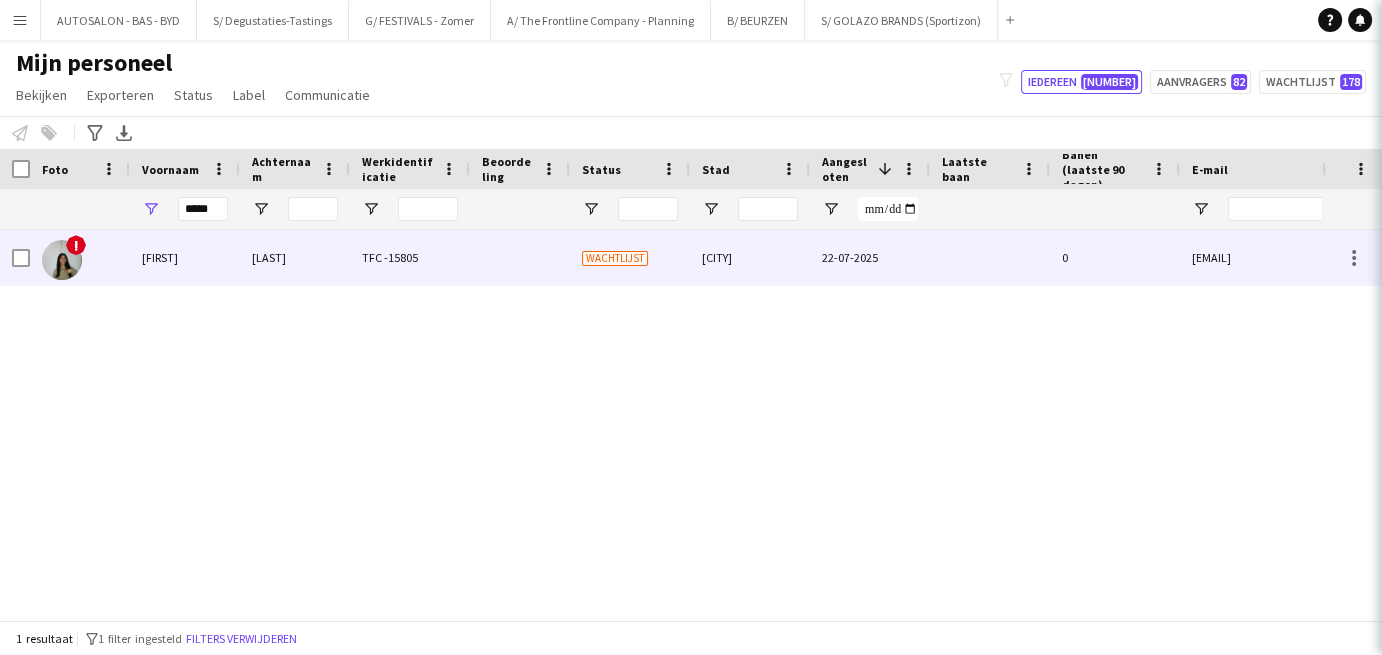click on "[LAST]" at bounding box center (295, 257) 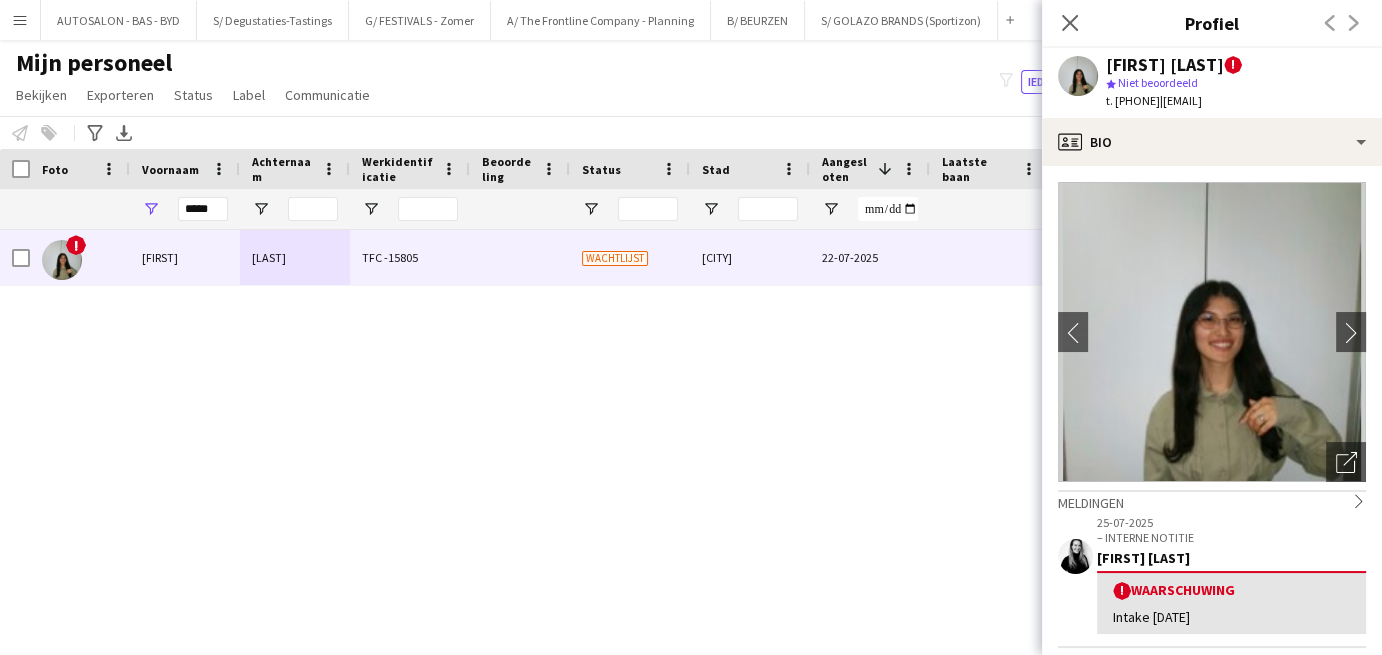 drag, startPoint x: 1317, startPoint y: 98, endPoint x: 1193, endPoint y: 112, distance: 124.78782 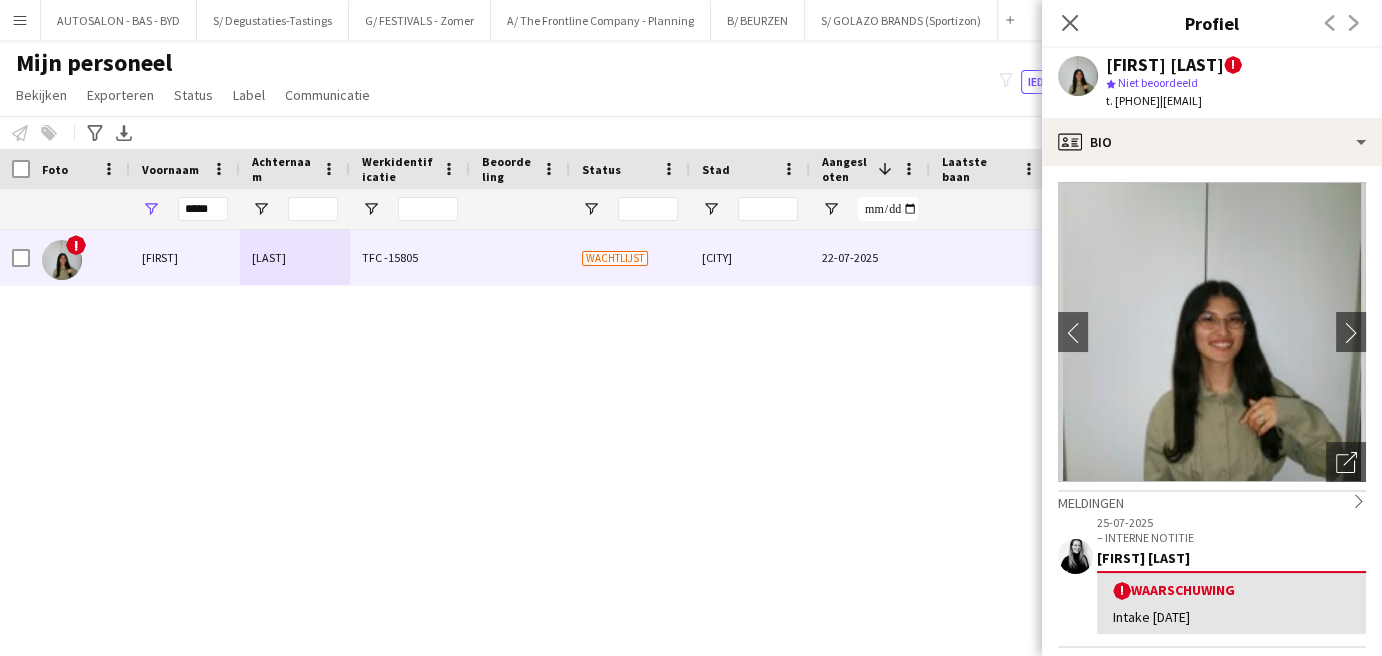 click on "!
[FIRST] [LAST] TFC -15805 Wachtlijst [CITY] [DATE] 0 [EMAIL]" at bounding box center (661, 418) 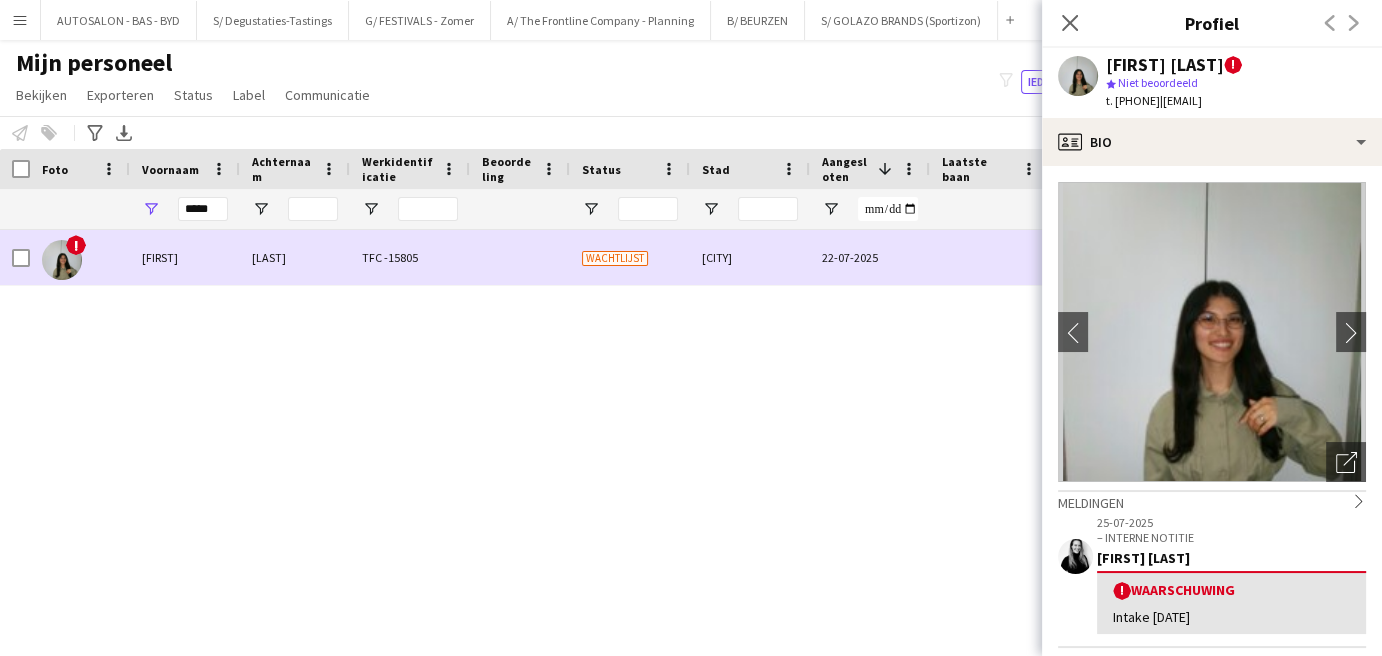 click on "[CITY]" at bounding box center [750, 257] 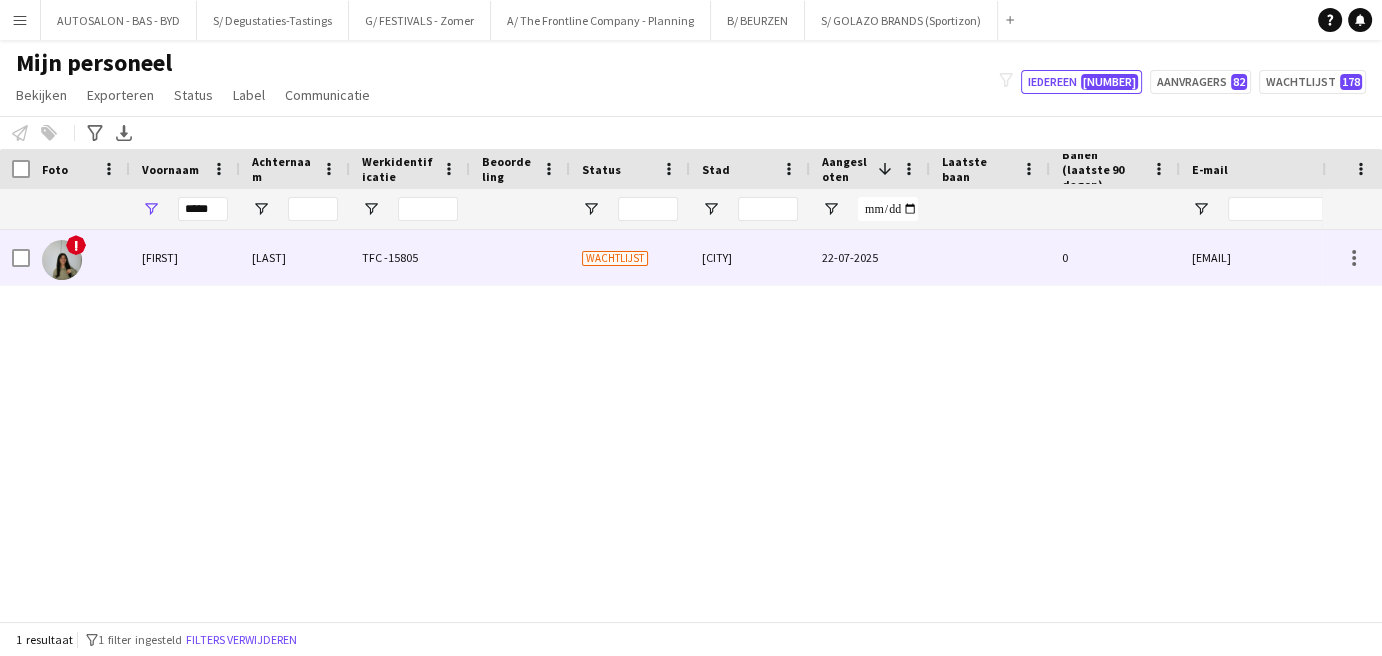 click at bounding box center (990, 257) 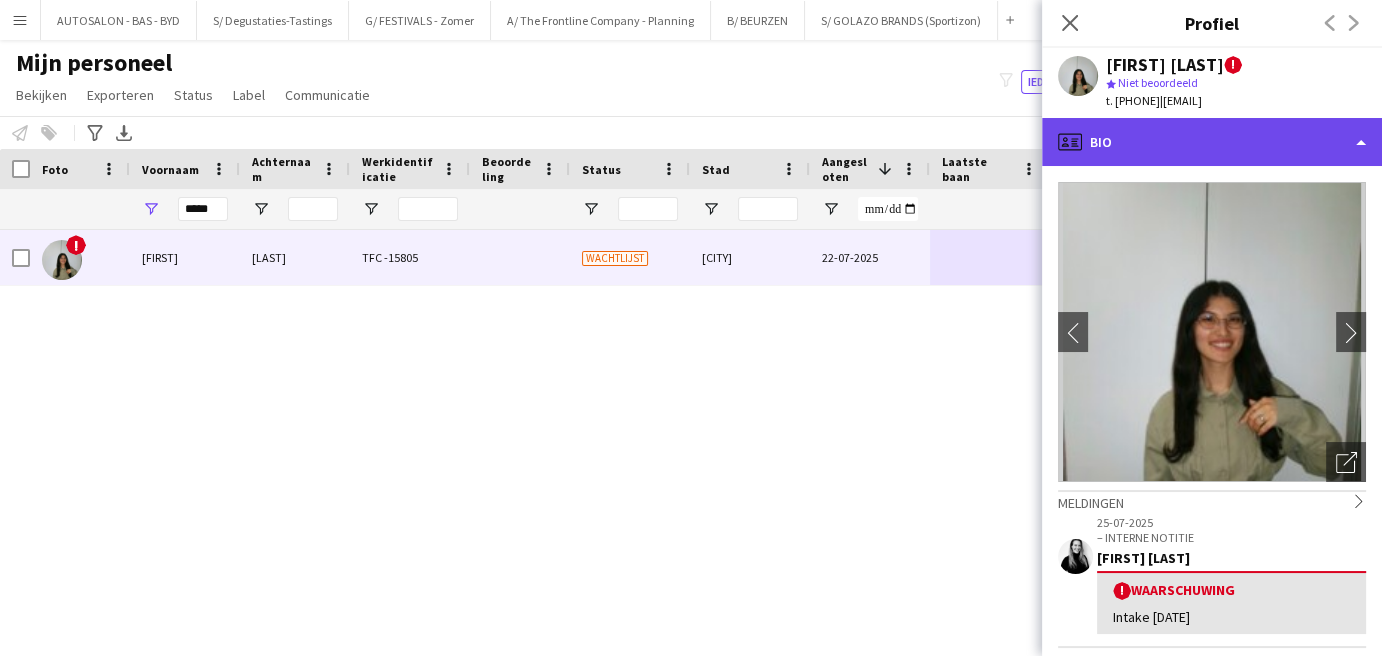 click on "profile
Bio" 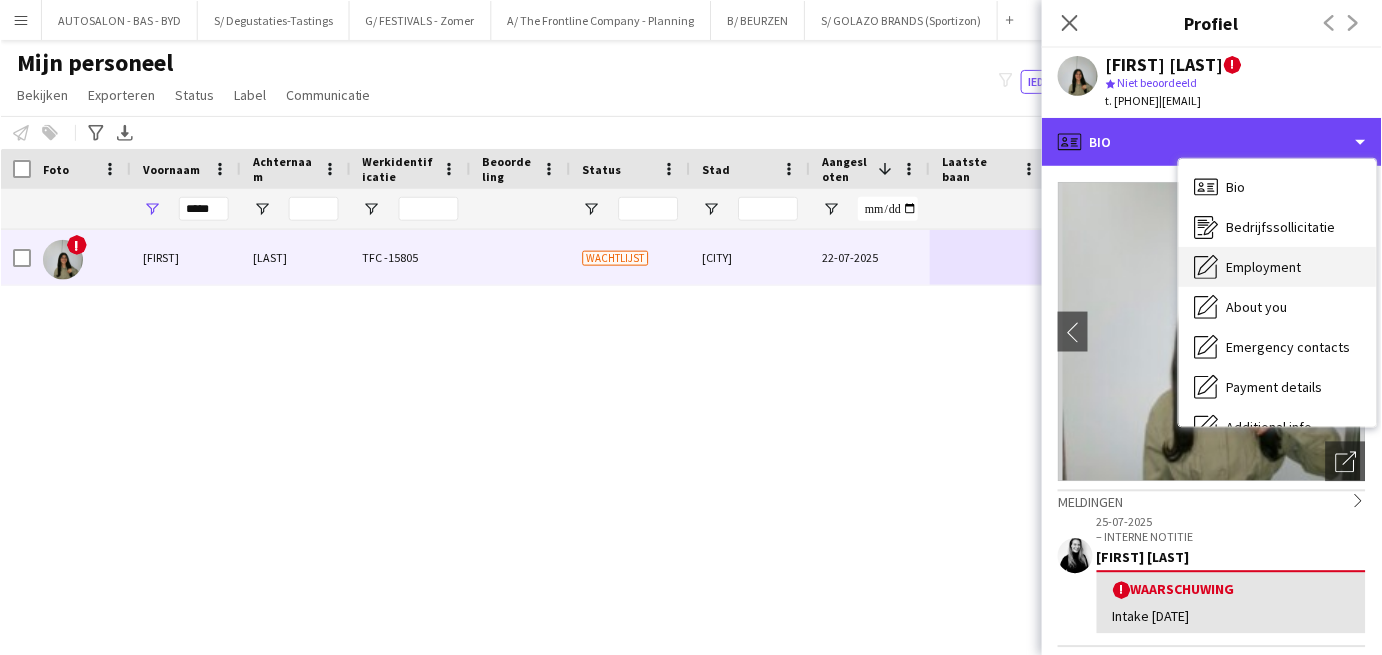 scroll, scrollTop: 112, scrollLeft: 0, axis: vertical 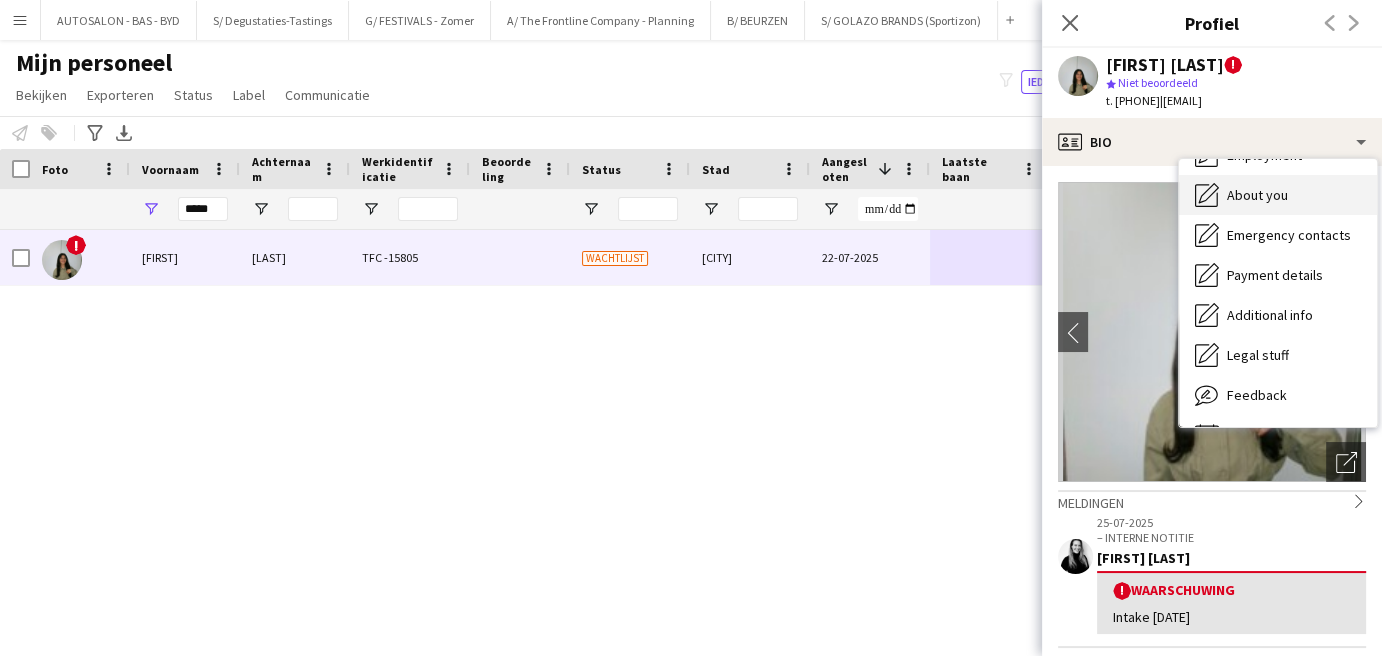click on "About you
About you" at bounding box center (1278, 195) 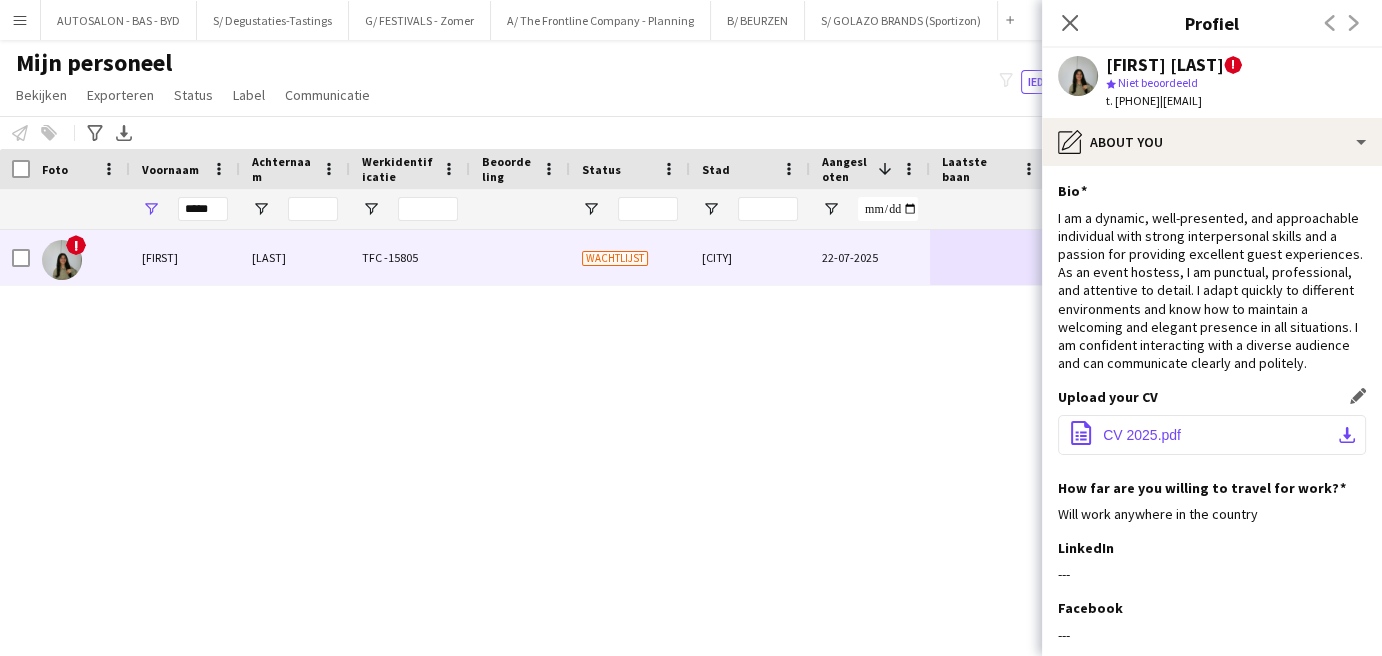 click on "office-file-sheet
CV 2025.pdf
download-bottom" 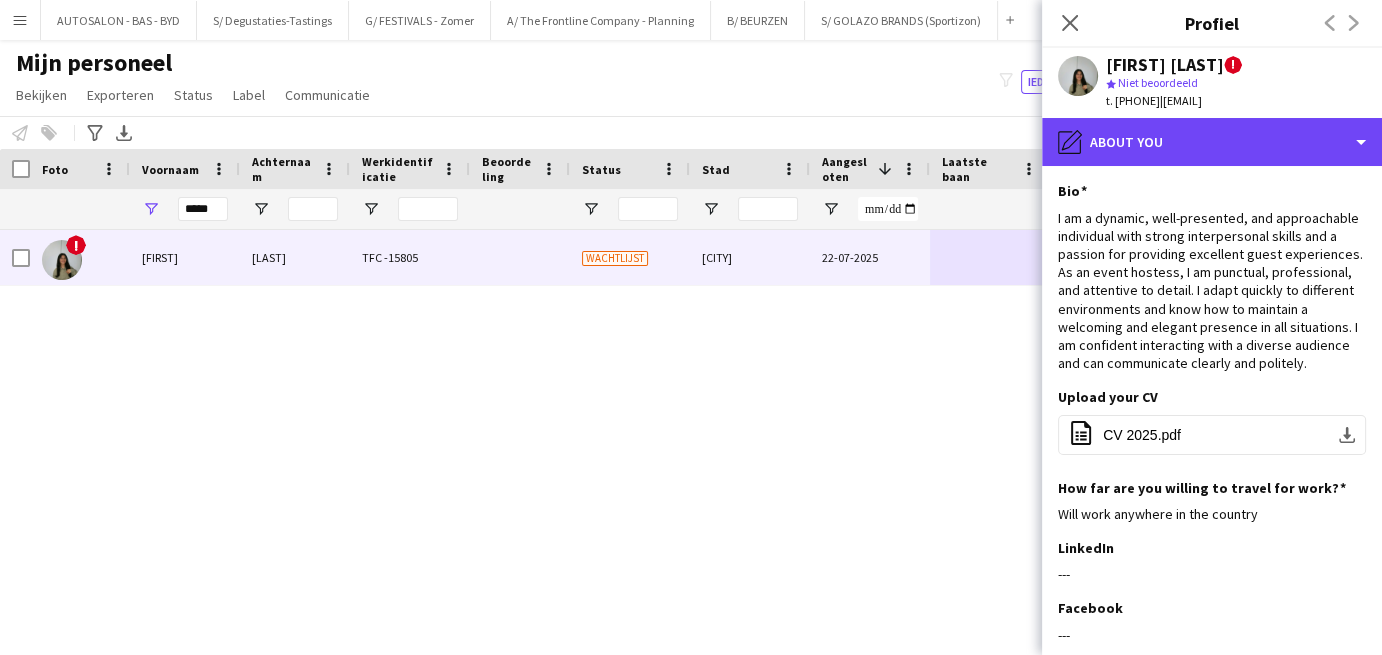 click on "pencil4
About you" 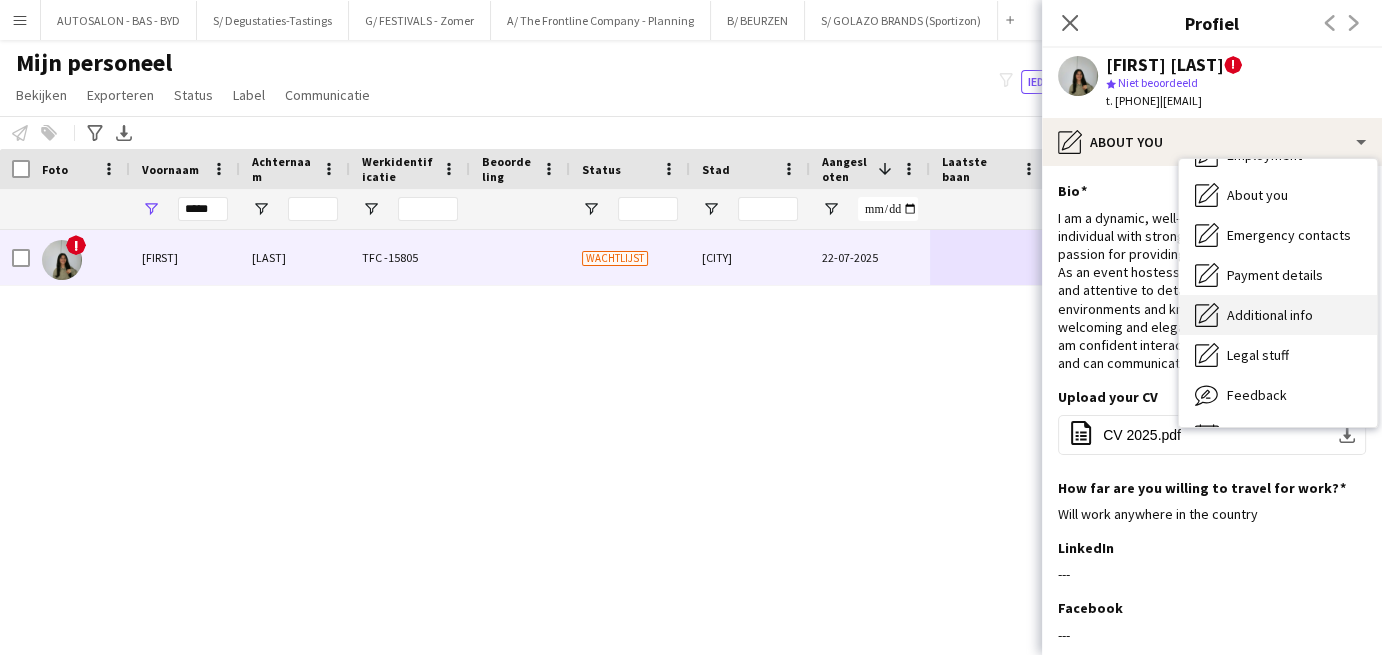 click on "Additional info" at bounding box center (1270, 315) 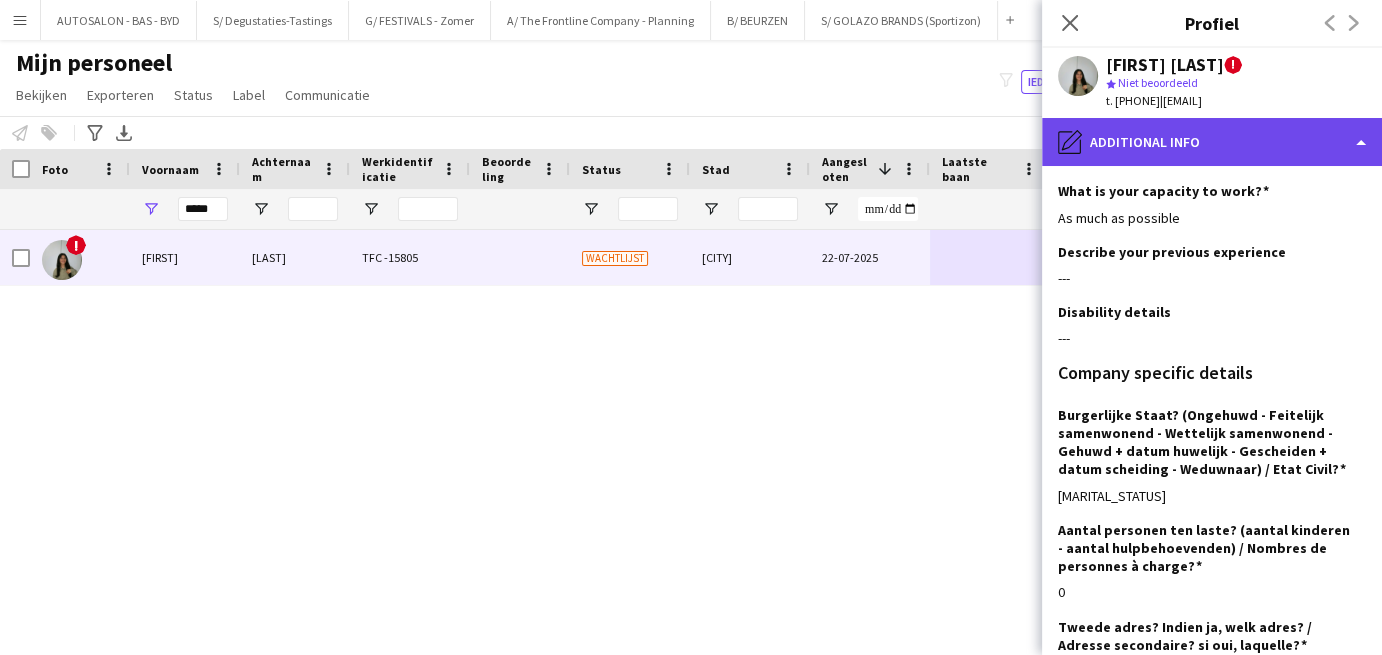 click on "pencil4
Additional info" 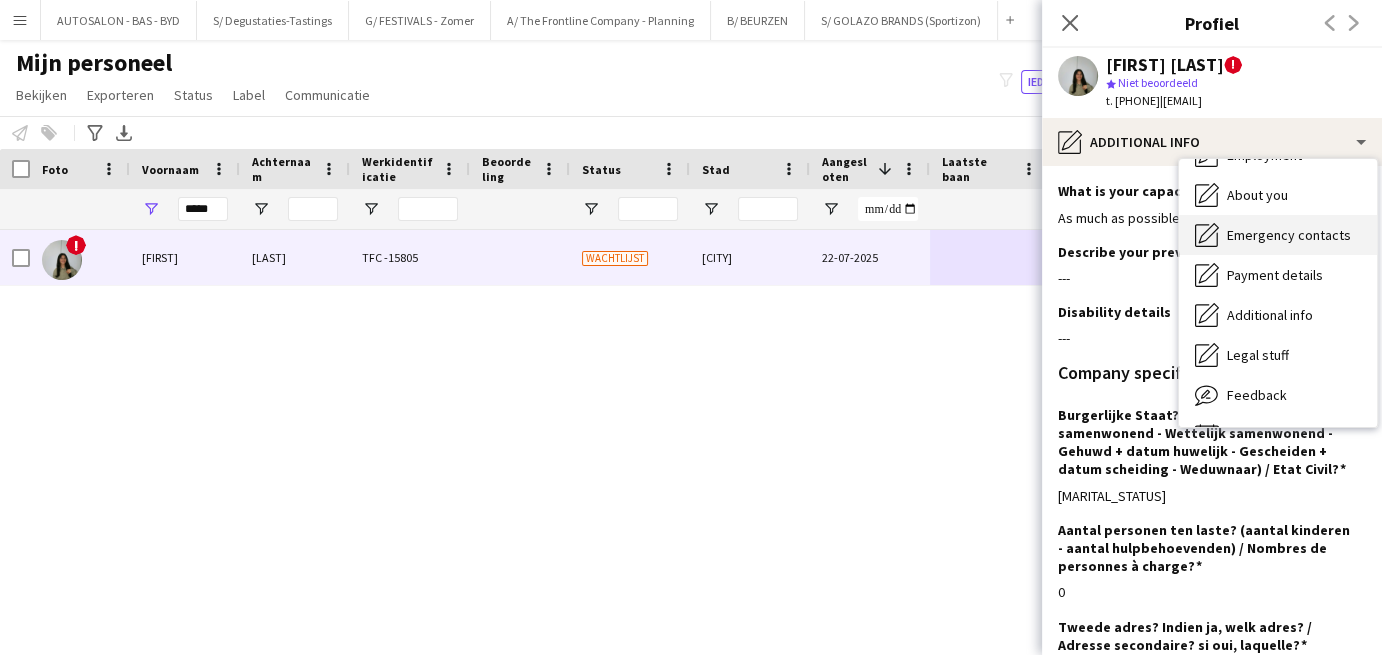 click on "Emergency contacts" at bounding box center [1289, 235] 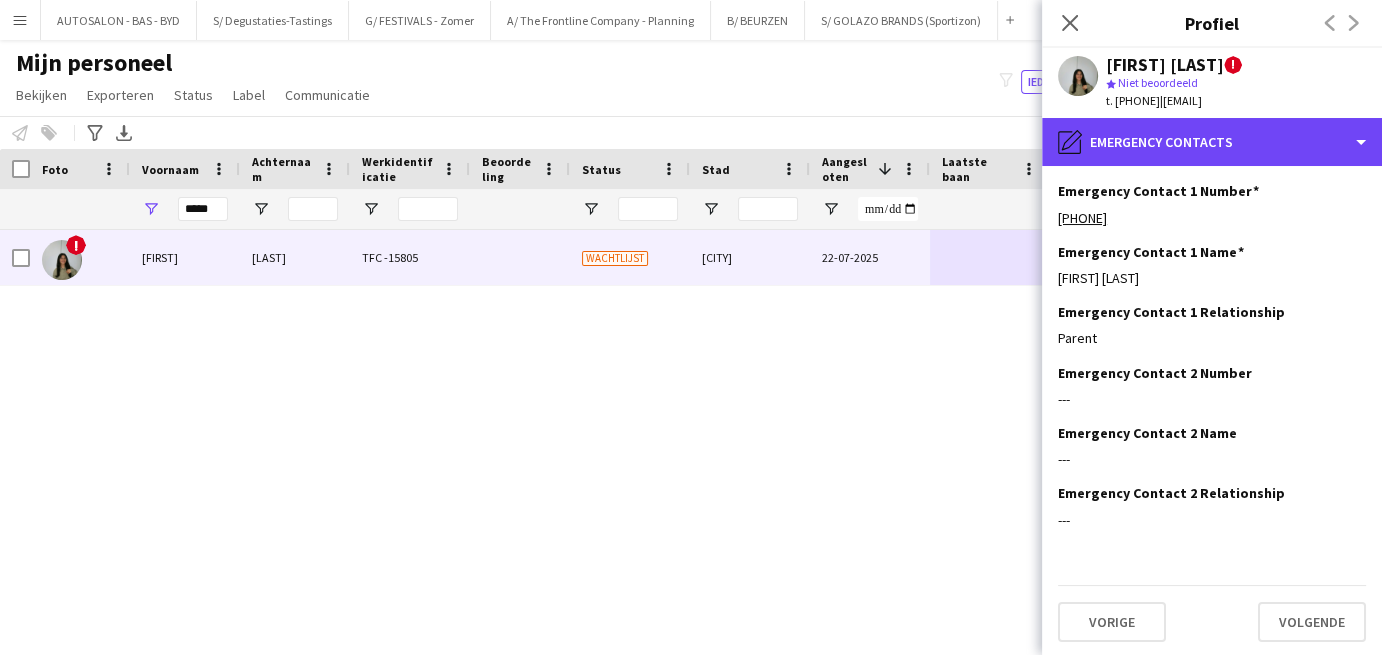 drag, startPoint x: 1264, startPoint y: 149, endPoint x: 1264, endPoint y: 165, distance: 16 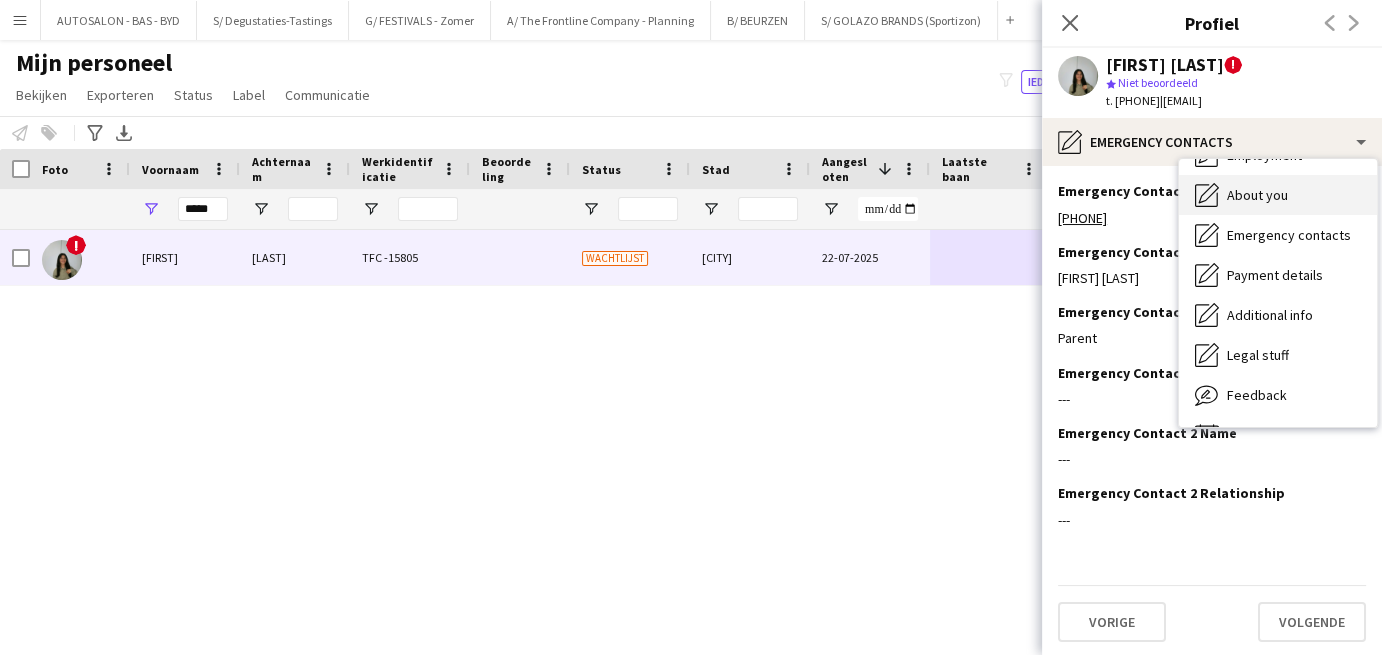 click on "About you" at bounding box center (1257, 195) 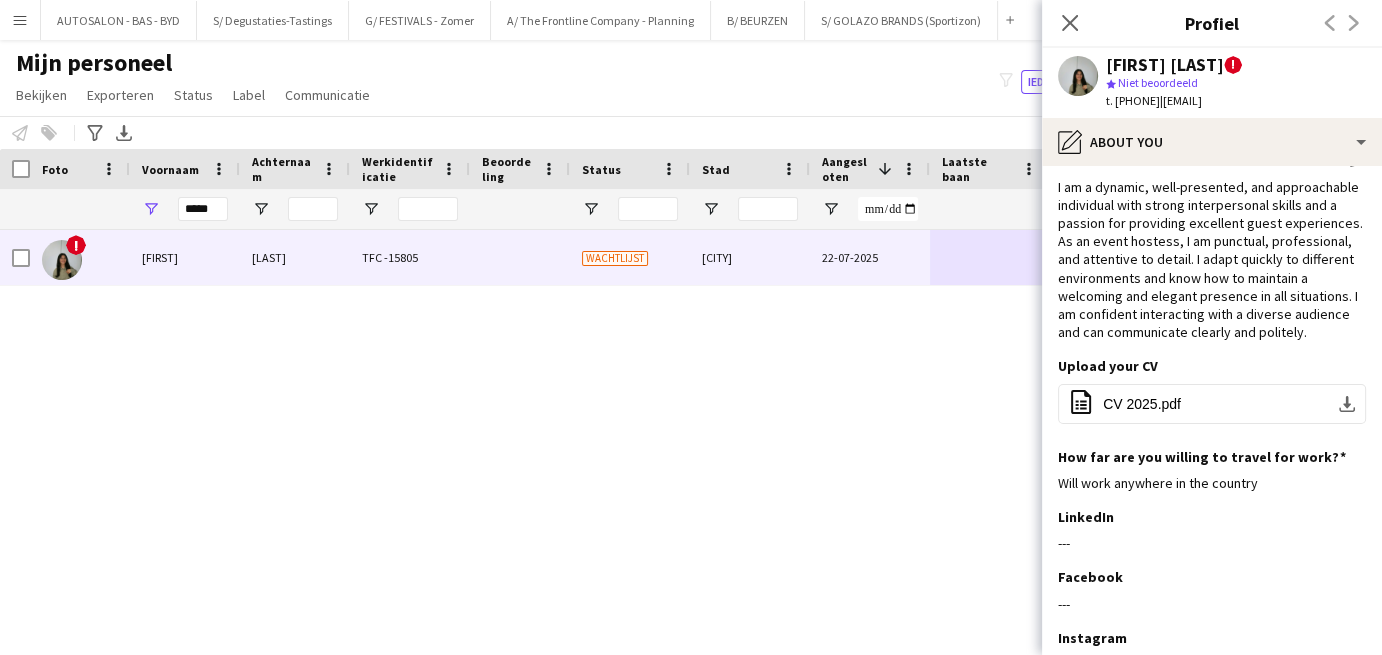 scroll, scrollTop: 0, scrollLeft: 0, axis: both 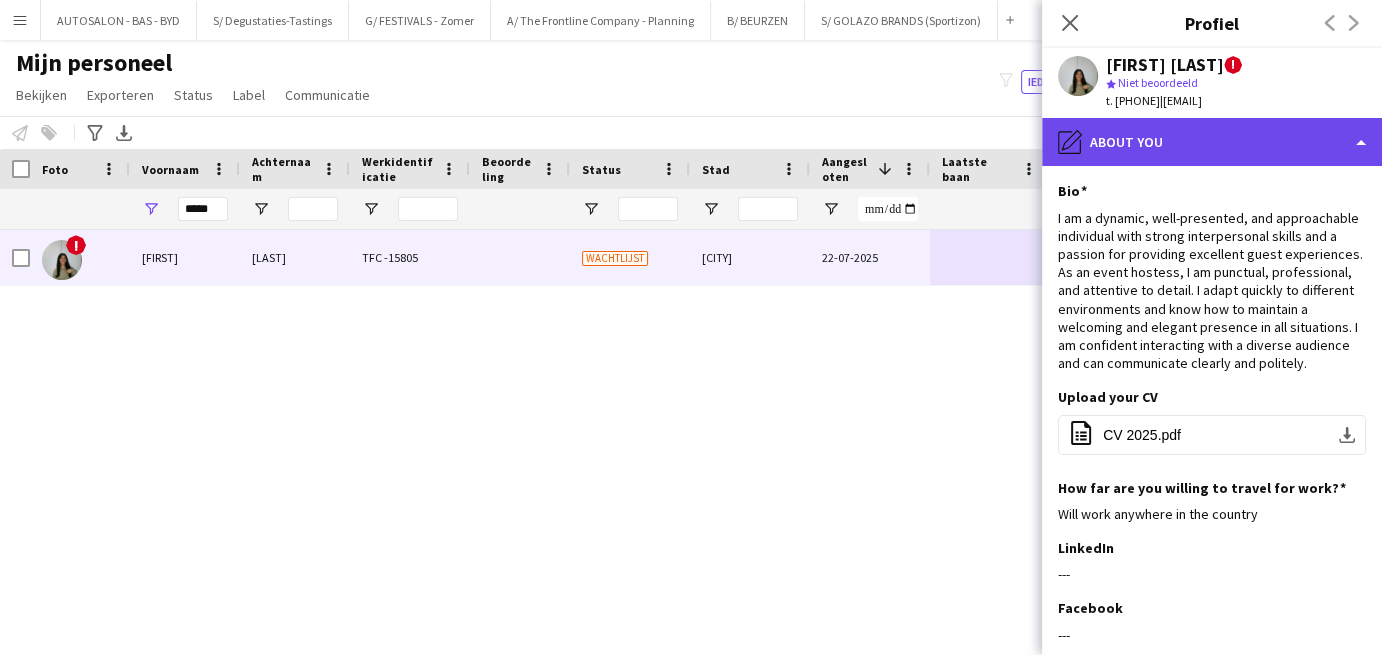 click on "pencil4
About you" 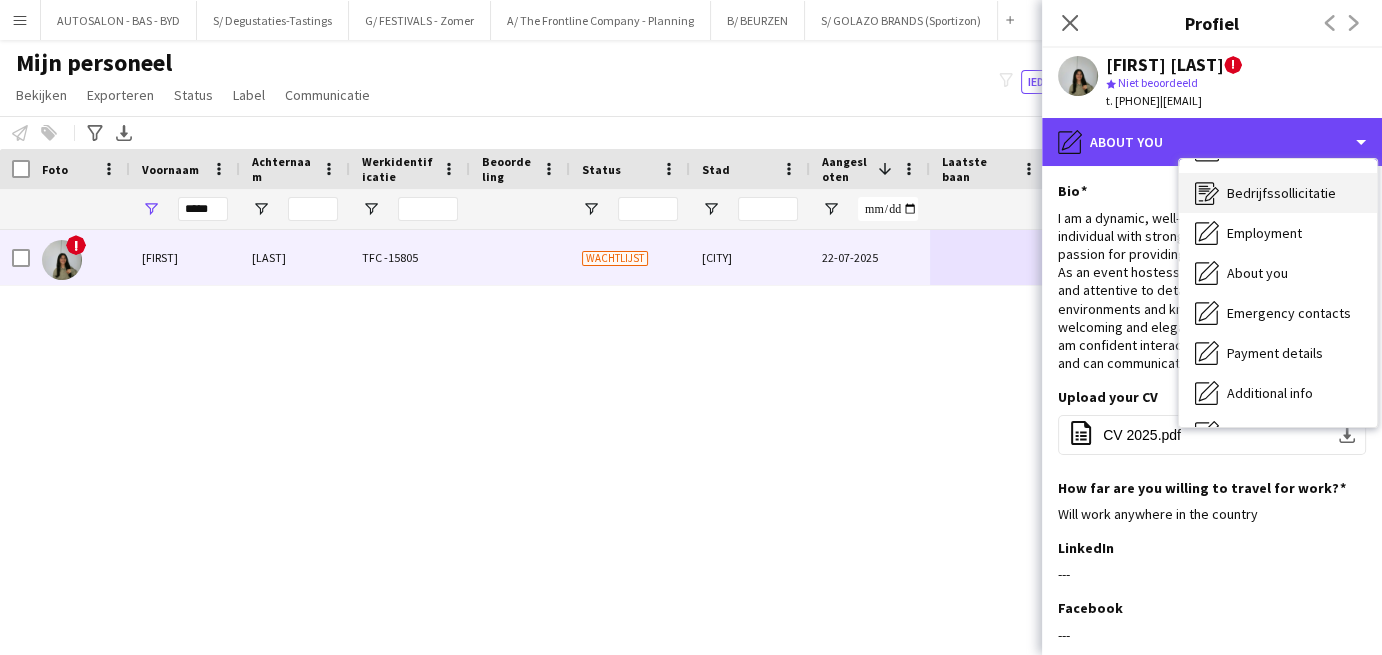 scroll, scrollTop: 0, scrollLeft: 0, axis: both 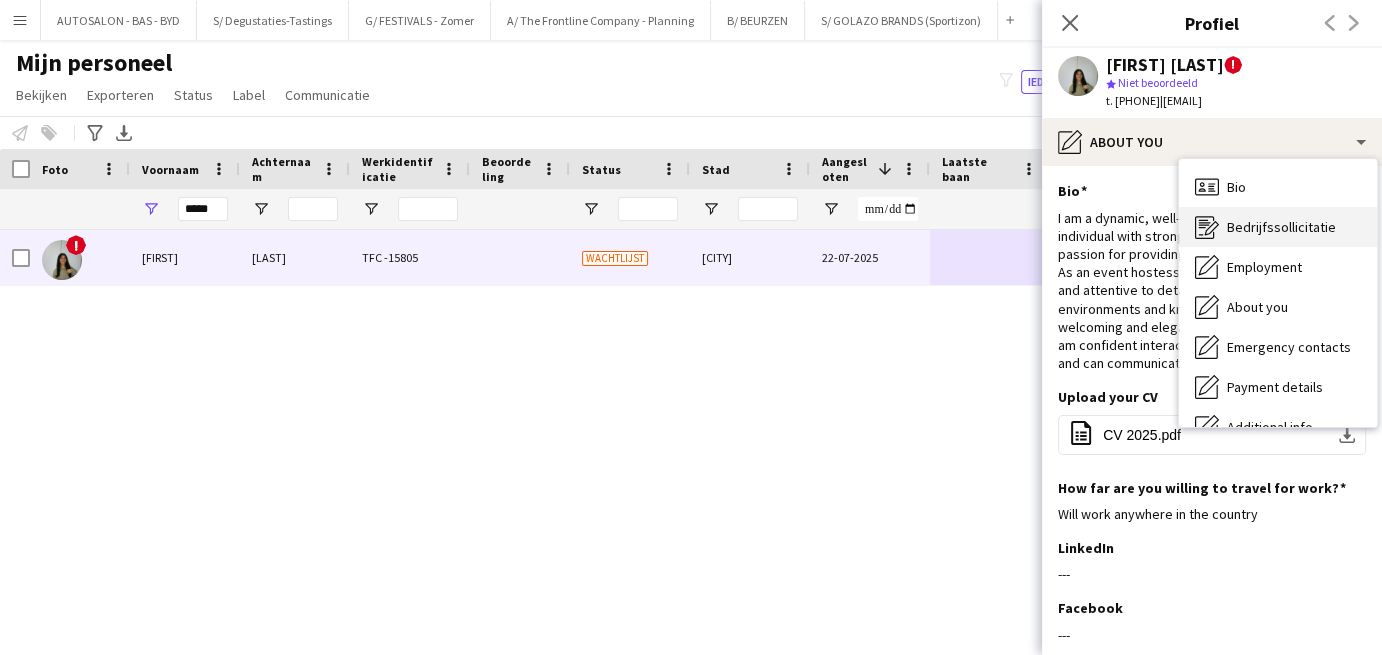 click on "Bedrijfssollicitatie
Bedrijfssollicitatie" at bounding box center [1278, 227] 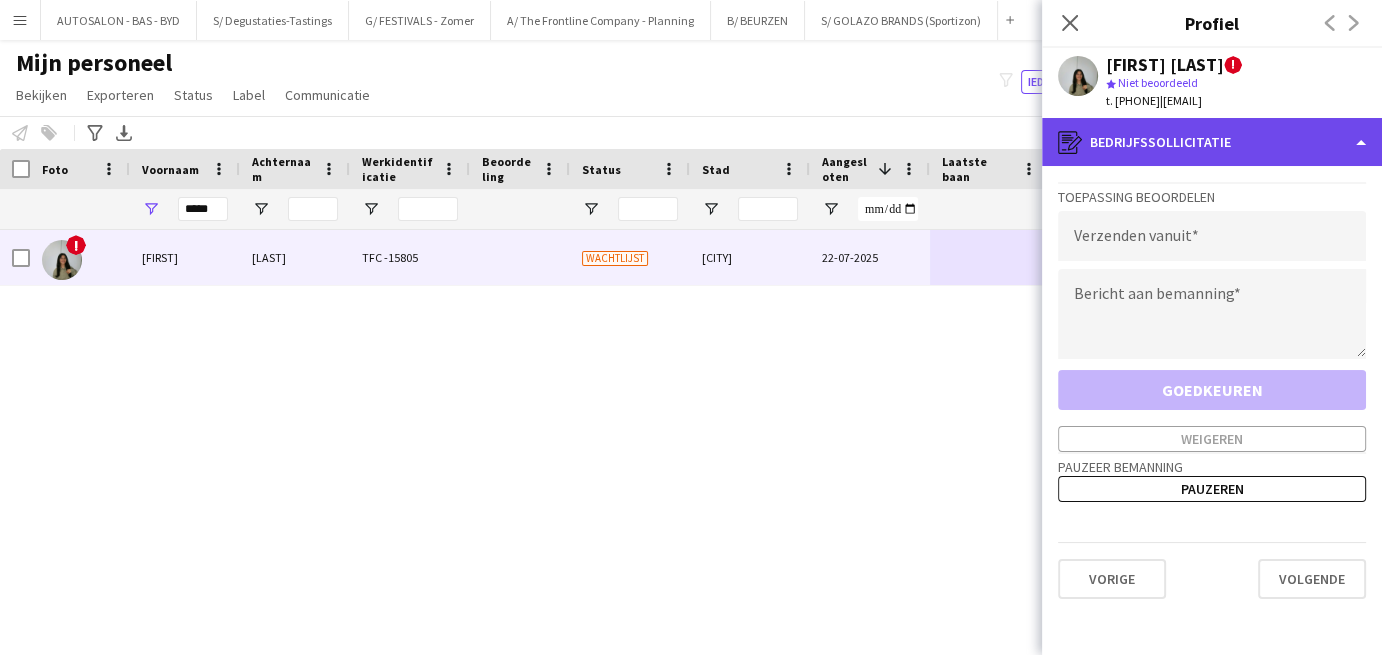 click on "register
Bedrijfssollicitatie" 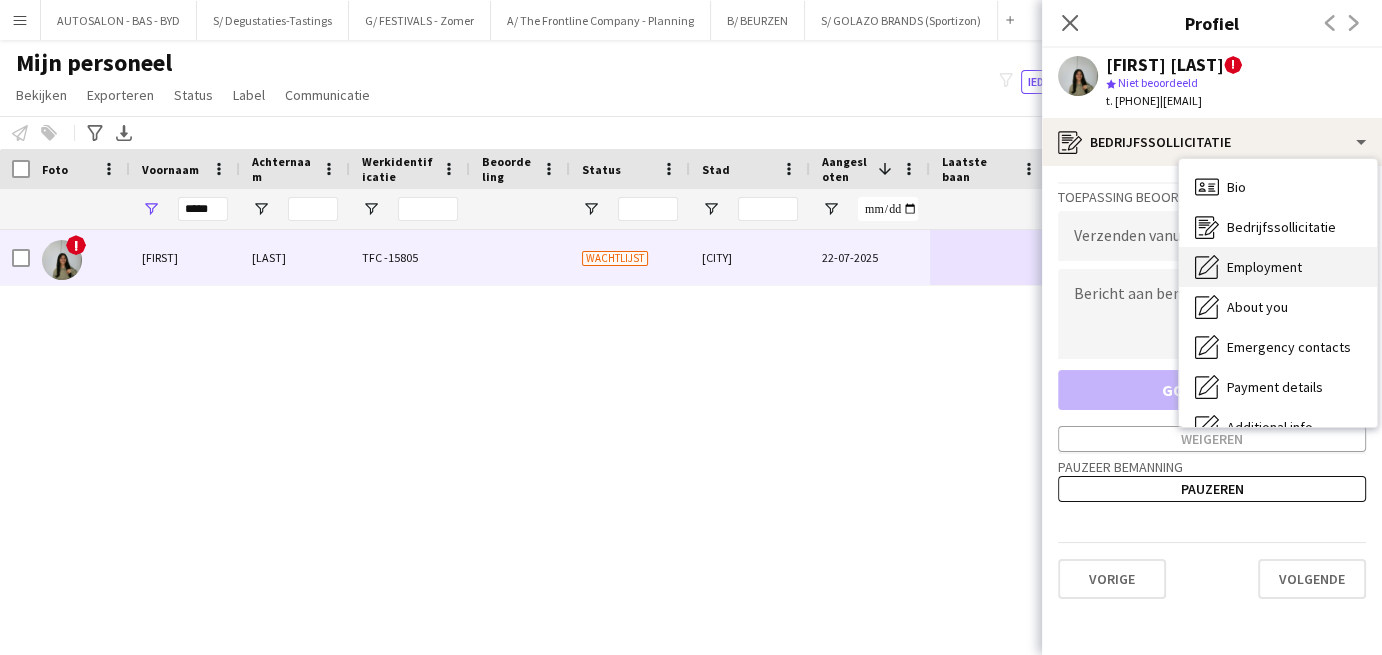 click on "Employment
Employment" at bounding box center (1278, 267) 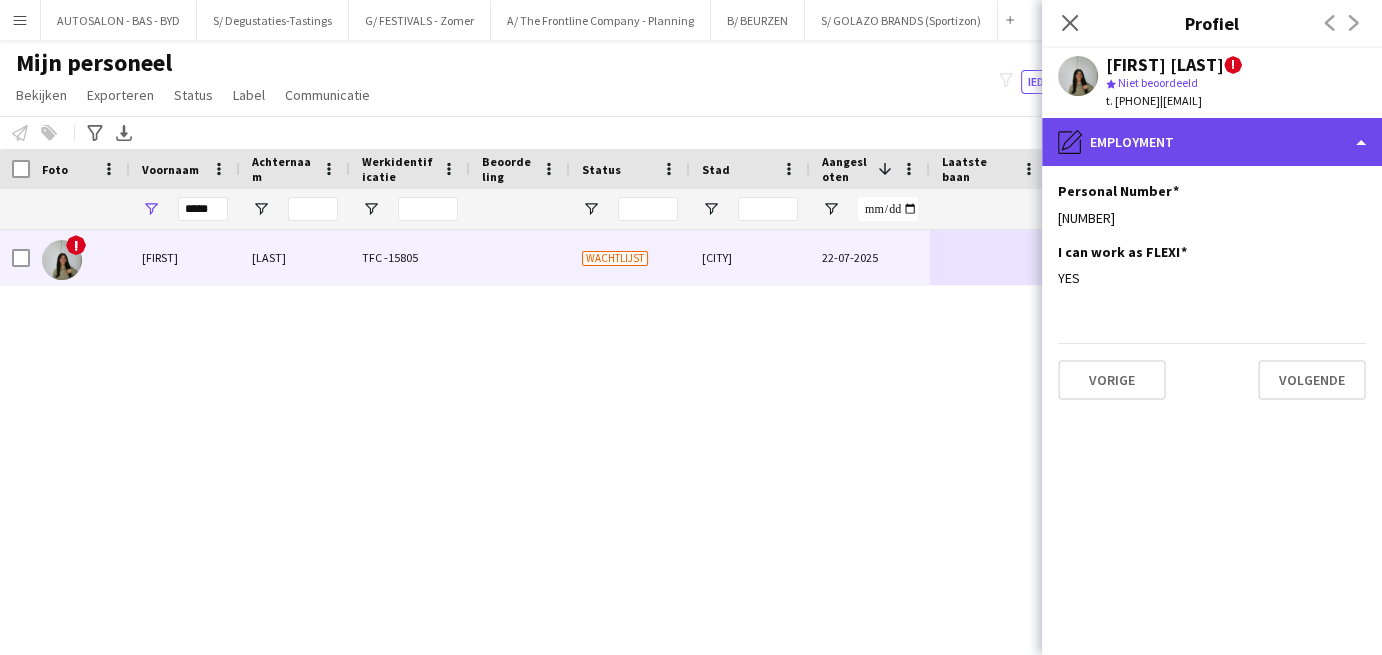 click on "pencil4
Employment" 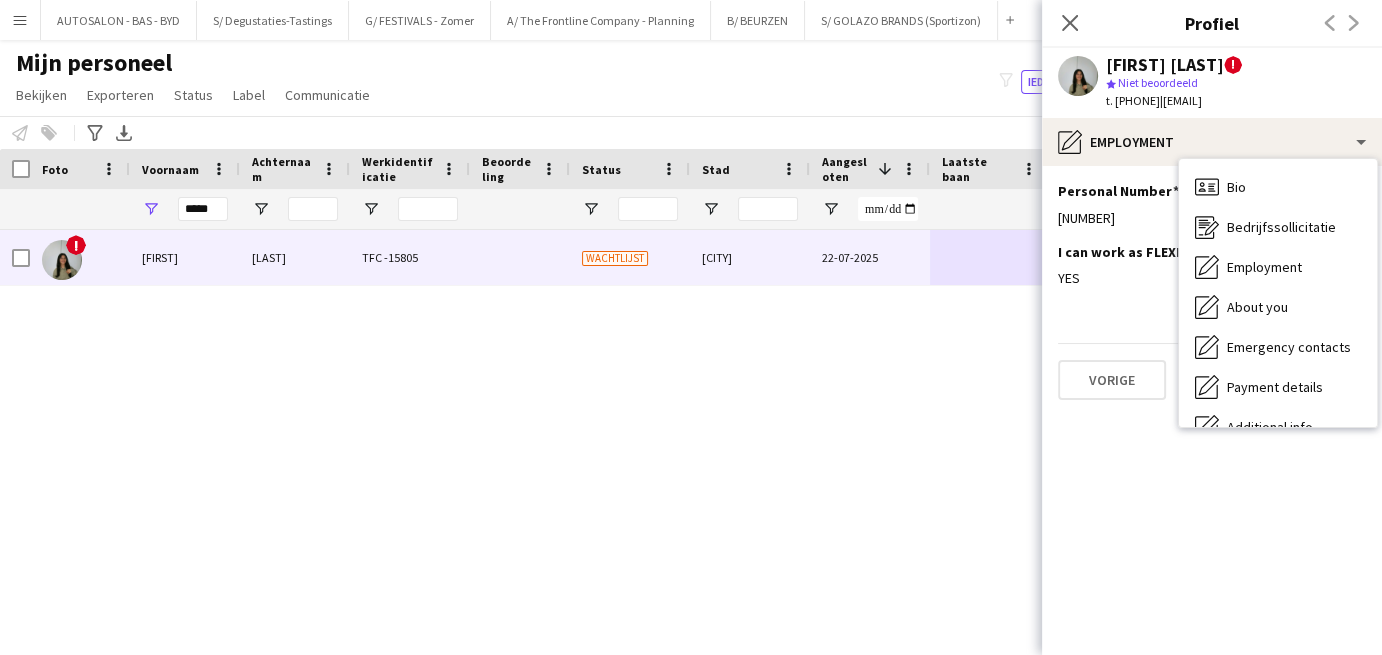 click on "YES" 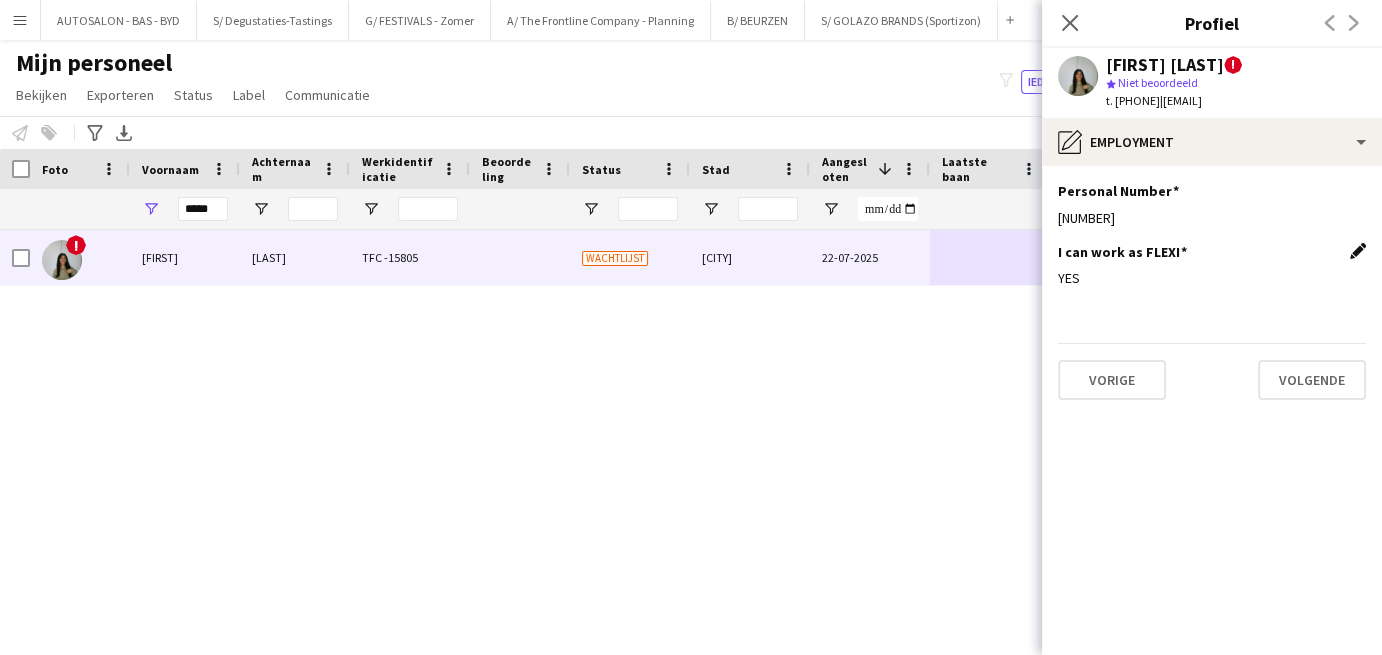 click on "Dit veld bewerken" 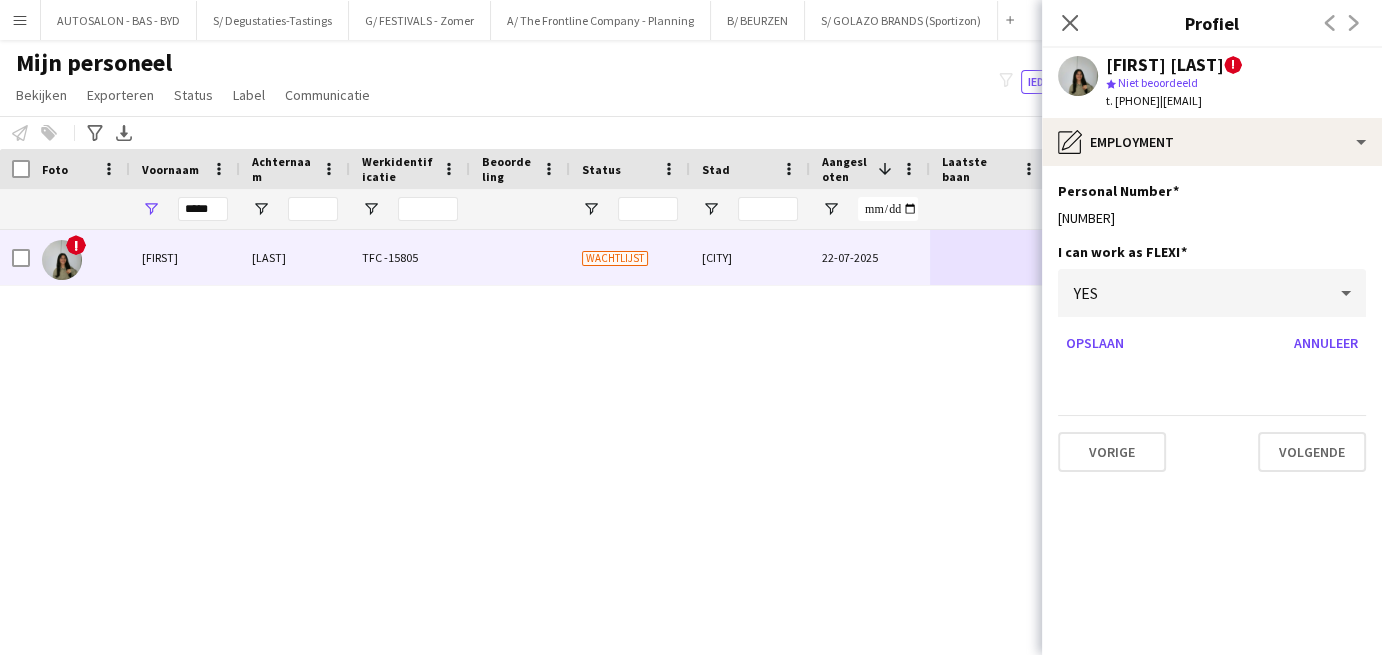 click on "YES" at bounding box center [1192, 293] 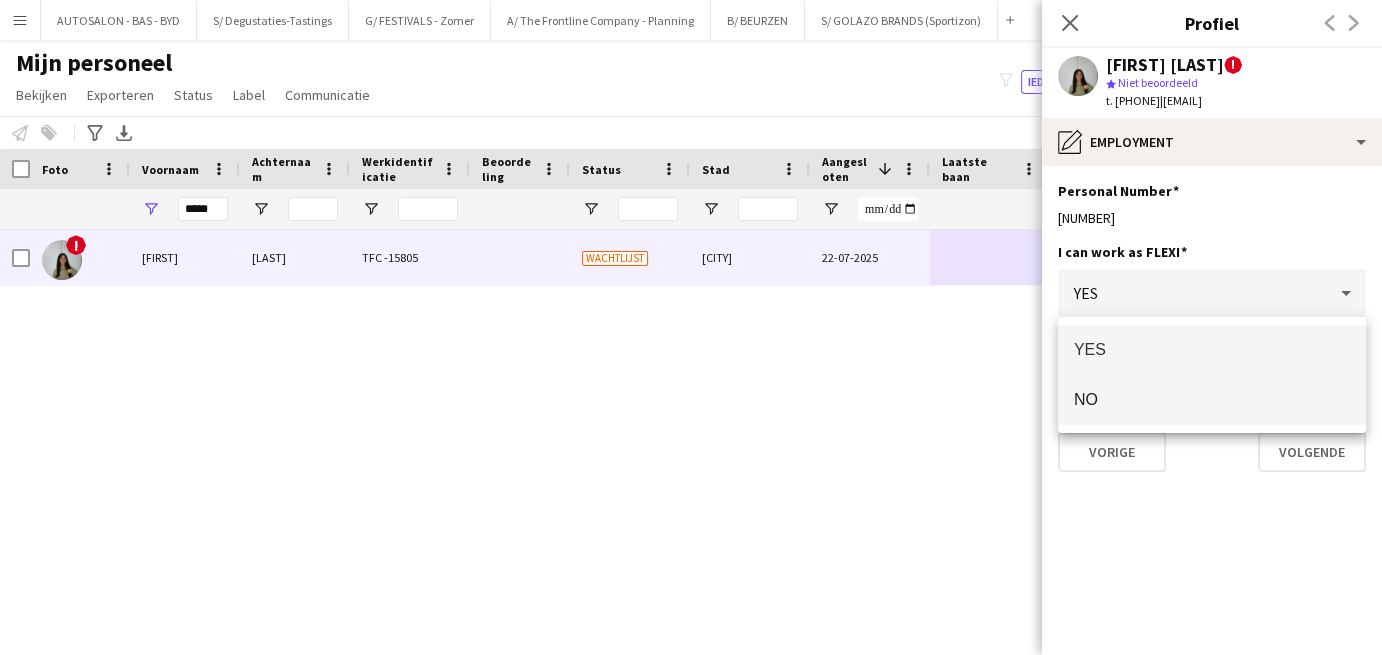 click on "NO" at bounding box center [1212, 400] 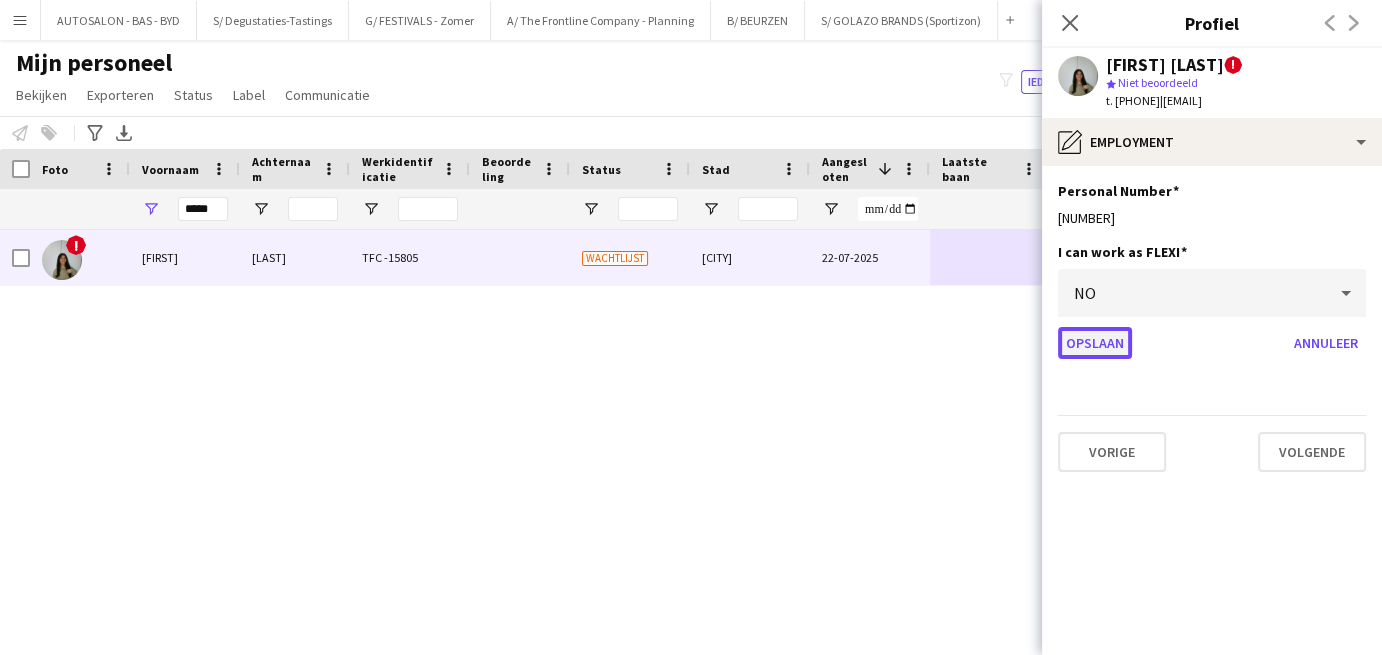 click on "Opslaan" 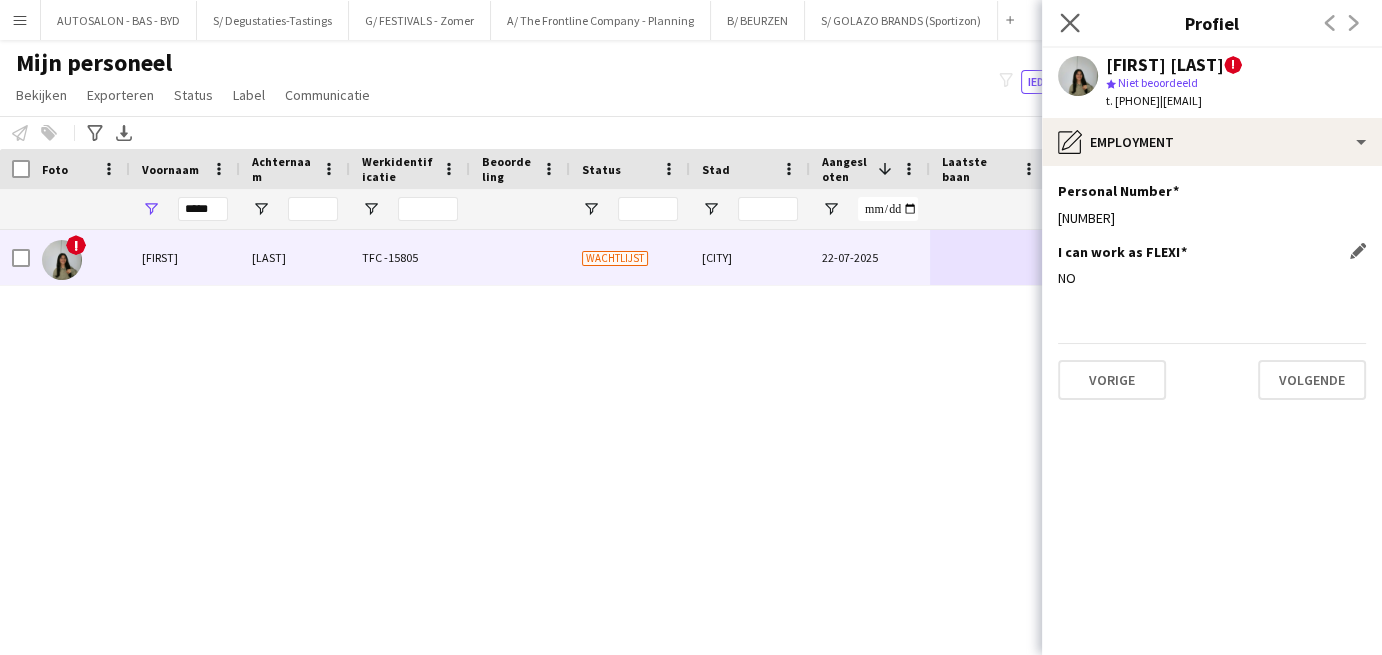 click on "Sluit pop-in" 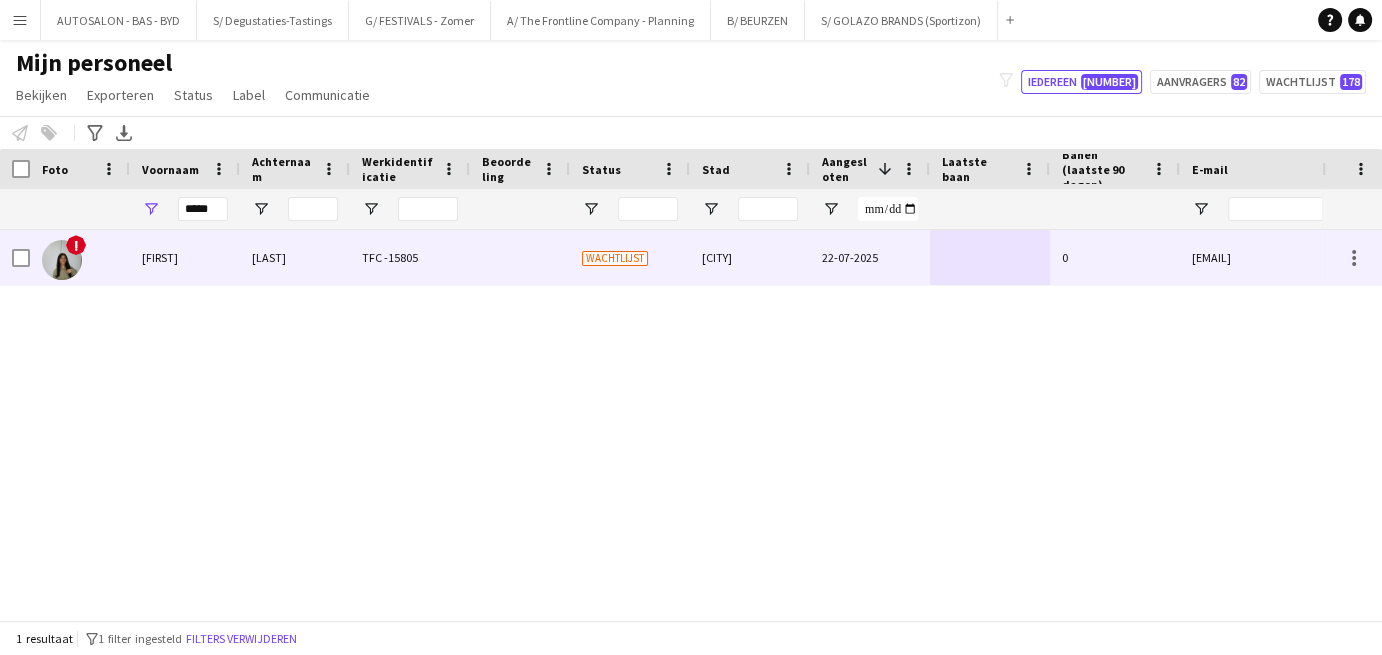 click on "22-07-2025" at bounding box center [870, 257] 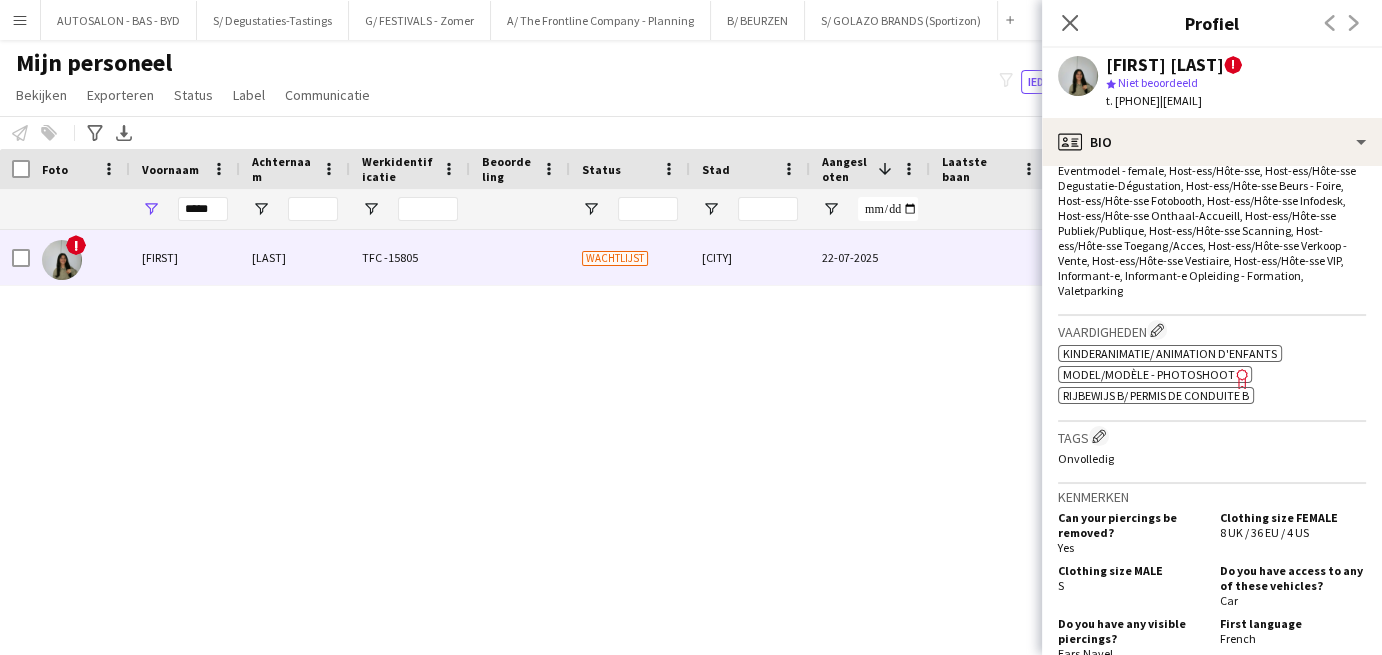 scroll, scrollTop: 0, scrollLeft: 0, axis: both 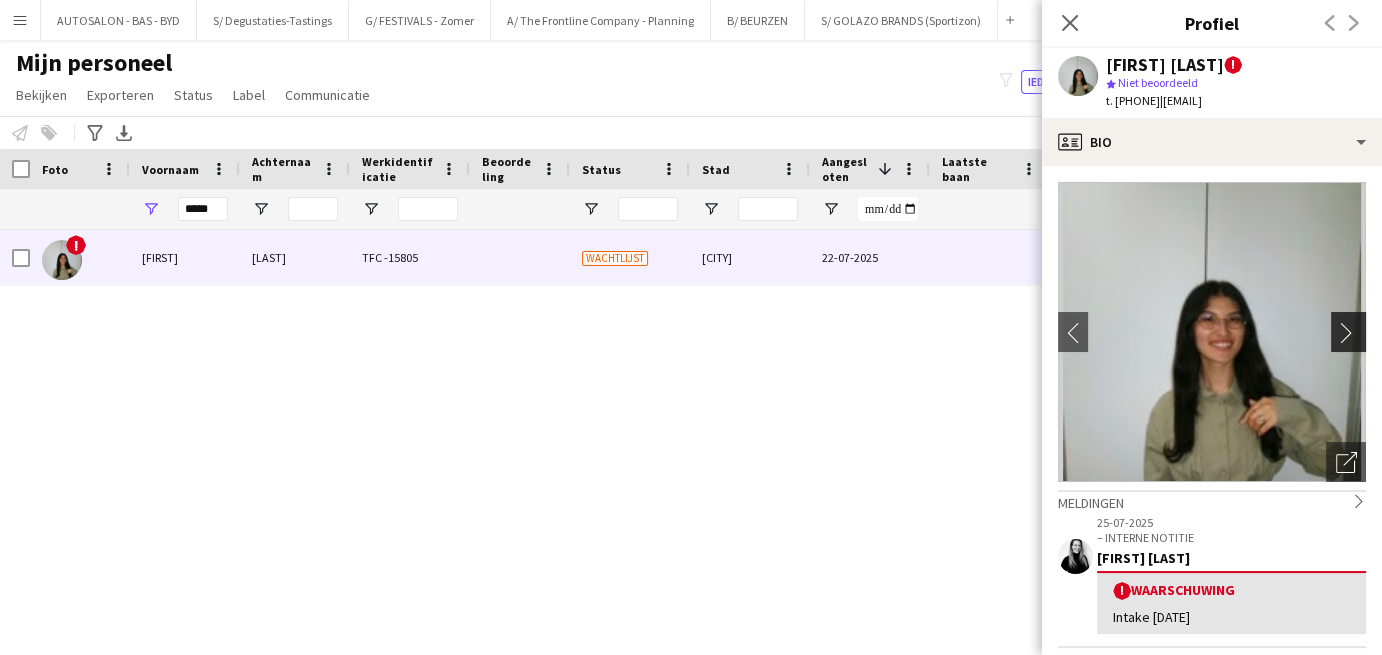 click on "chevron-right" 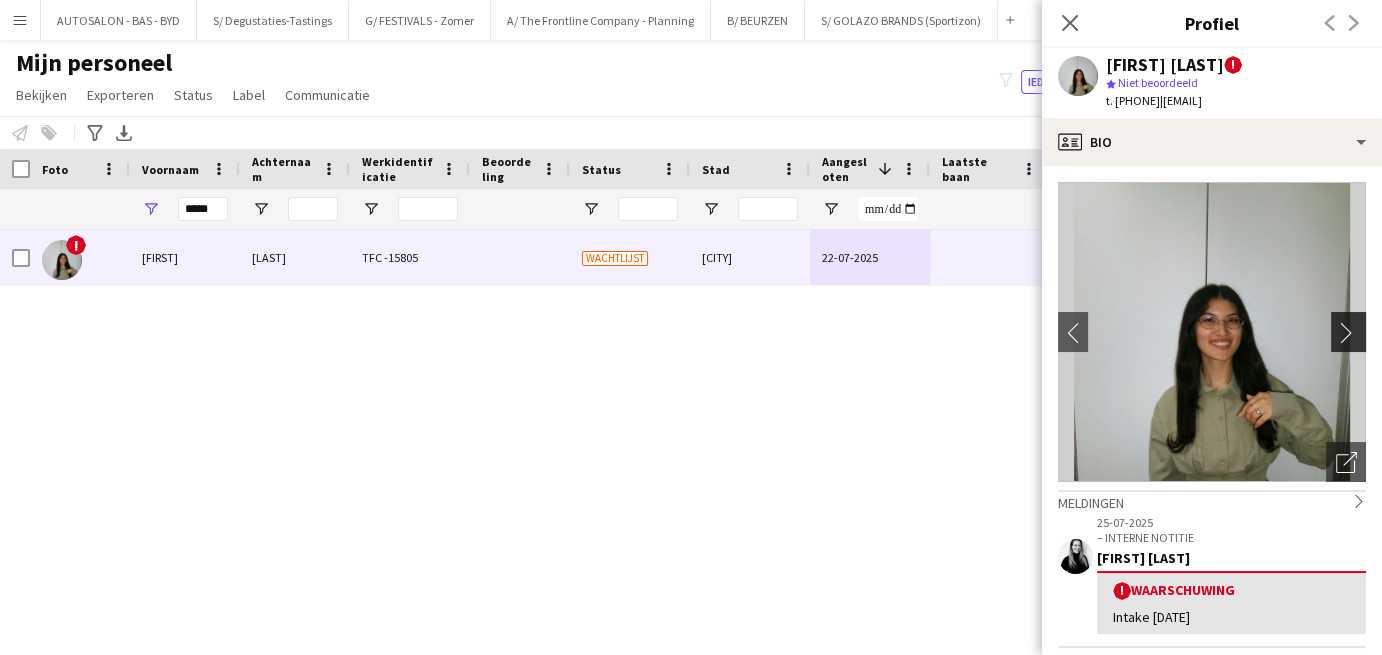 click on "chevron-right" 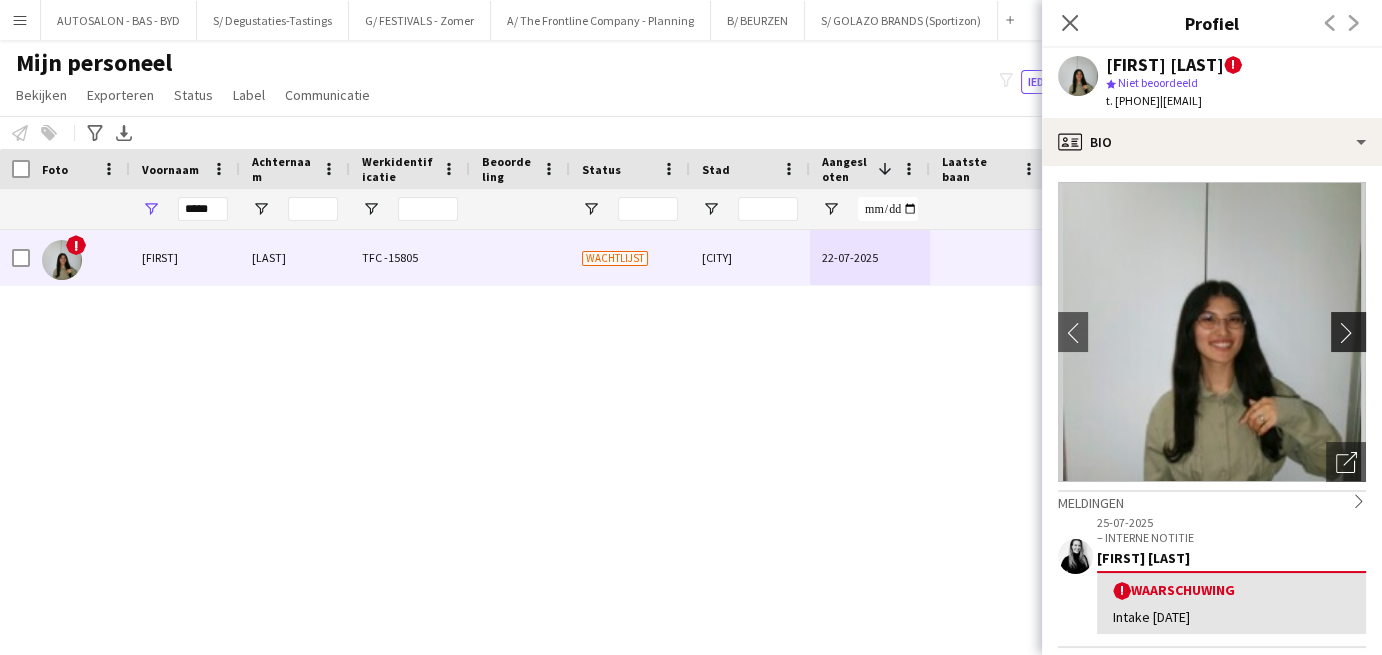 click on "chevron-right" 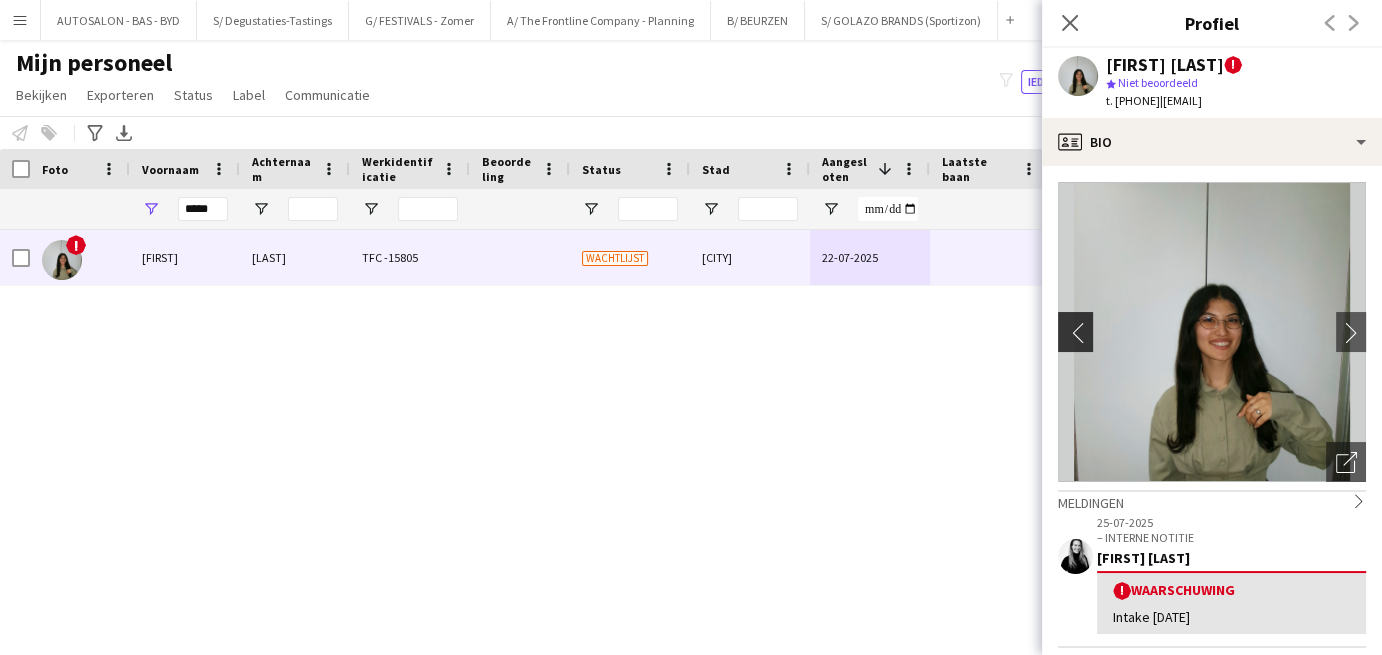 click on "chevron-left" 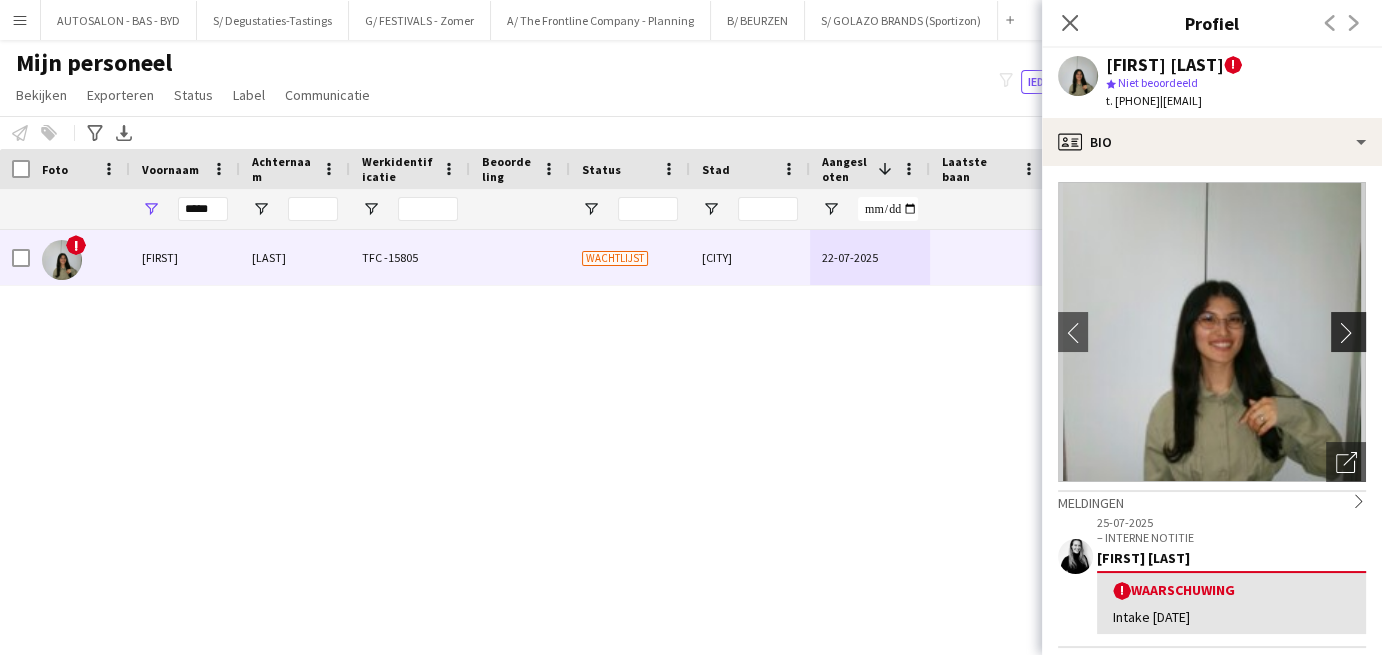 click on "chevron-right" 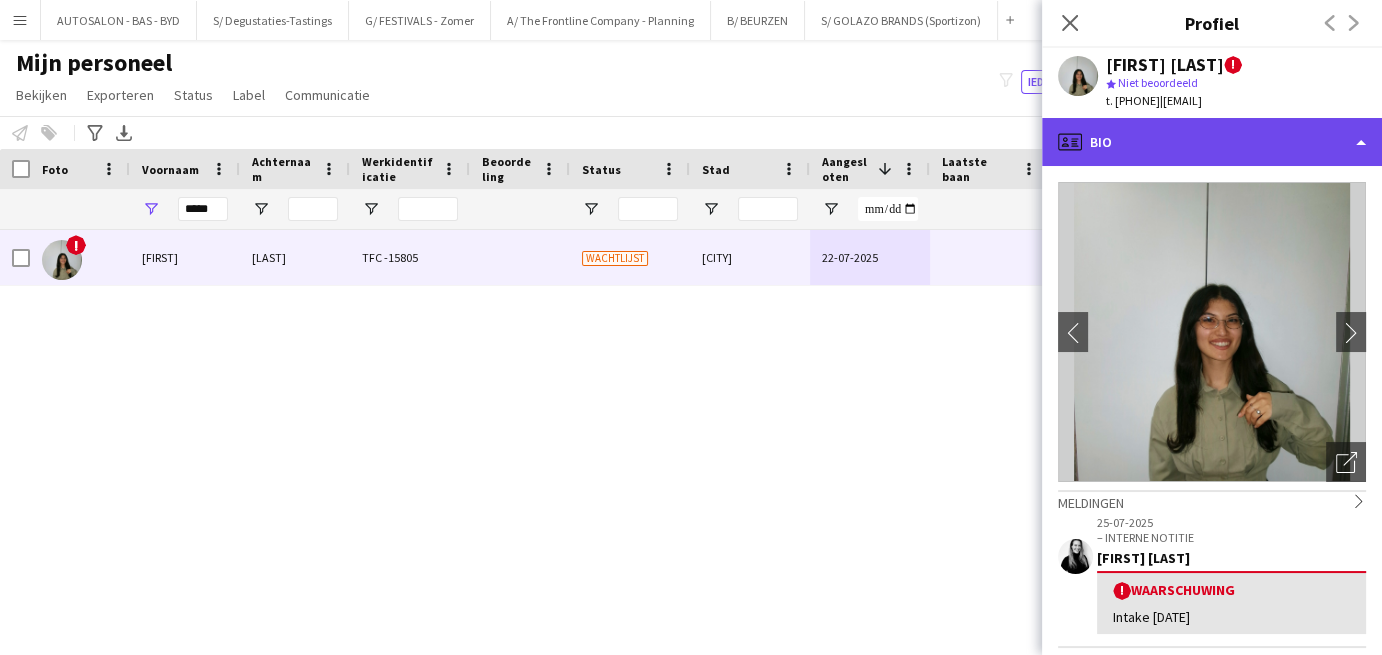click on "profile
Bio" 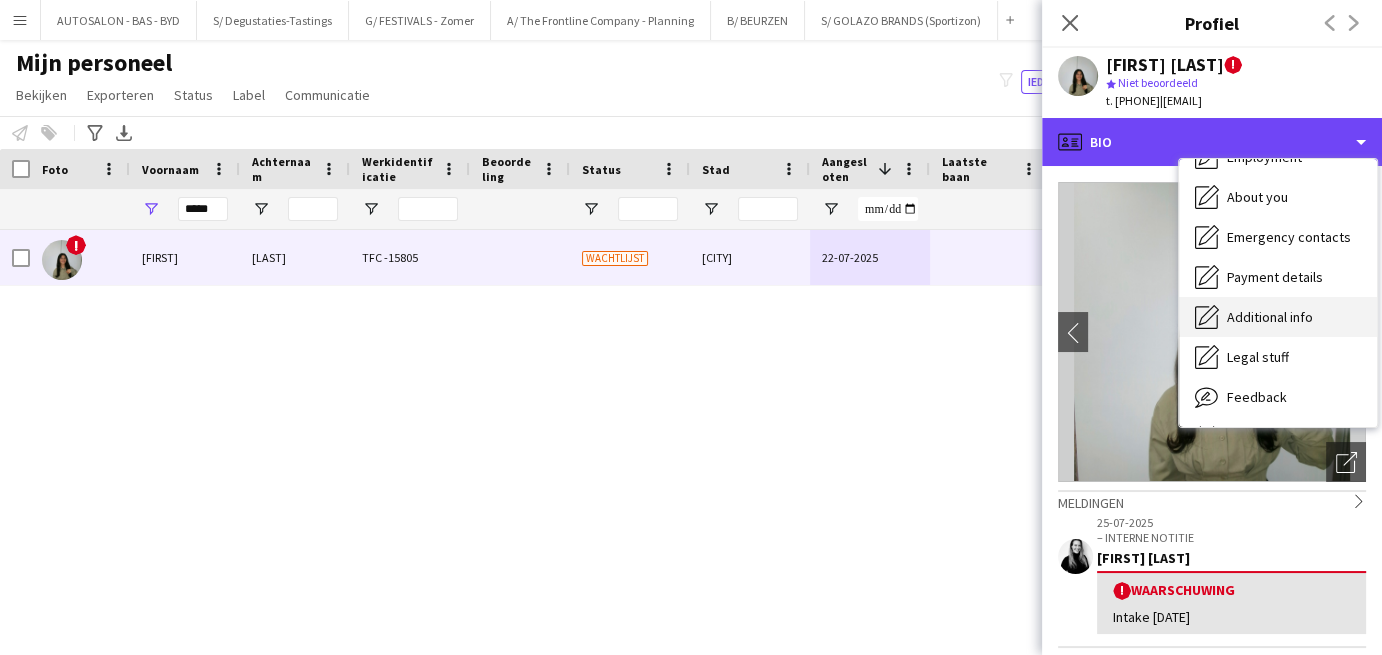 scroll, scrollTop: 147, scrollLeft: 0, axis: vertical 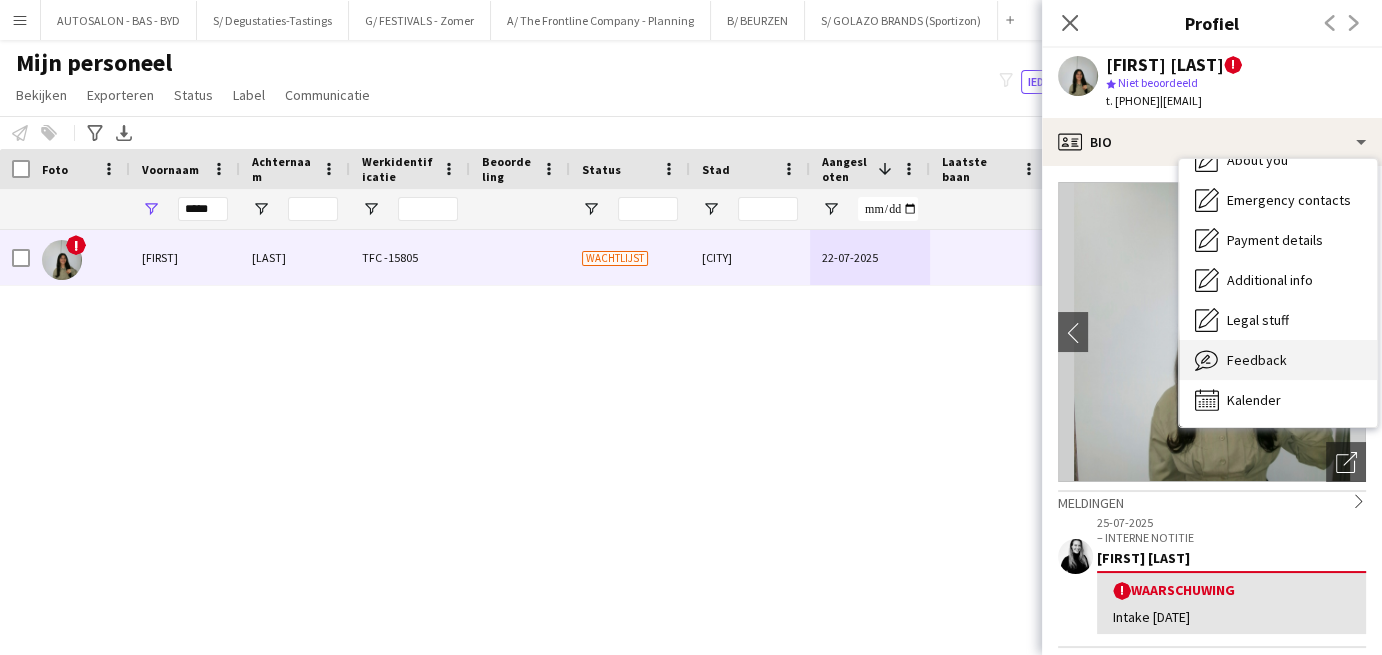 click on "Feedback" at bounding box center [1257, 360] 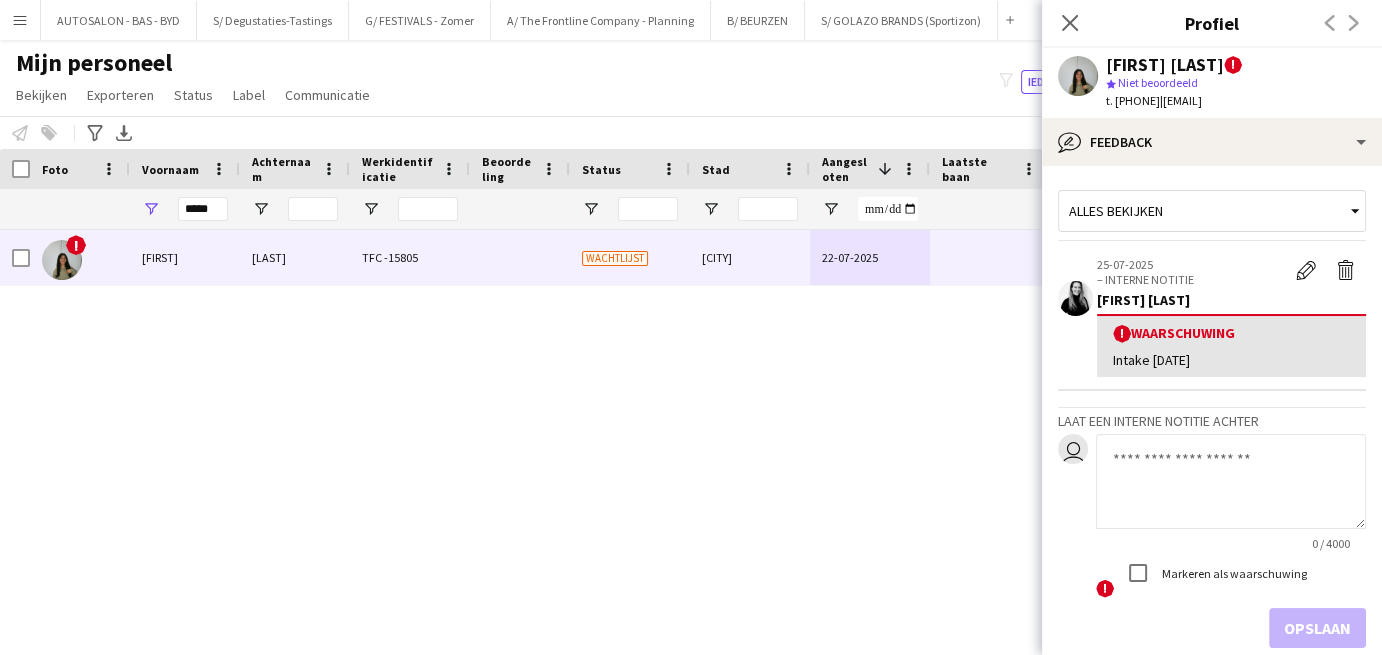 click 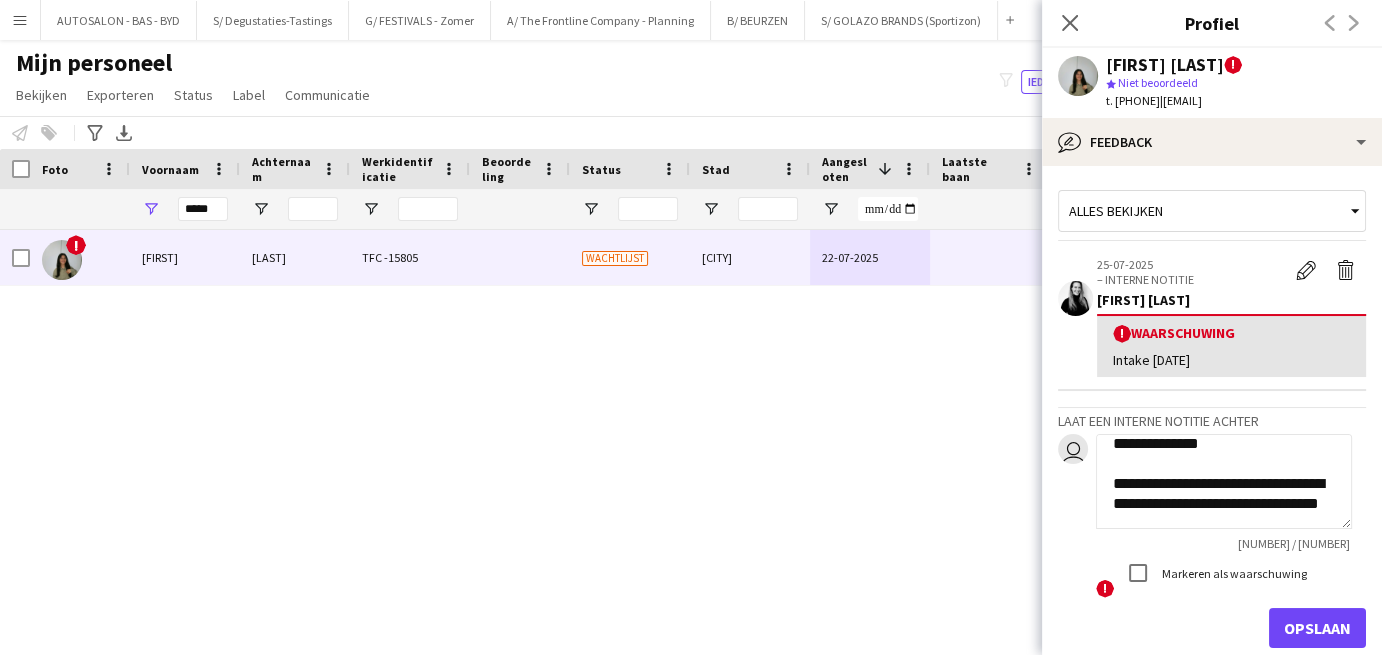 scroll, scrollTop: 1014, scrollLeft: 0, axis: vertical 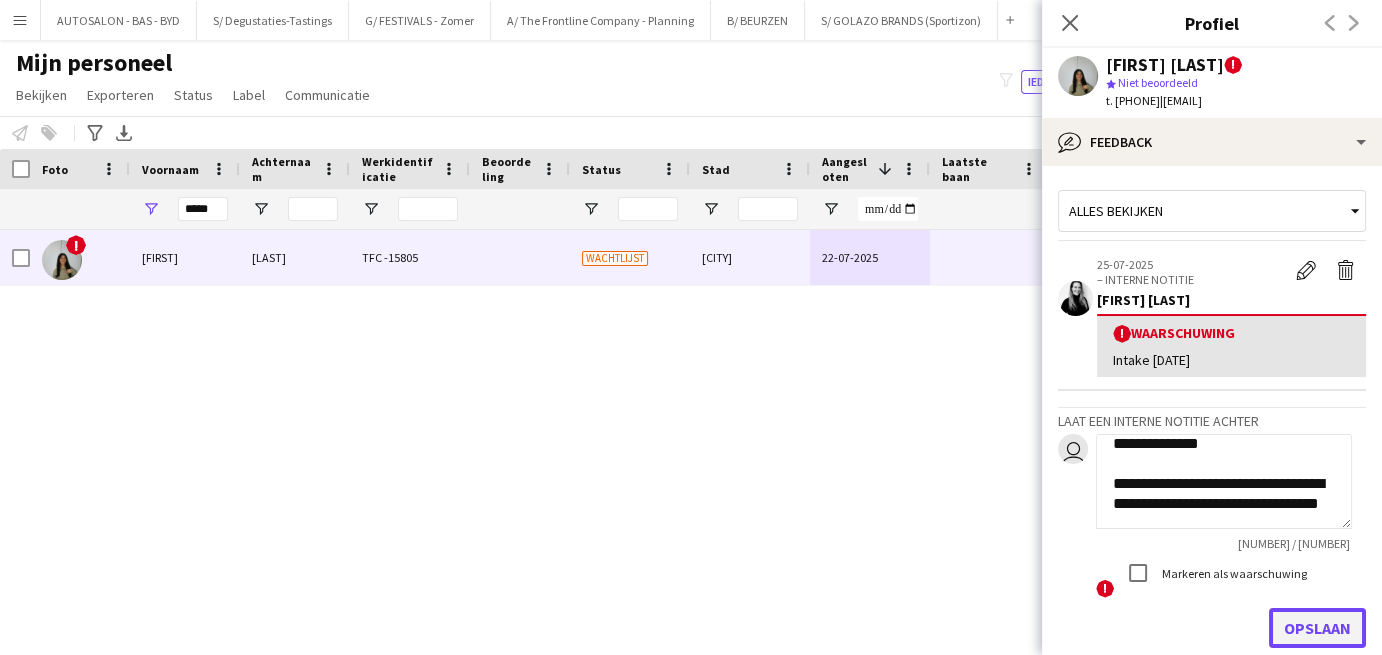 click on "Opslaan" 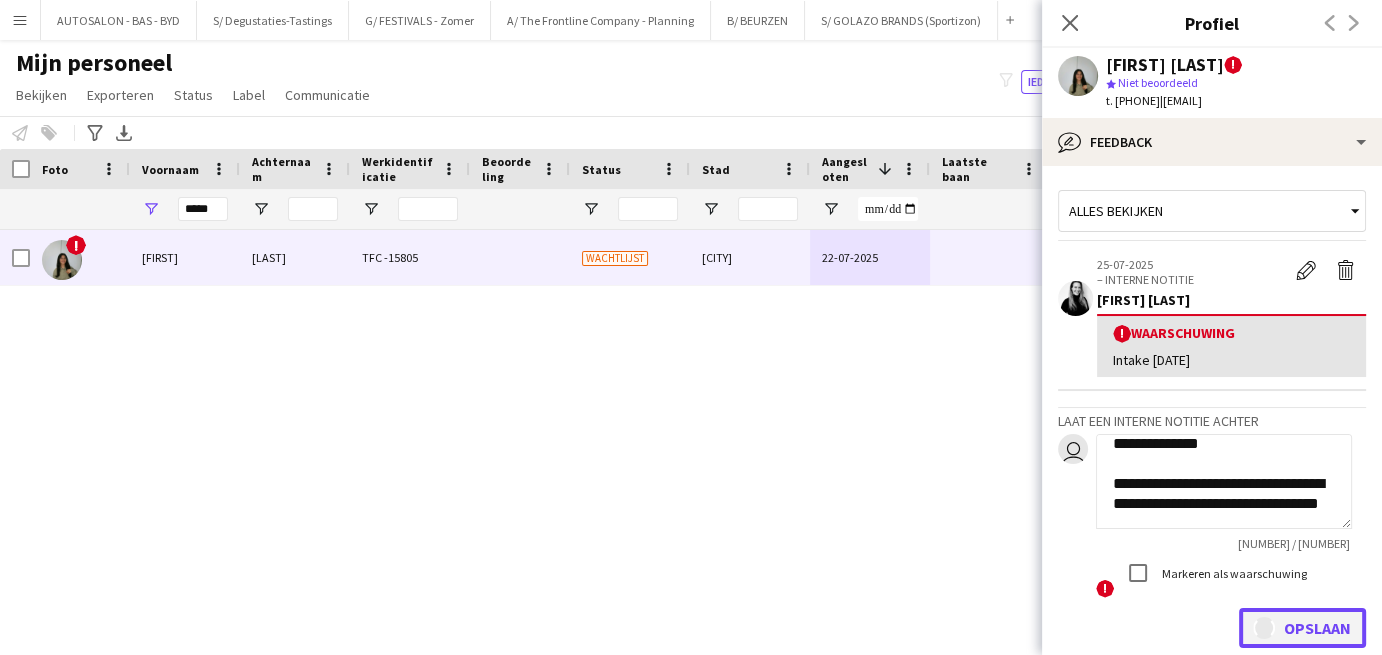 type 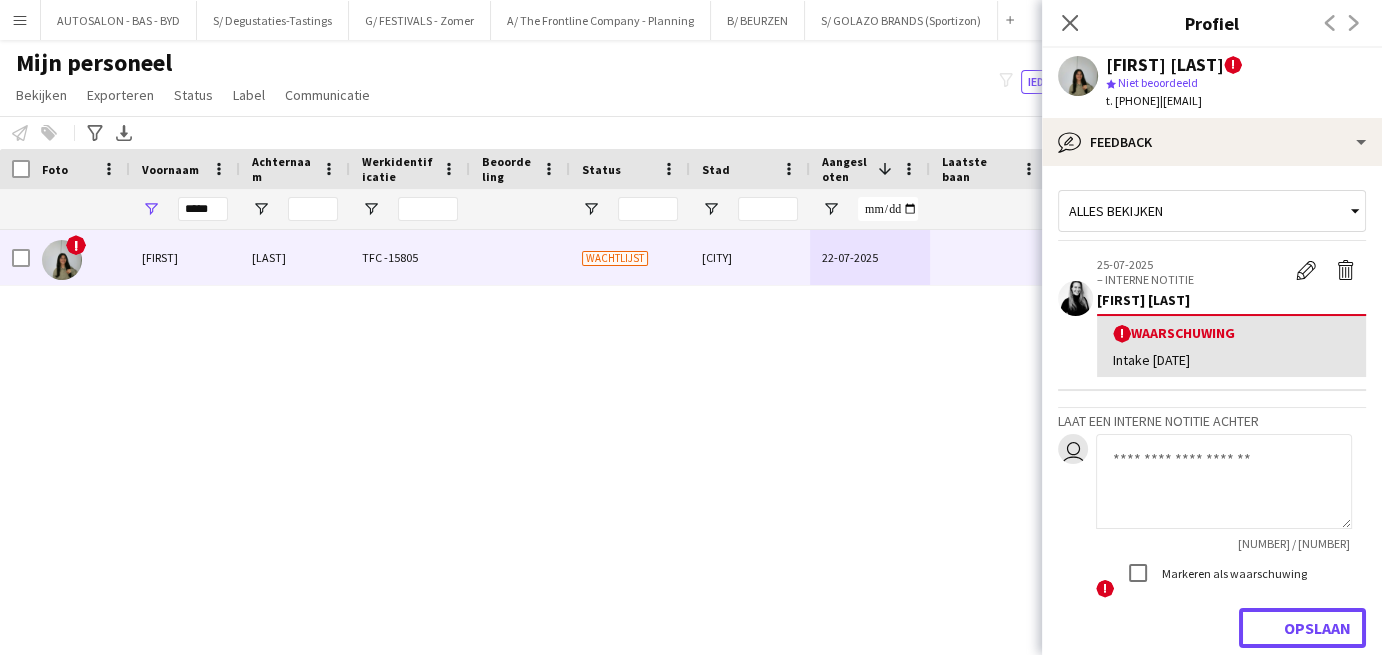 scroll, scrollTop: 0, scrollLeft: 0, axis: both 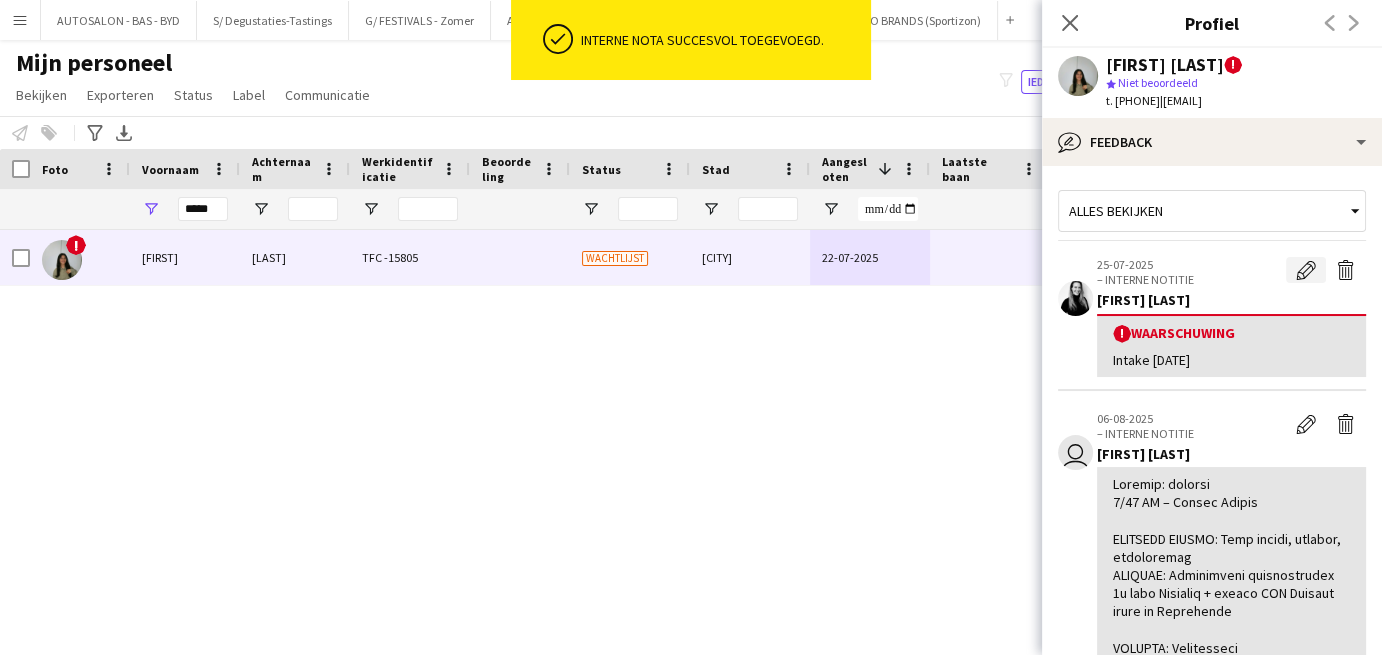 click on "Waarschuwing bewerken" 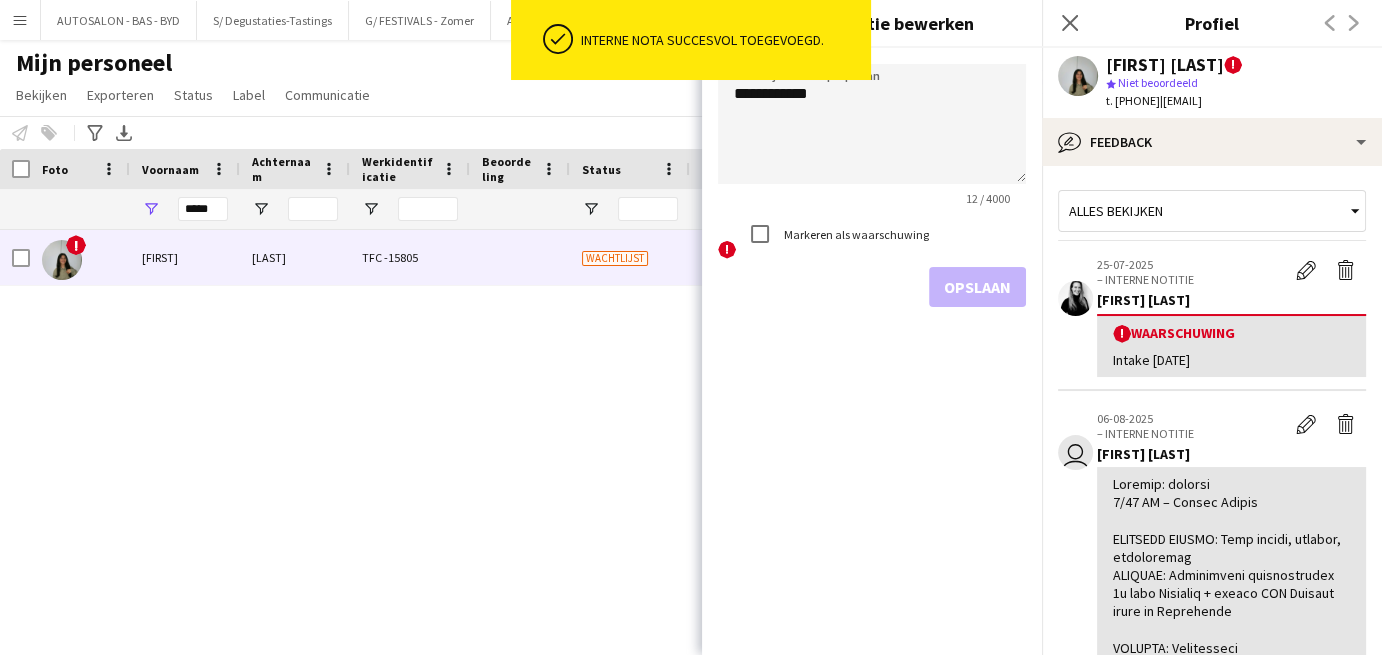 click on "!  Markeren als waarschuwing" 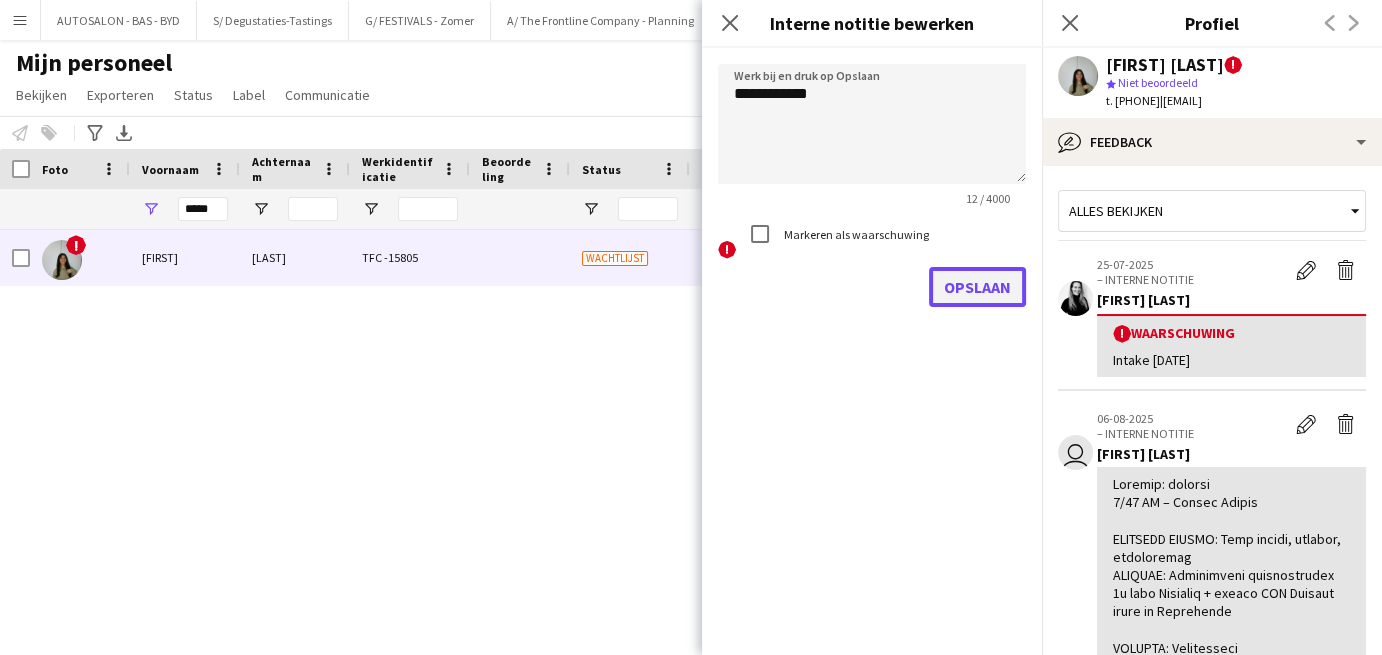 drag, startPoint x: 969, startPoint y: 273, endPoint x: 974, endPoint y: 285, distance: 13 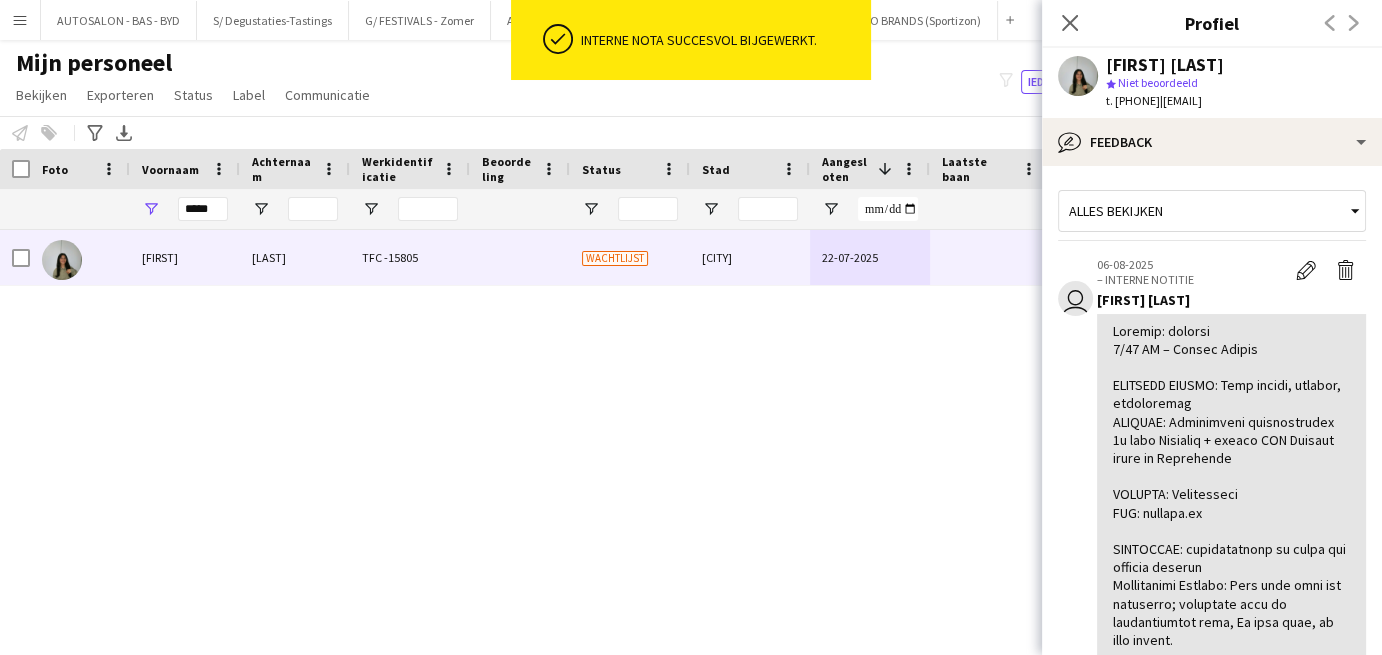 drag, startPoint x: 376, startPoint y: 380, endPoint x: 240, endPoint y: 289, distance: 163.6368 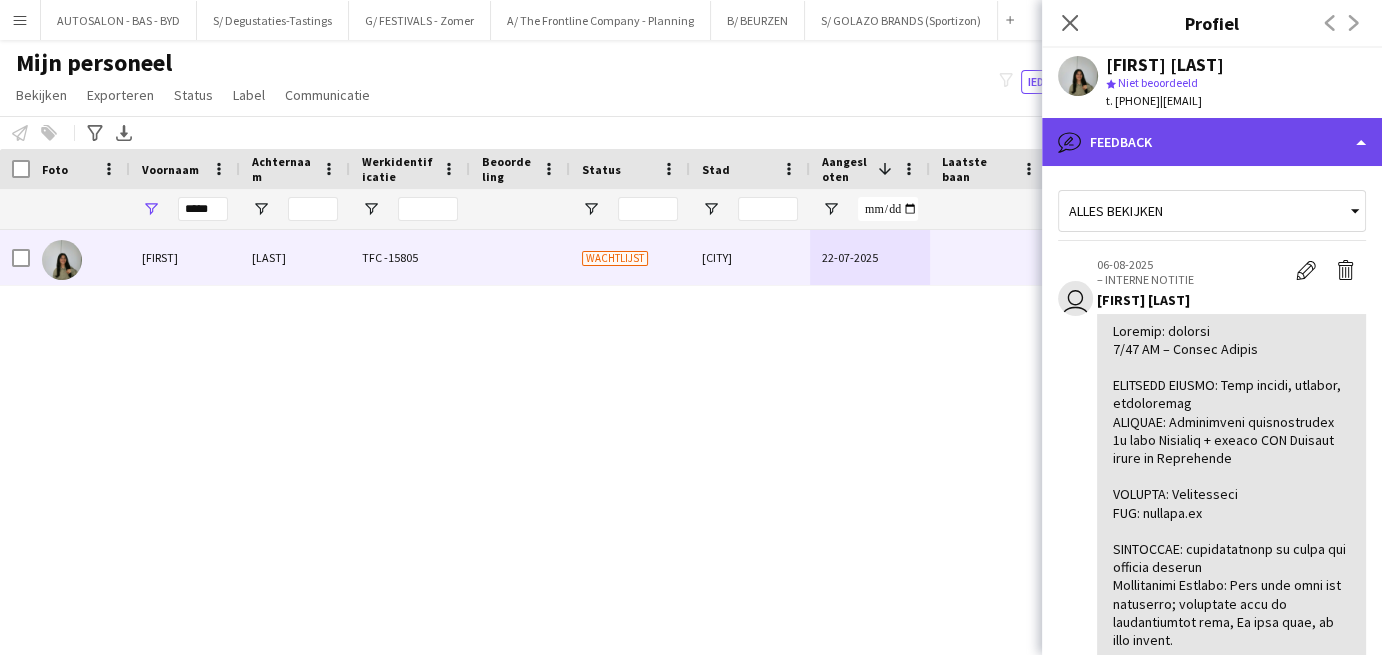 click on "bubble-pencil
Feedback" 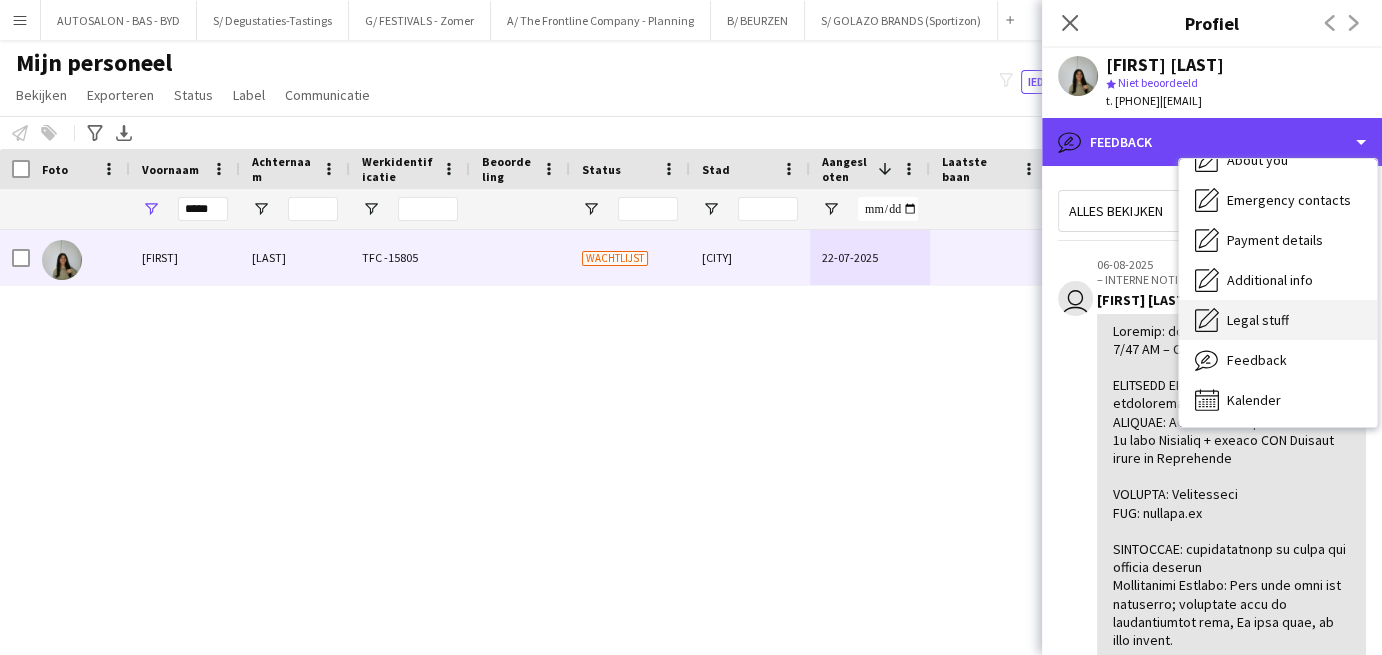 scroll, scrollTop: 0, scrollLeft: 0, axis: both 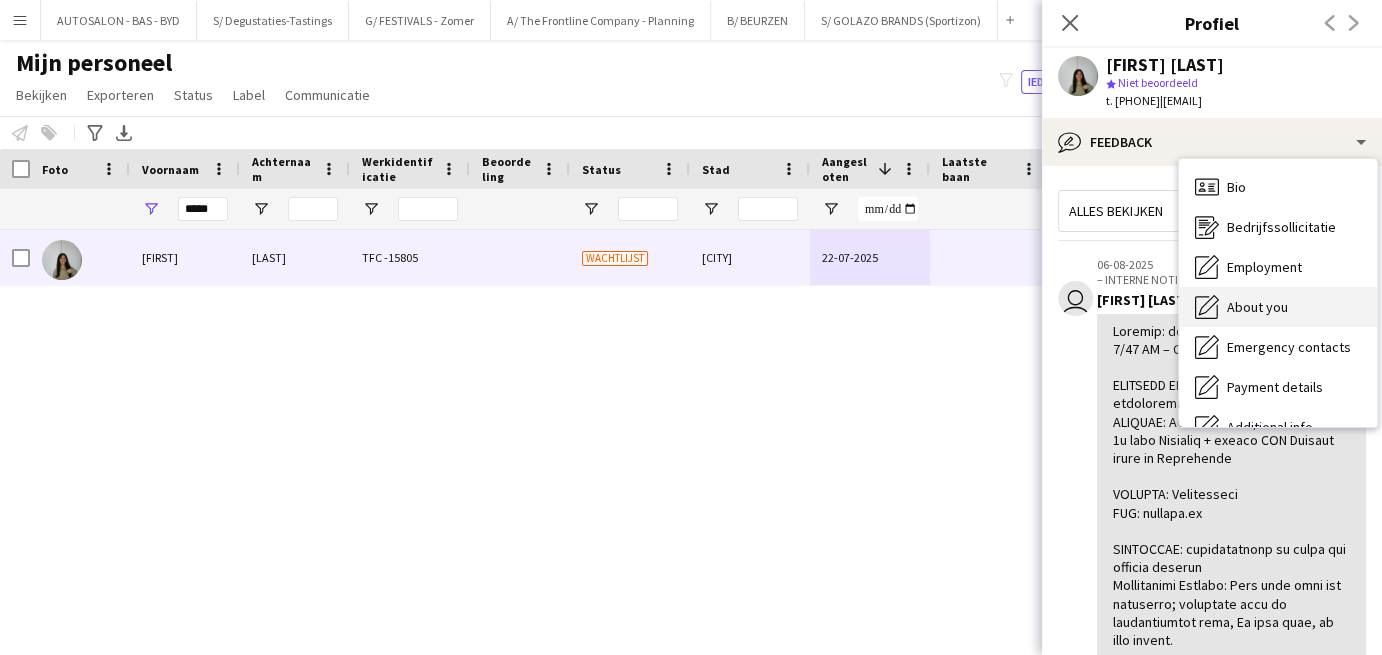 click on "About you" at bounding box center (1257, 307) 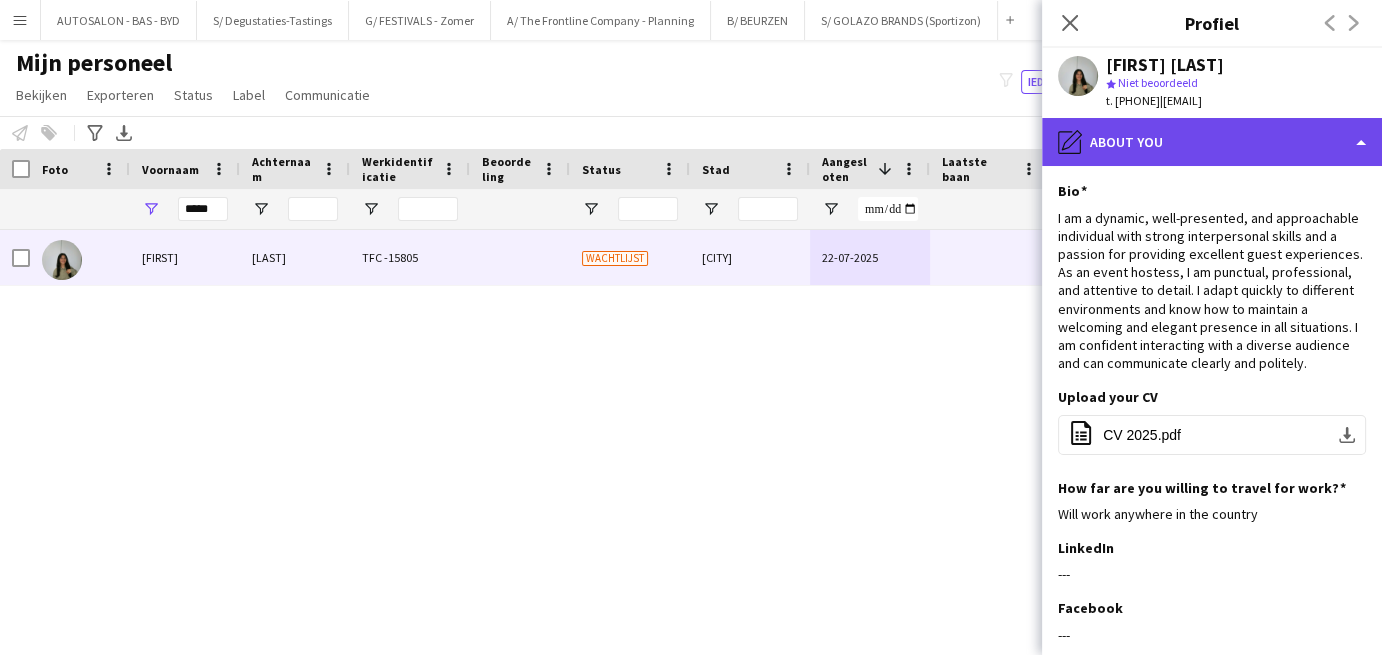 click on "pencil4
About you" 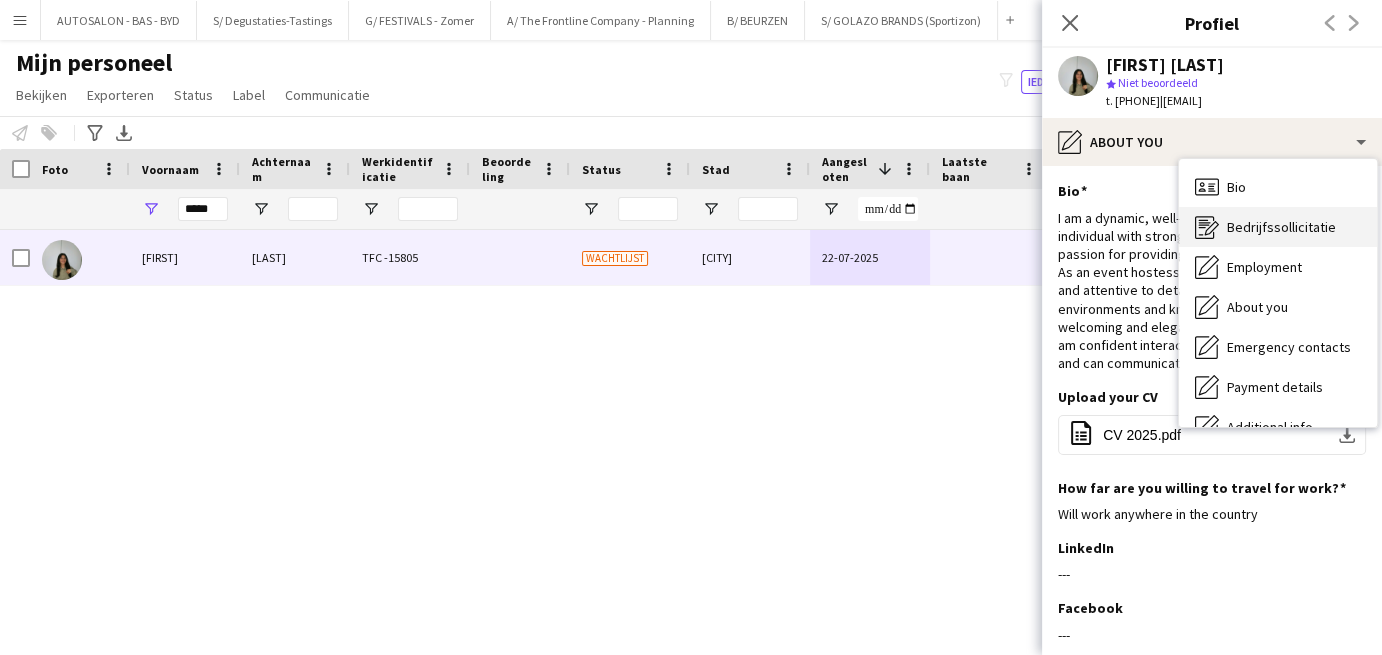 click on "Bedrijfssollicitatie" at bounding box center (1281, 227) 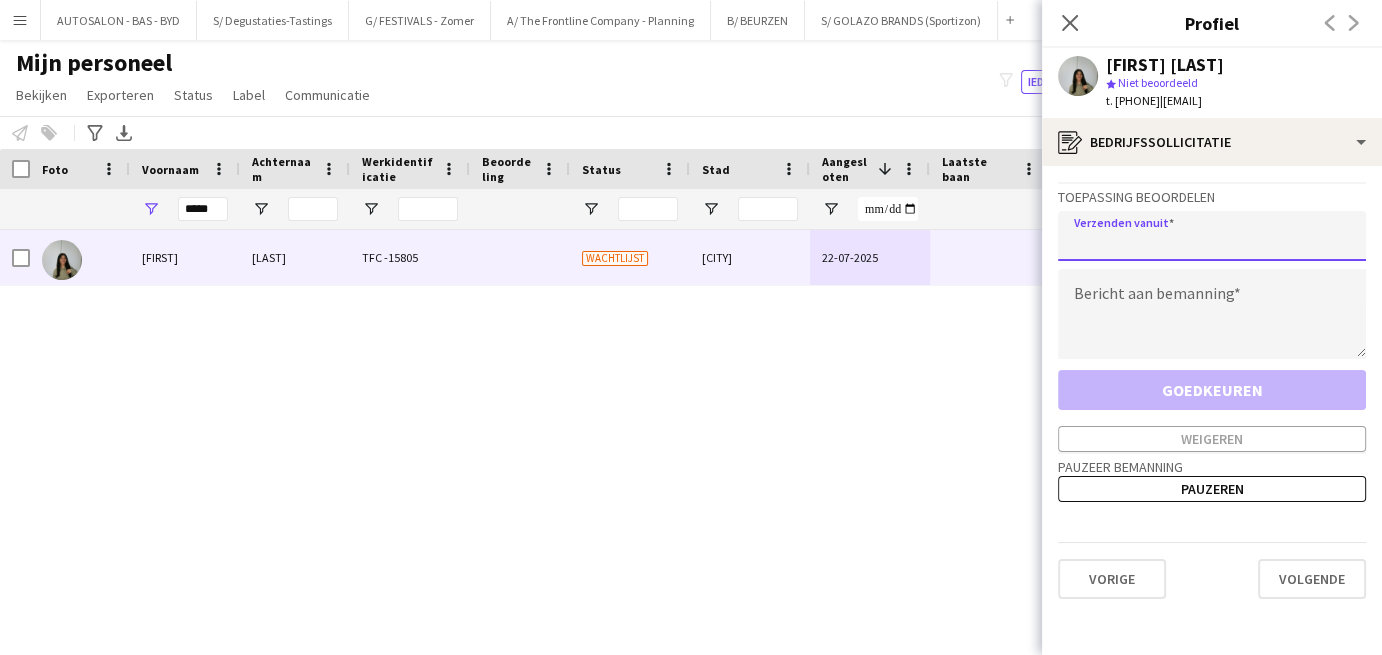 click 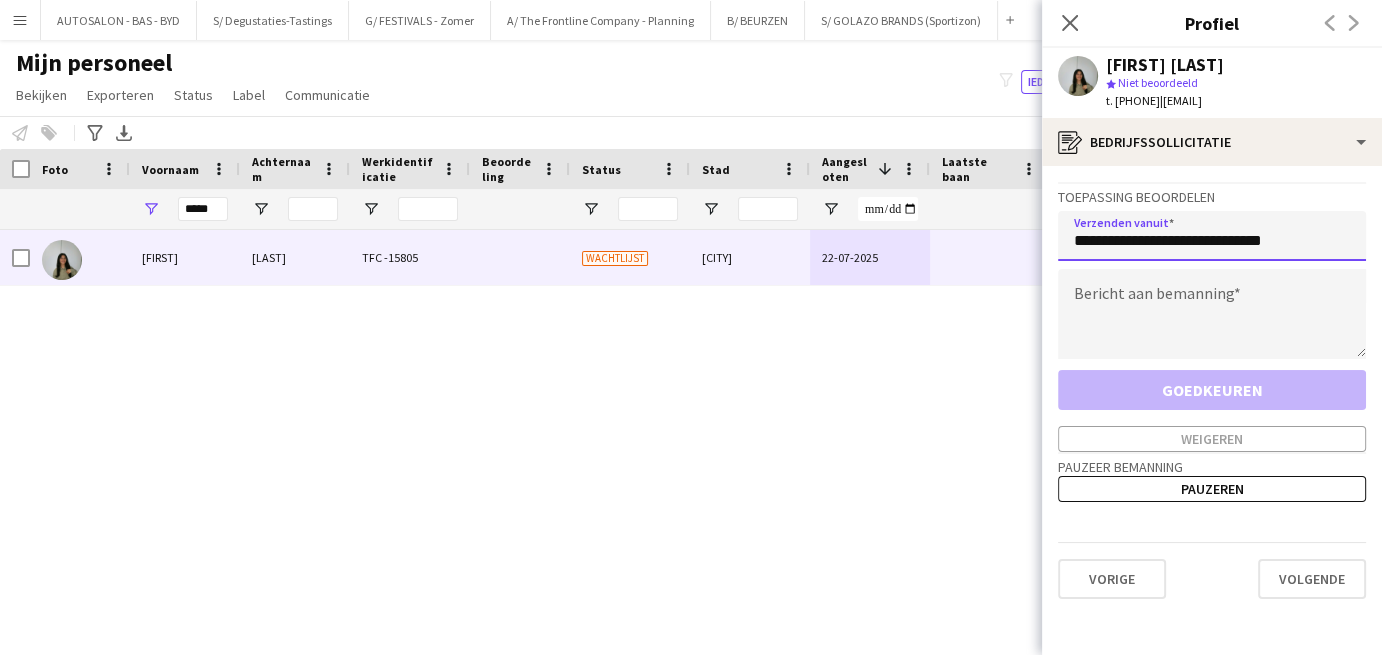 type on "**********" 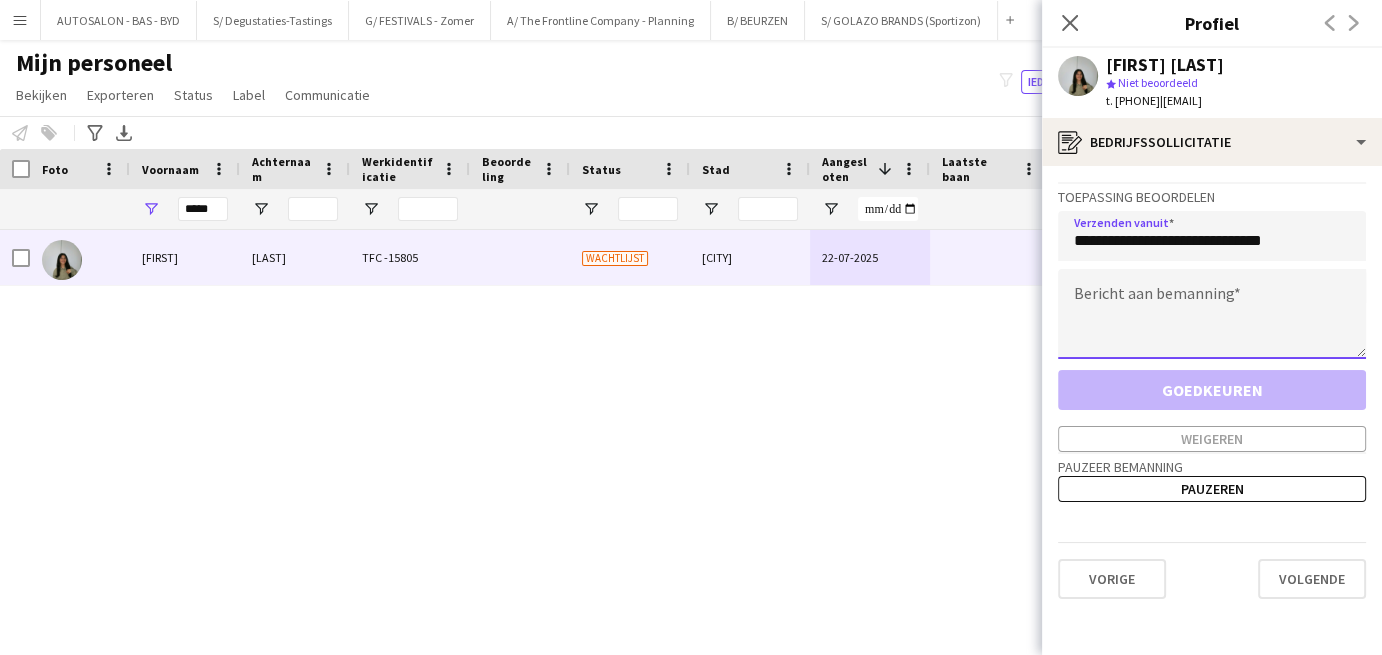 click 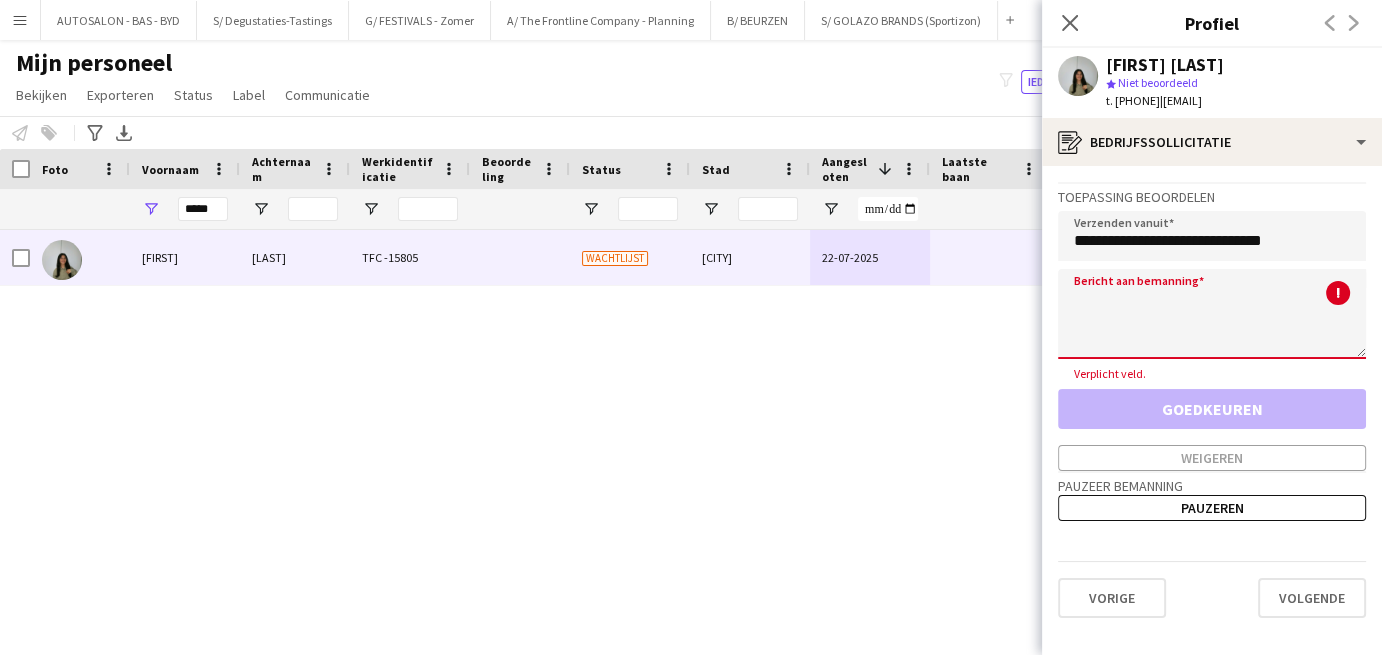 click on "|   [EMAIL]" 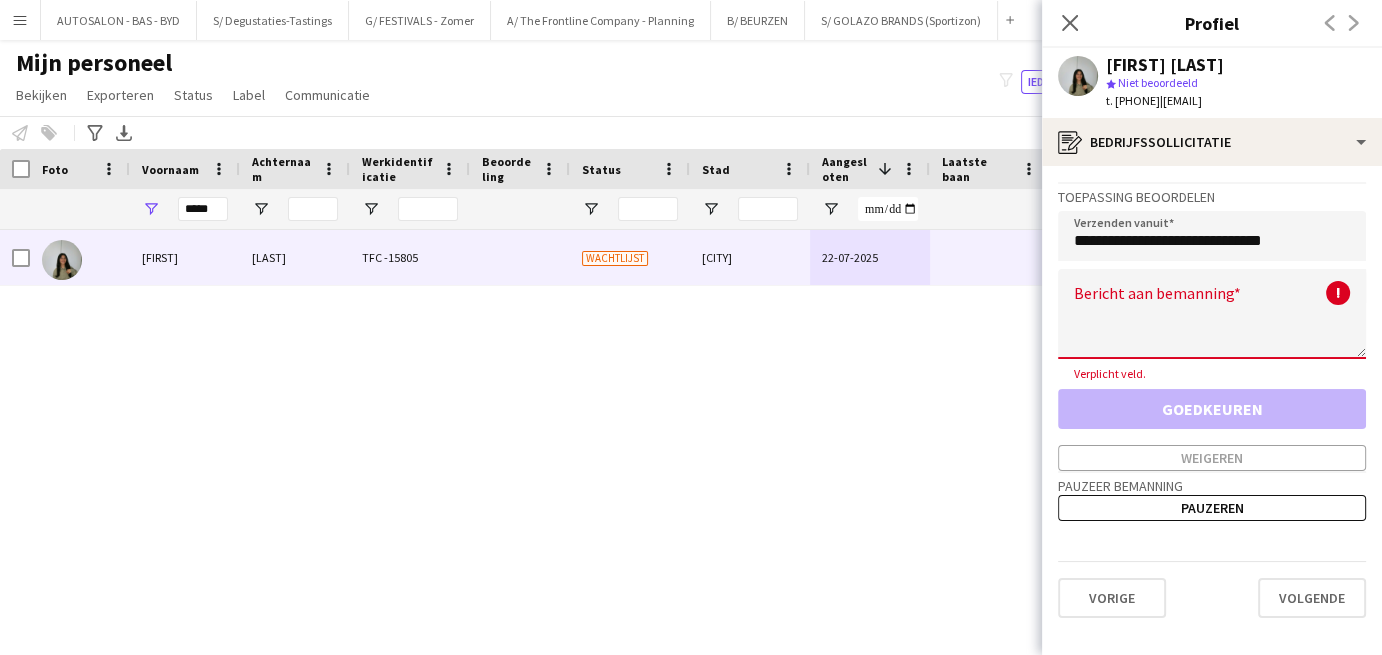 click on "|   [EMAIL]" 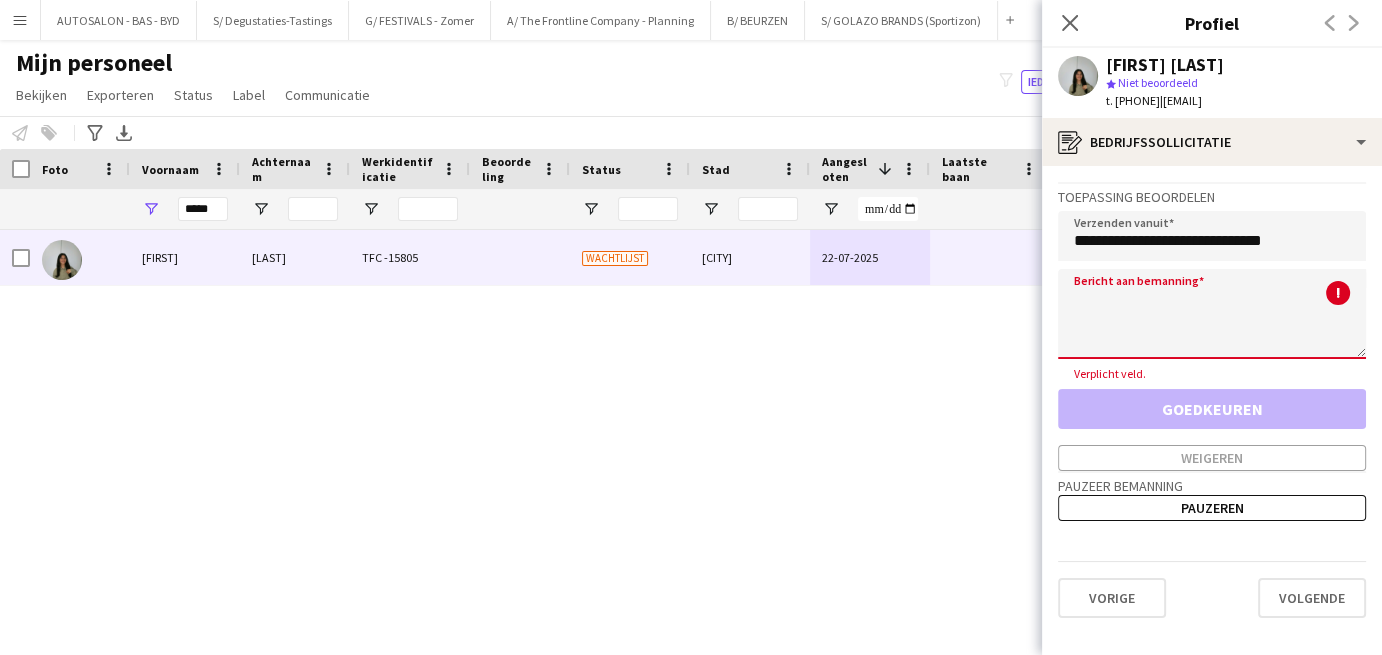 paste on "**********" 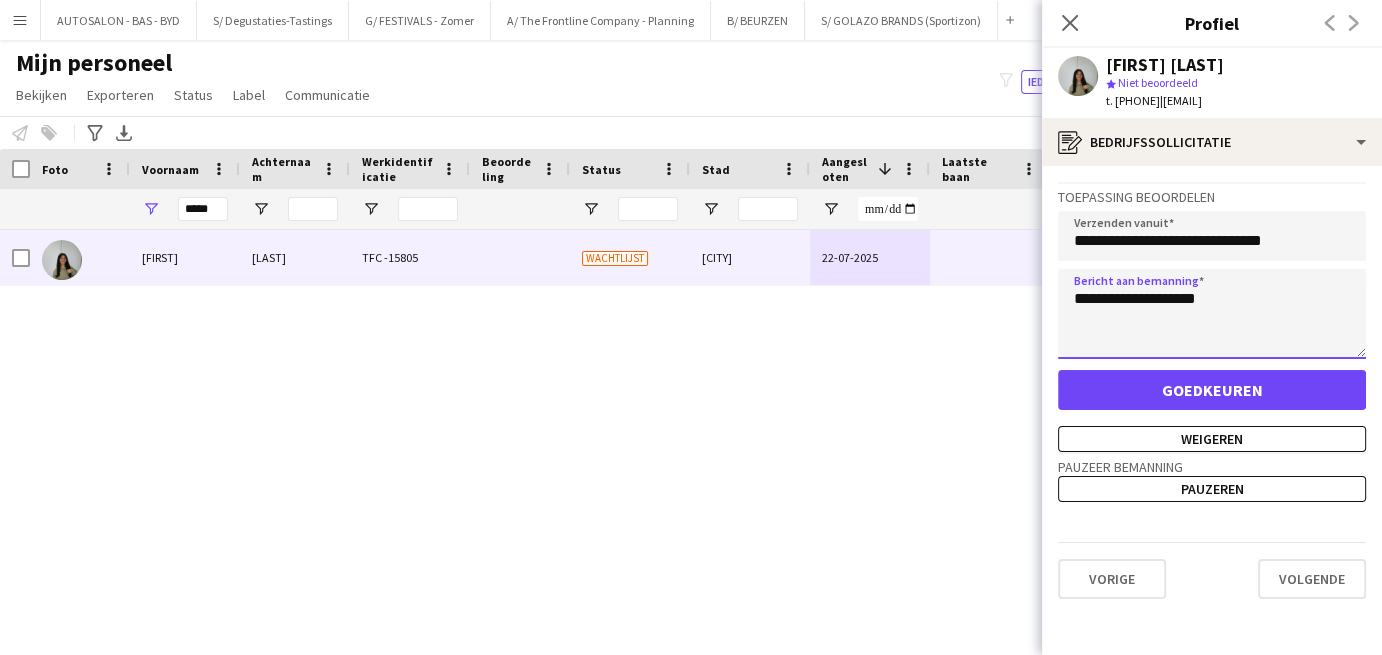 drag, startPoint x: 1232, startPoint y: 303, endPoint x: 1055, endPoint y: 301, distance: 177.01129 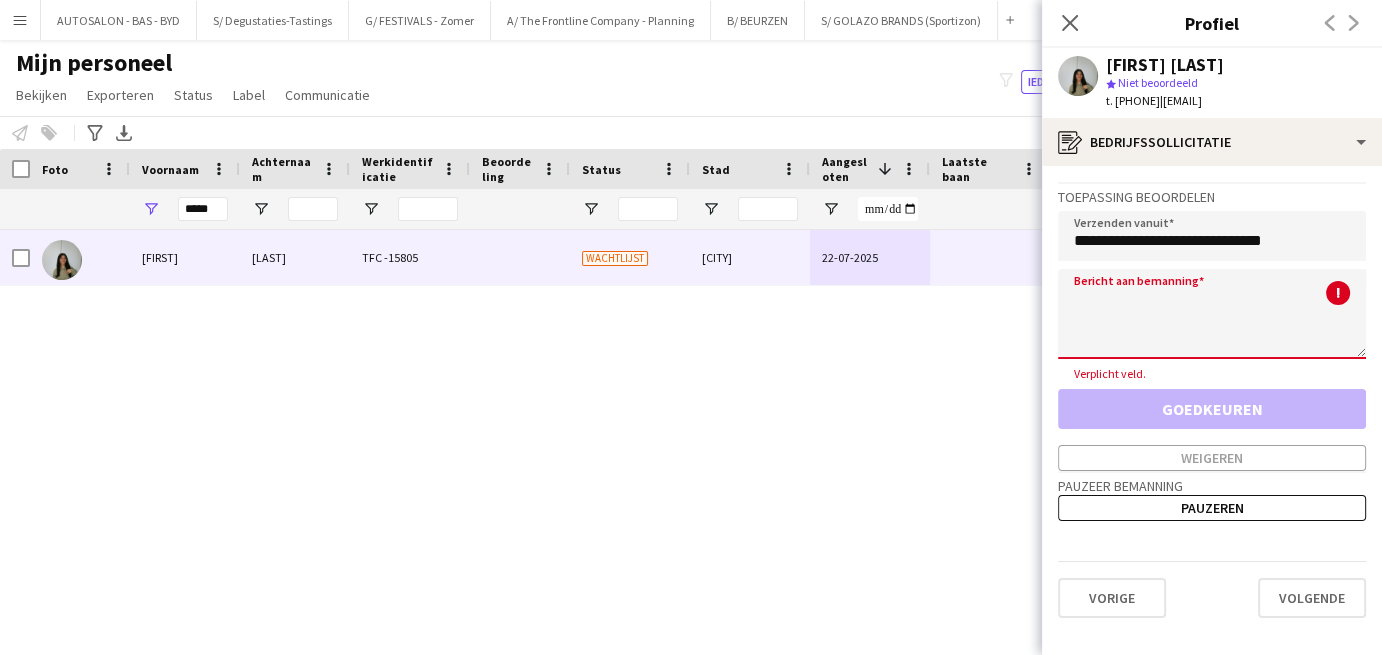 paste on "**********" 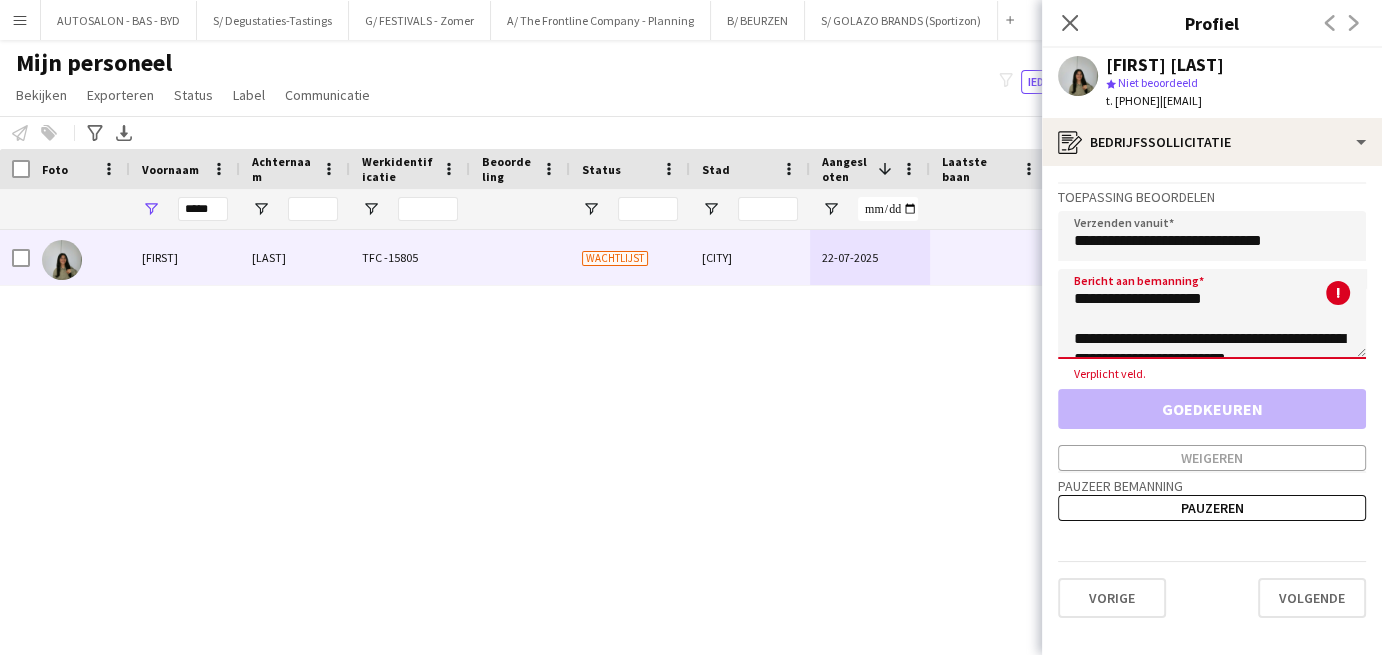 scroll, scrollTop: 1271, scrollLeft: 0, axis: vertical 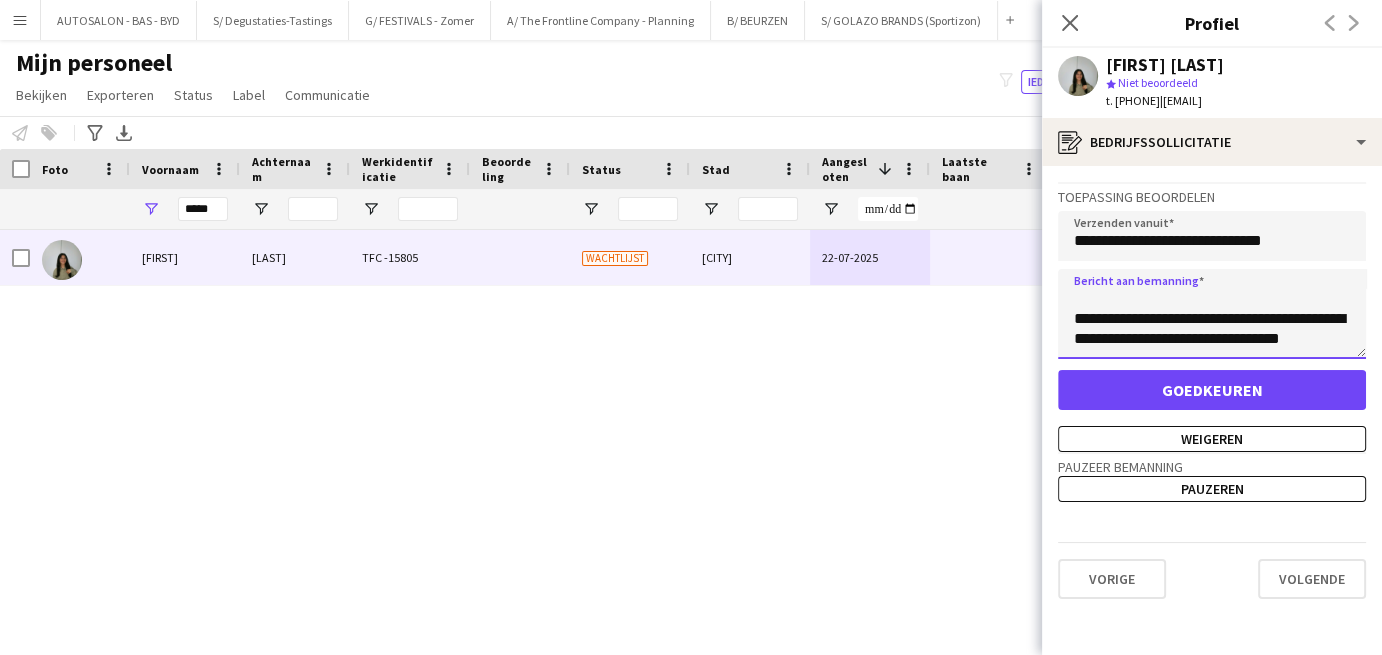 click 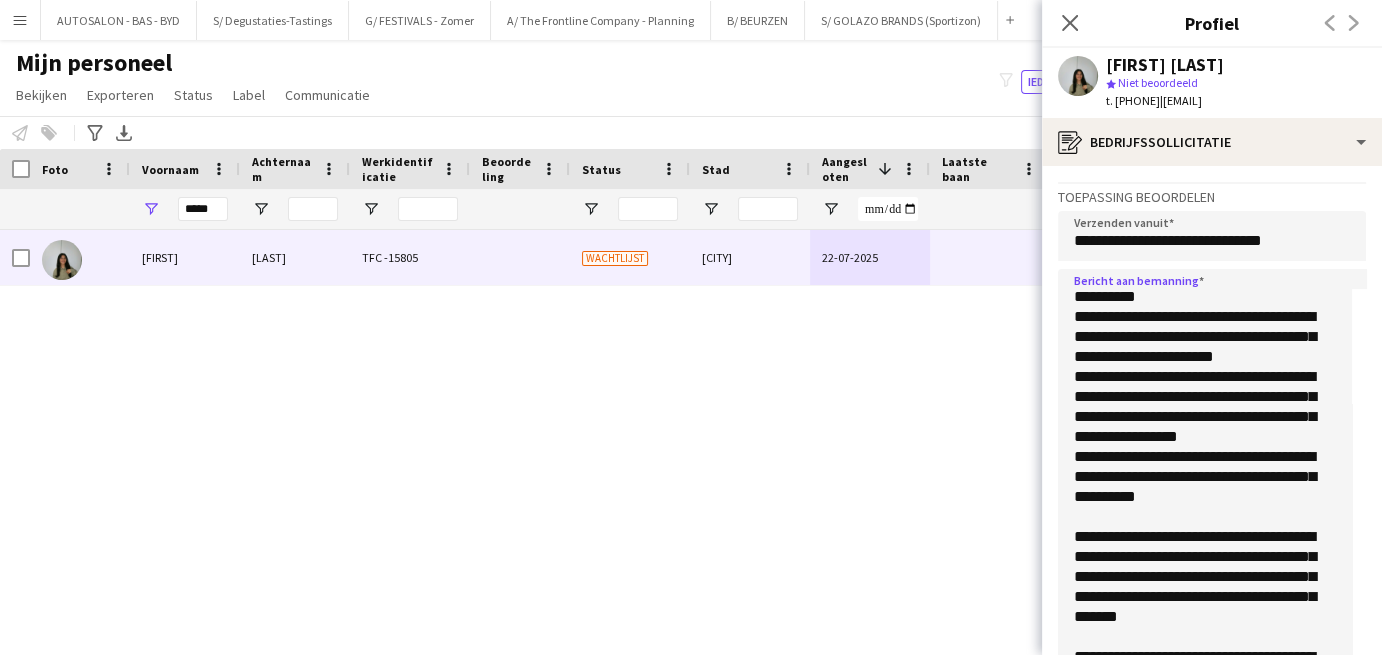 drag, startPoint x: 1370, startPoint y: 381, endPoint x: 1410, endPoint y: 690, distance: 311.57825 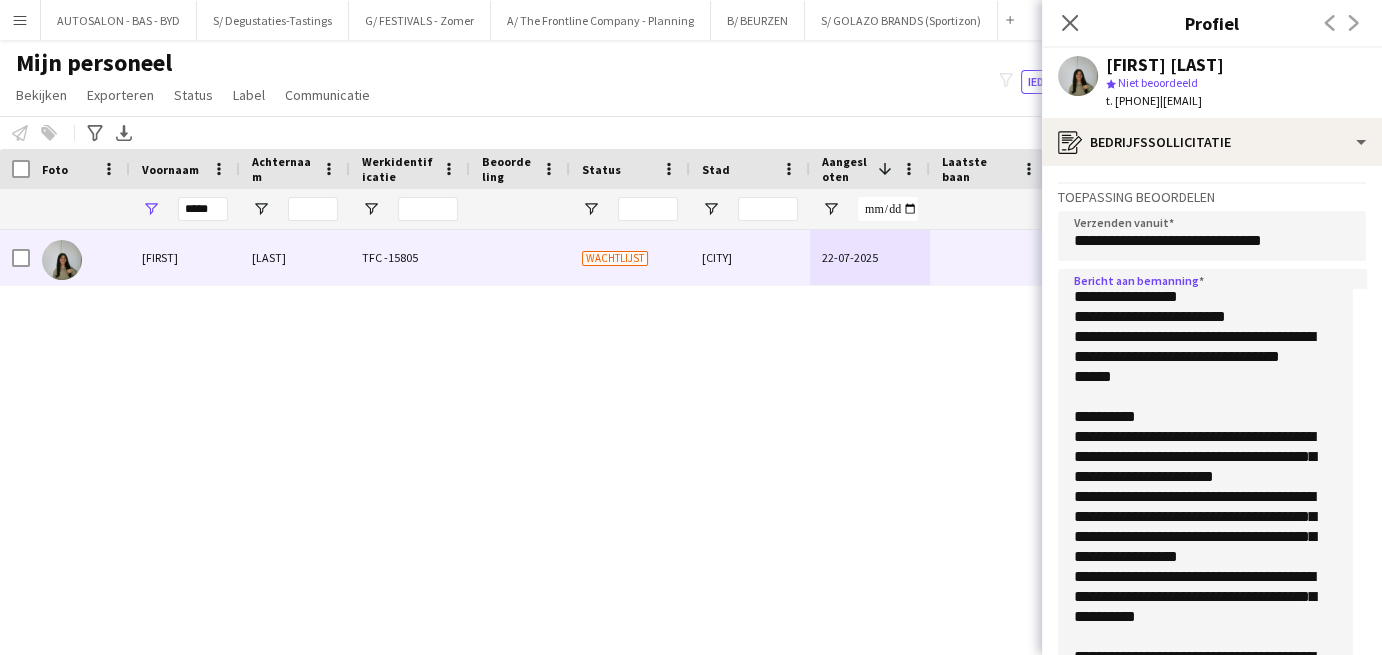 scroll, scrollTop: 901, scrollLeft: 0, axis: vertical 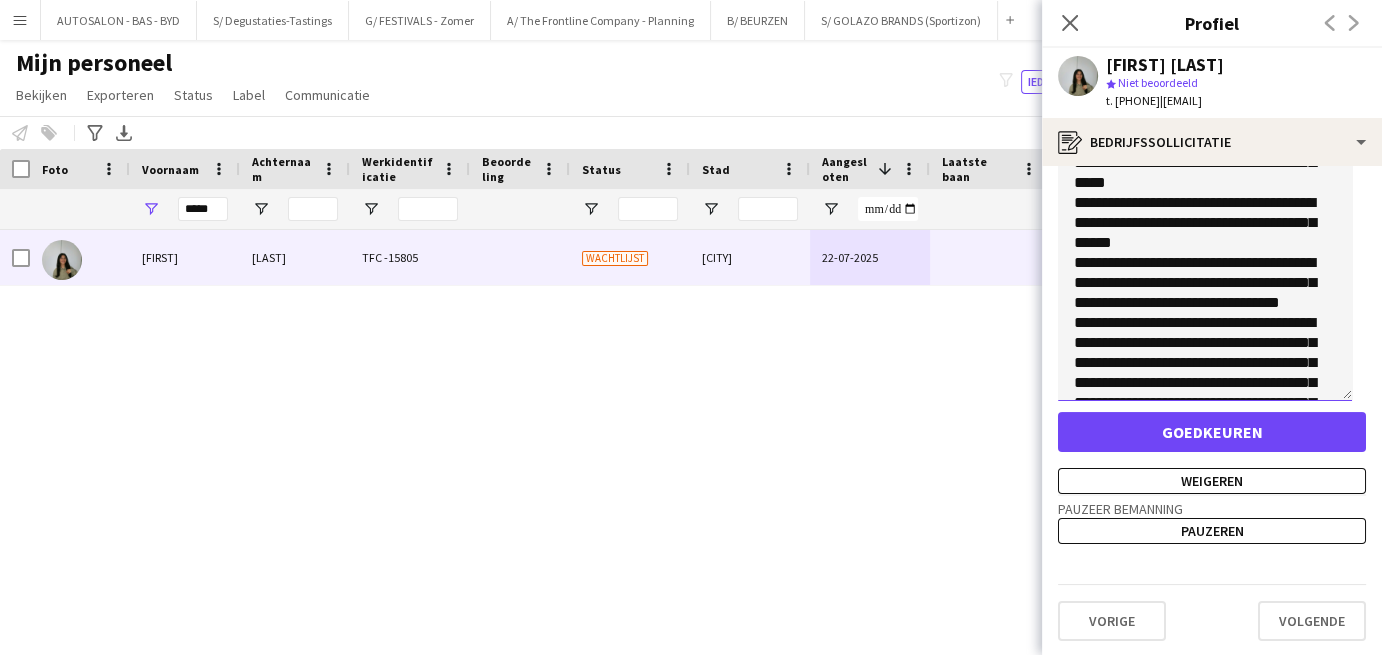 type on "**********" 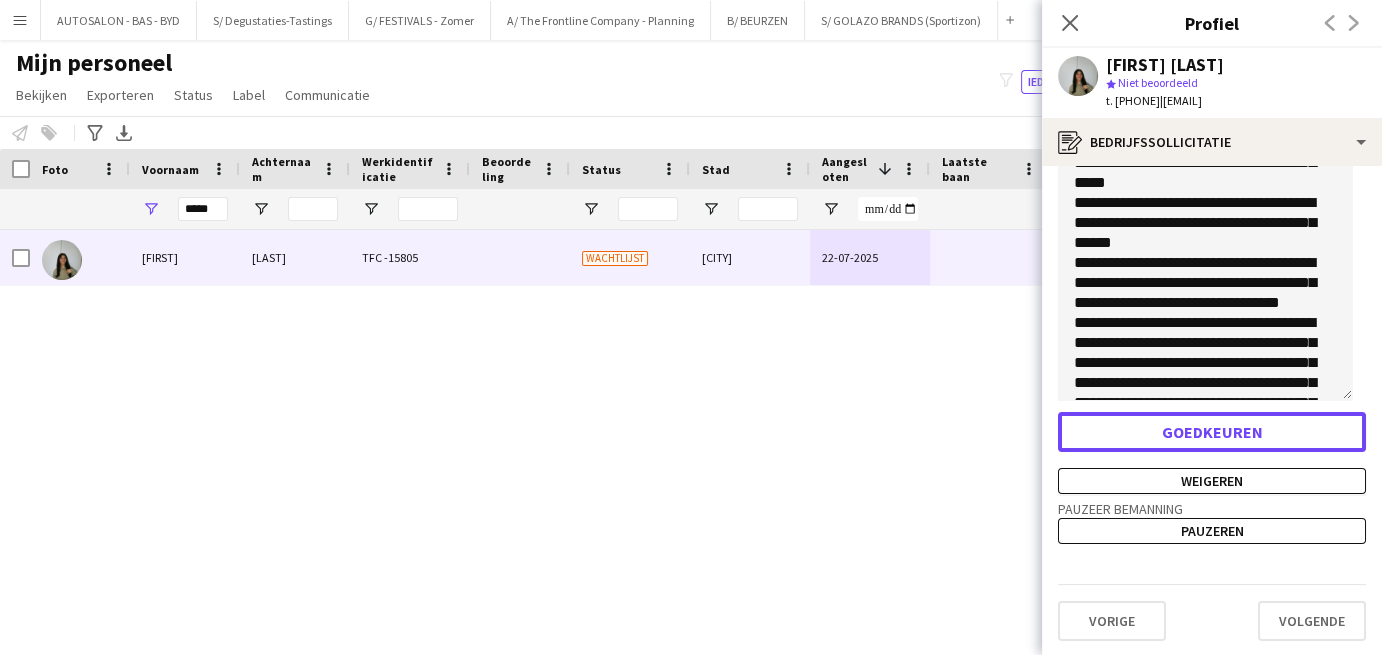 click on "Goedkeuren" 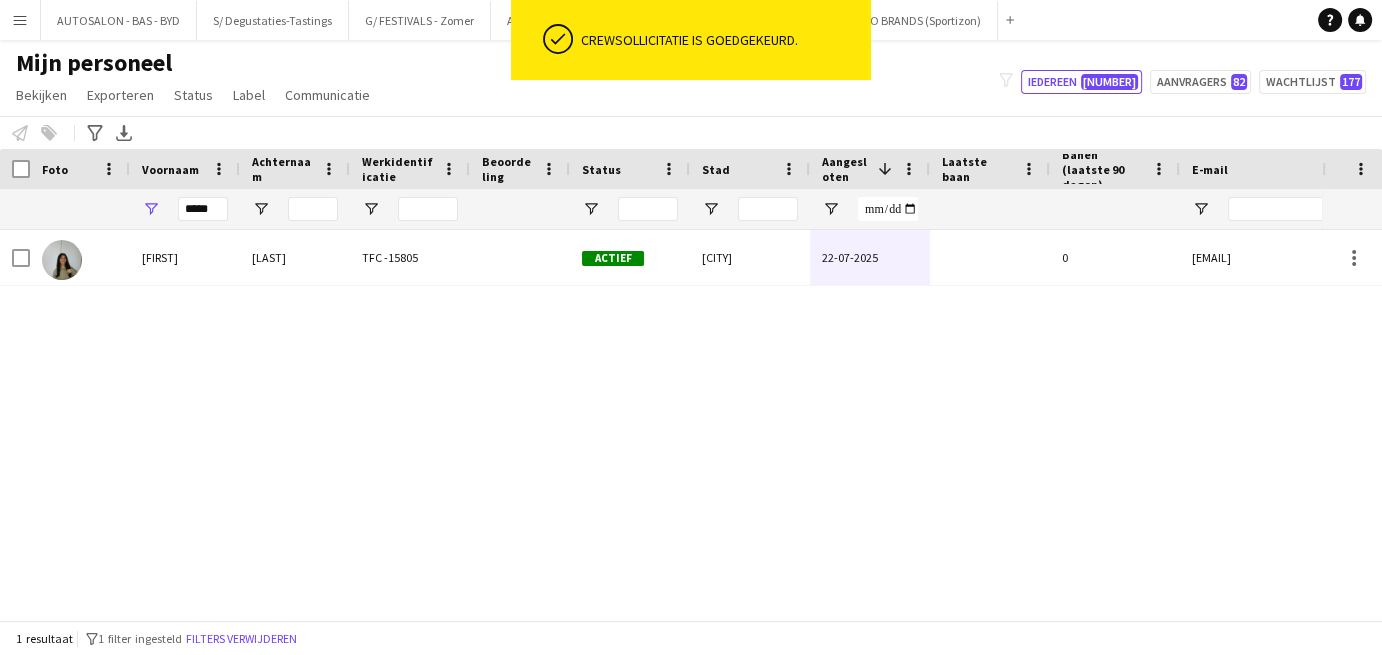 click on "[FIRST] [LAST] [ID] Actief [CITY] [DATE] [NUMBER] [EMAIL]" at bounding box center [661, 418] 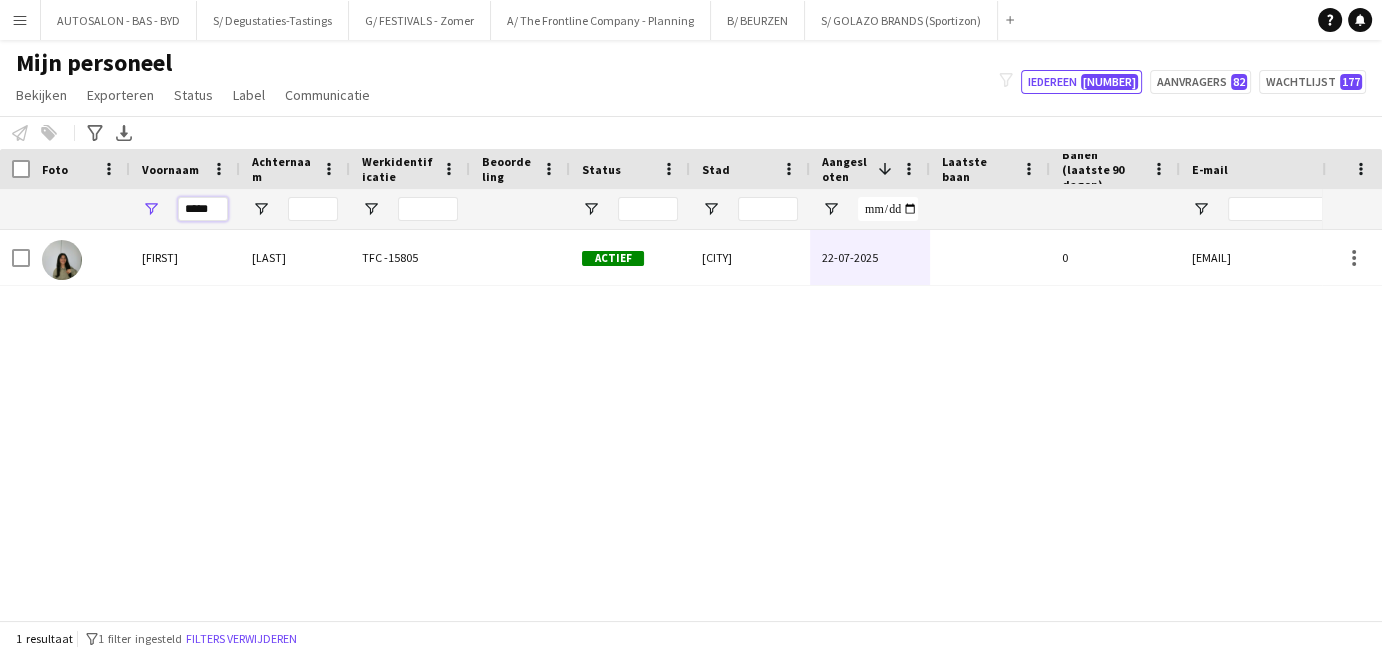 click on "*****" at bounding box center [203, 209] 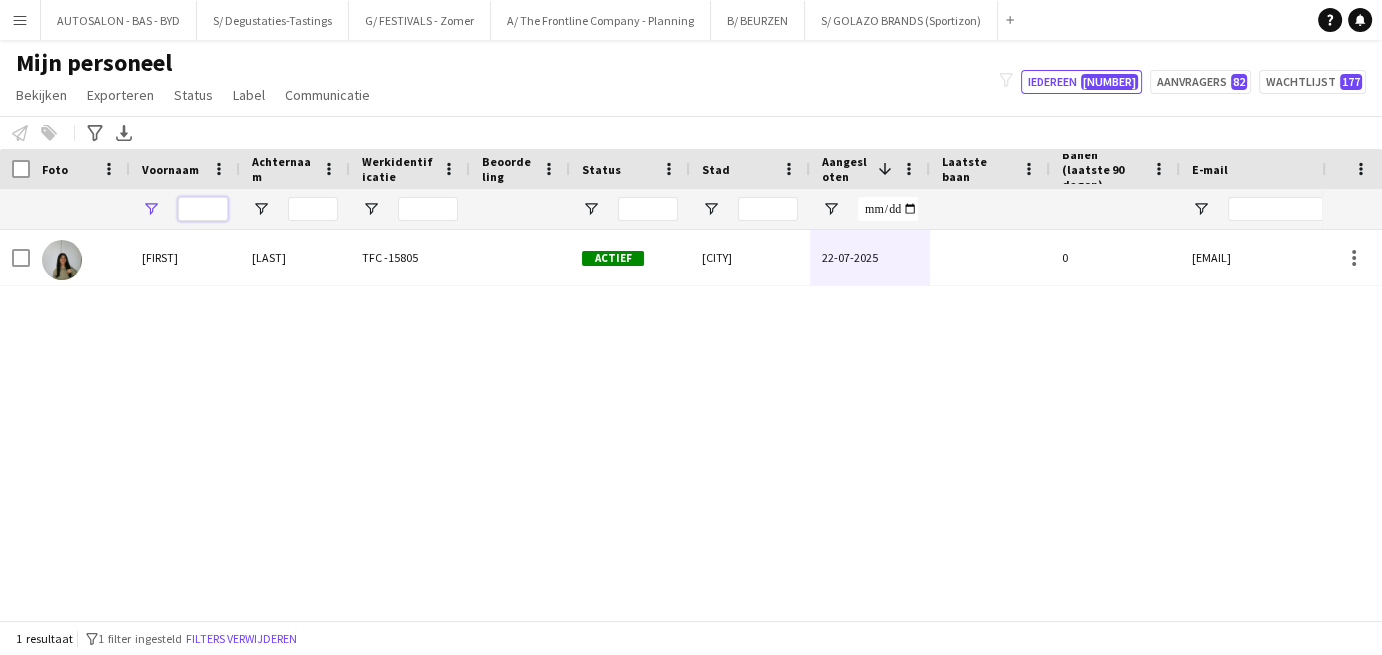 click at bounding box center [203, 209] 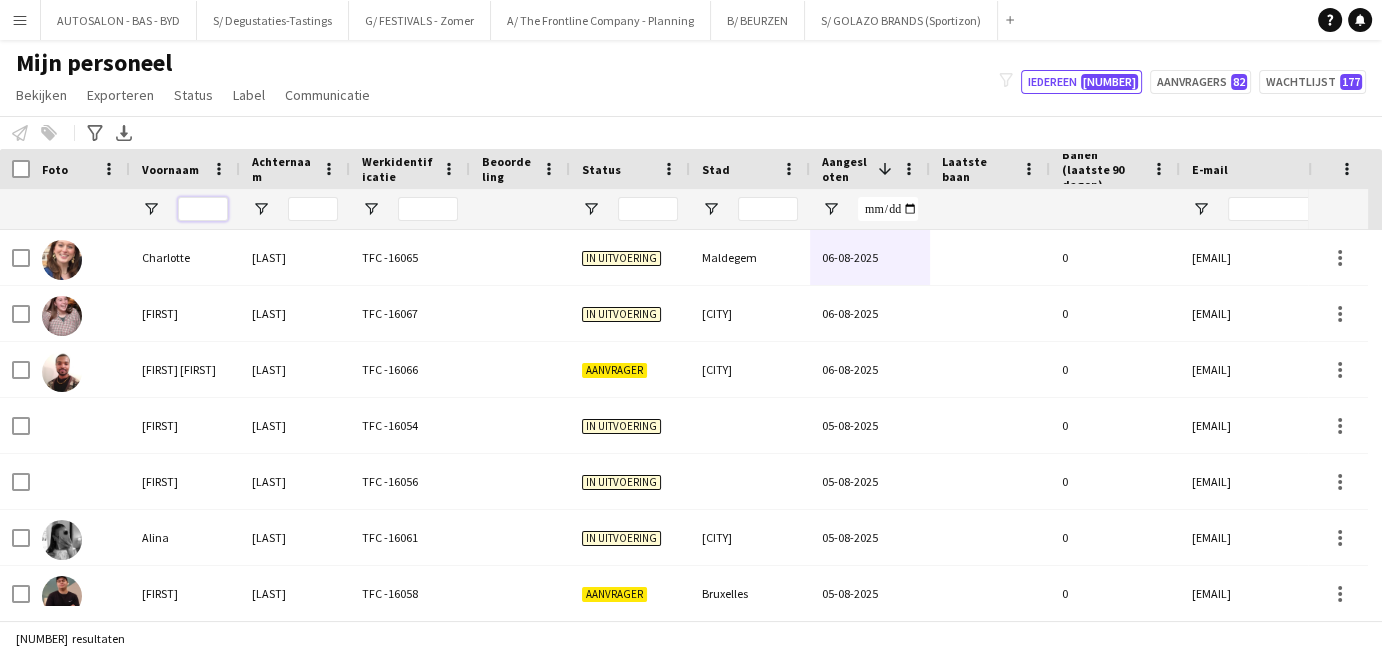 click at bounding box center [203, 209] 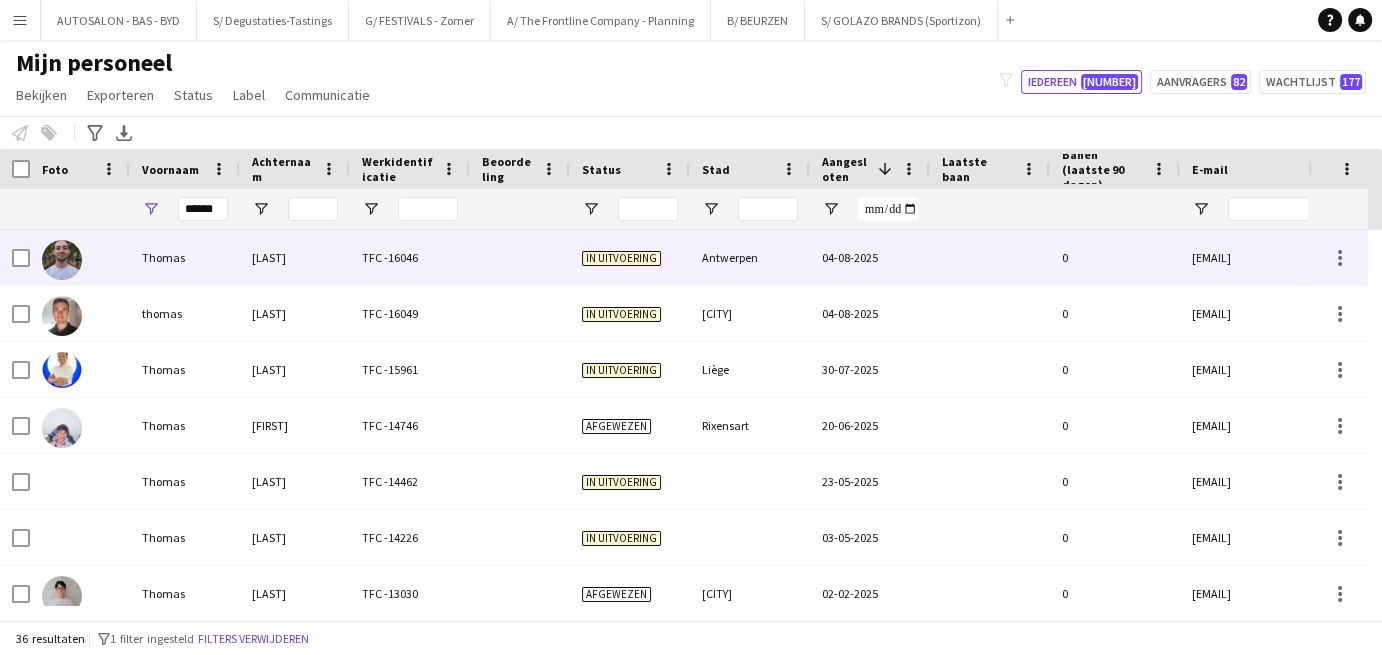 click on "[LAST]" at bounding box center (295, 257) 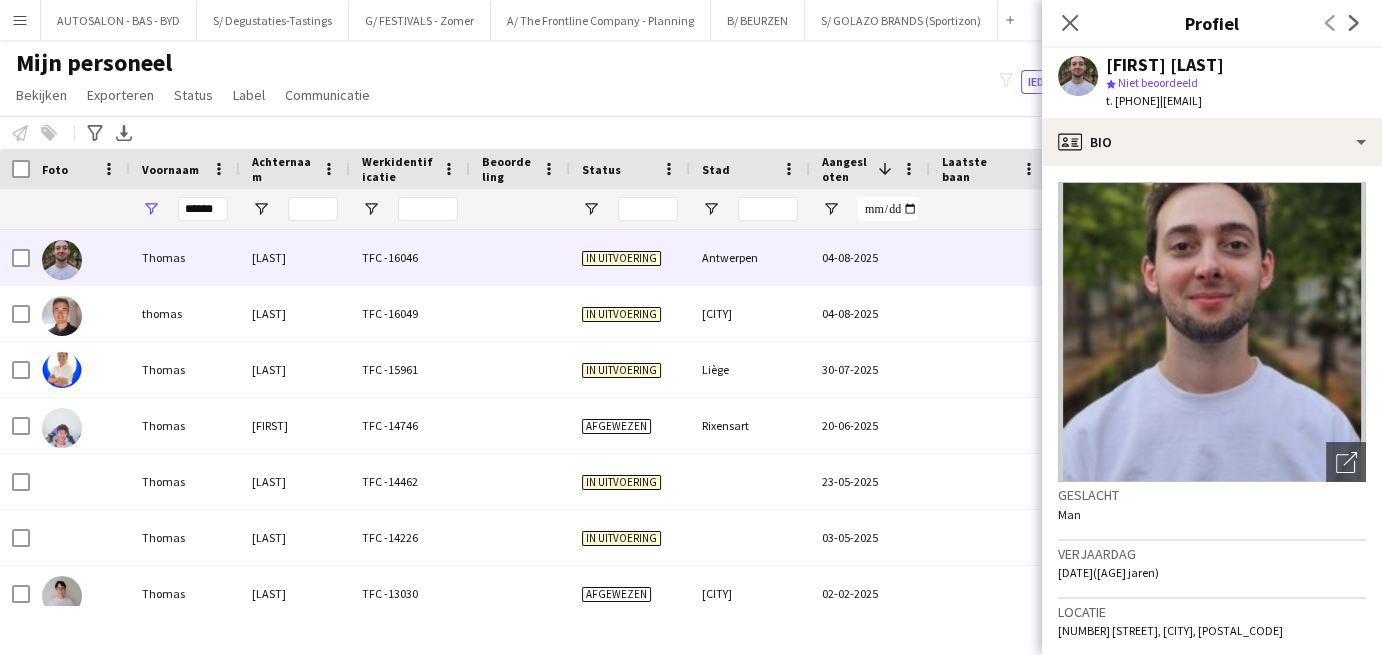 scroll, scrollTop: 842, scrollLeft: 0, axis: vertical 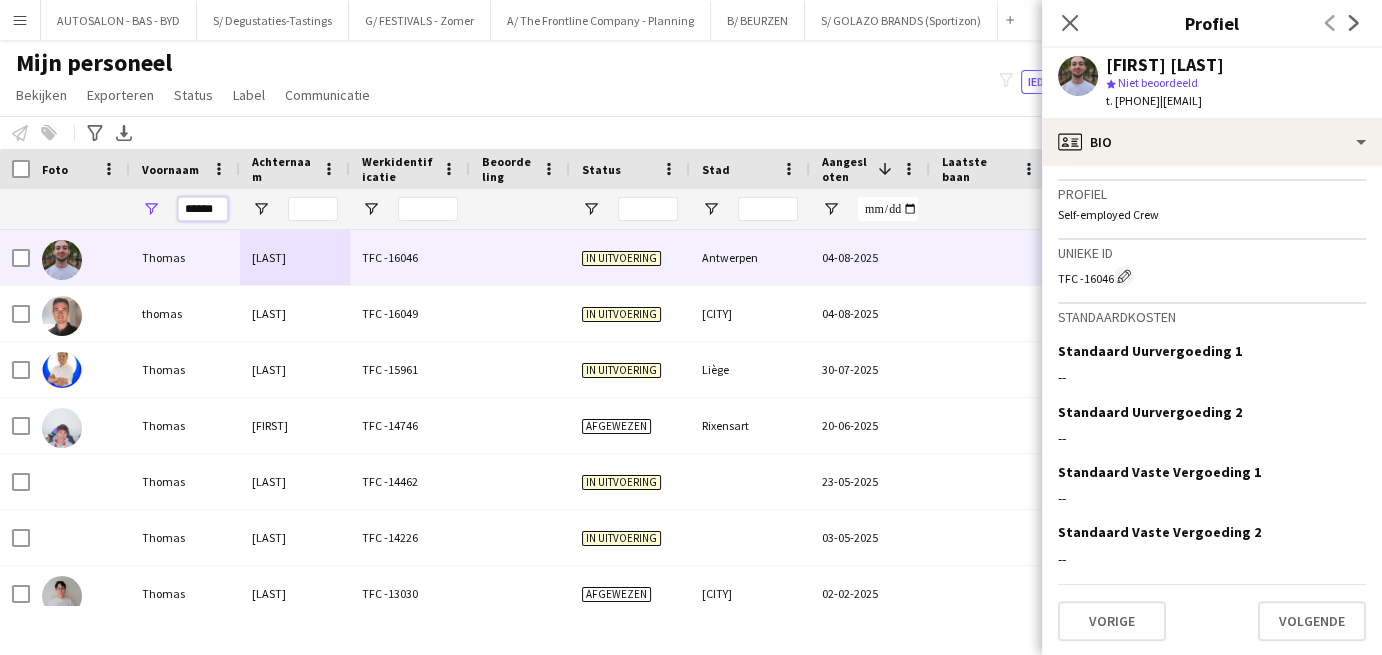 click on "******" at bounding box center (203, 209) 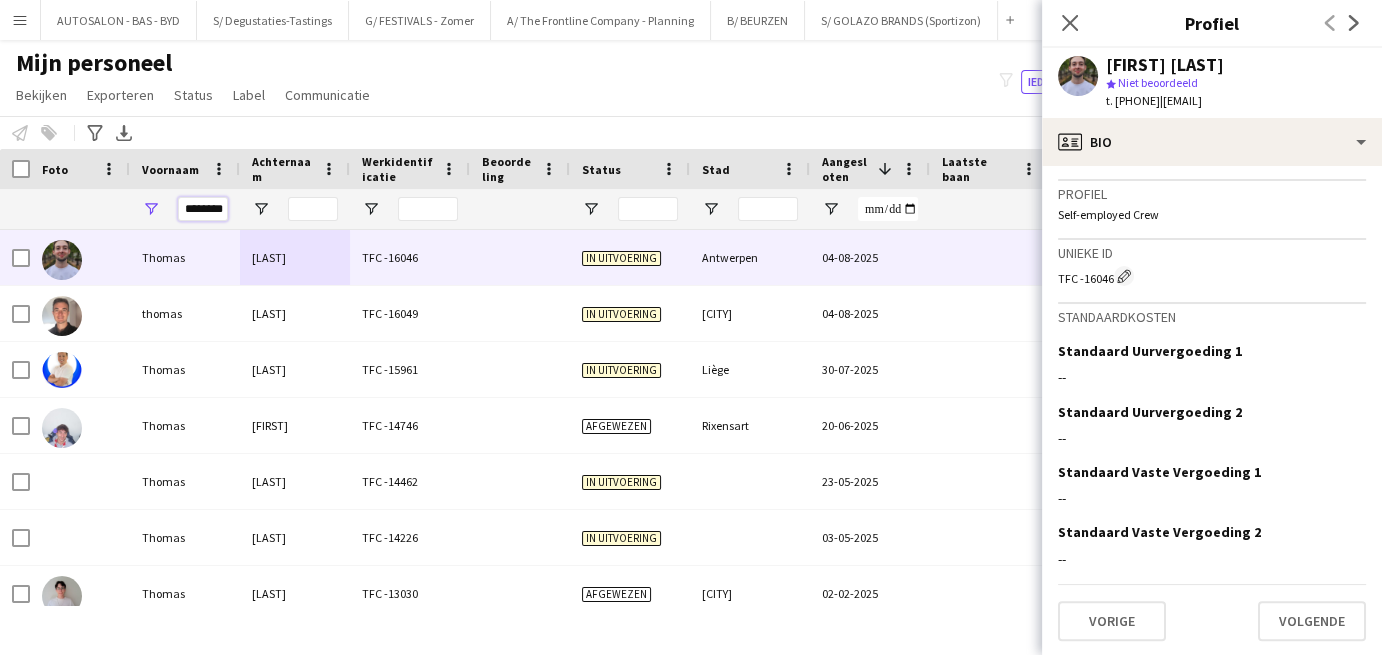 scroll, scrollTop: 0, scrollLeft: 3, axis: horizontal 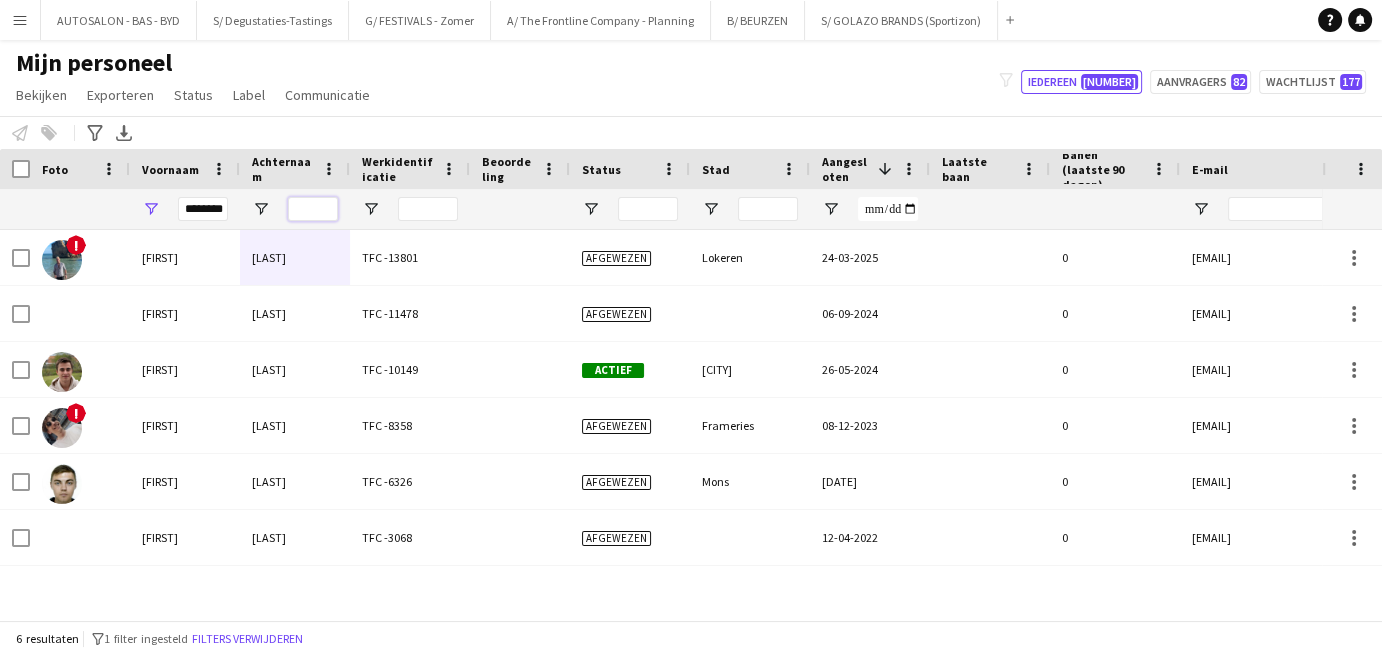 click at bounding box center [313, 209] 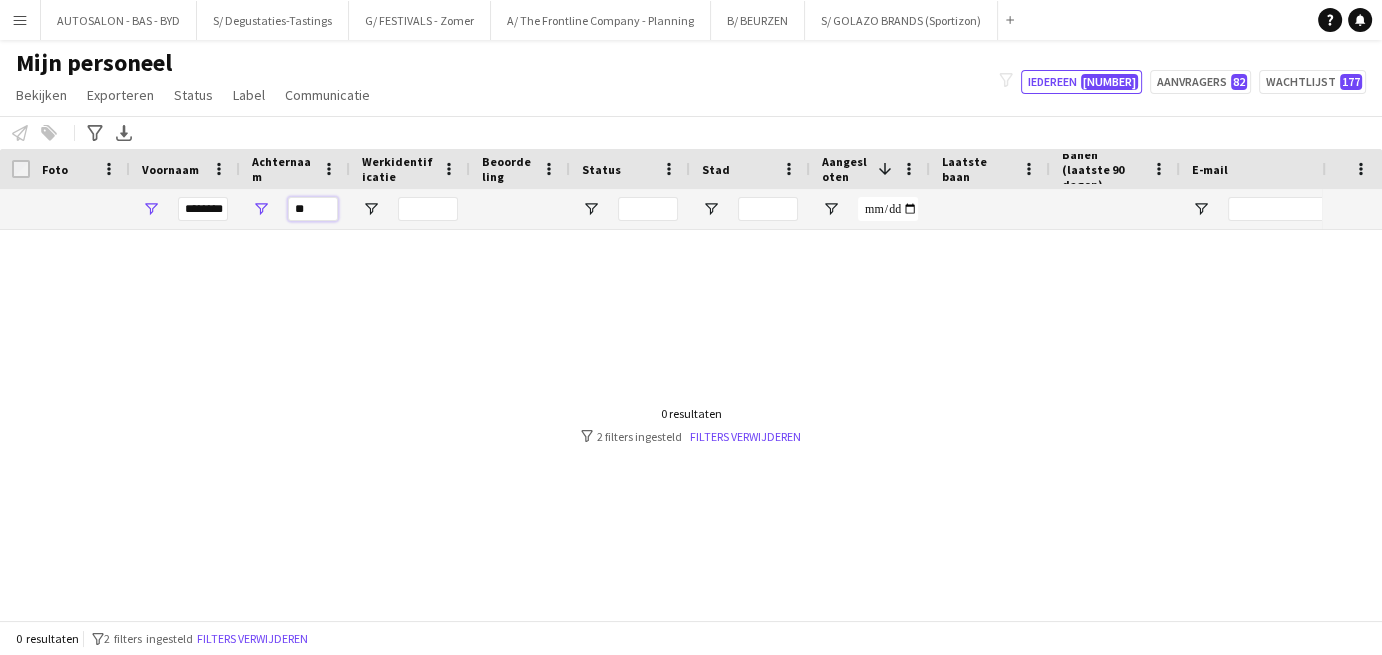 type on "**" 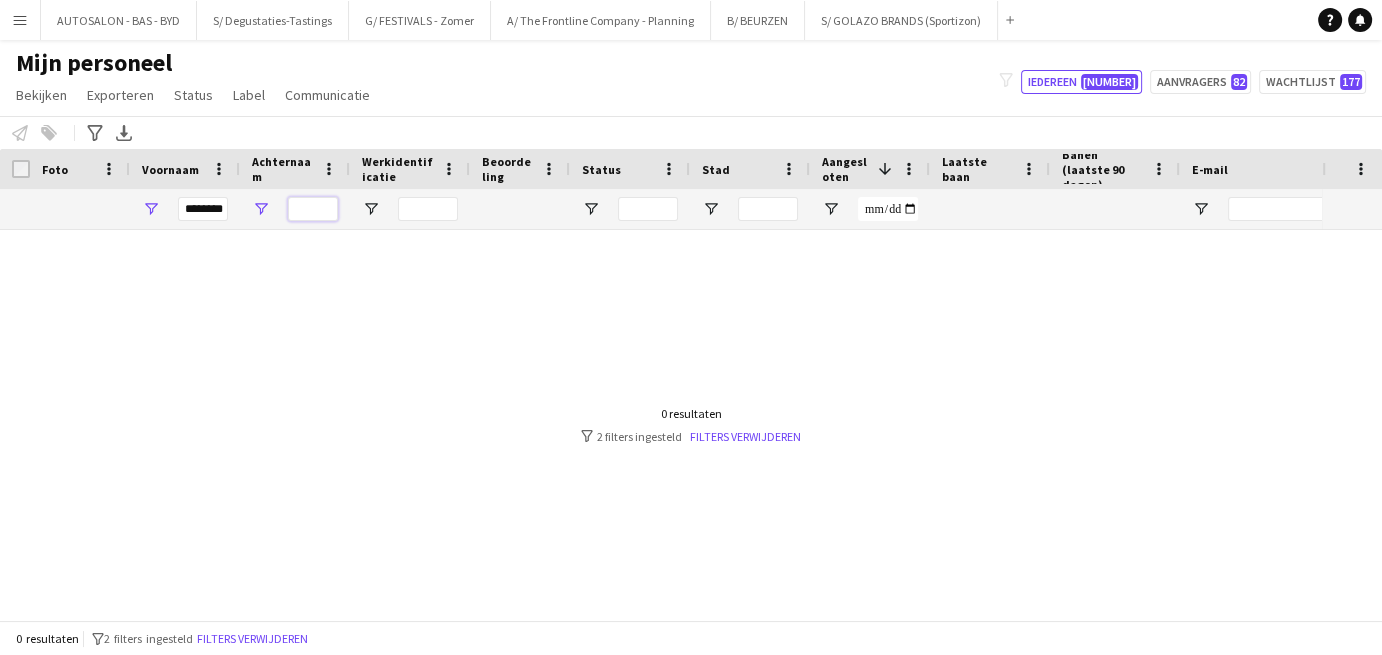 type 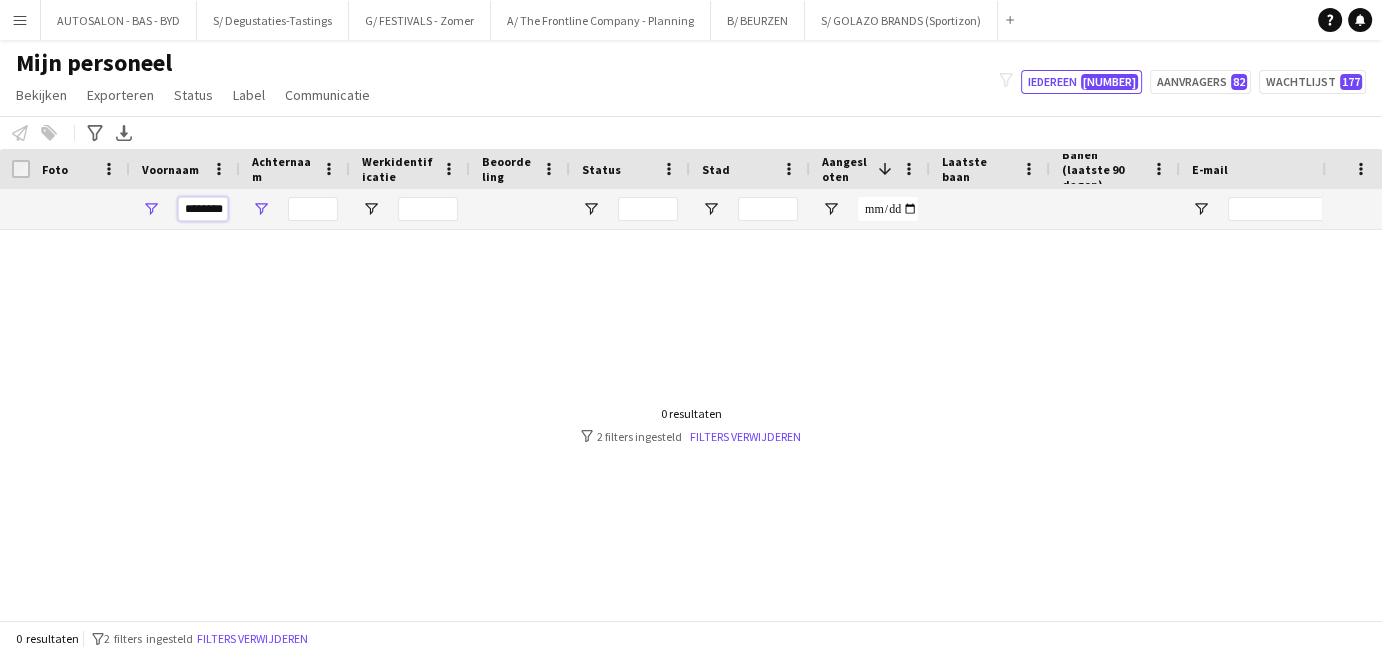 click on "********" at bounding box center [203, 209] 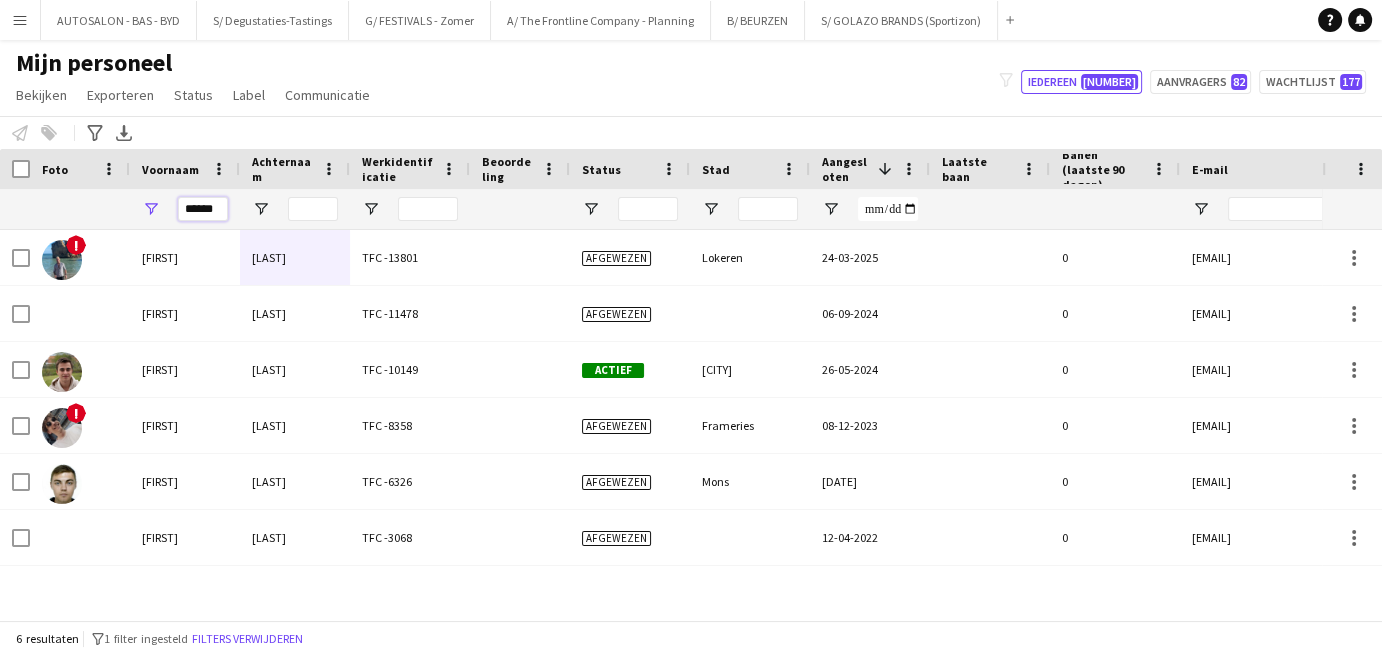 type on "******" 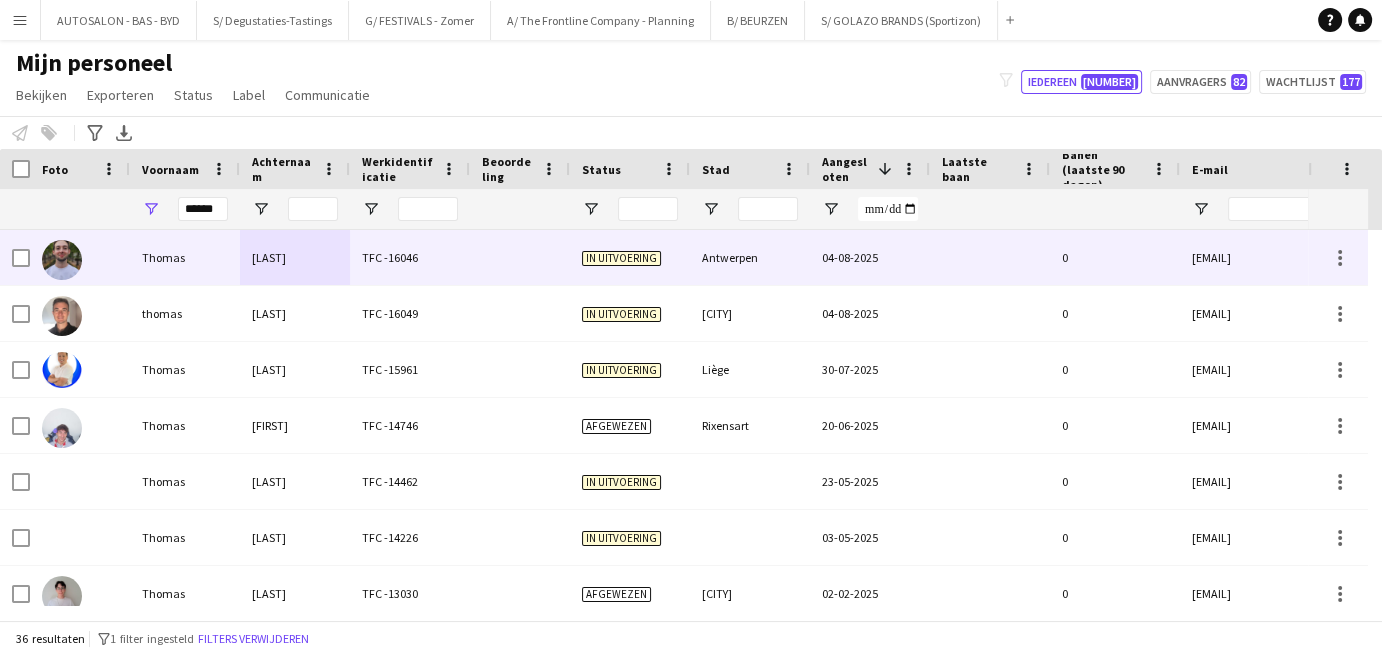 click on "Thomas" at bounding box center [185, 257] 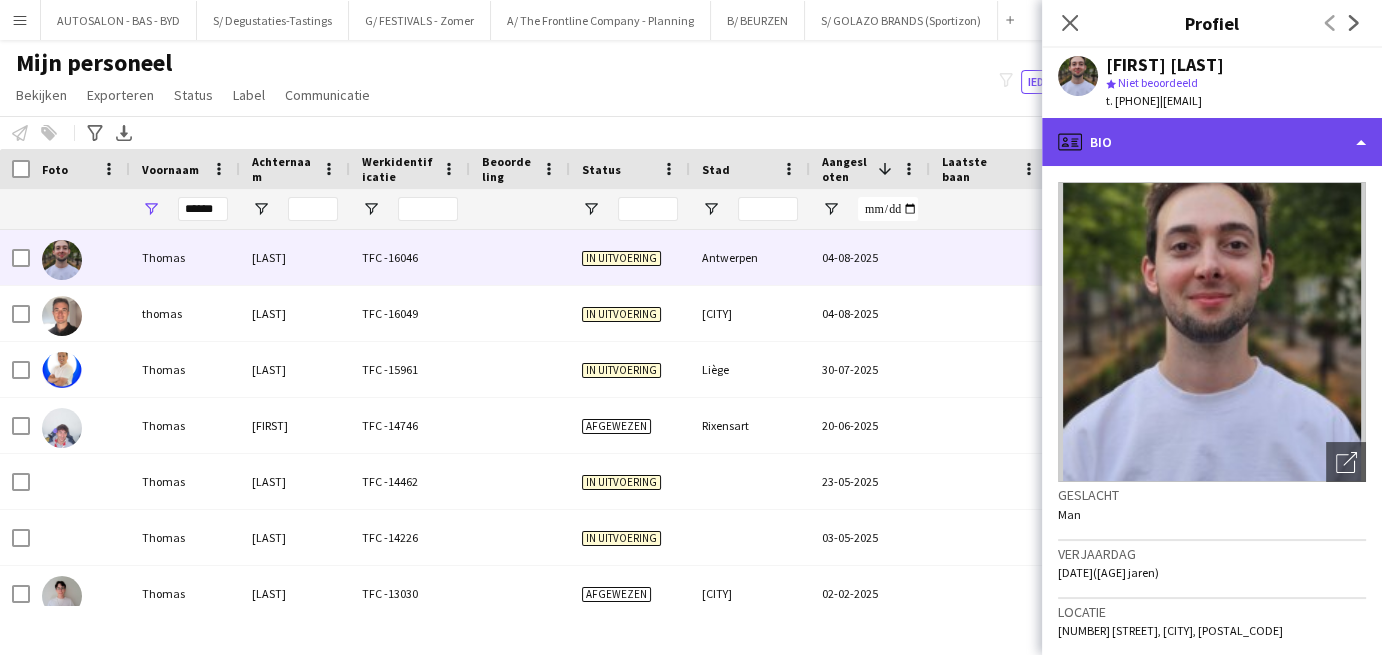 click on "profile
Bio" 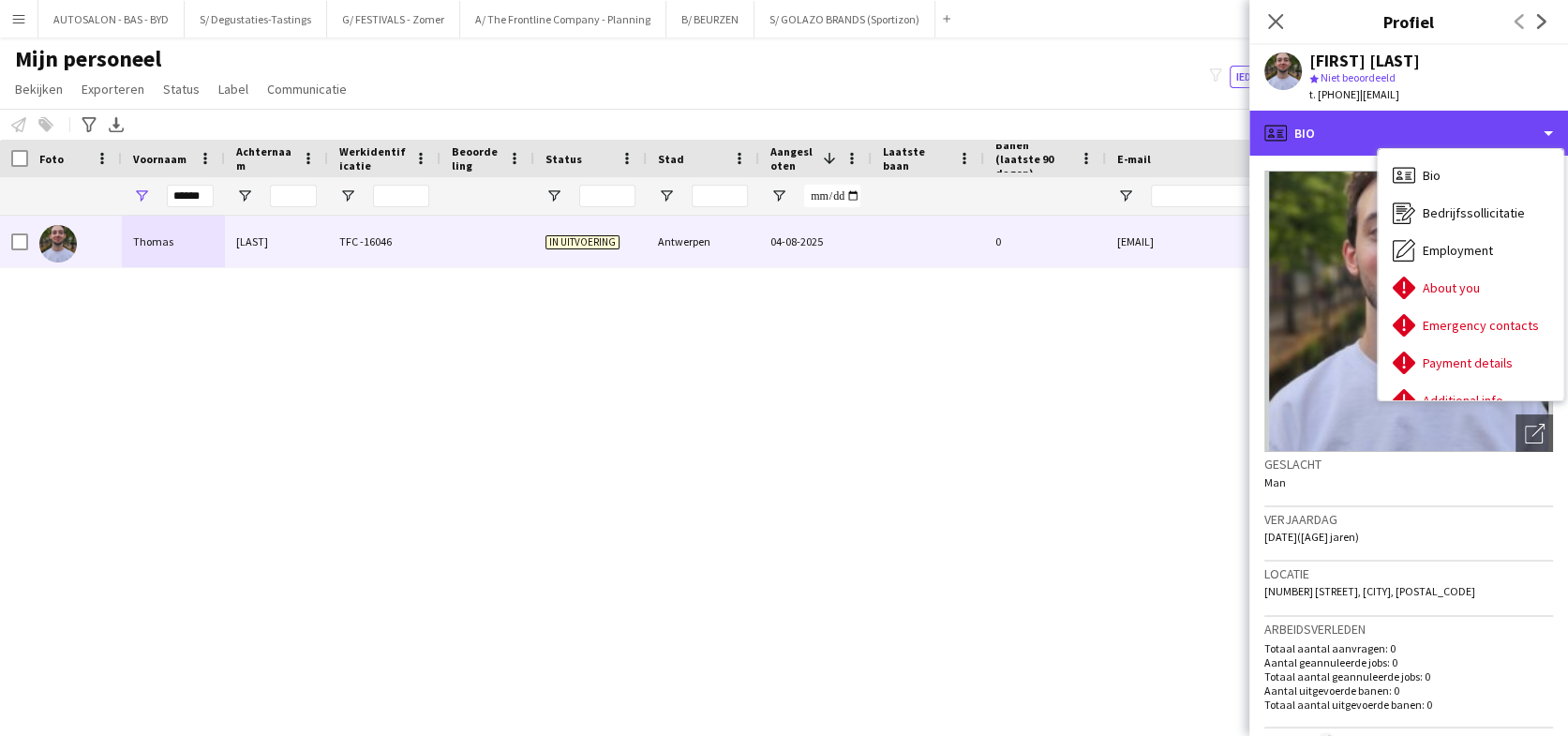 scroll, scrollTop: 1416, scrollLeft: 0, axis: vertical 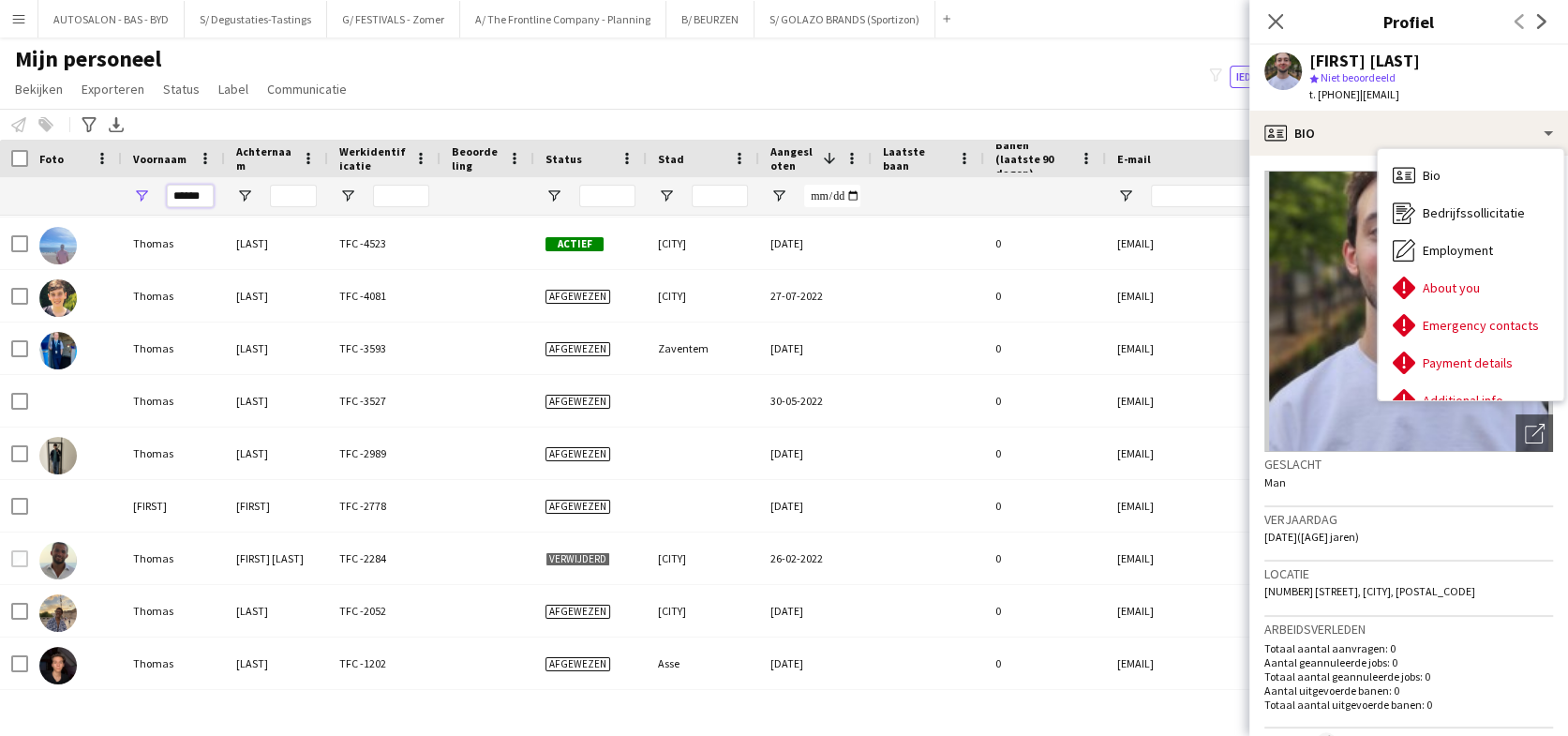 click on "******" at bounding box center [190, 196] 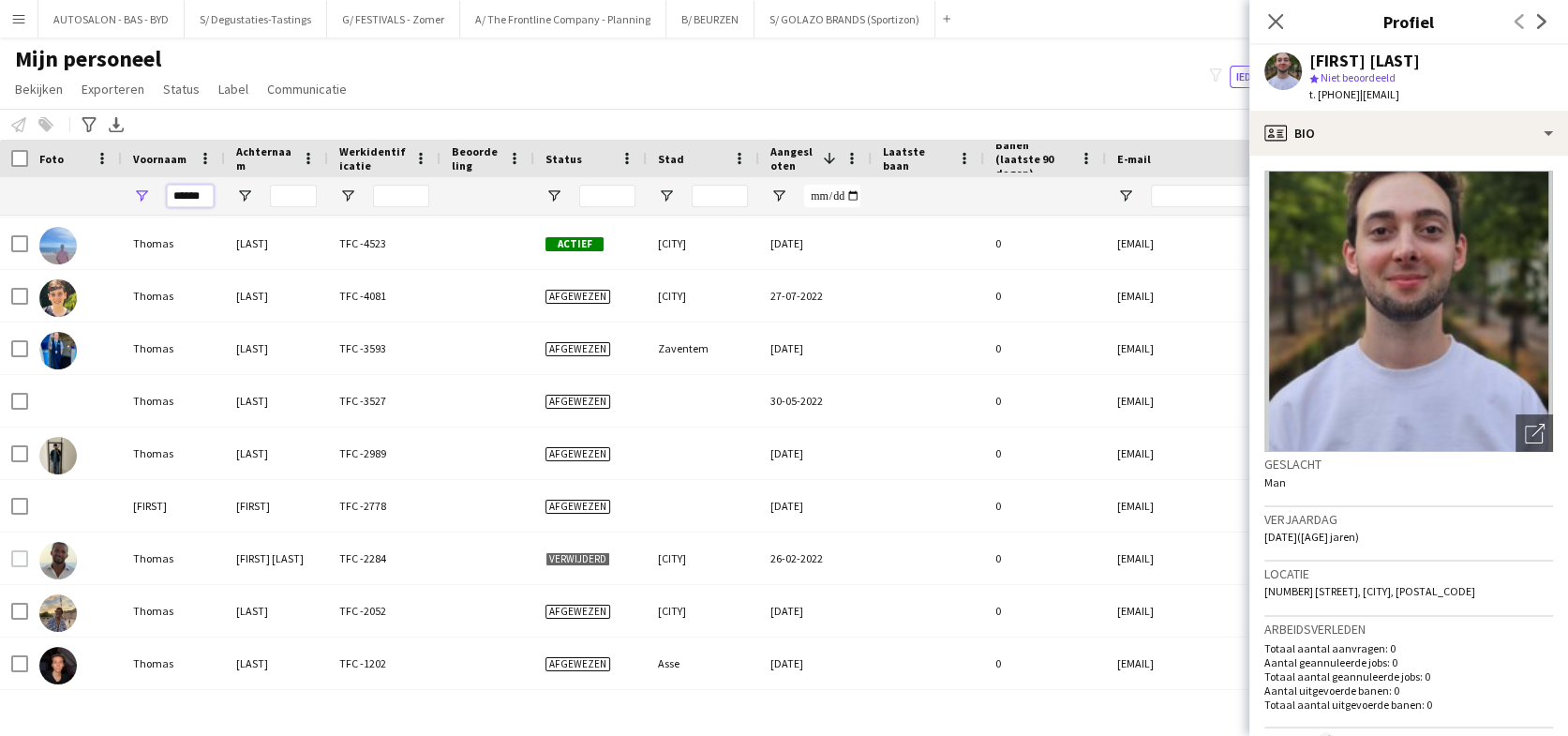 click on "******" at bounding box center (190, 196) 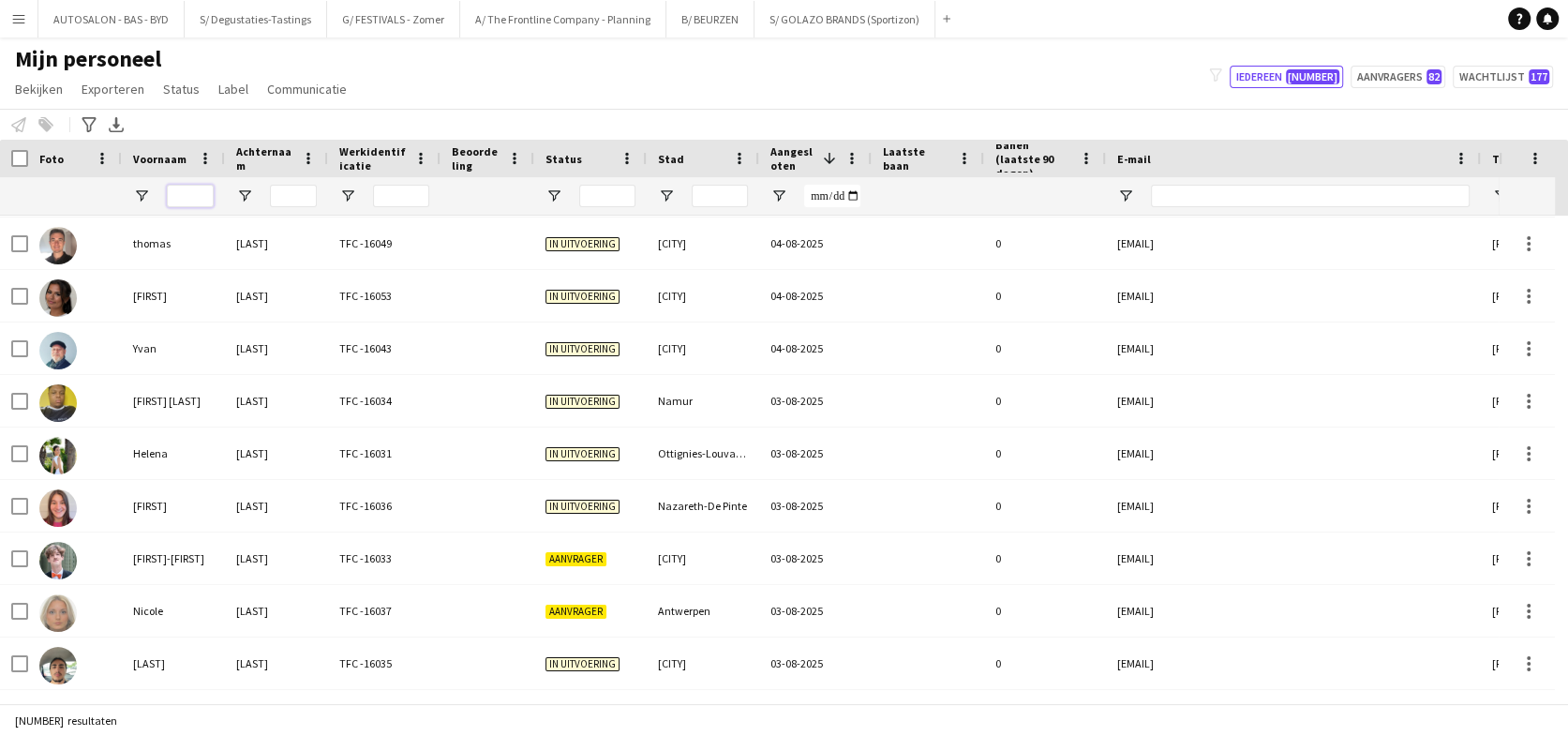 click at bounding box center (190, 196) 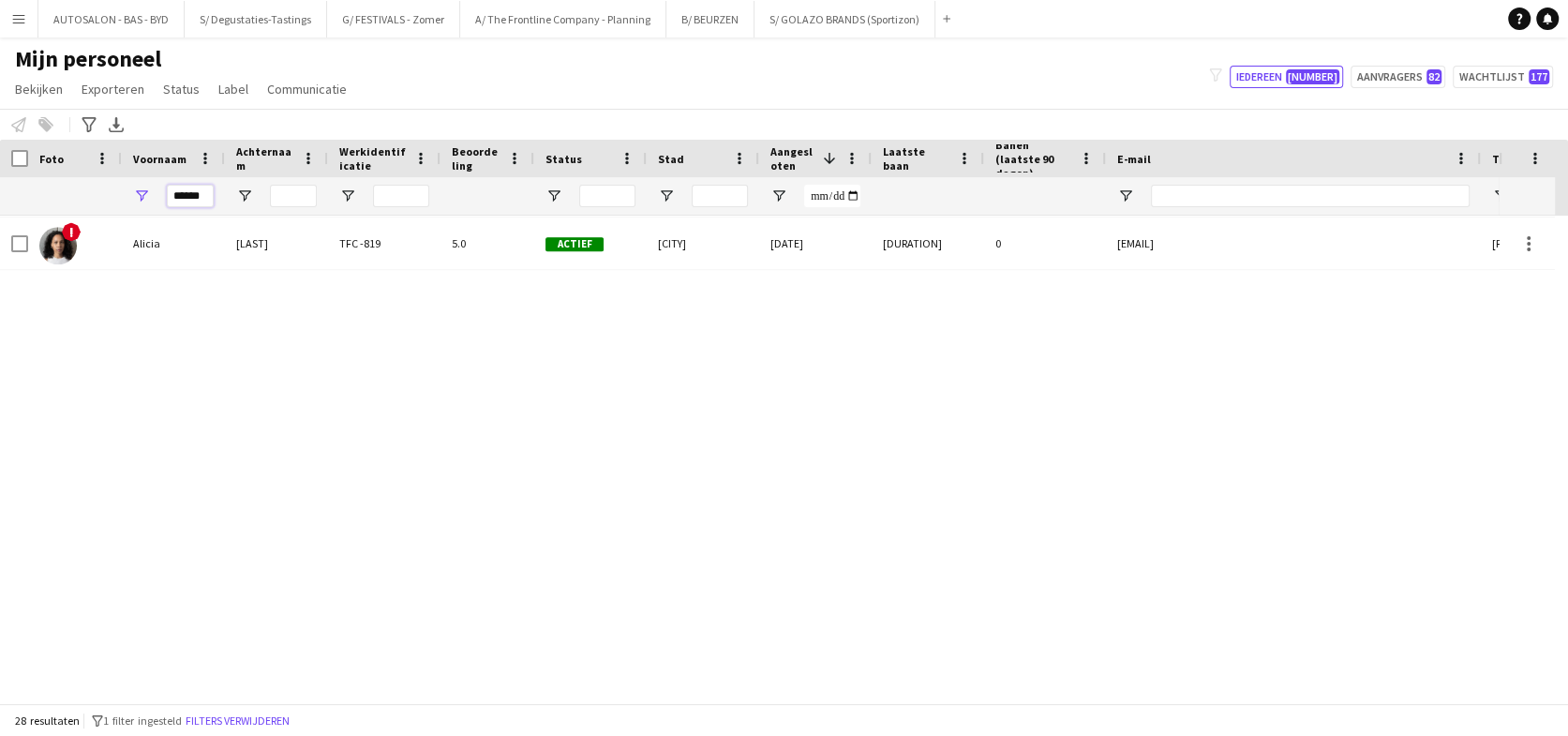 scroll, scrollTop: 996, scrollLeft: 0, axis: vertical 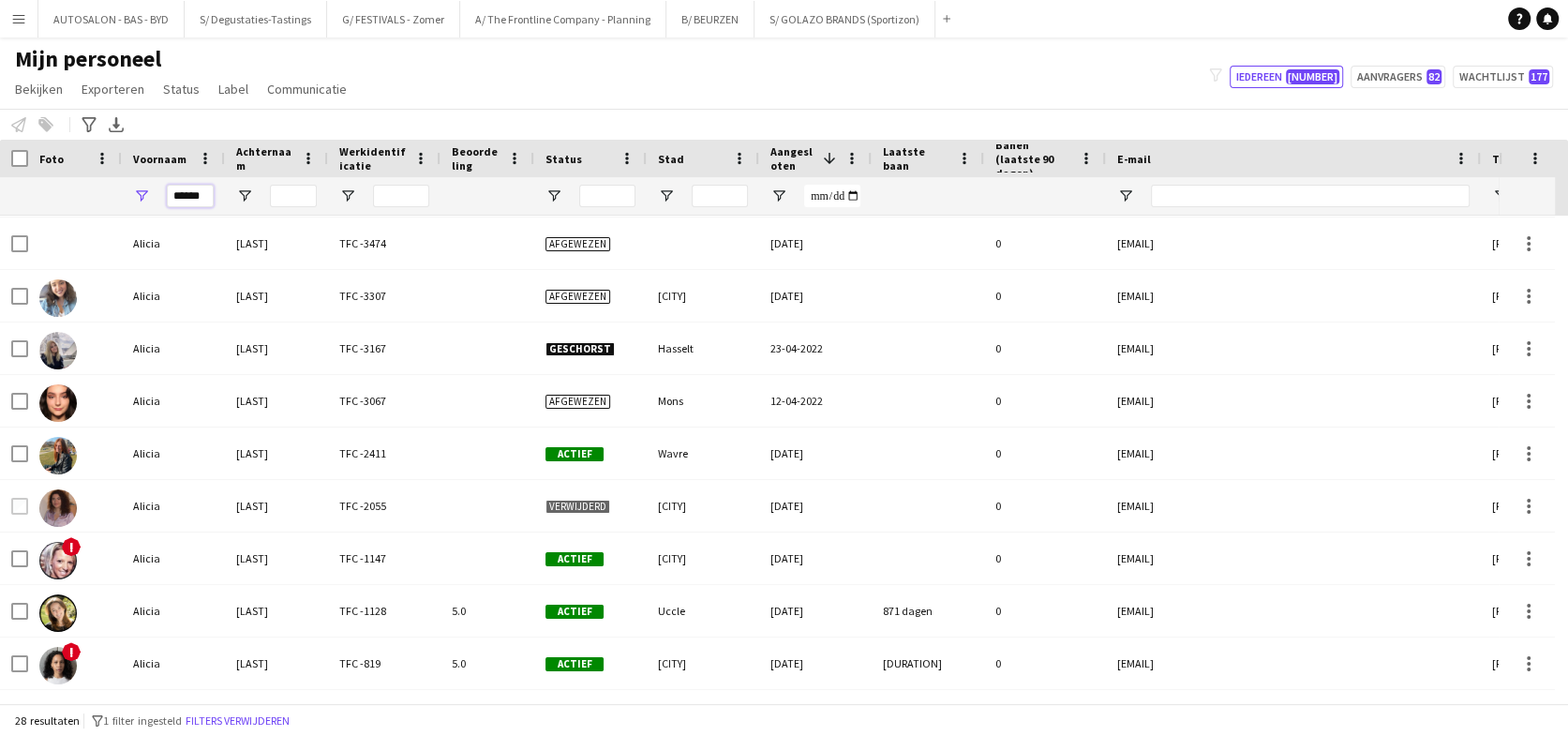 type on "******" 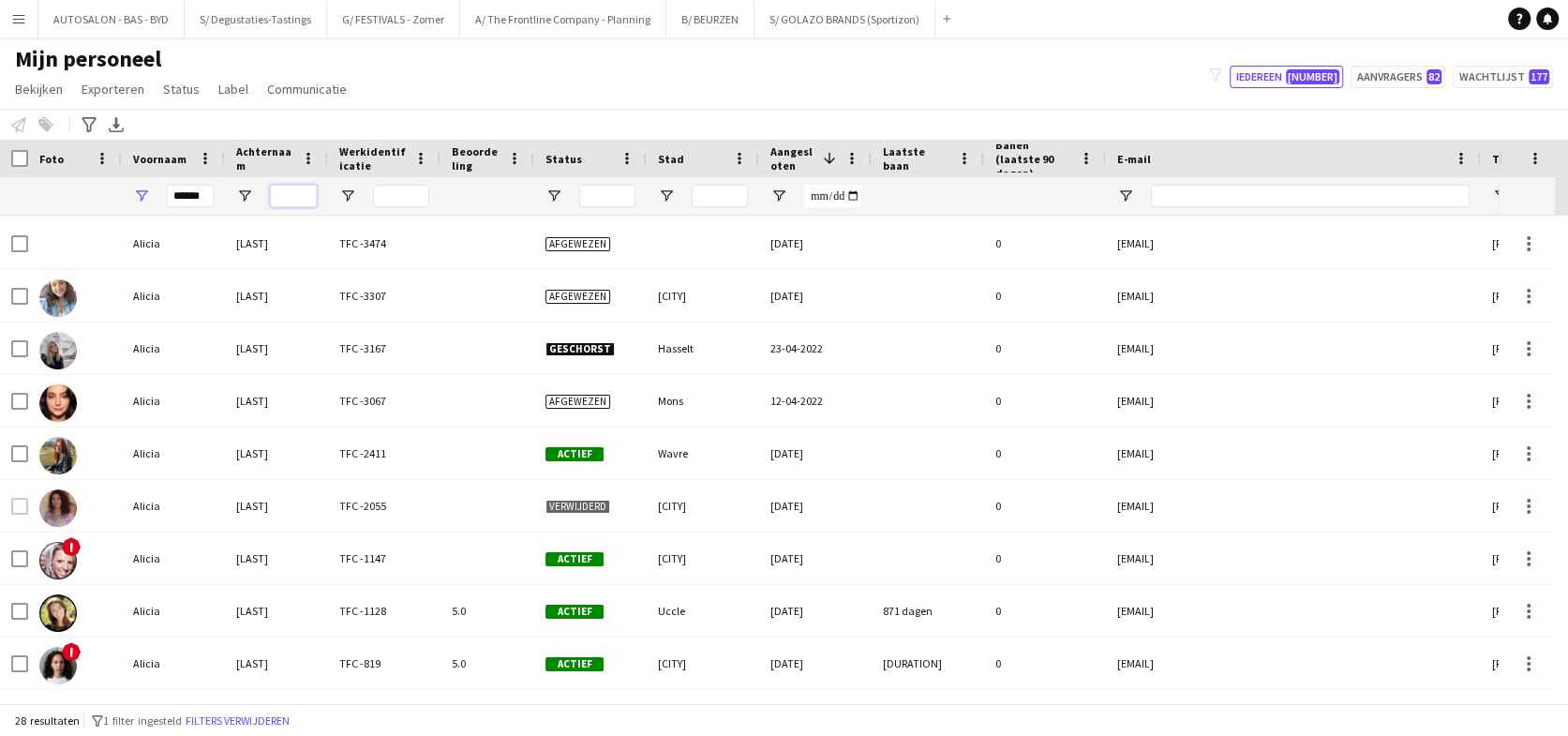click at bounding box center [293, 196] 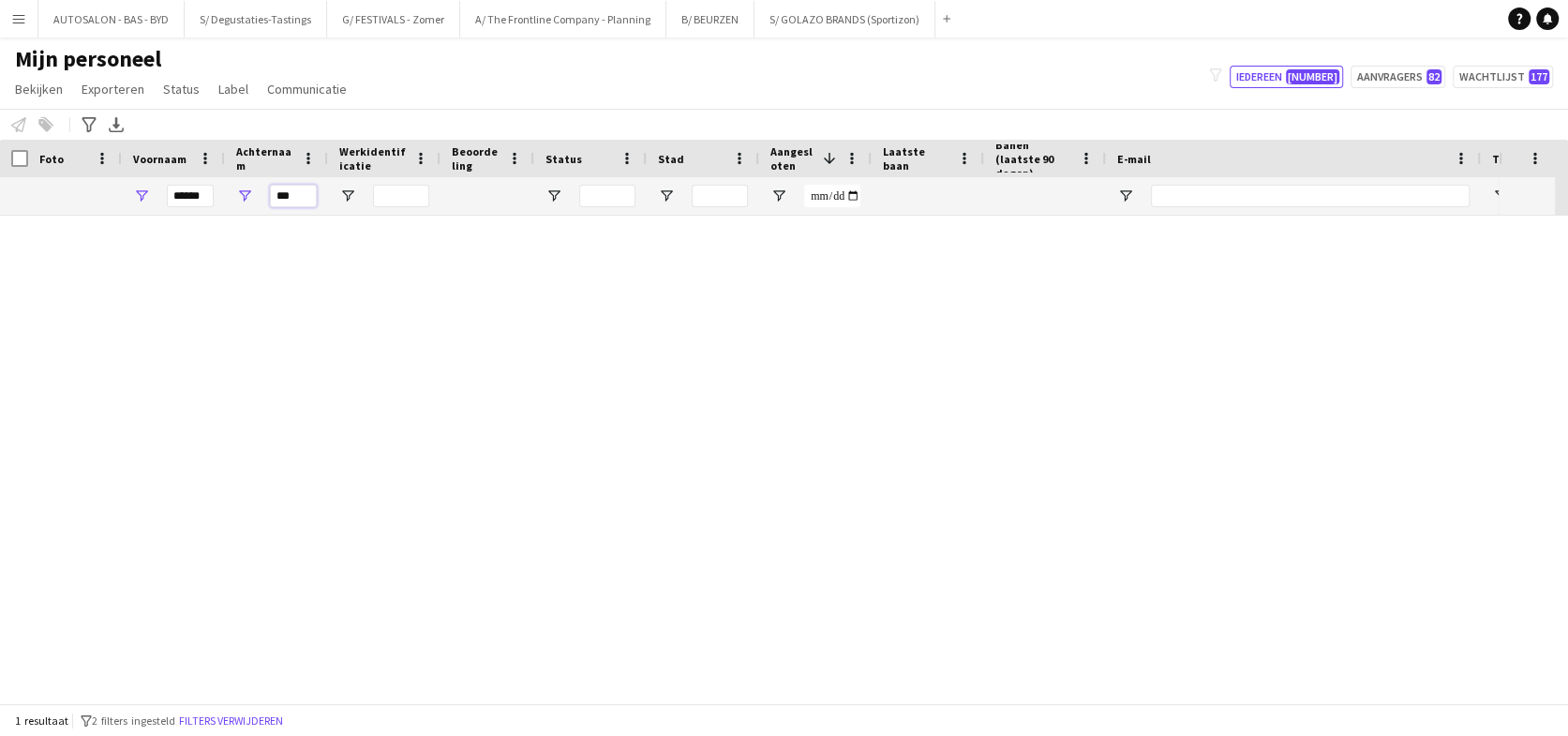 scroll, scrollTop: 0, scrollLeft: 0, axis: both 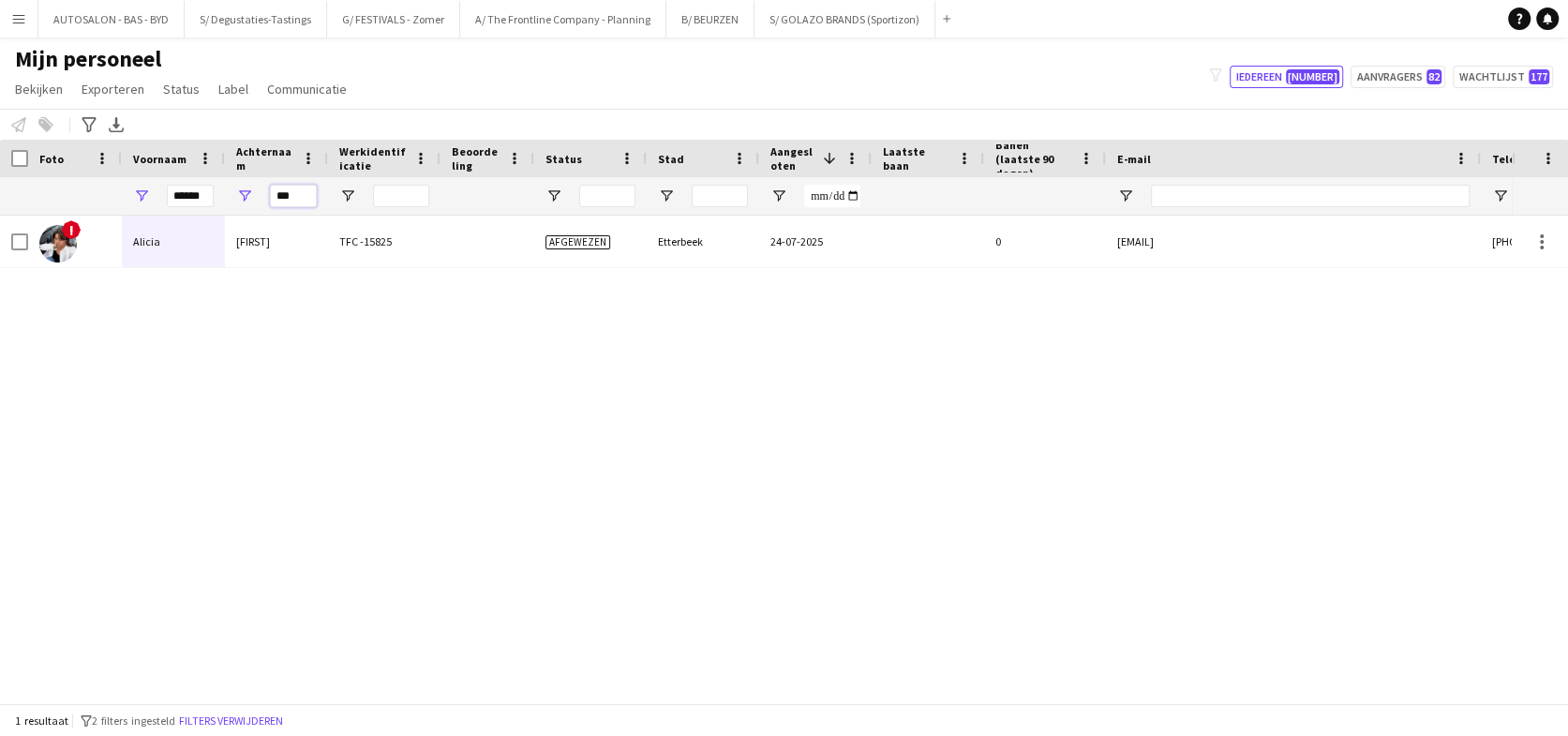type on "***" 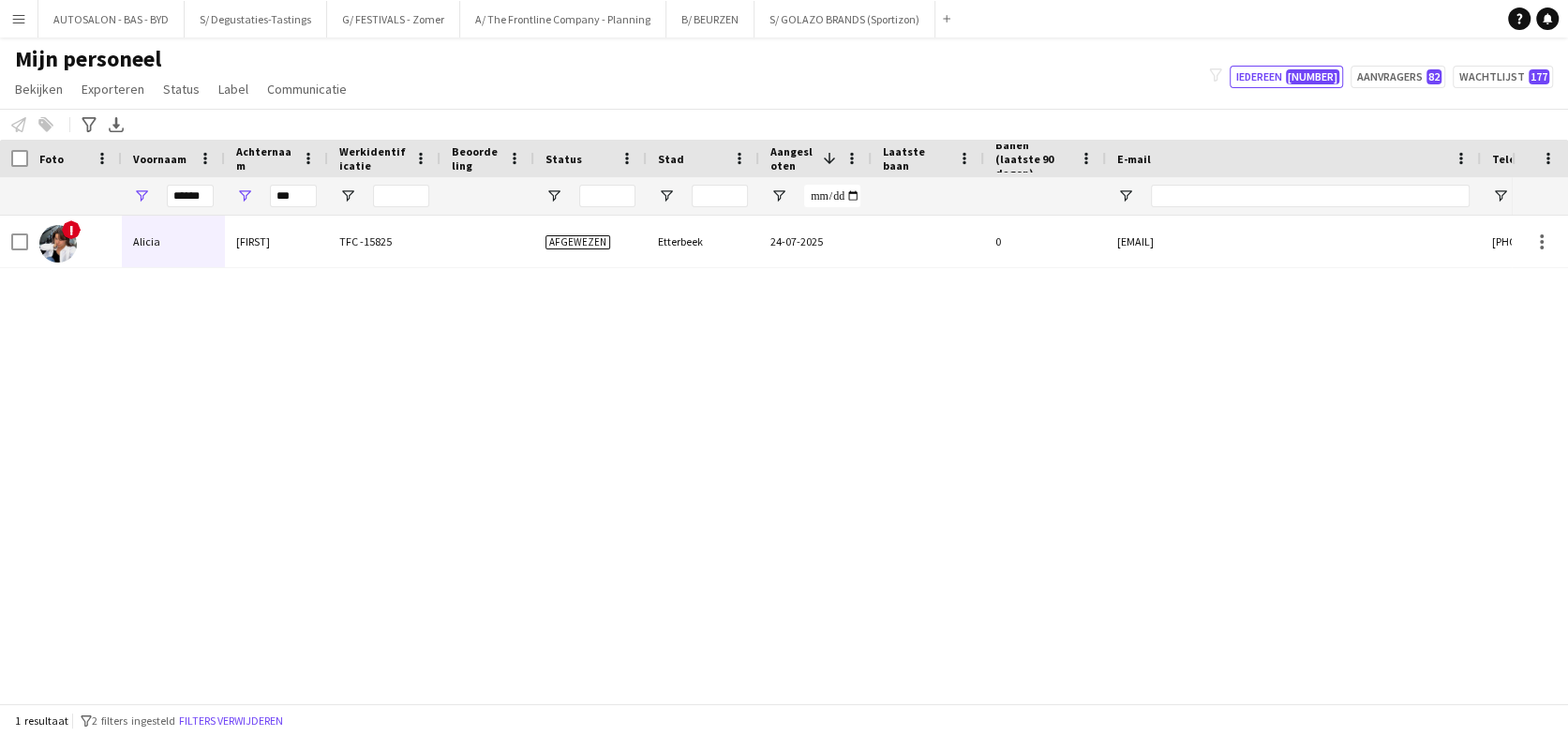 drag, startPoint x: 1403, startPoint y: 389, endPoint x: 1374, endPoint y: 381, distance: 30.083218 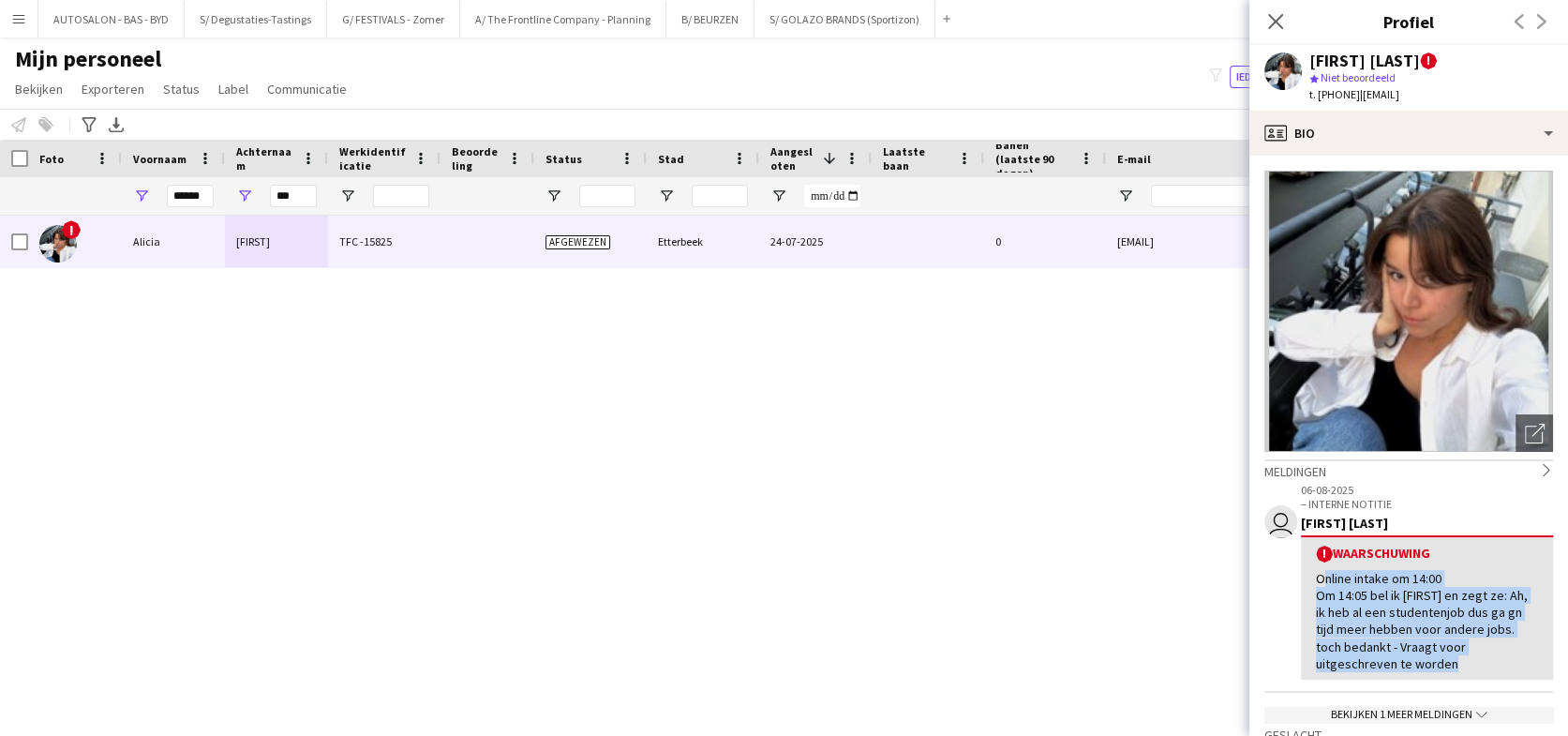 drag, startPoint x: 1375, startPoint y: 612, endPoint x: 1429, endPoint y: 675, distance: 82.9759 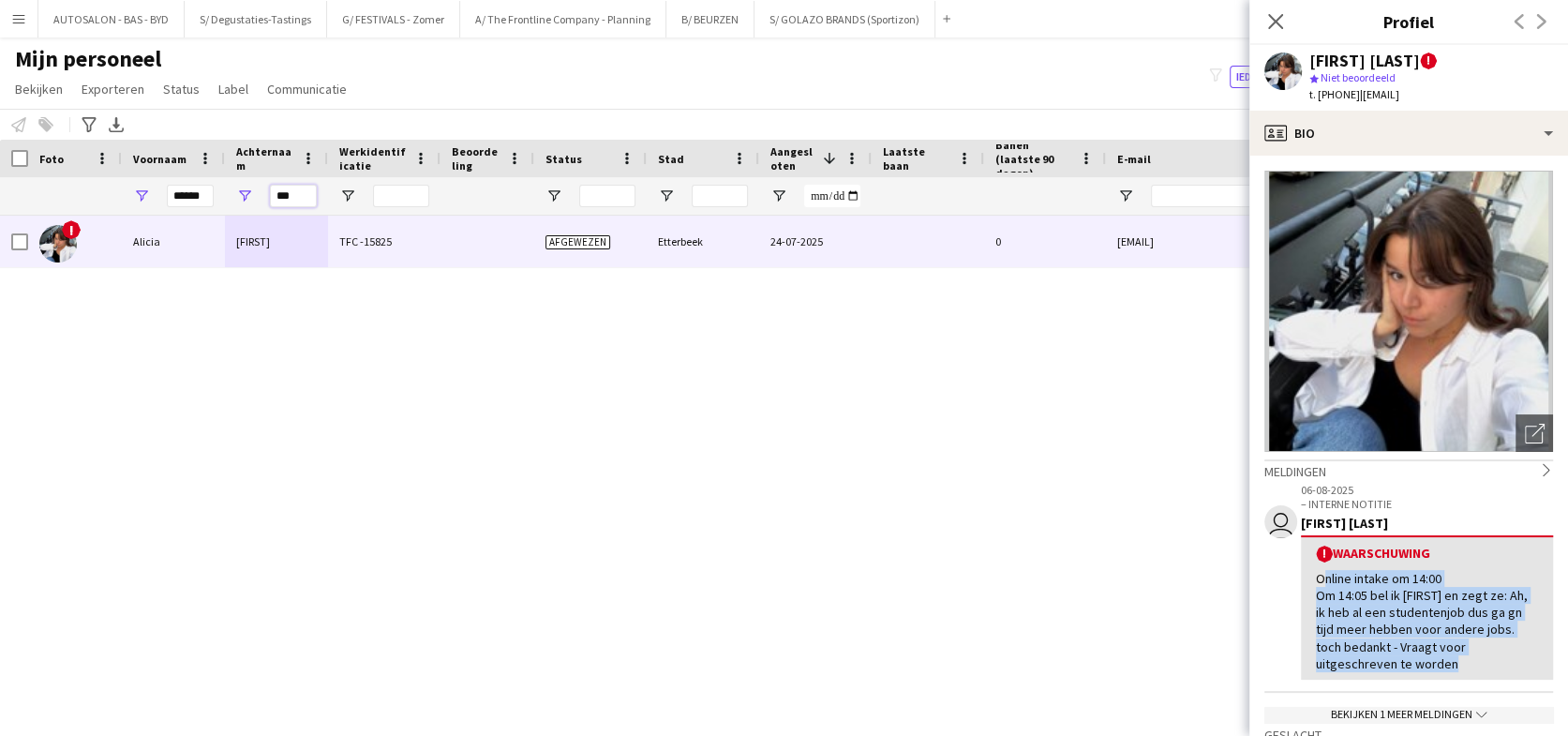 click on "***" at bounding box center [293, 196] 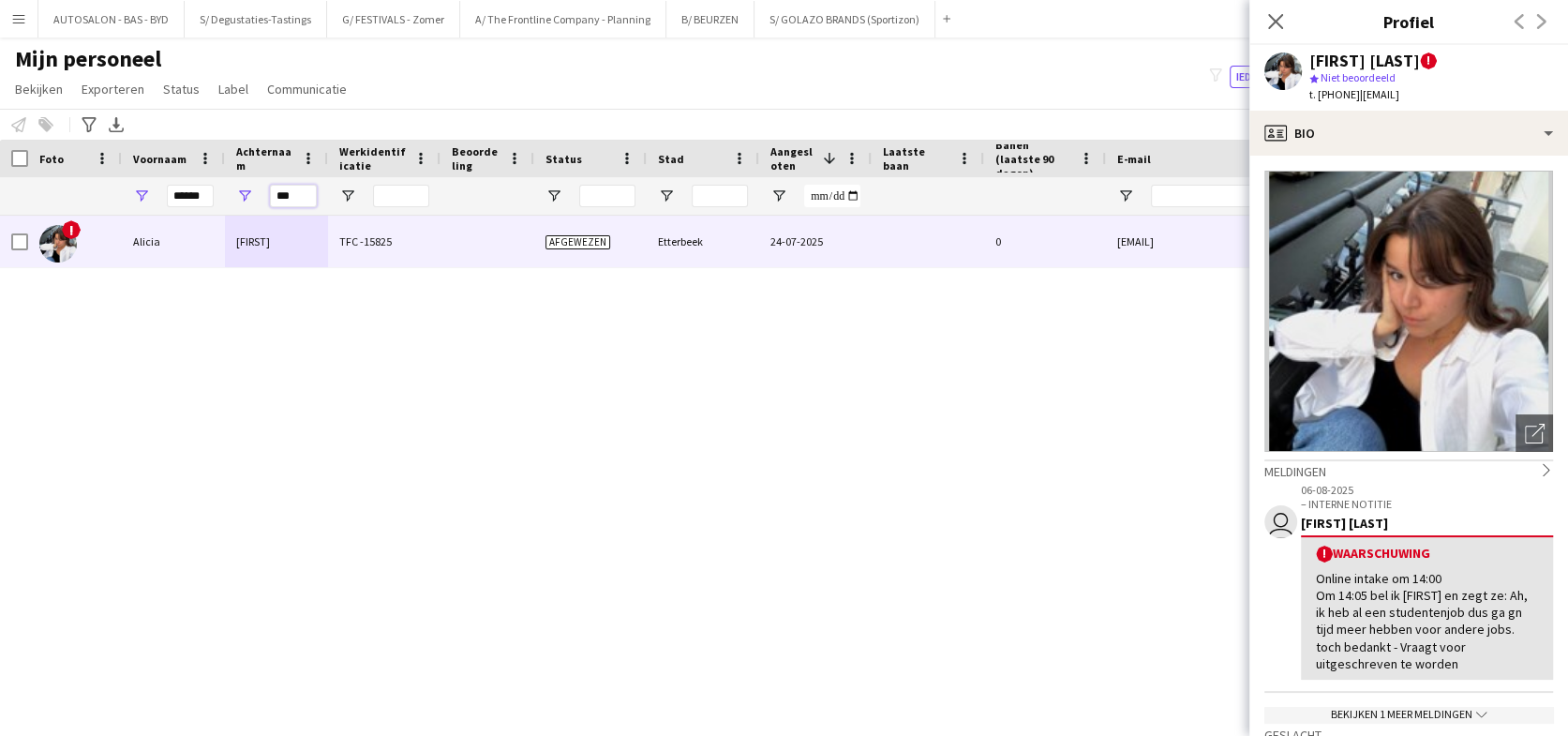 click on "***" at bounding box center (293, 196) 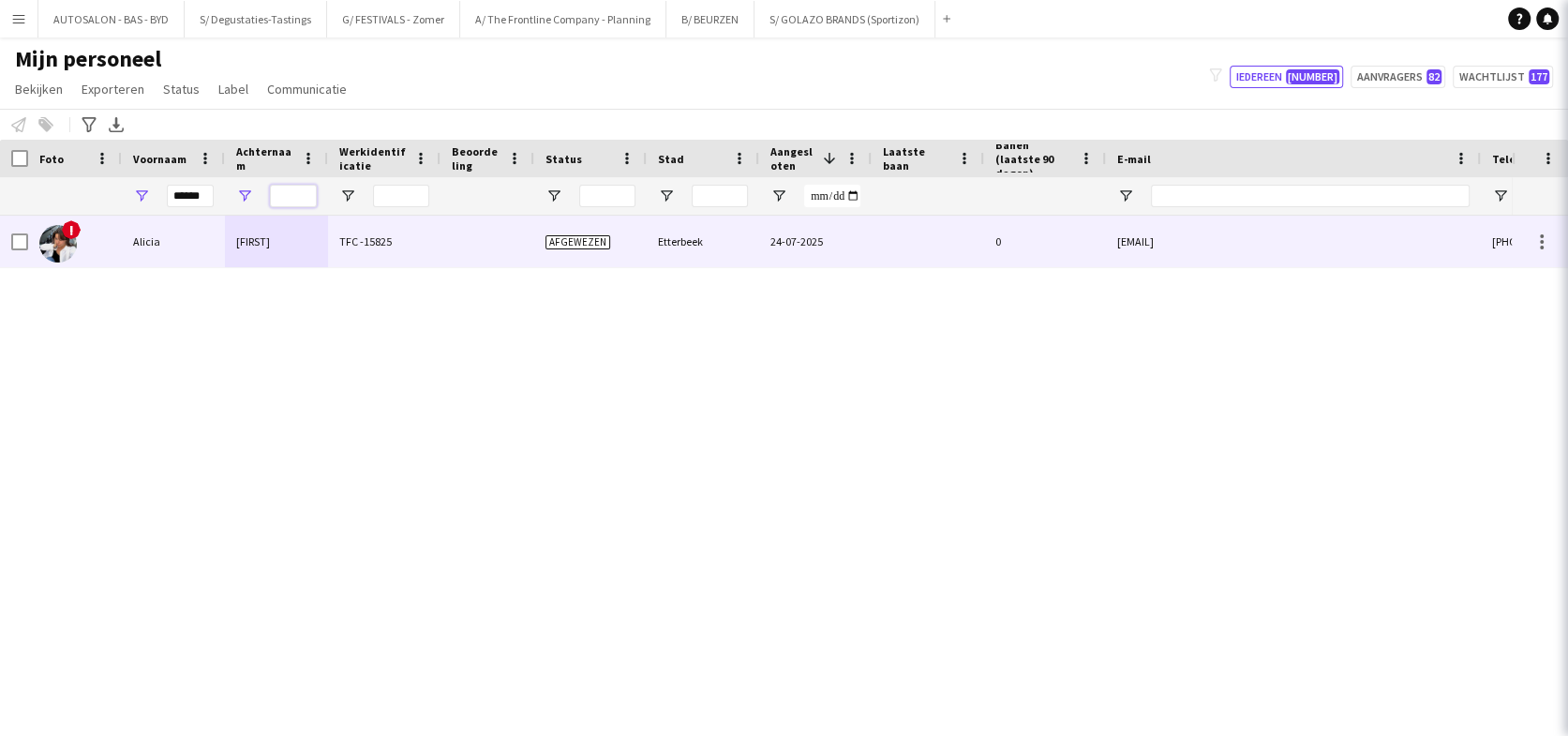 type 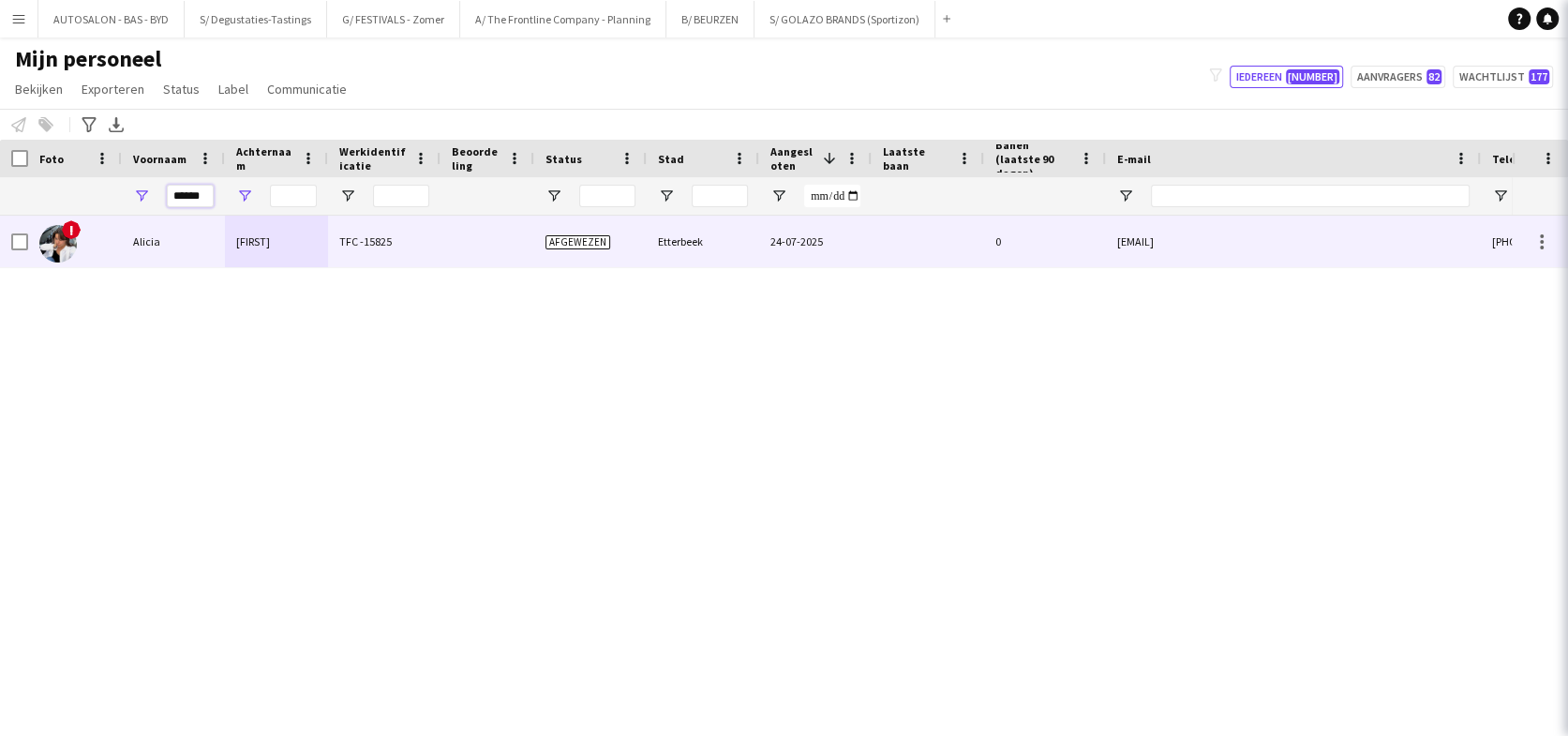 click on "******" at bounding box center [190, 196] 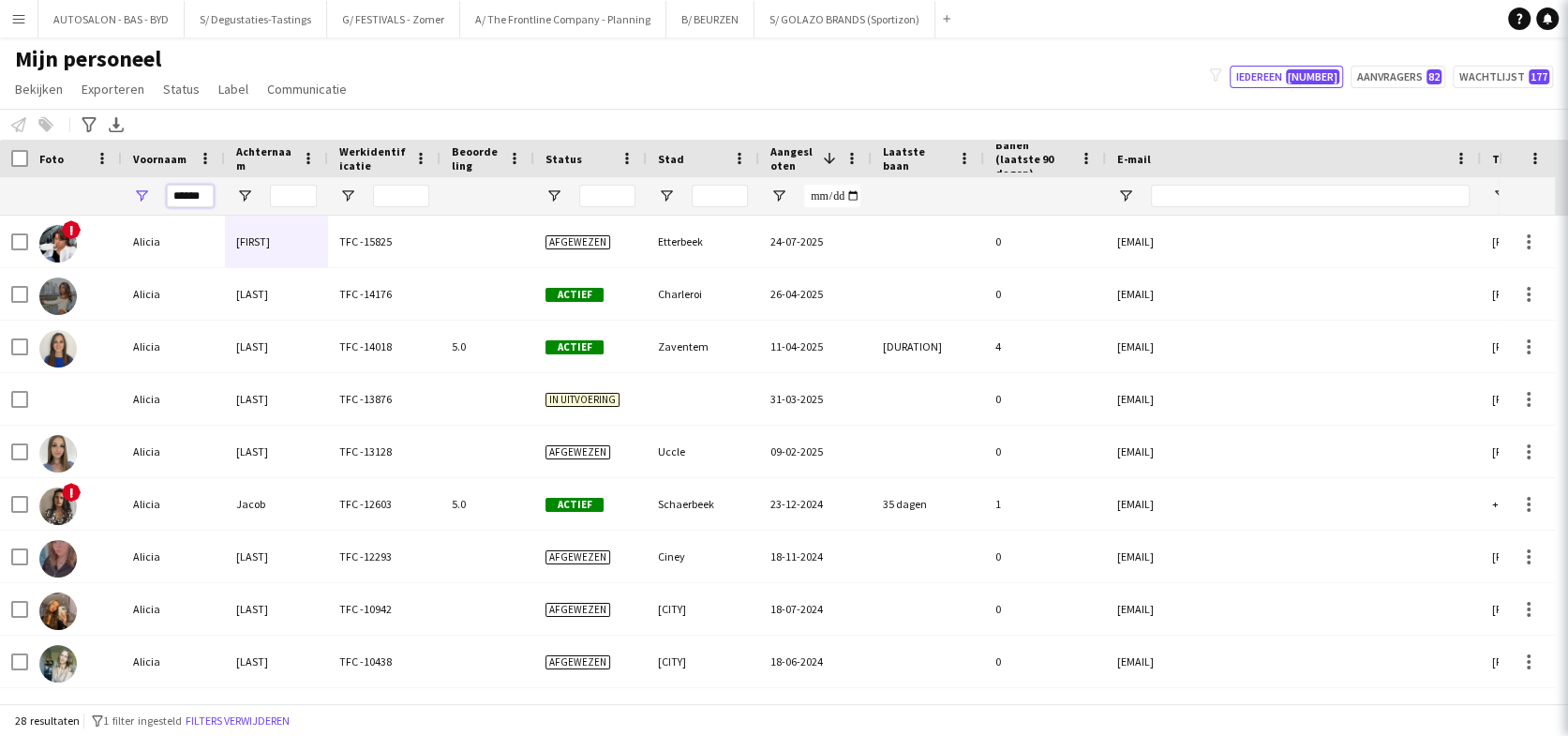 click on "******" at bounding box center [190, 196] 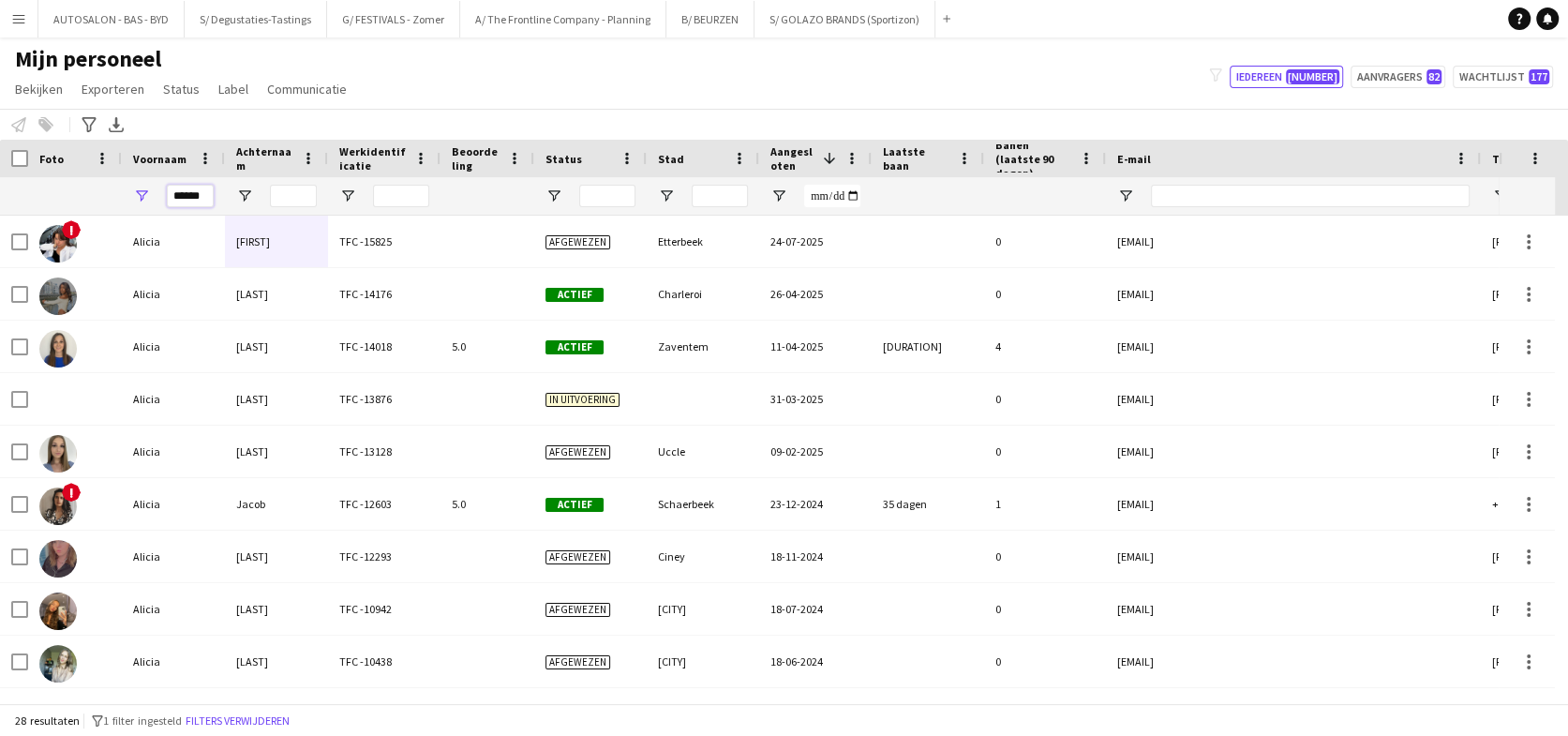 click on "******" at bounding box center (190, 196) 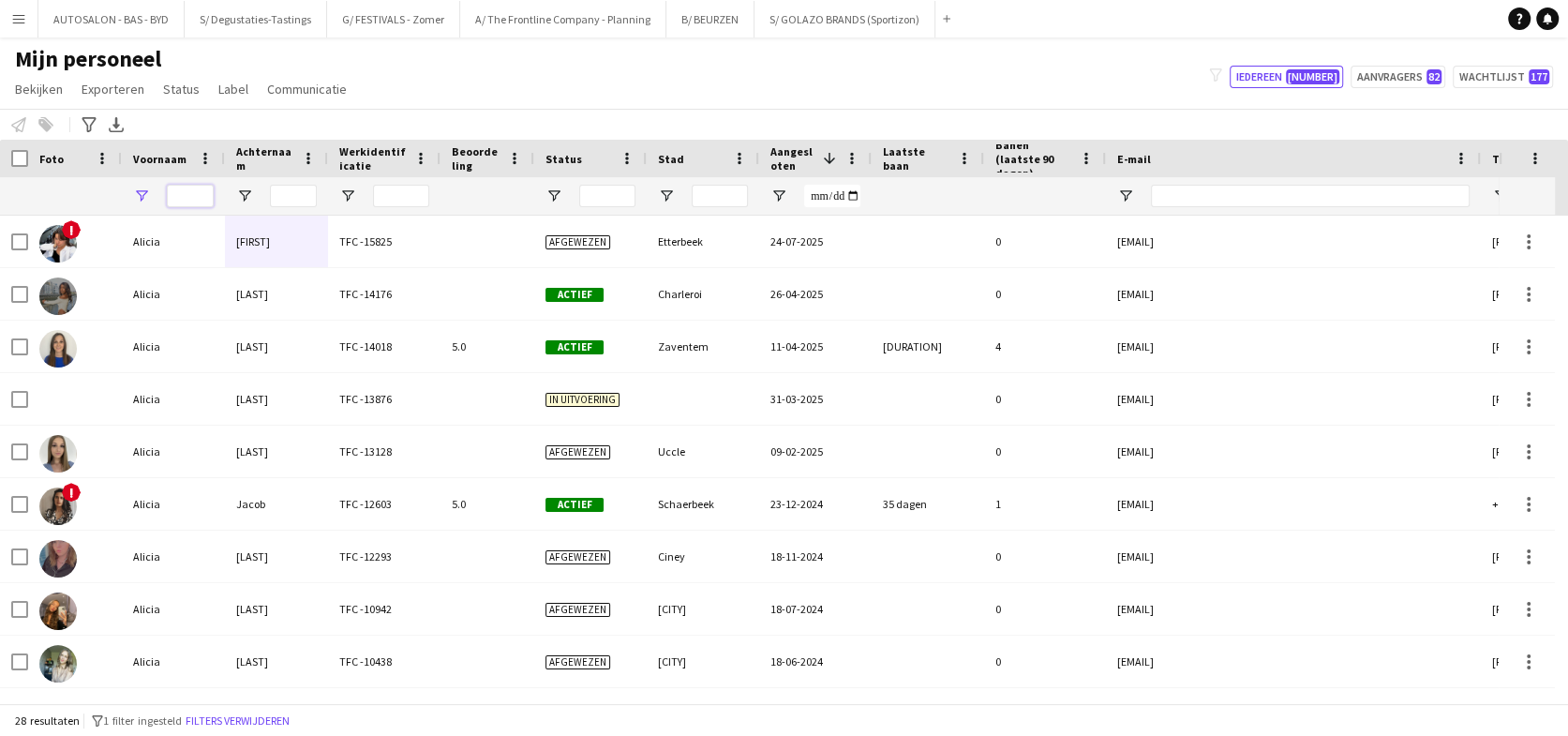 type 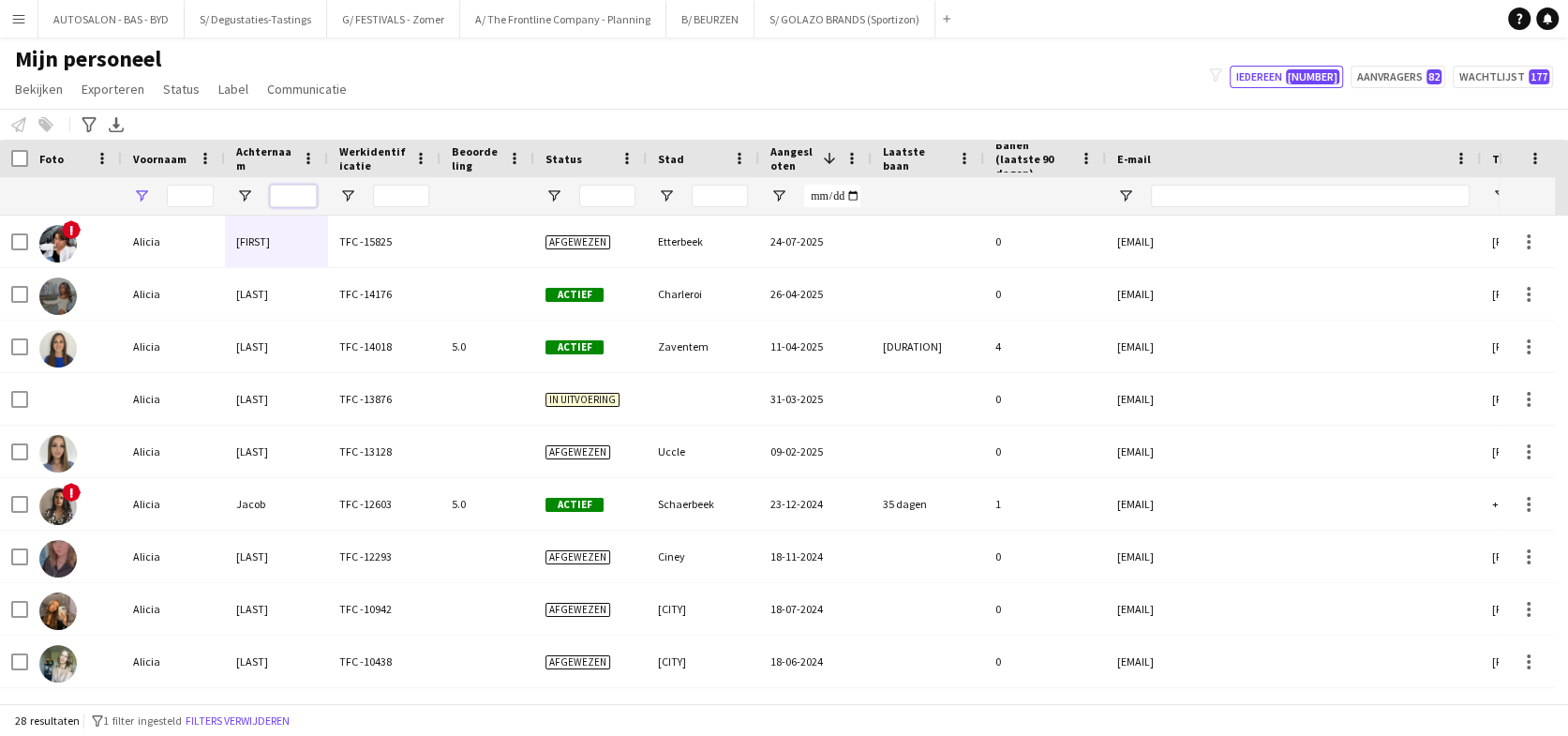 click at bounding box center (293, 196) 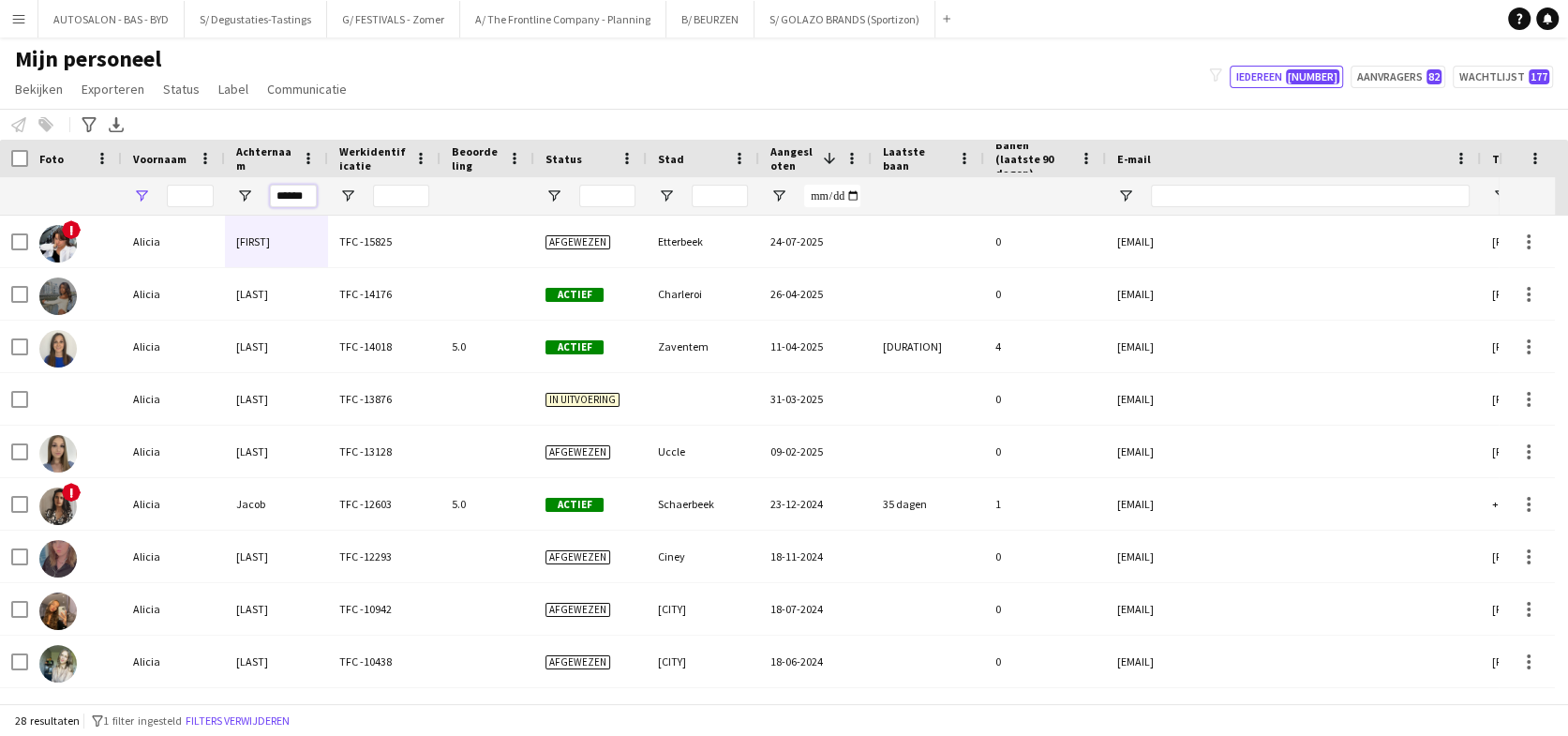 type on "******" 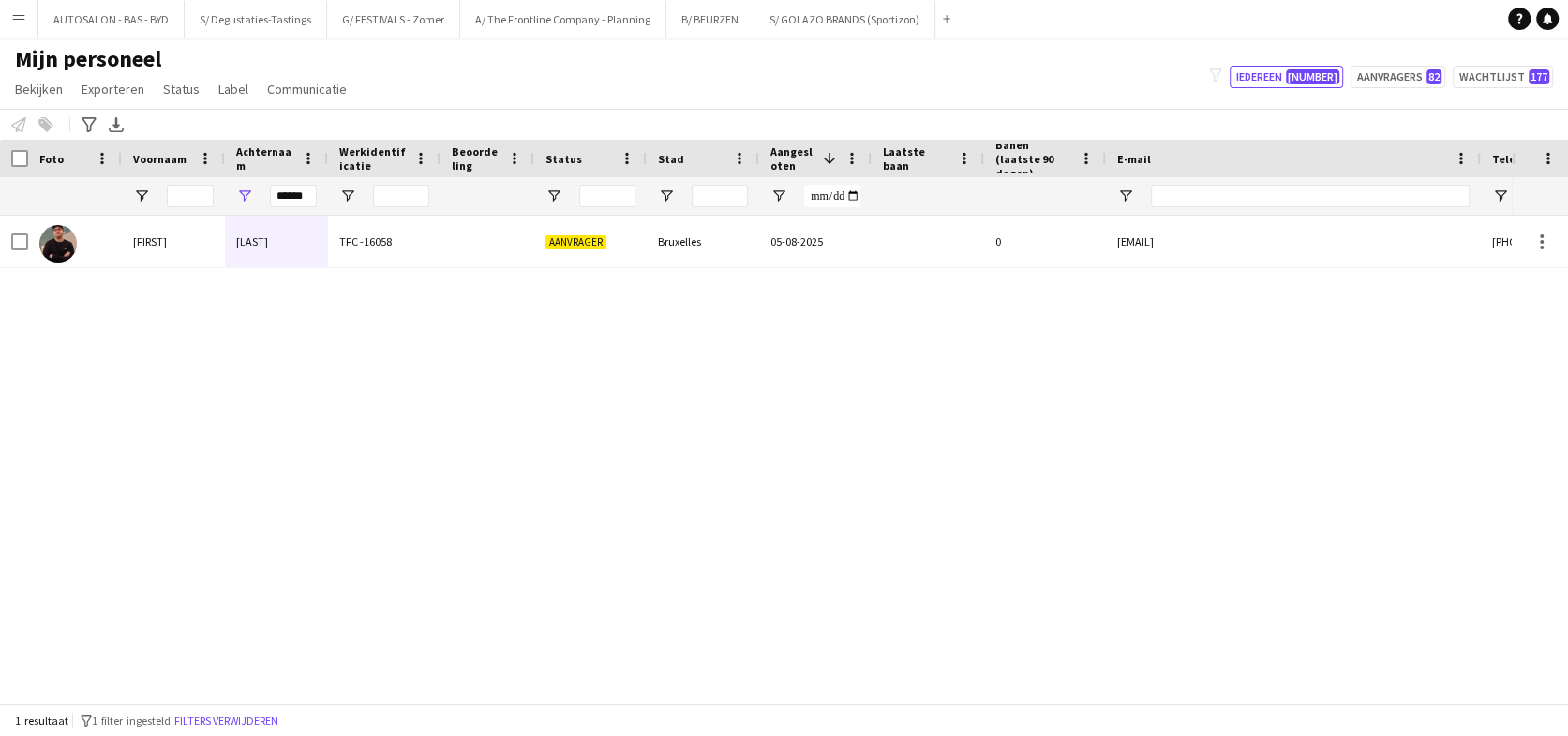 click on "[FIRST] [LAST] TFC -16058 Aanvrager [CITY] [DATE] 0 [EMAIL] [PHONE]" at bounding box center [755, 453] 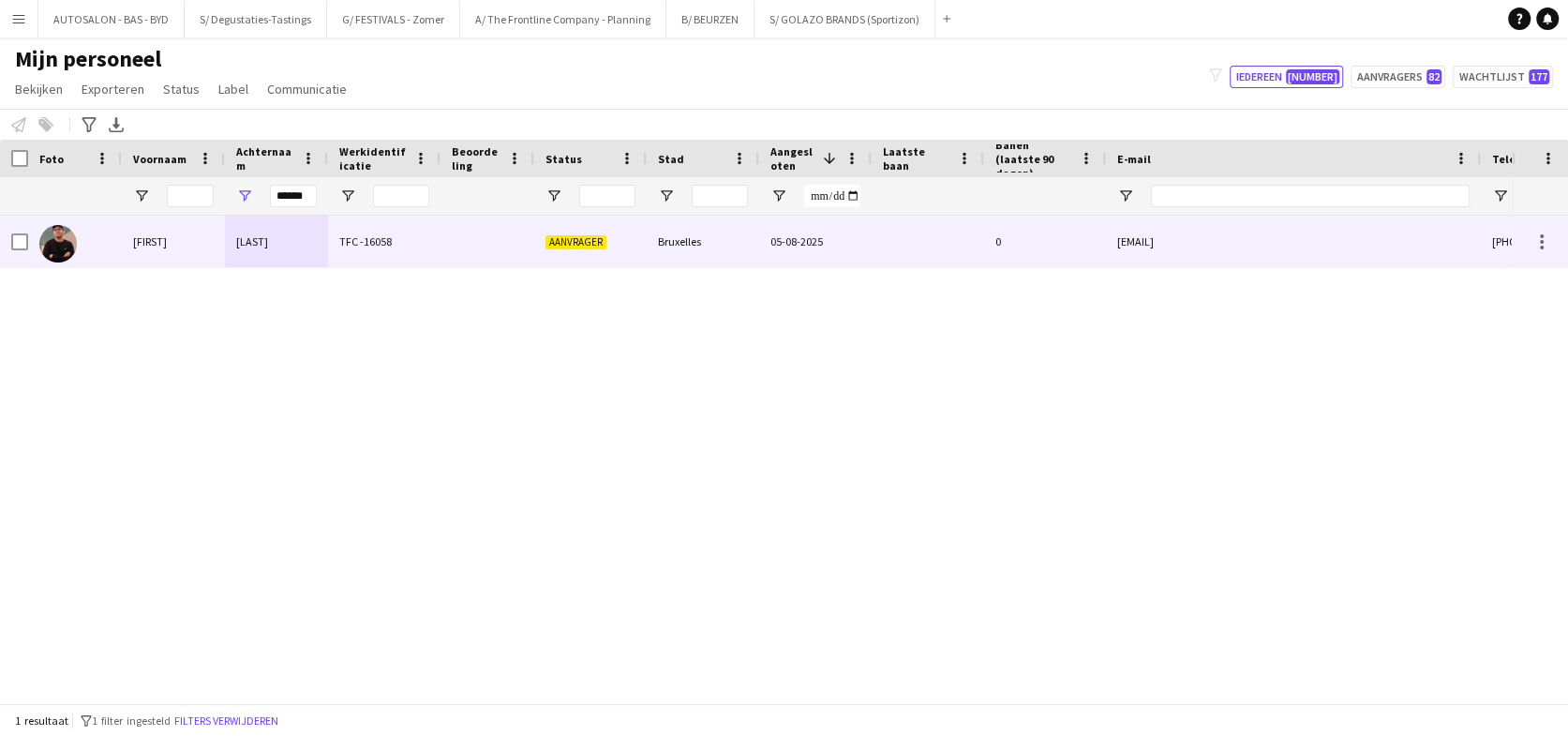 click on "TFC -16058" at bounding box center (384, 241) 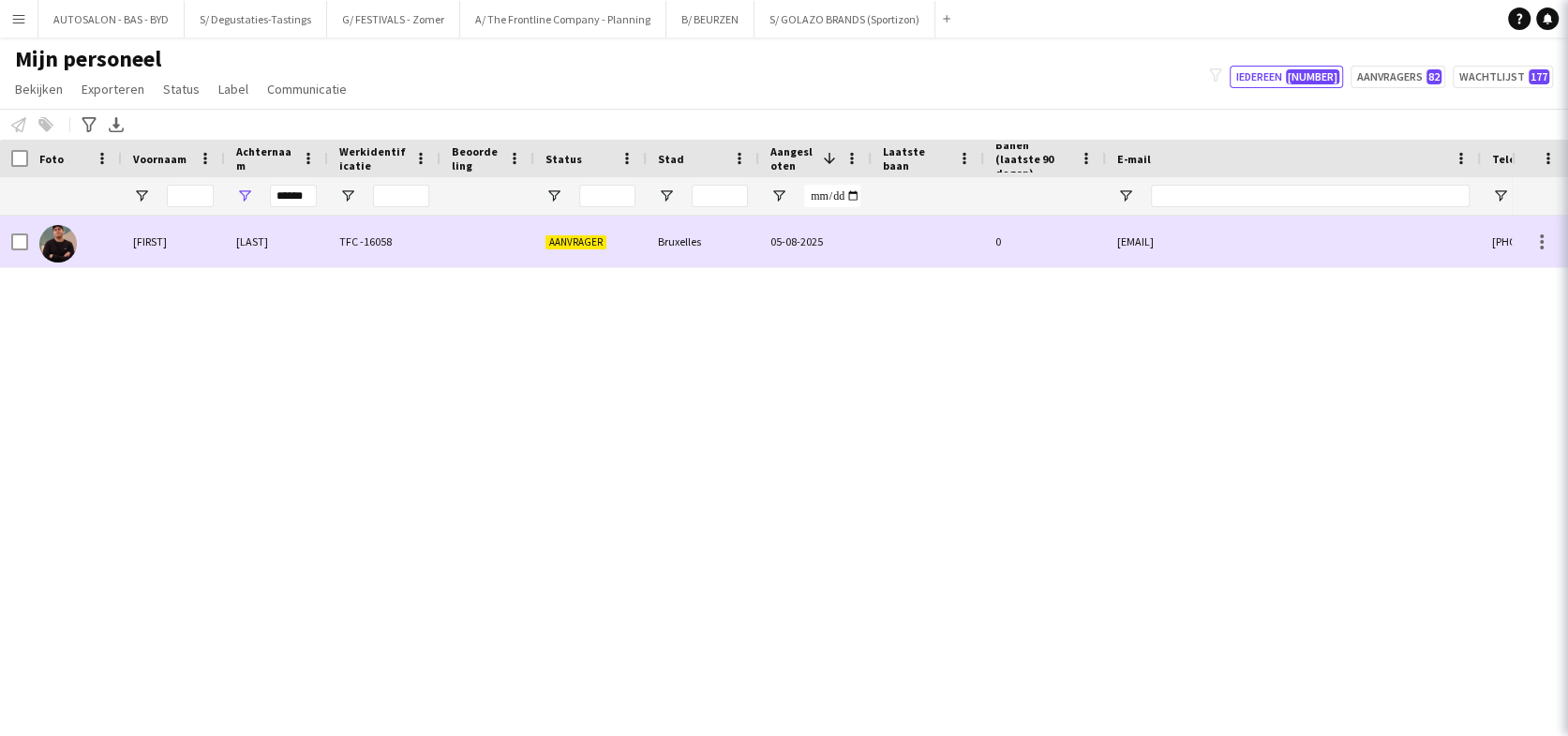 click on "TFC -16058" at bounding box center [384, 241] 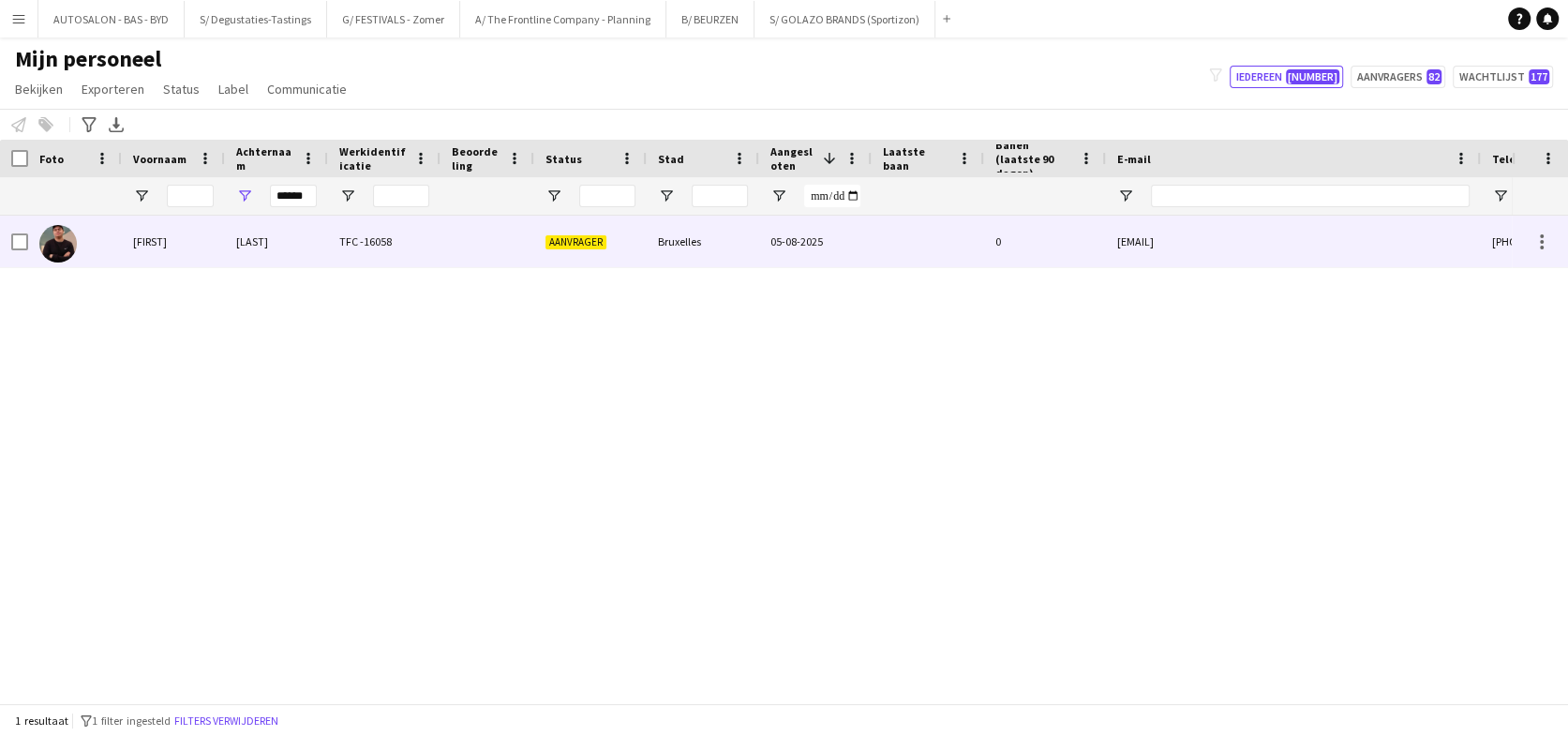 click at bounding box center [928, 241] 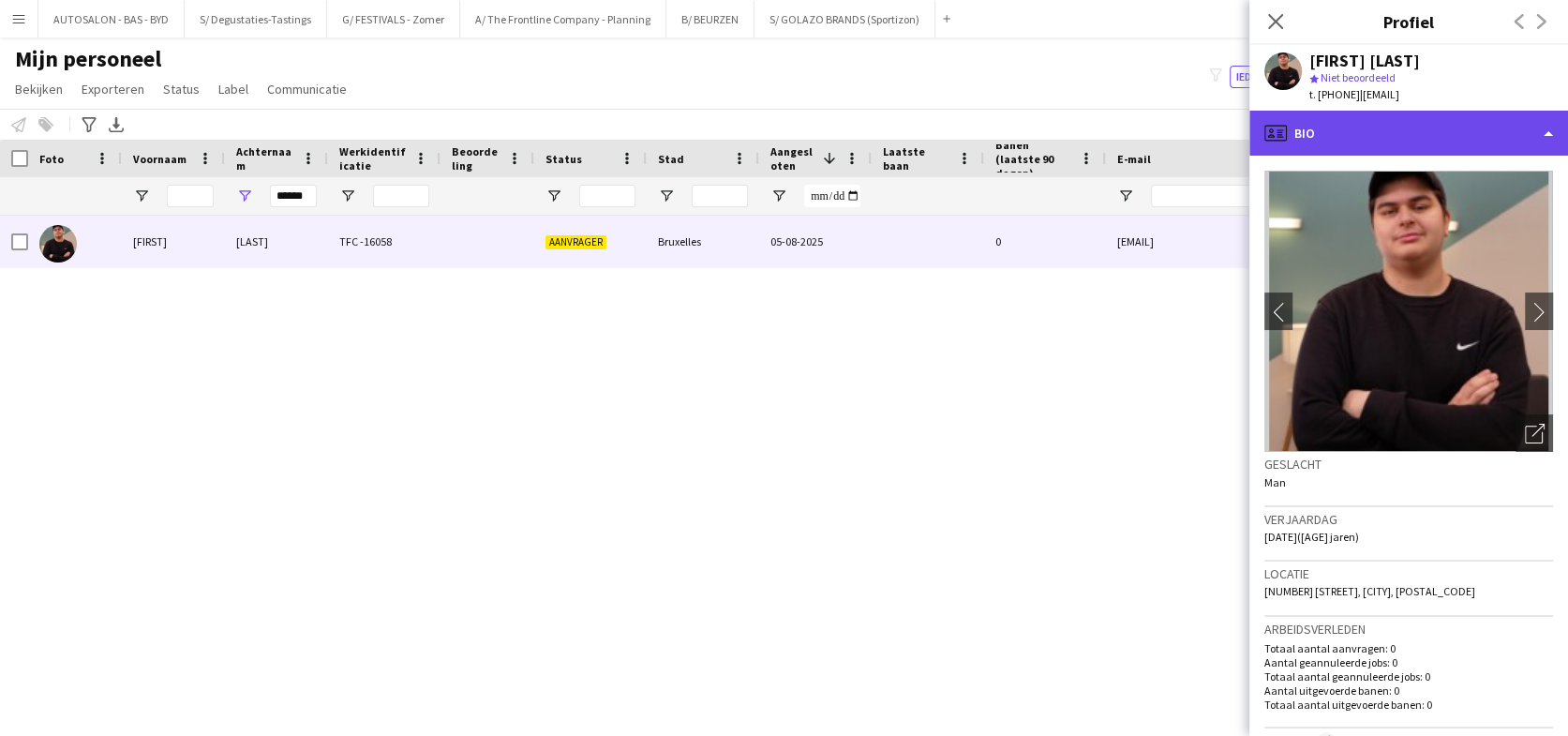 click on "profile
Bio" 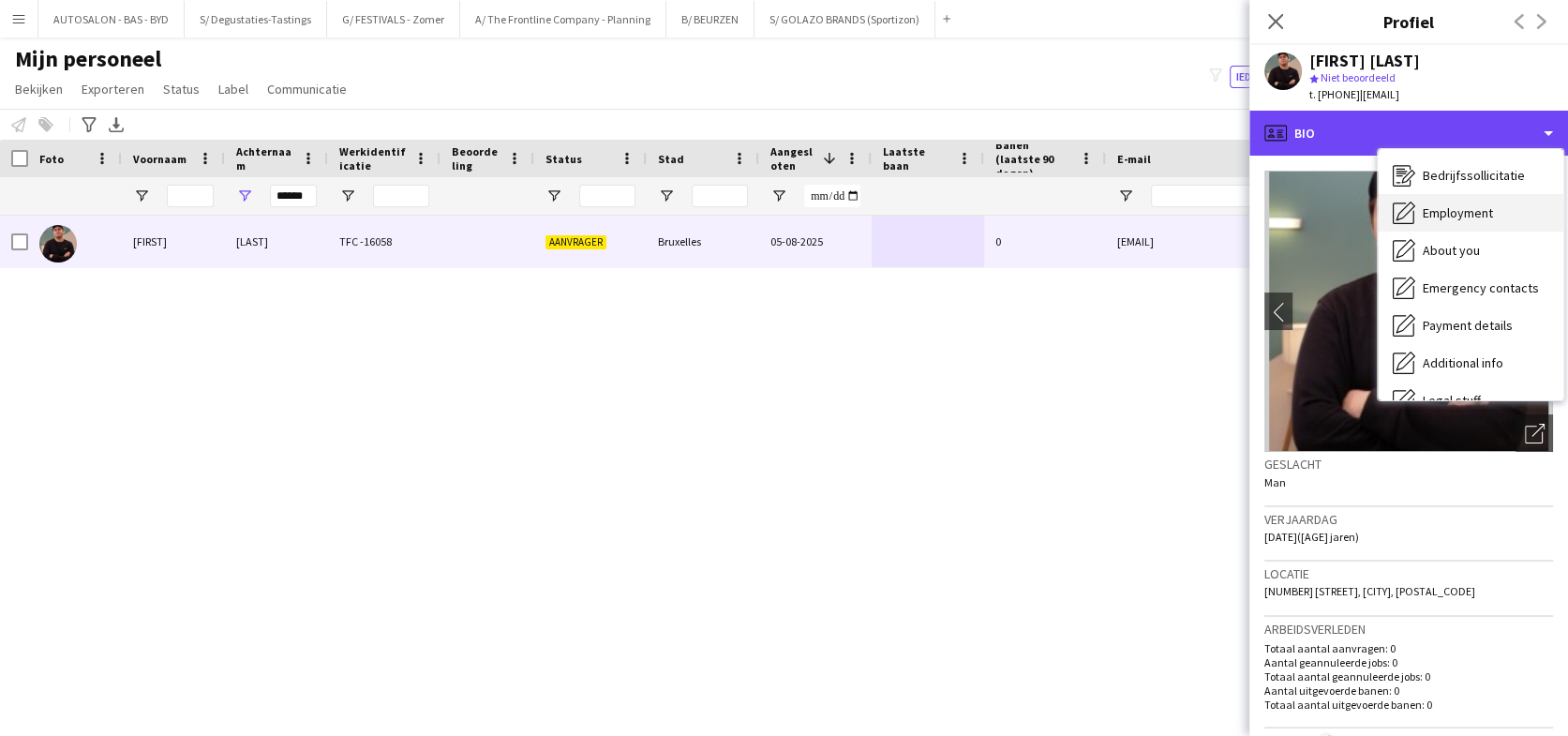 scroll, scrollTop: 0, scrollLeft: 0, axis: both 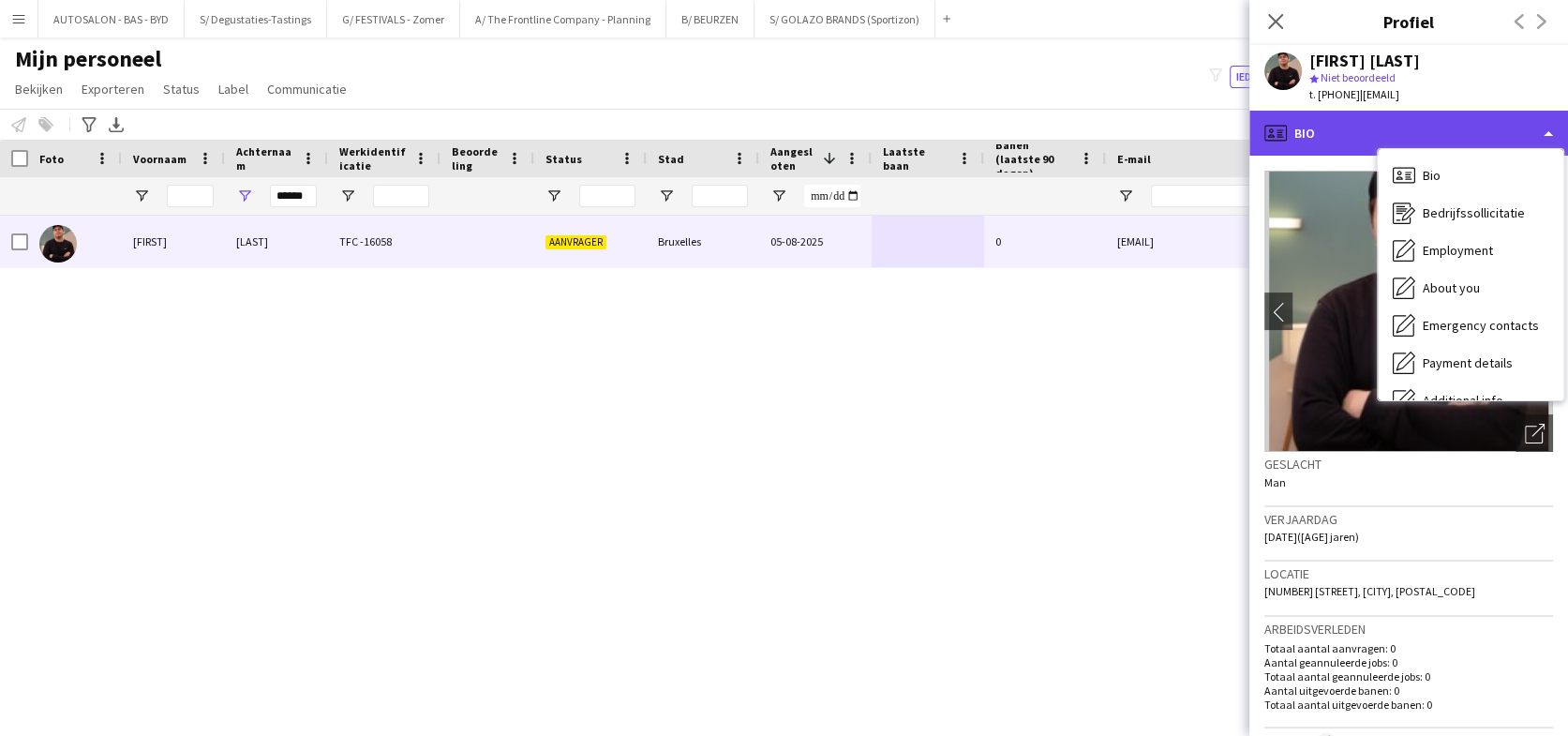 click on "profile
Bio" 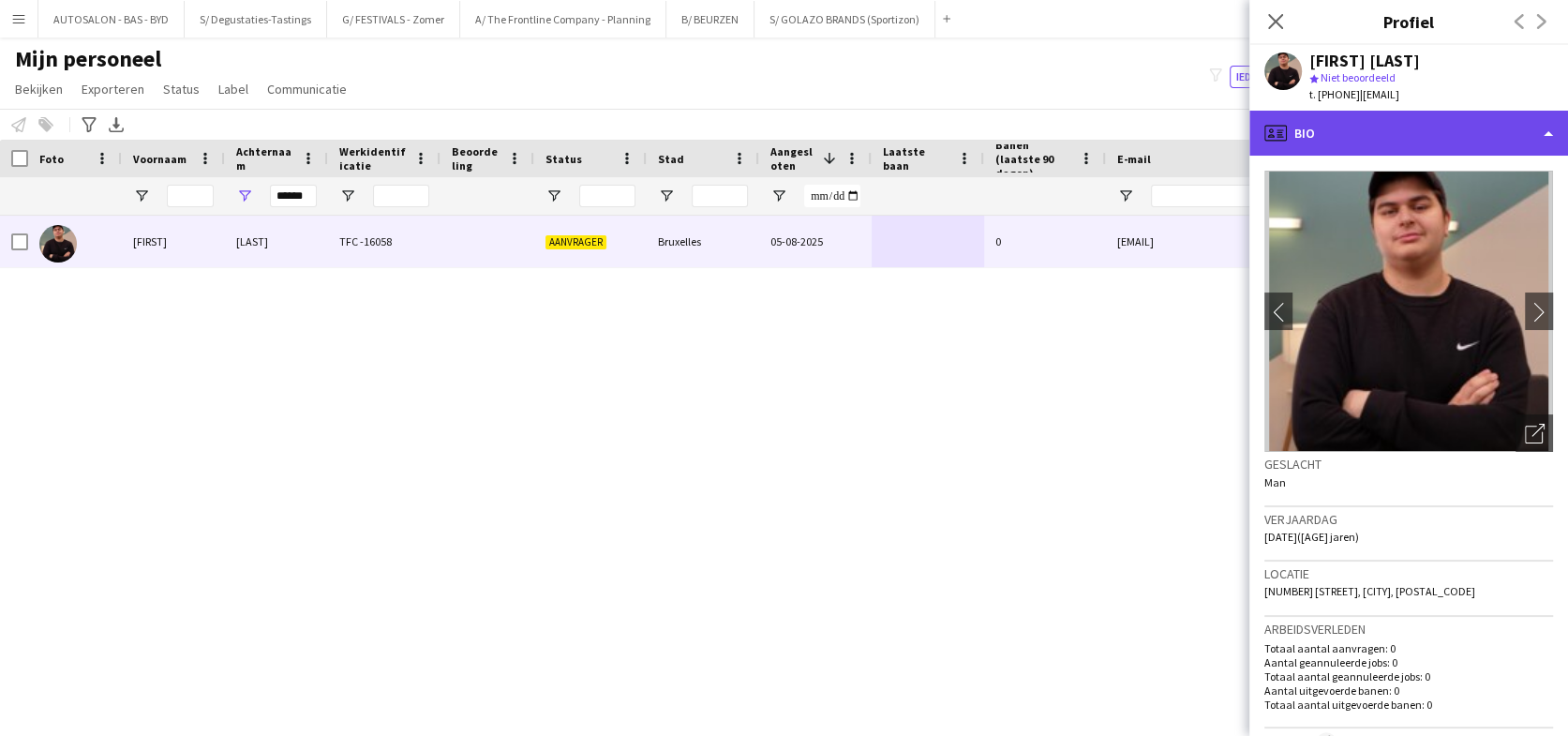 click on "profile
Bio" 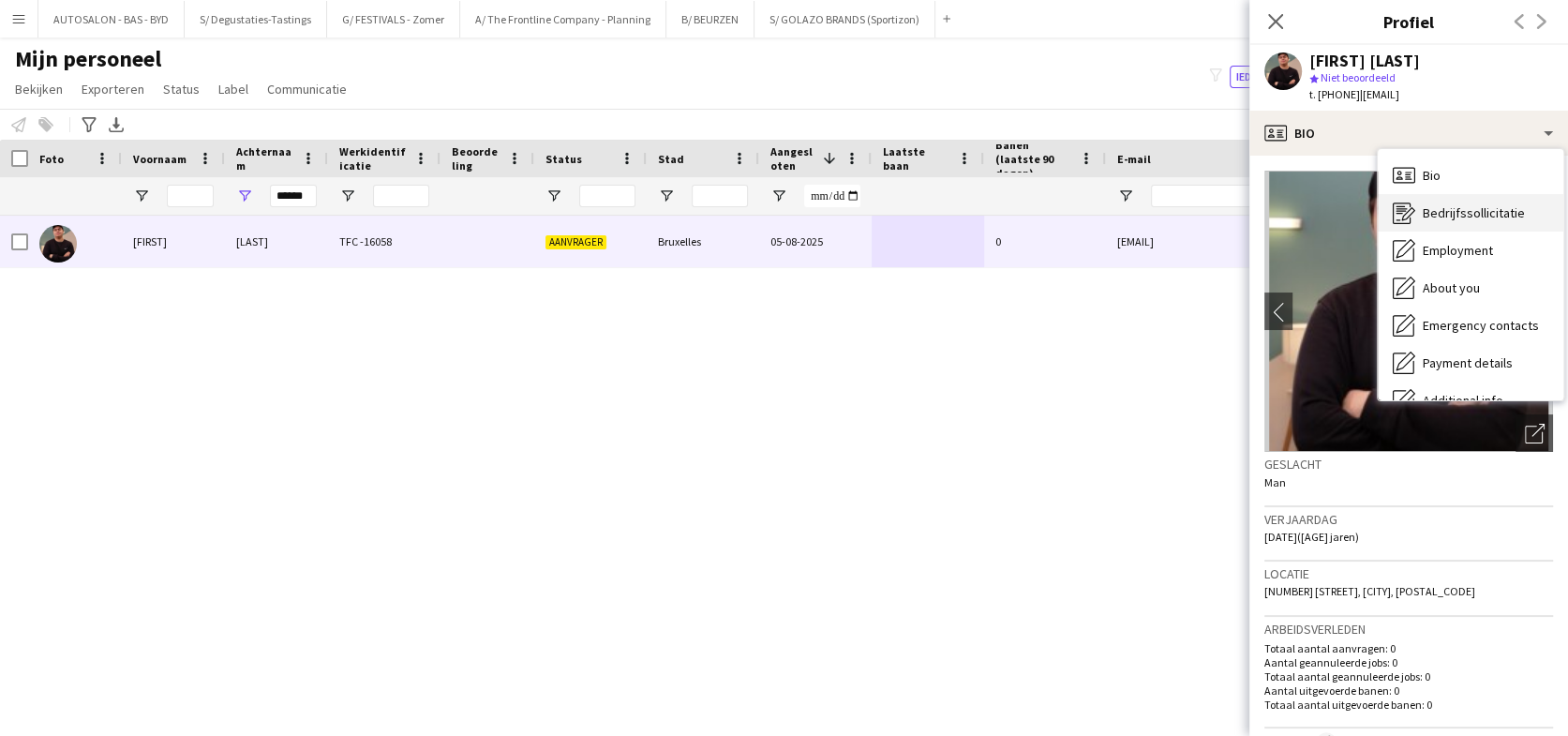click on "Bedrijfssollicitatie" at bounding box center (1473, 213) 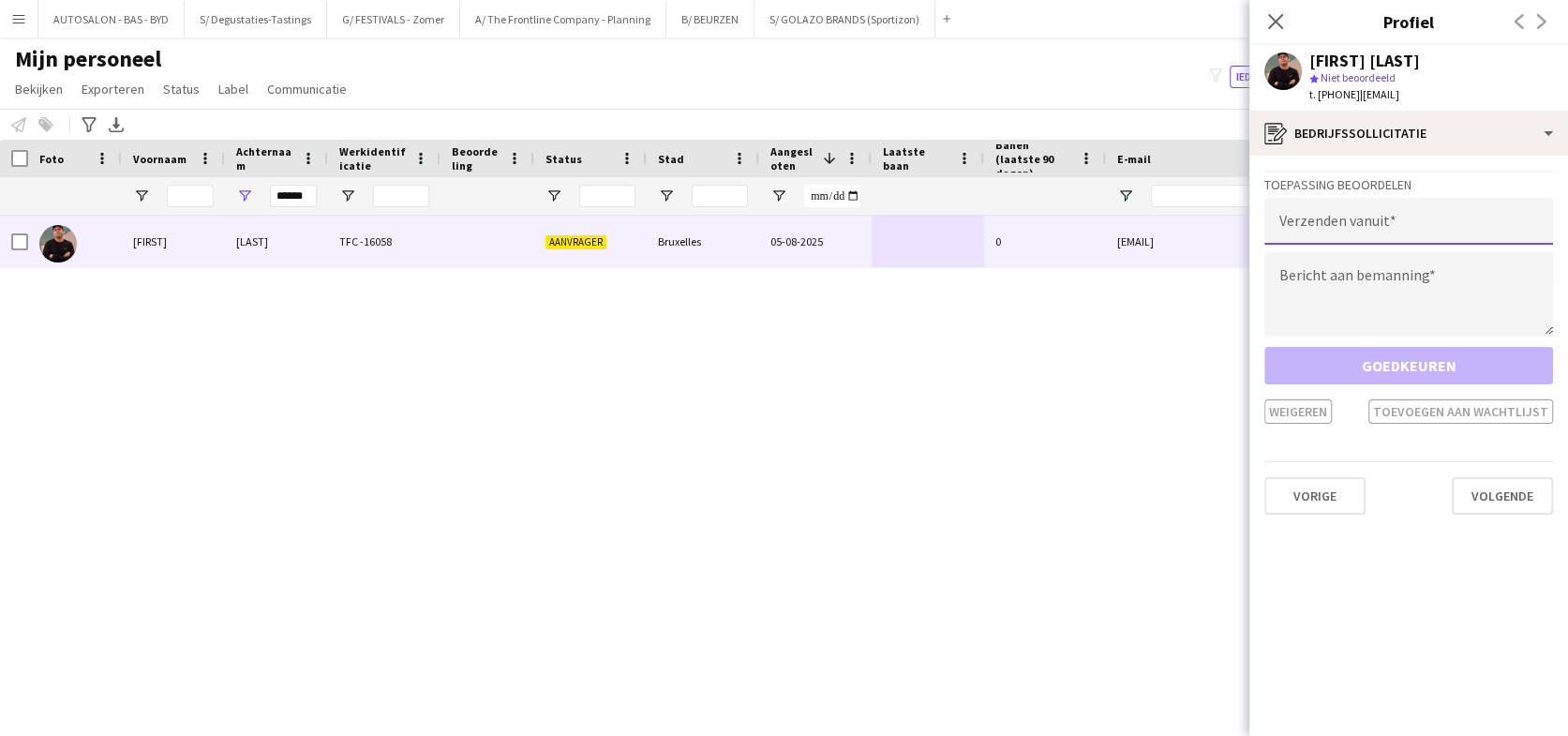 click 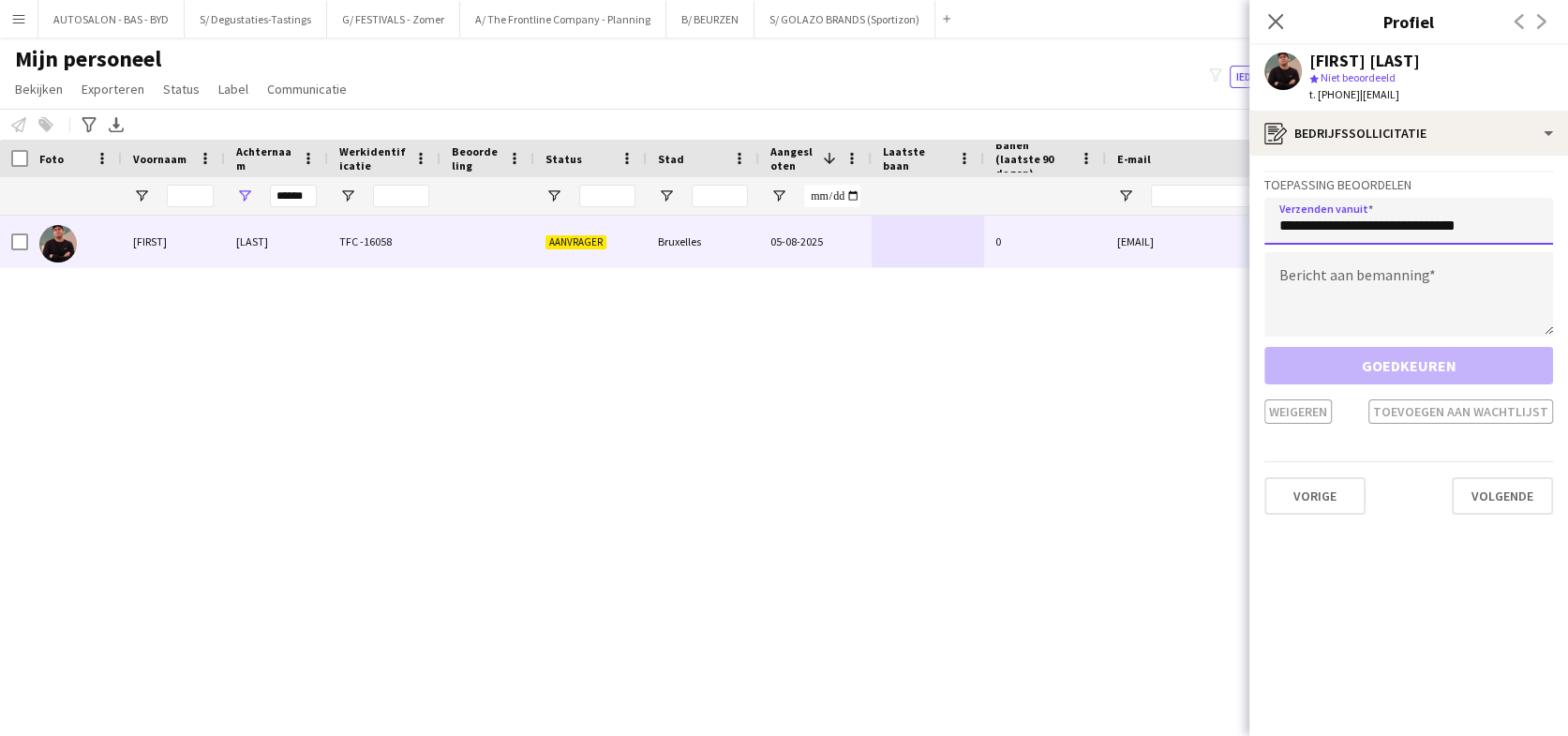 type on "**********" 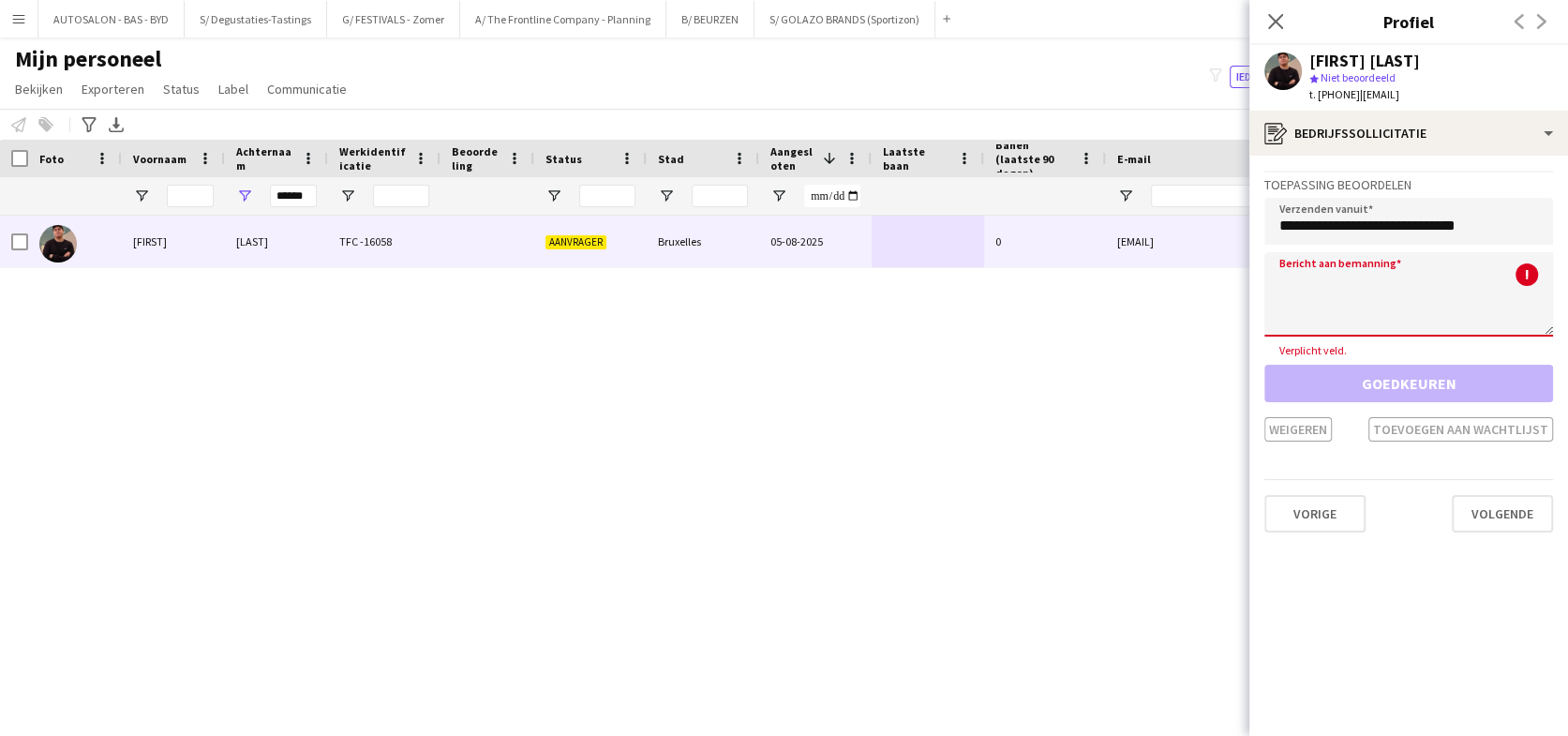 paste on "**********" 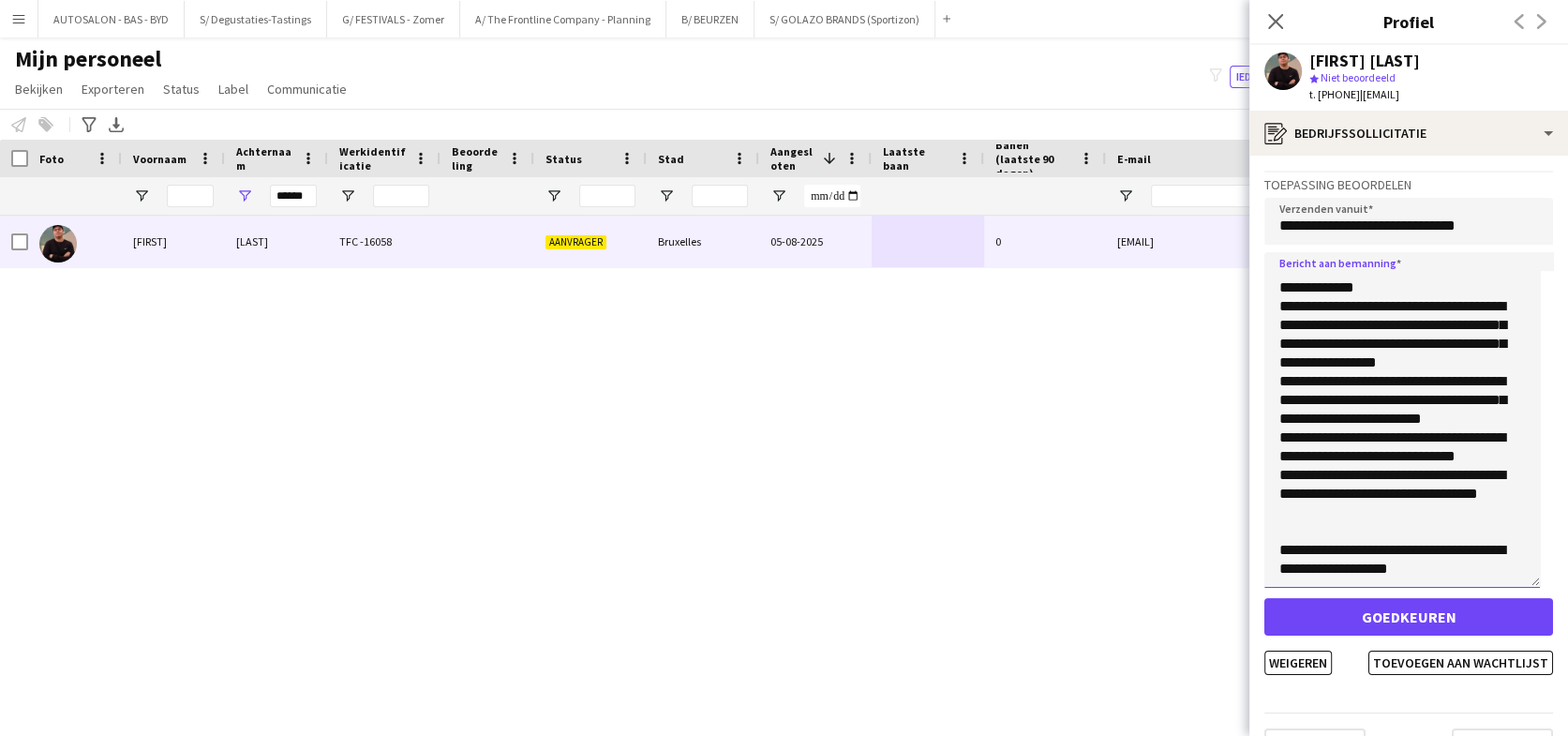 scroll, scrollTop: 482, scrollLeft: 0, axis: vertical 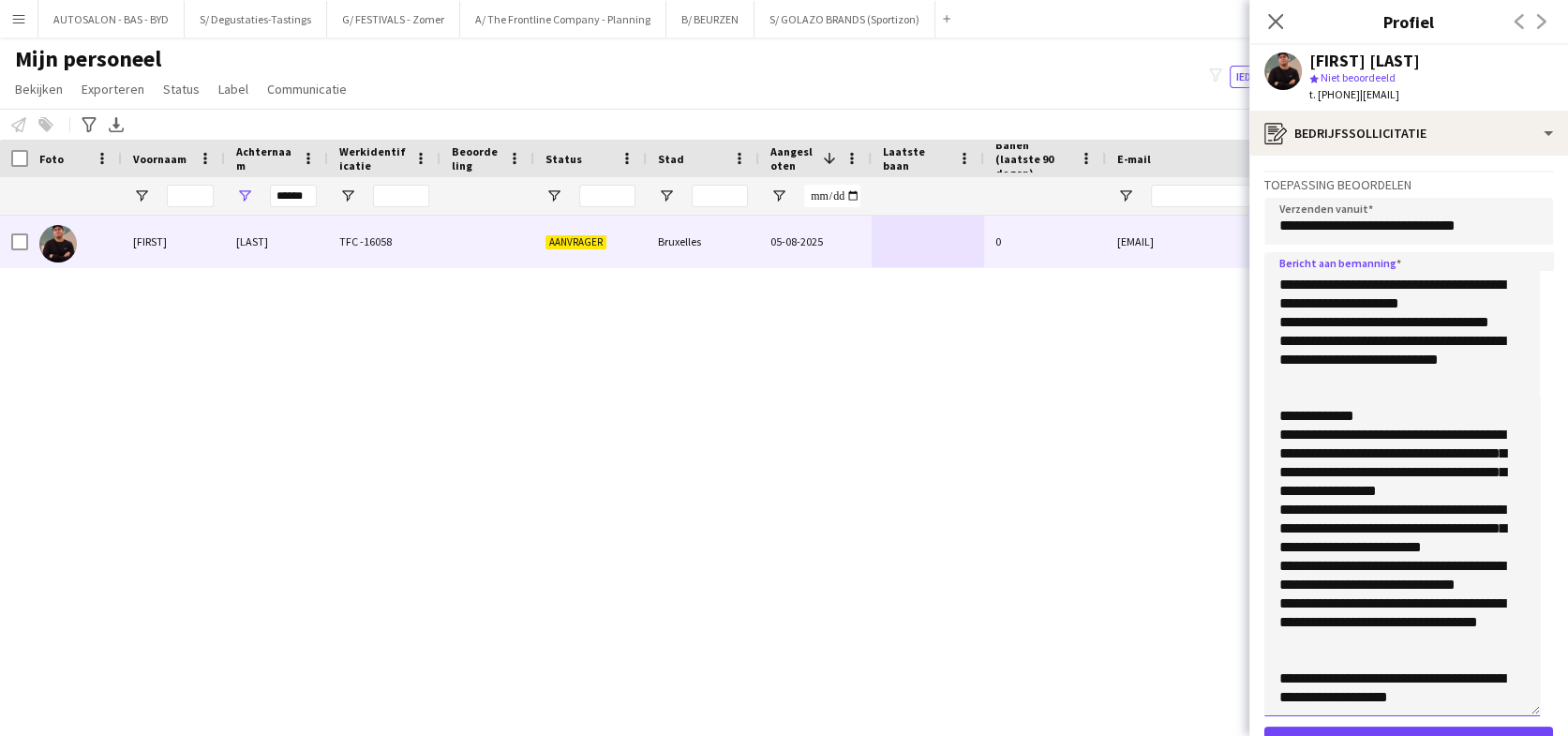 drag, startPoint x: 1543, startPoint y: 327, endPoint x: 1513, endPoint y: 707, distance: 381.18237 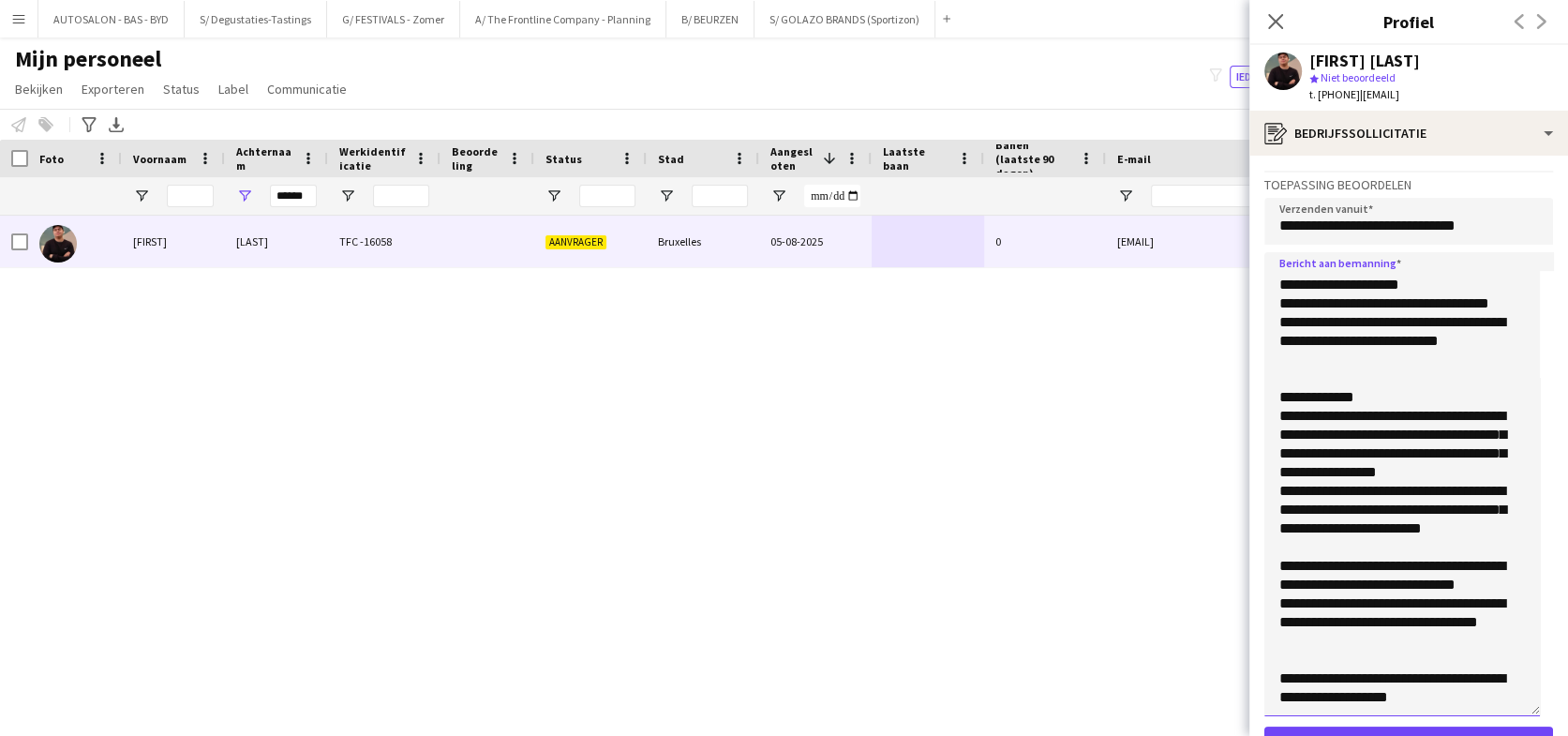 click 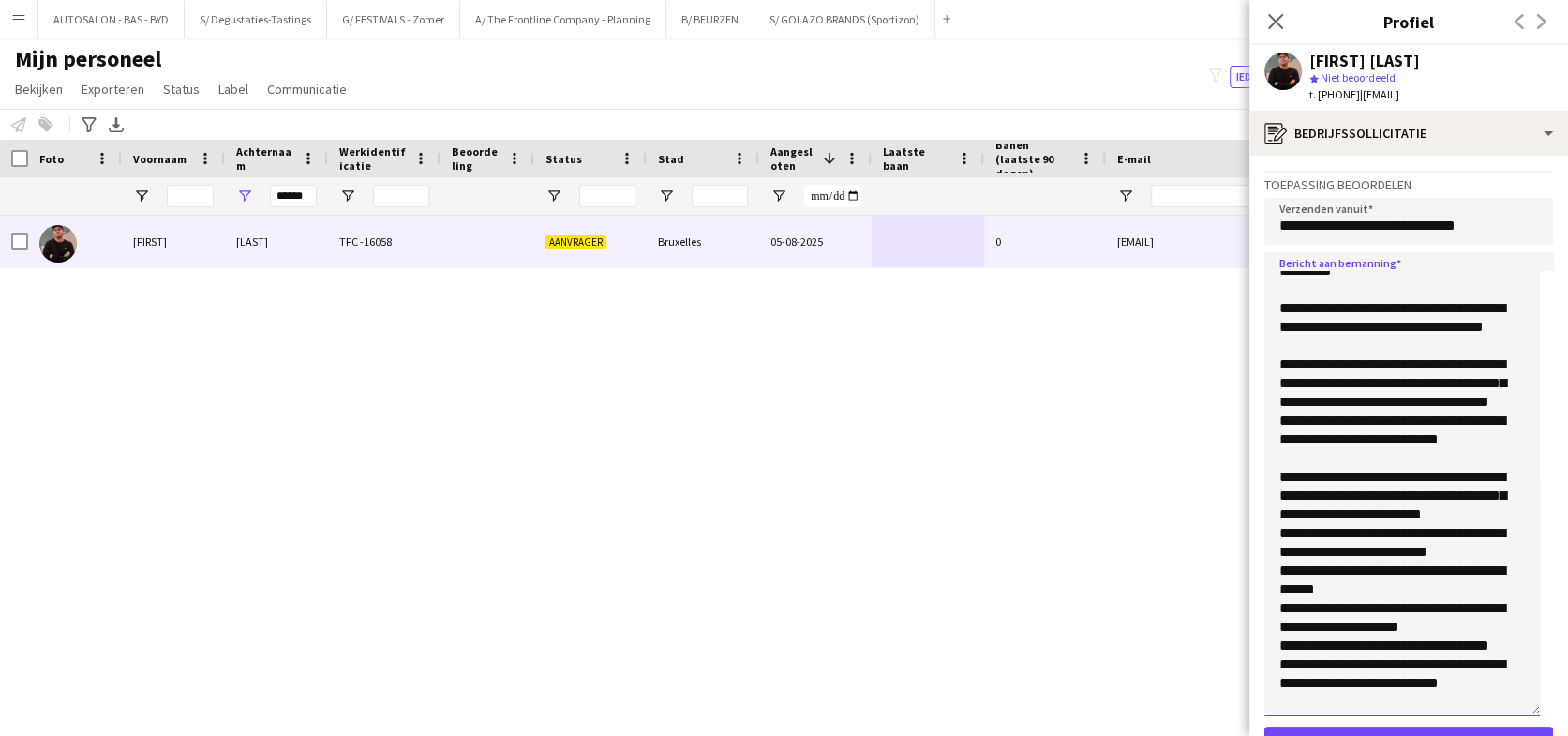 scroll, scrollTop: 0, scrollLeft: 0, axis: both 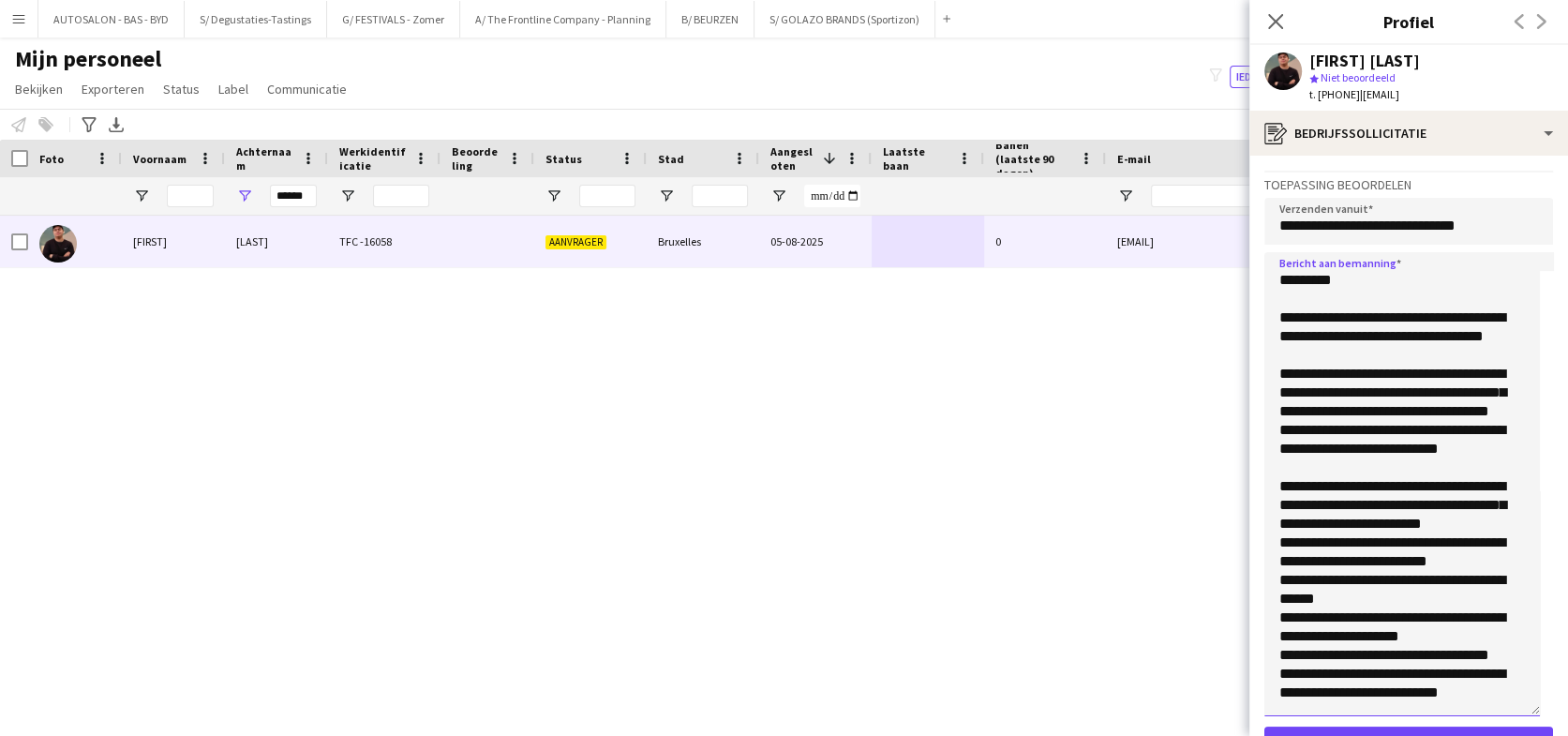 drag, startPoint x: 1477, startPoint y: 488, endPoint x: 1293, endPoint y: 425, distance: 194.4865 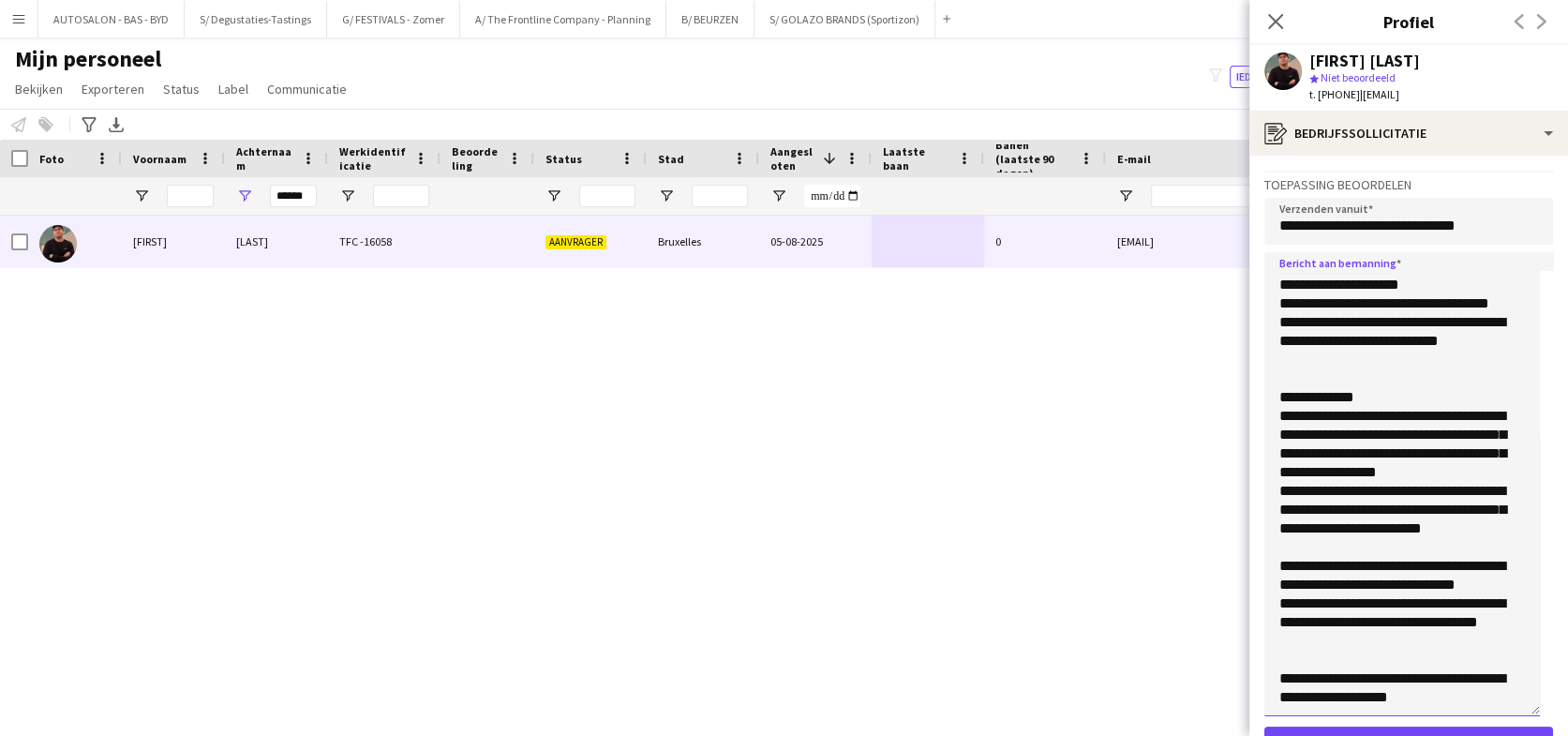 scroll, scrollTop: 426, scrollLeft: 0, axis: vertical 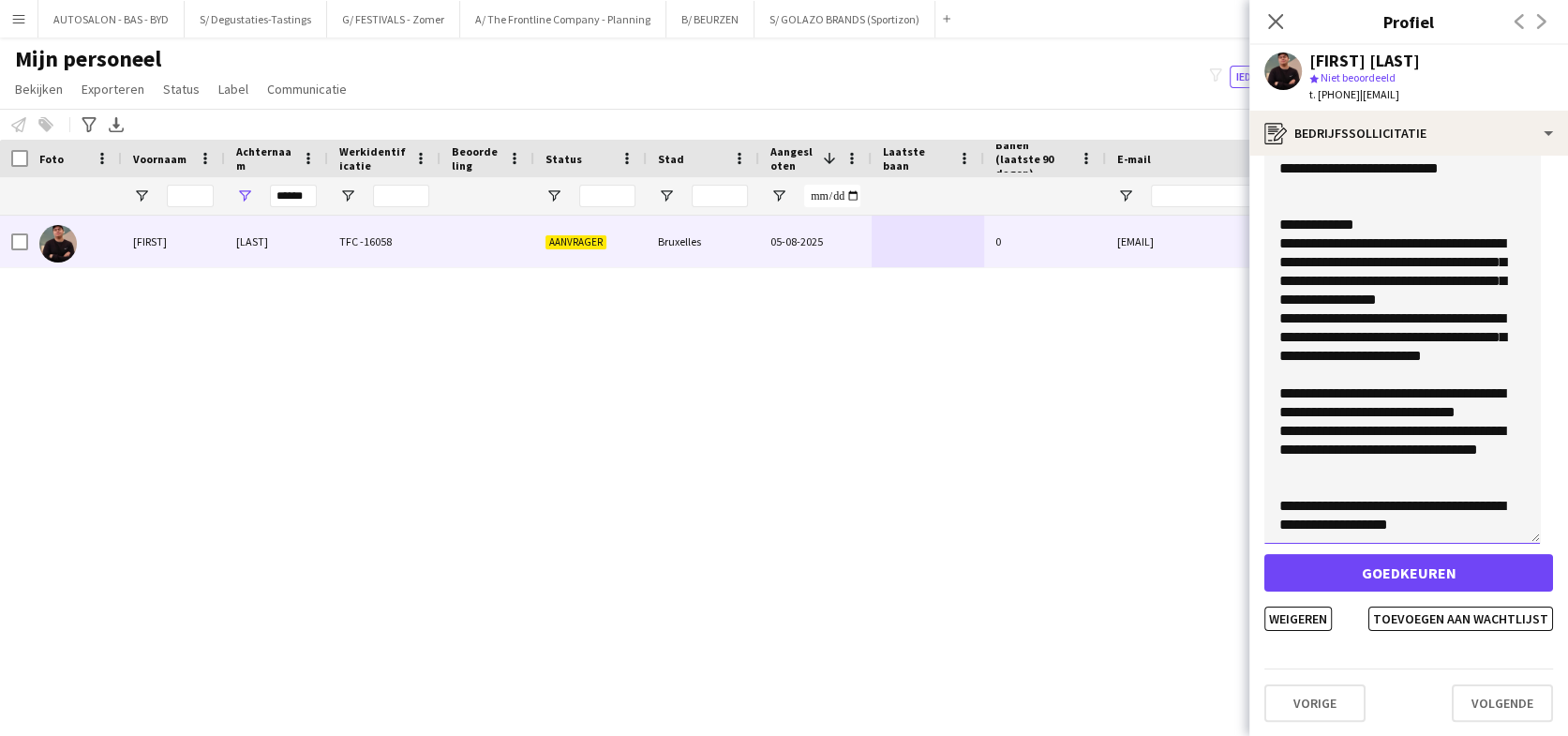 type on "**********" 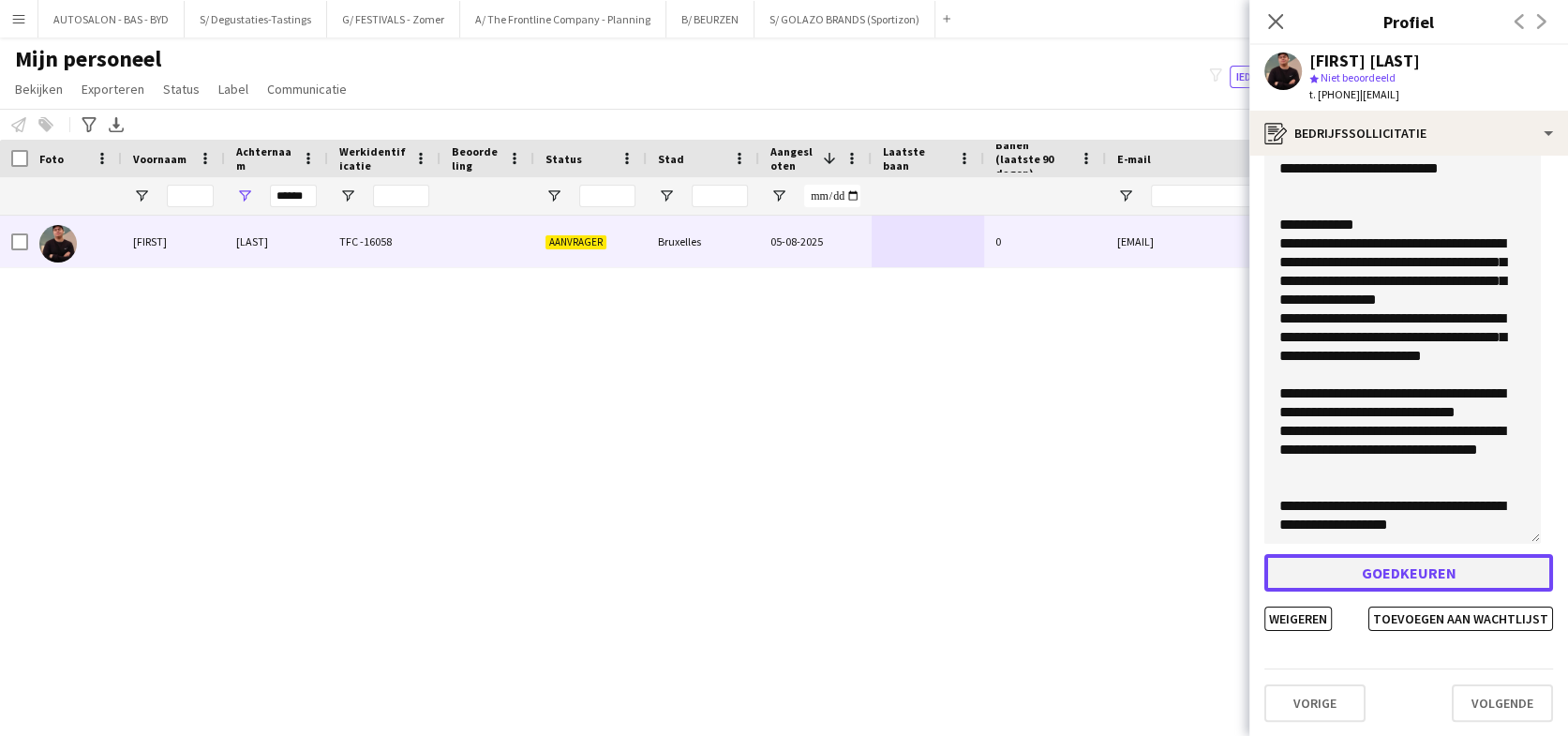 click on "Goedkeuren" 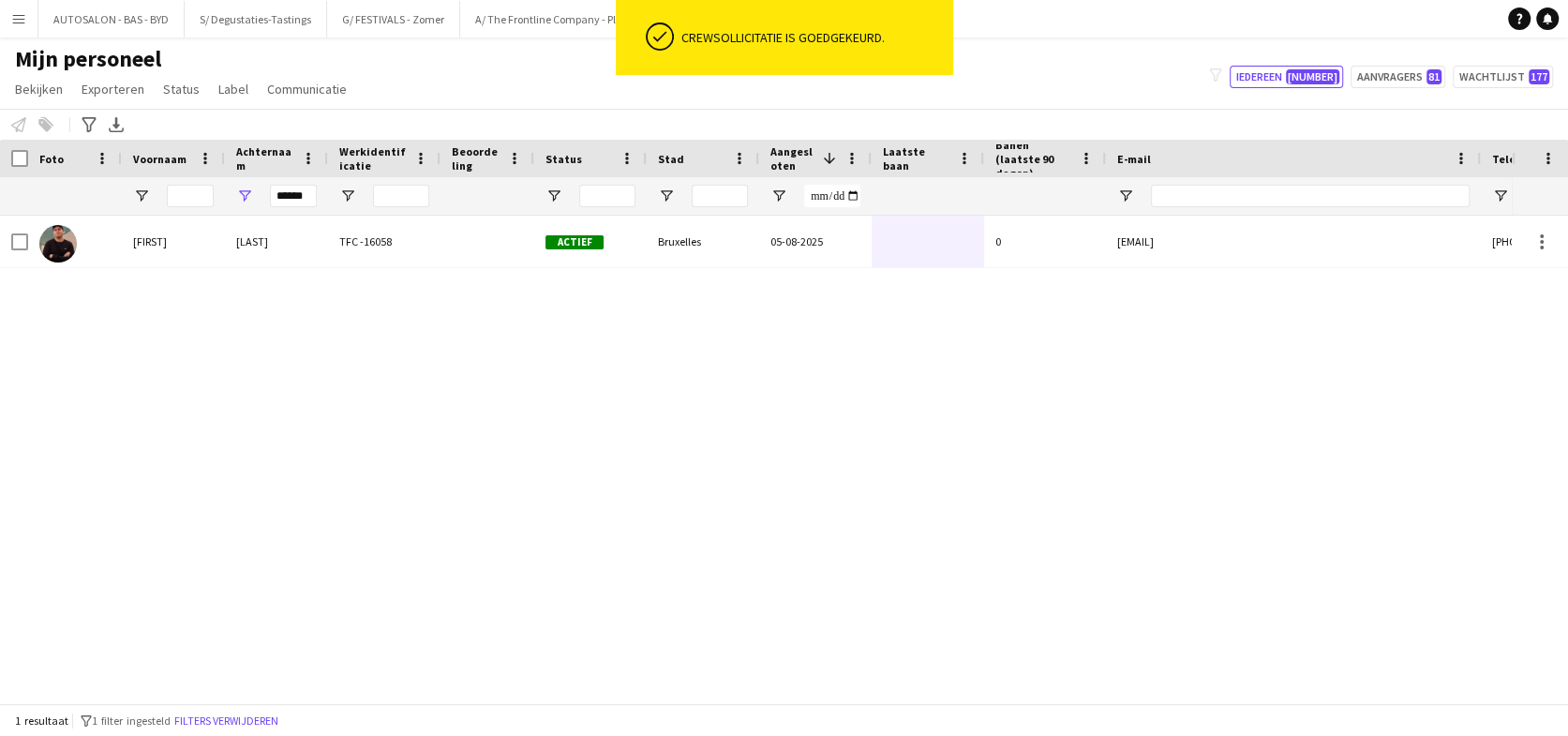 click on "[FIRST] [LAST] TFC -16058 Actief Bruxelles [DATE] 0 [EMAIL] [PHONE]" at bounding box center [755, 453] 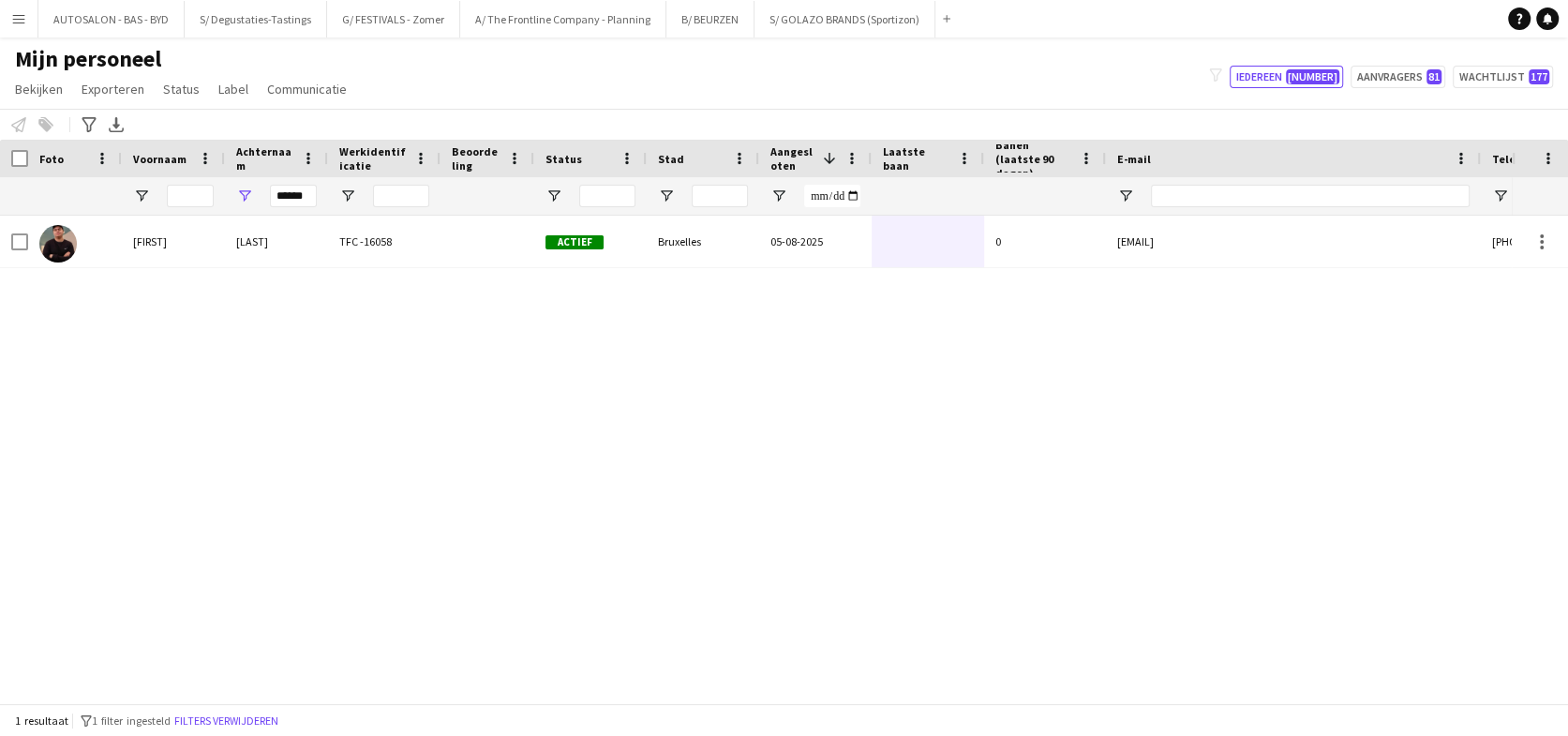 drag, startPoint x: 1331, startPoint y: 641, endPoint x: 1101, endPoint y: 518, distance: 260.8237 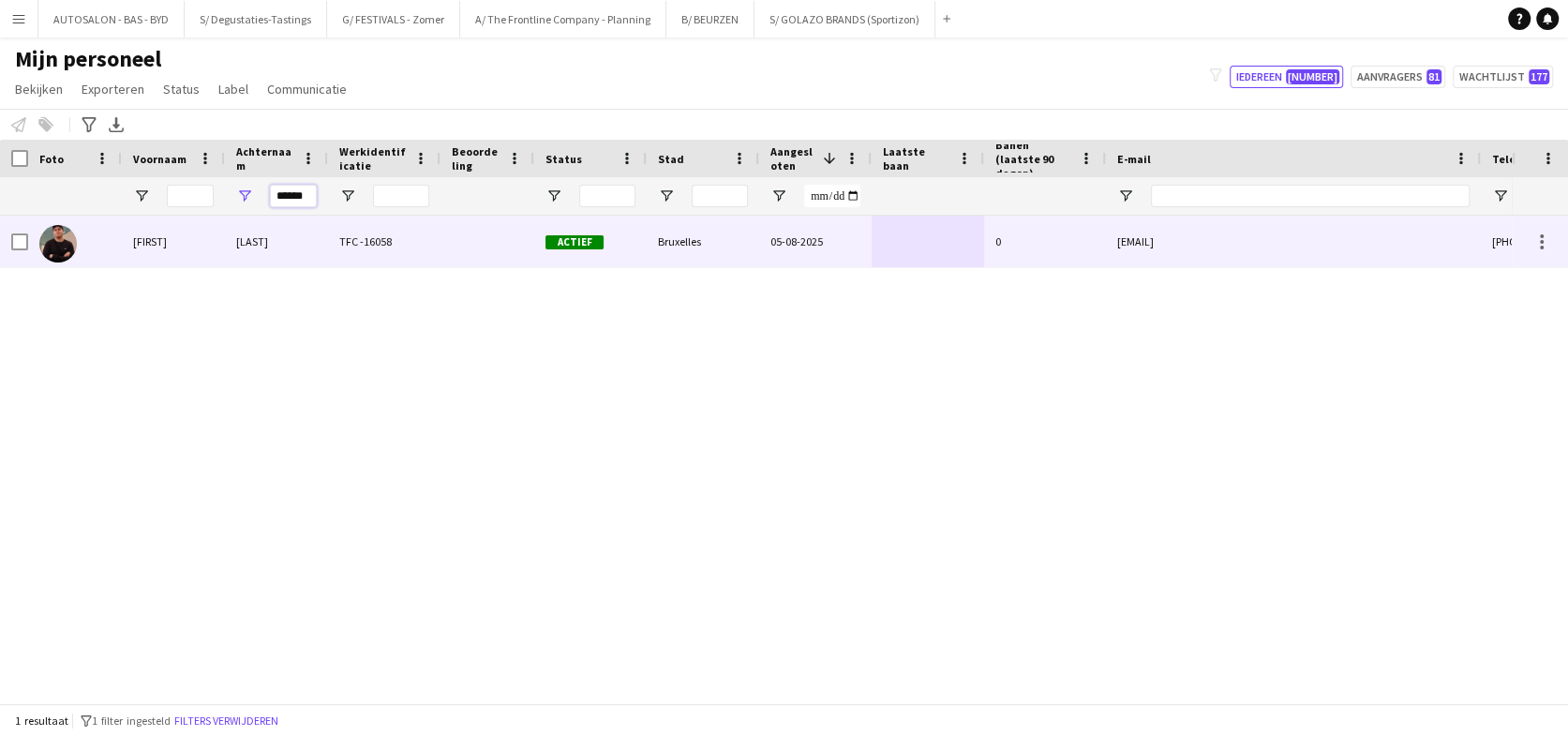 click on "******" at bounding box center [293, 196] 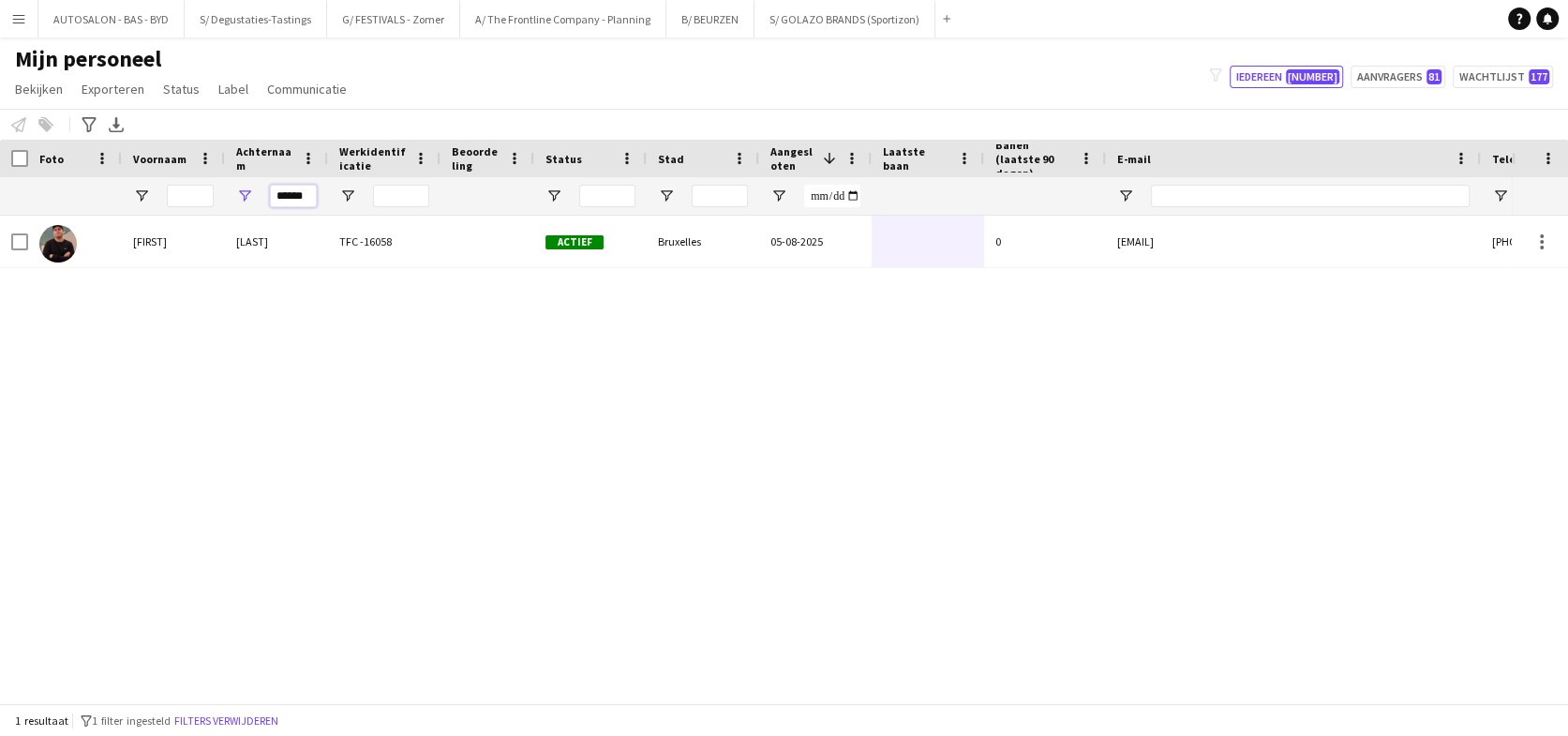 click on "******" at bounding box center (293, 196) 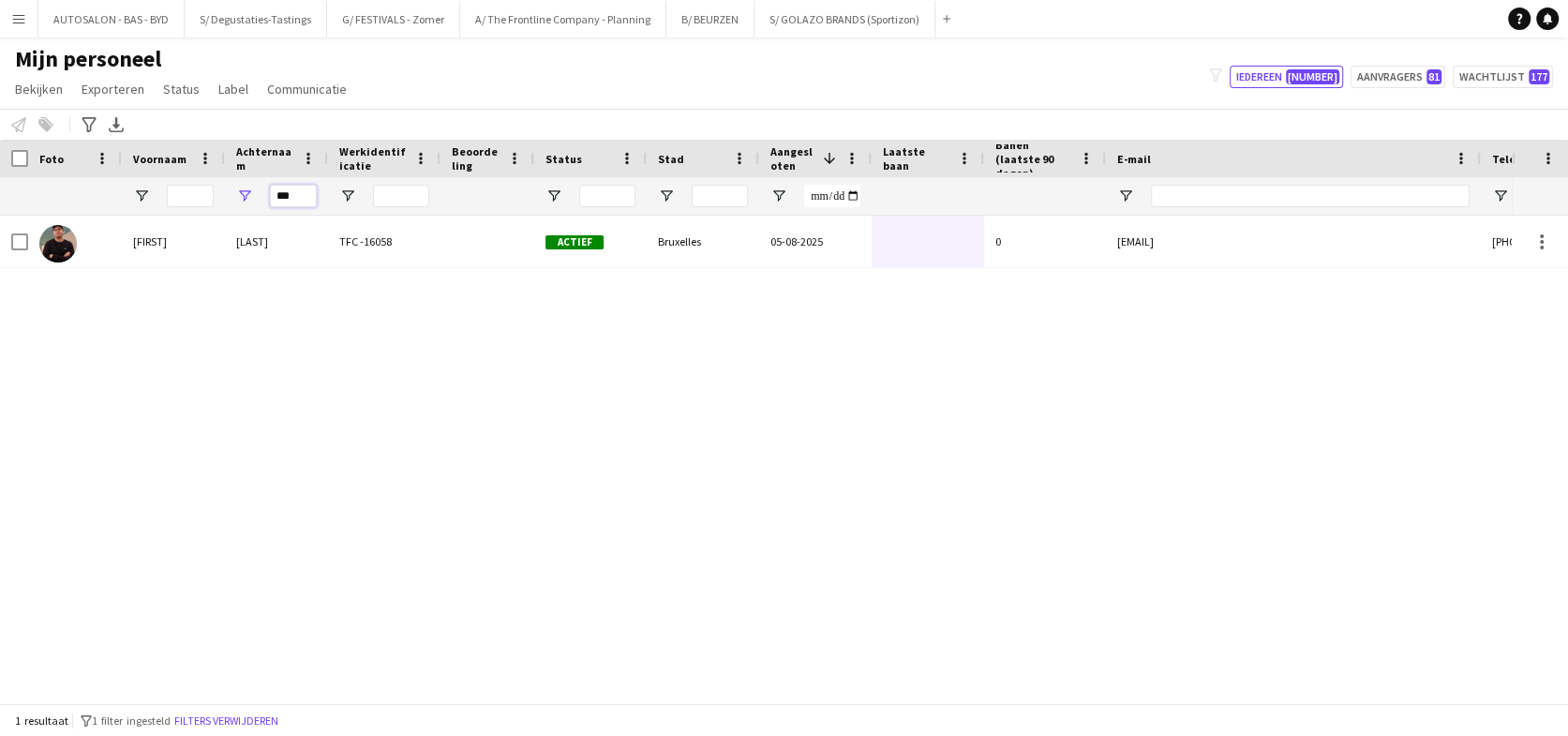 type on "****" 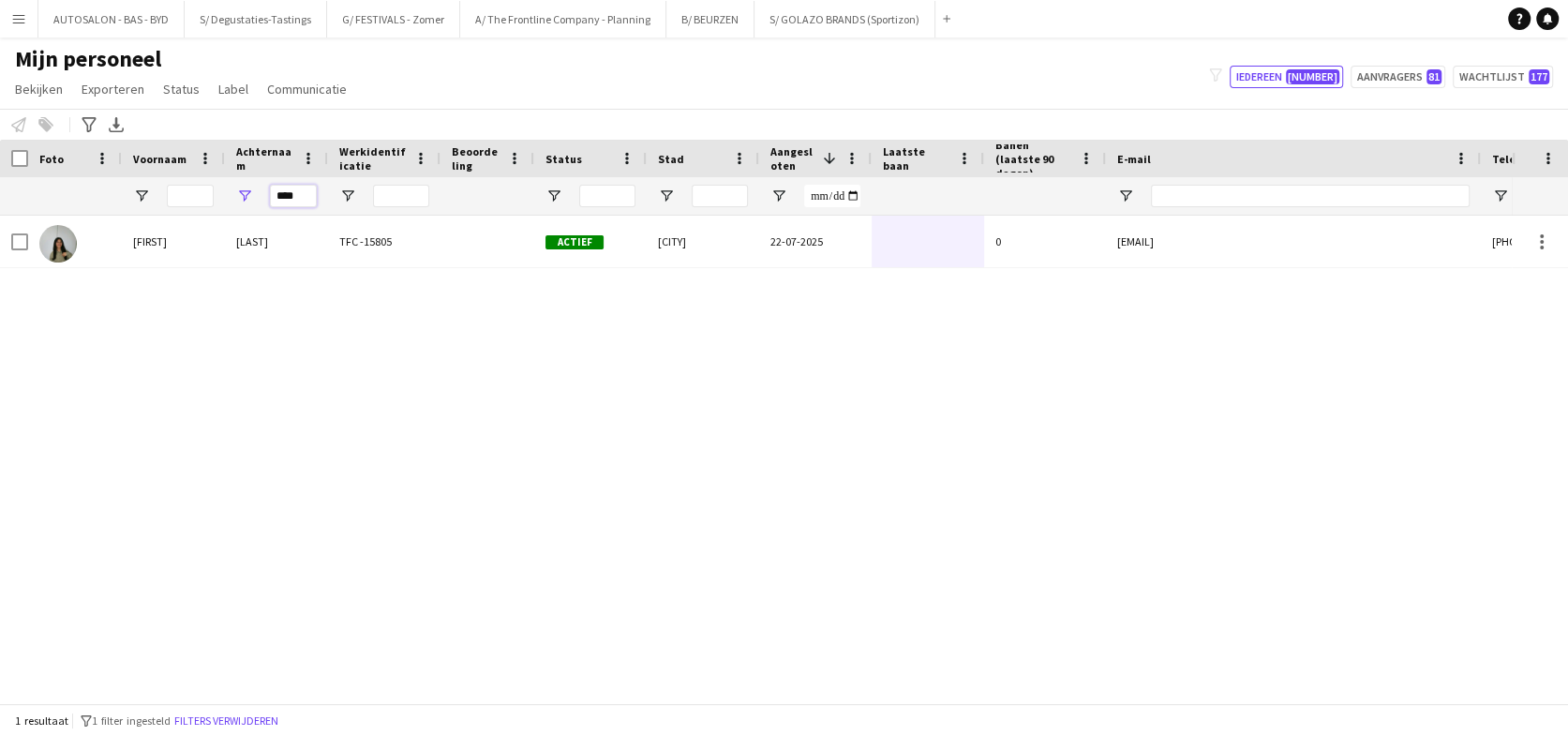 click on "****" at bounding box center (293, 196) 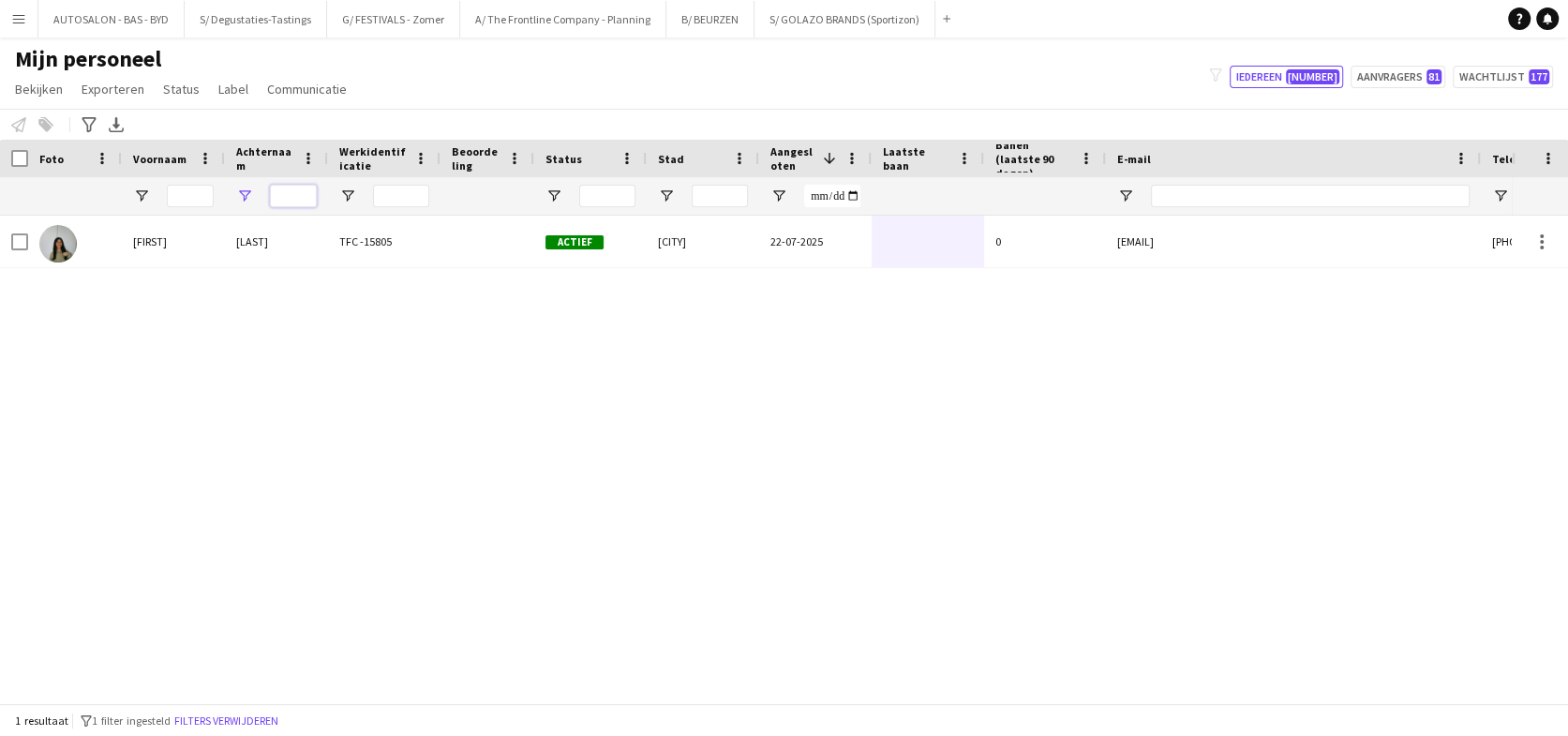 type 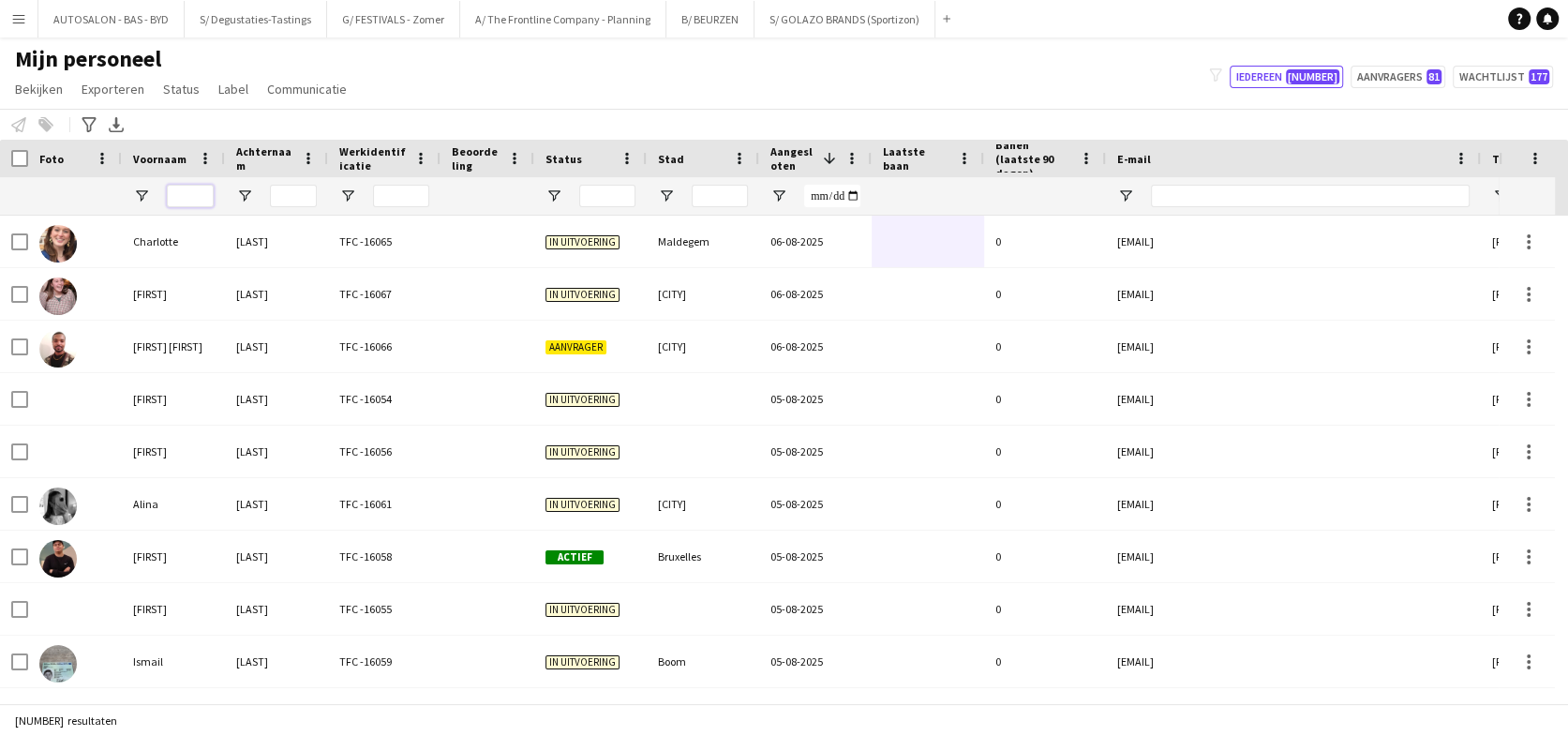 click at bounding box center [190, 196] 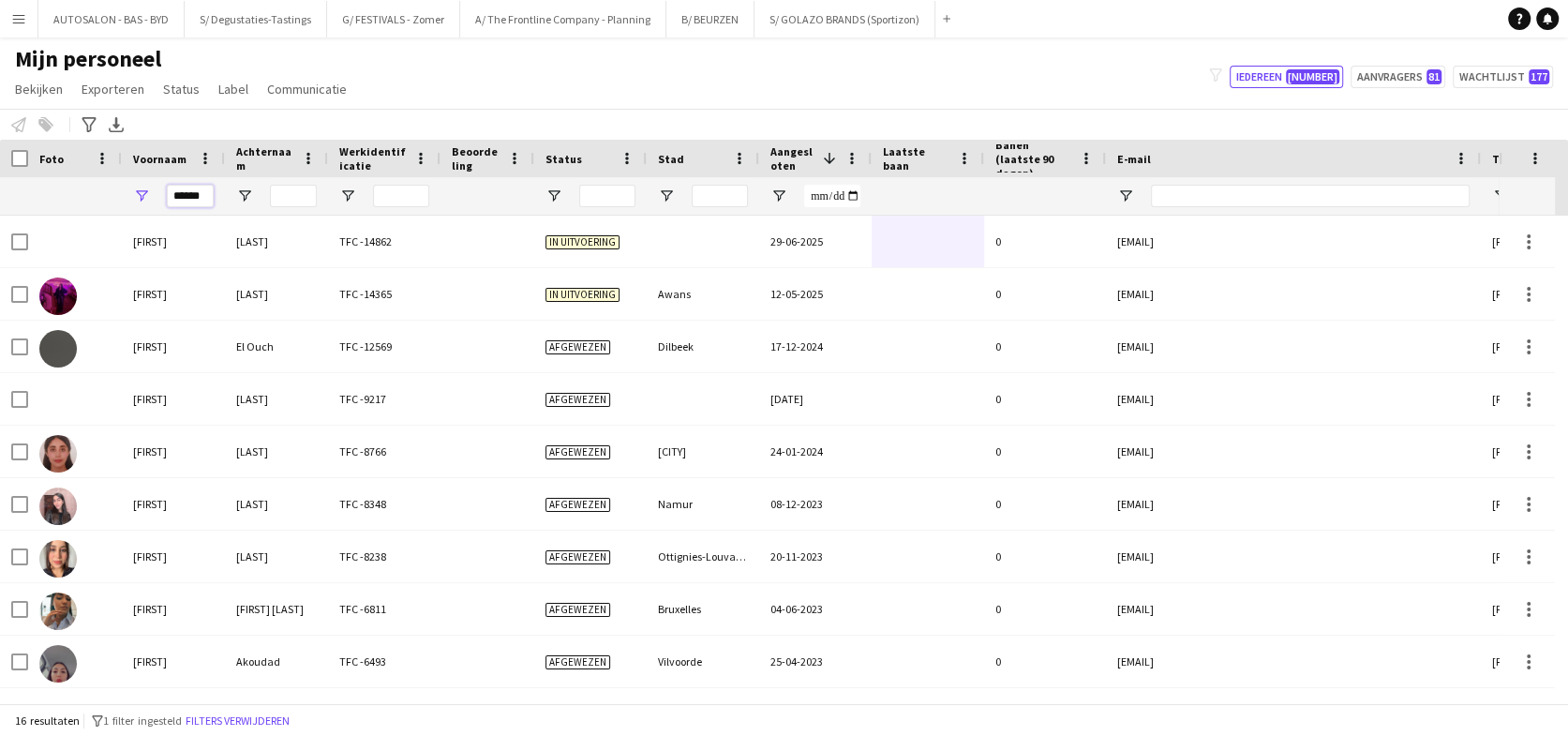 type on "******" 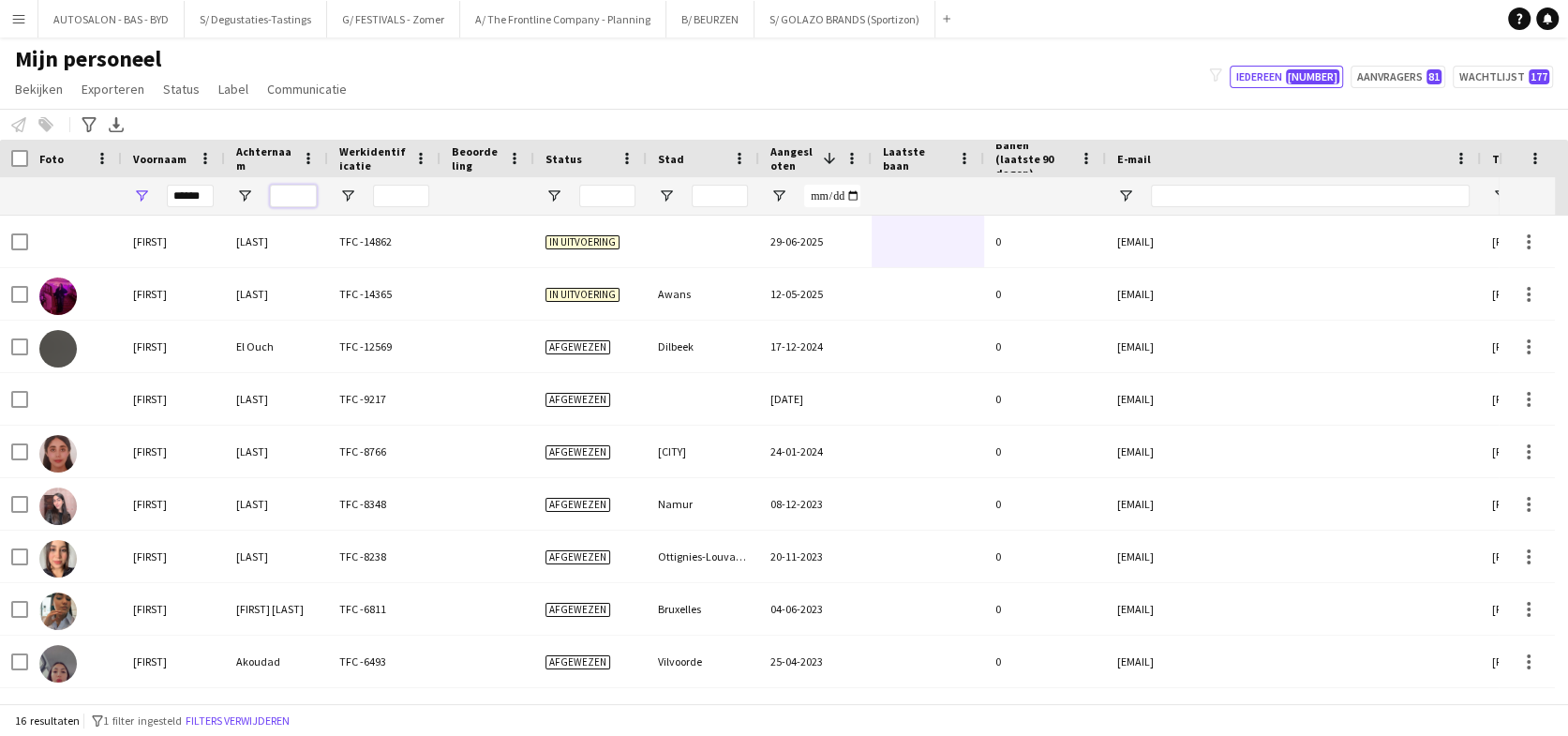 click at bounding box center (293, 196) 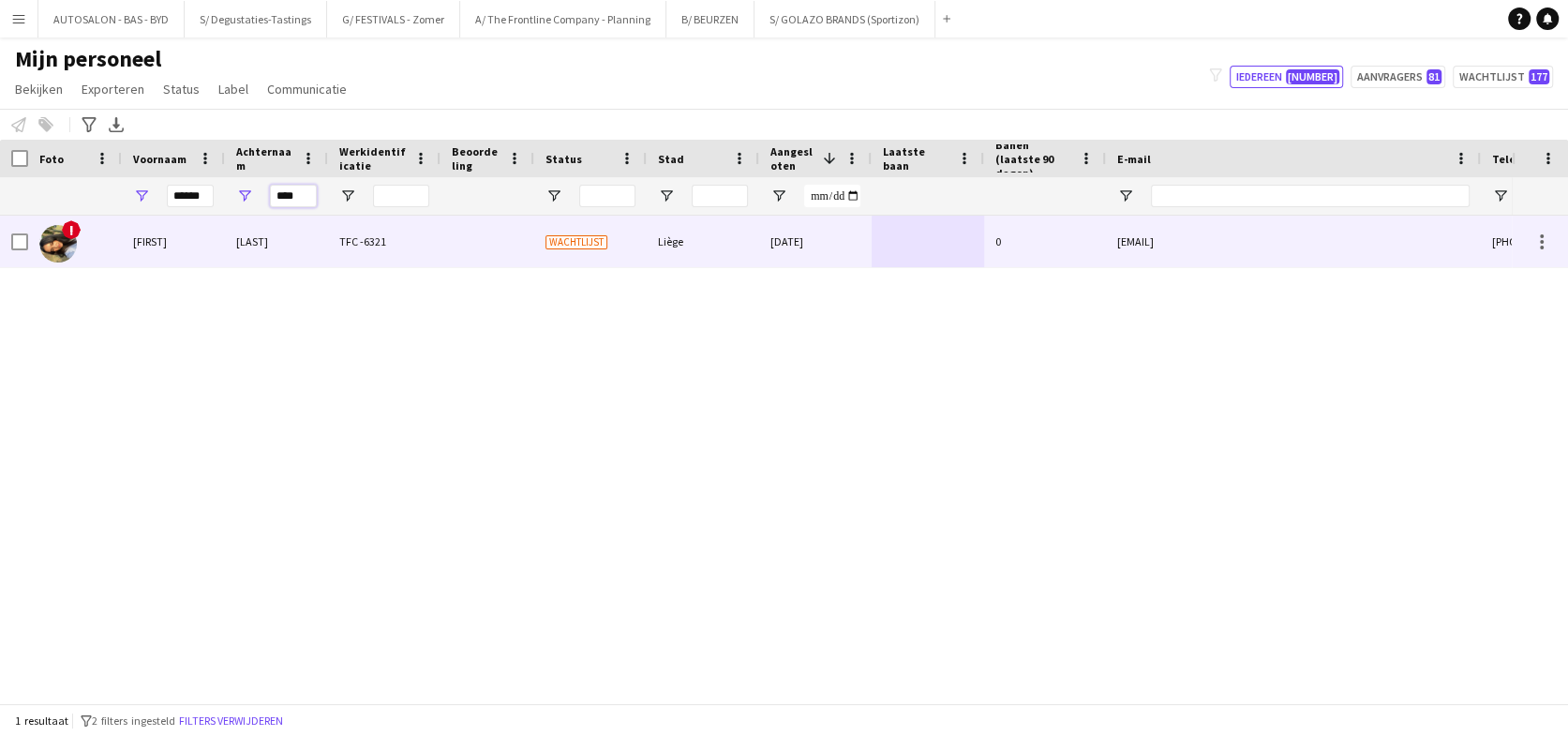 type on "****" 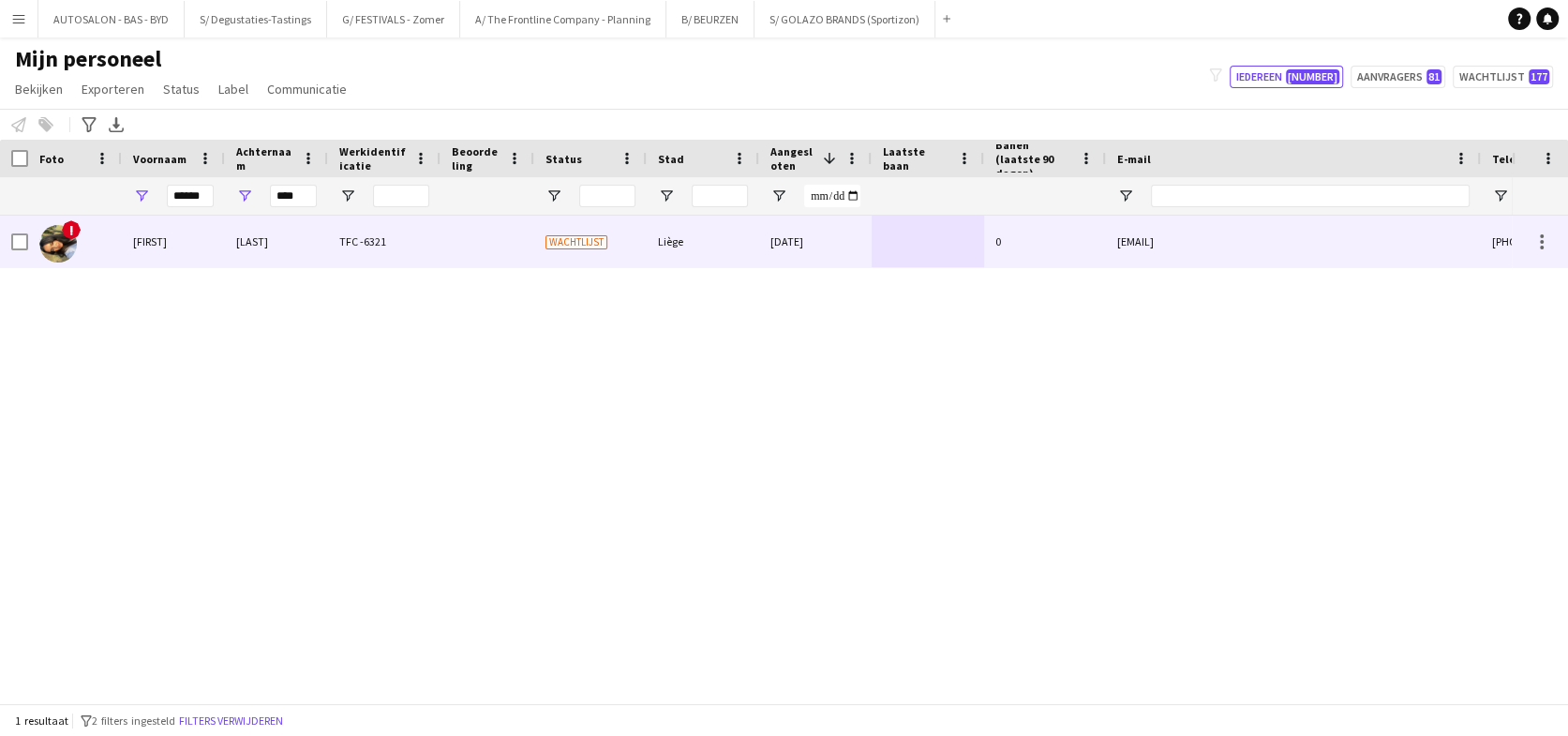 click on "[LAST]" at bounding box center (276, 241) 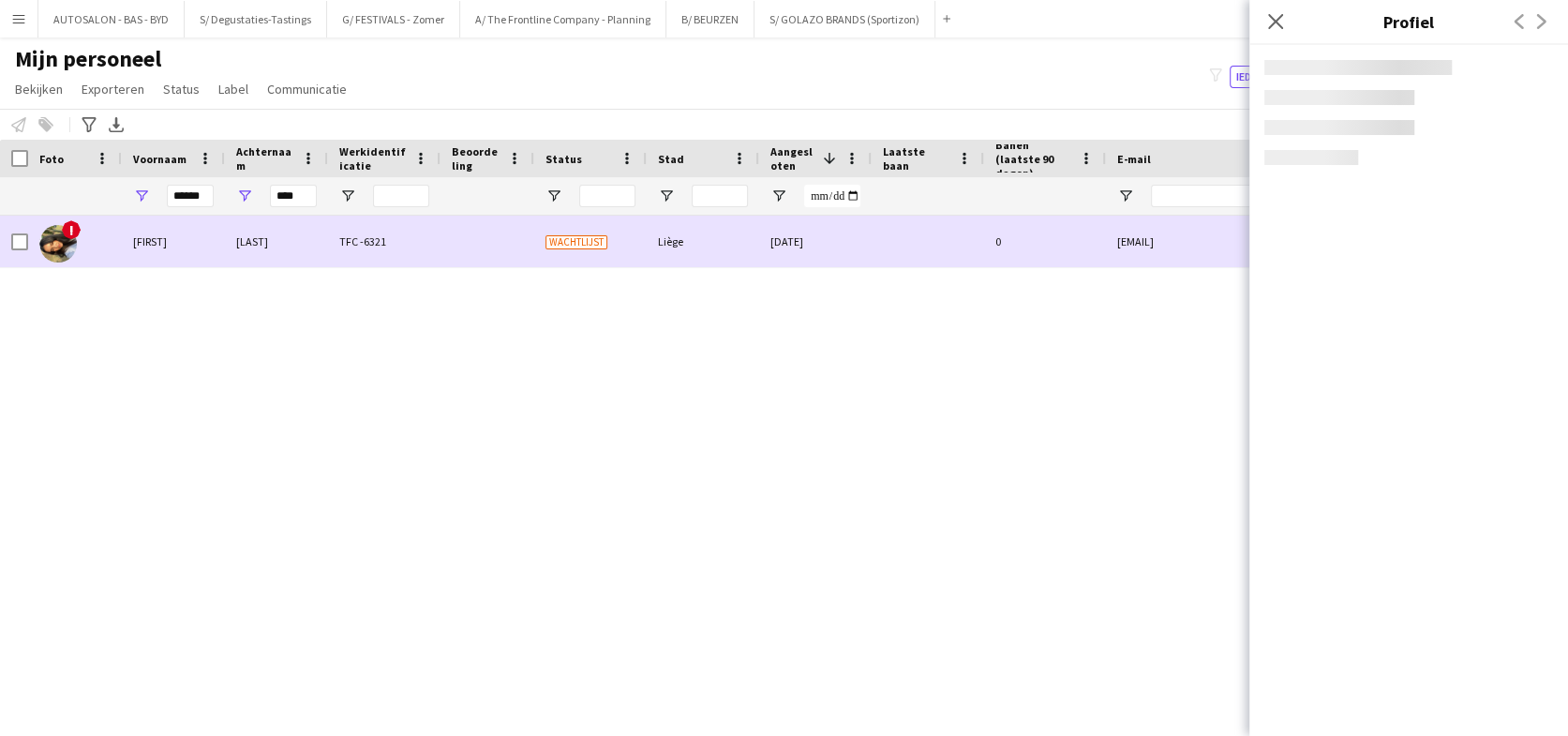 click on "[LAST]" at bounding box center (276, 241) 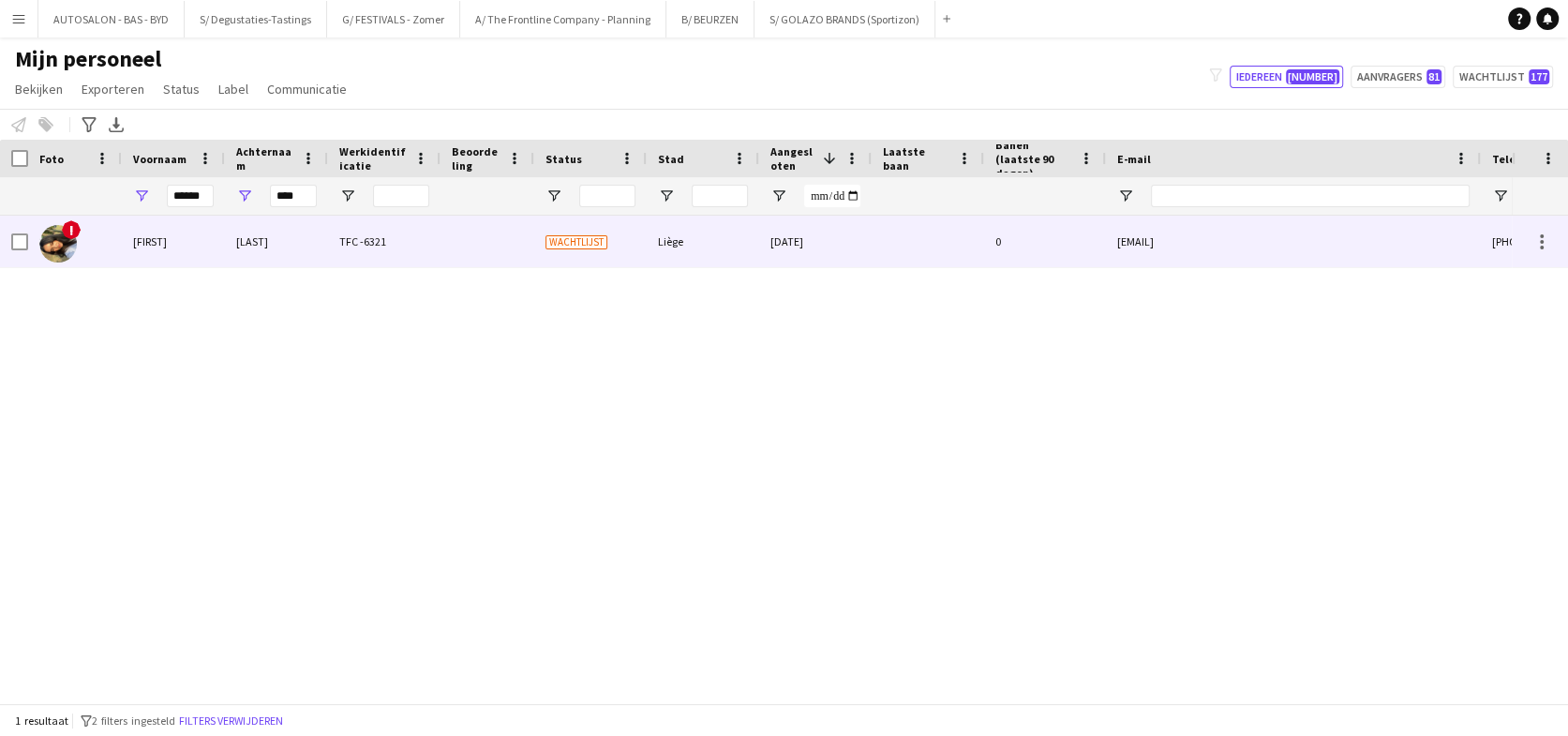 click on "[LAST]" at bounding box center [276, 241] 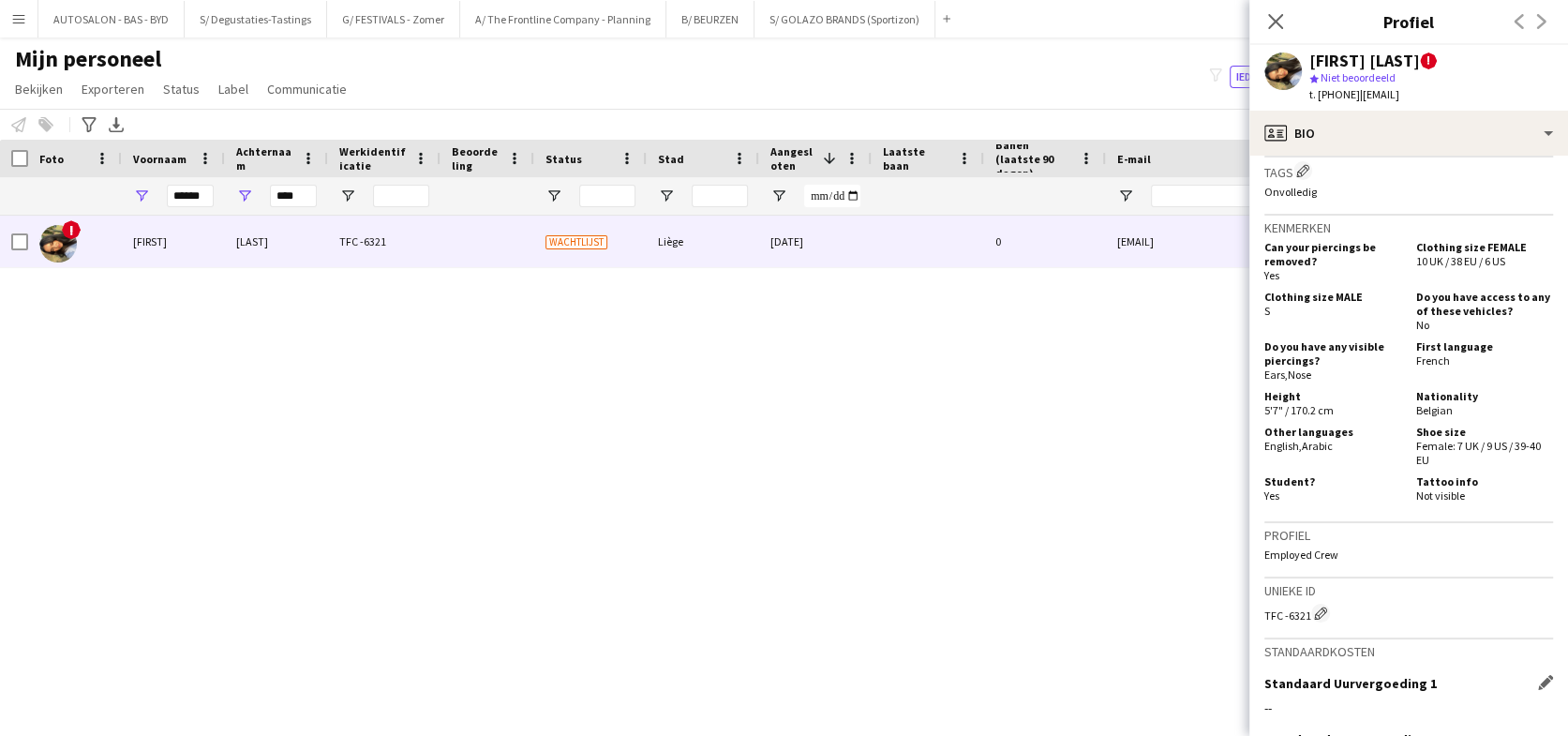 scroll, scrollTop: 1041, scrollLeft: 0, axis: vertical 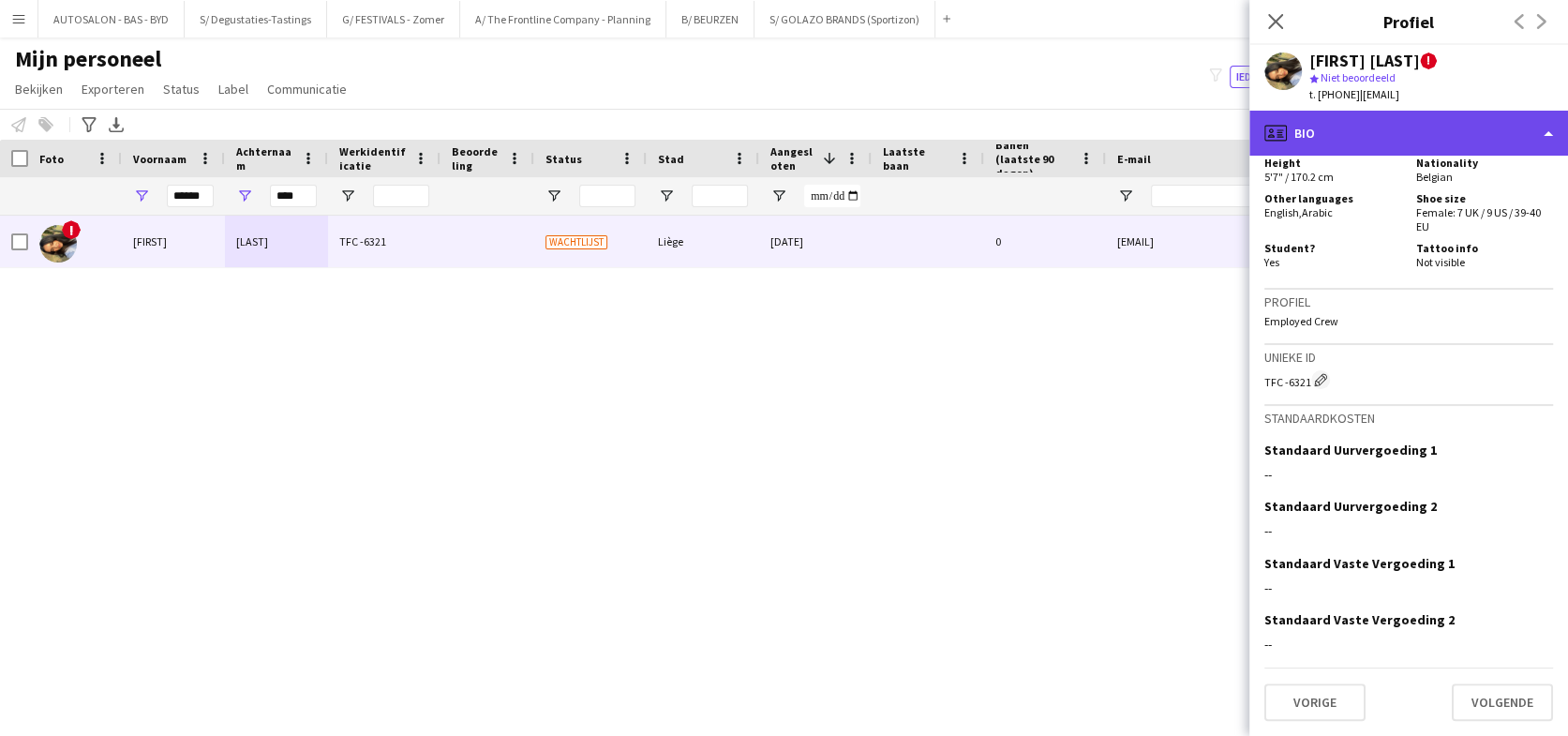 click on "profile
Bio" 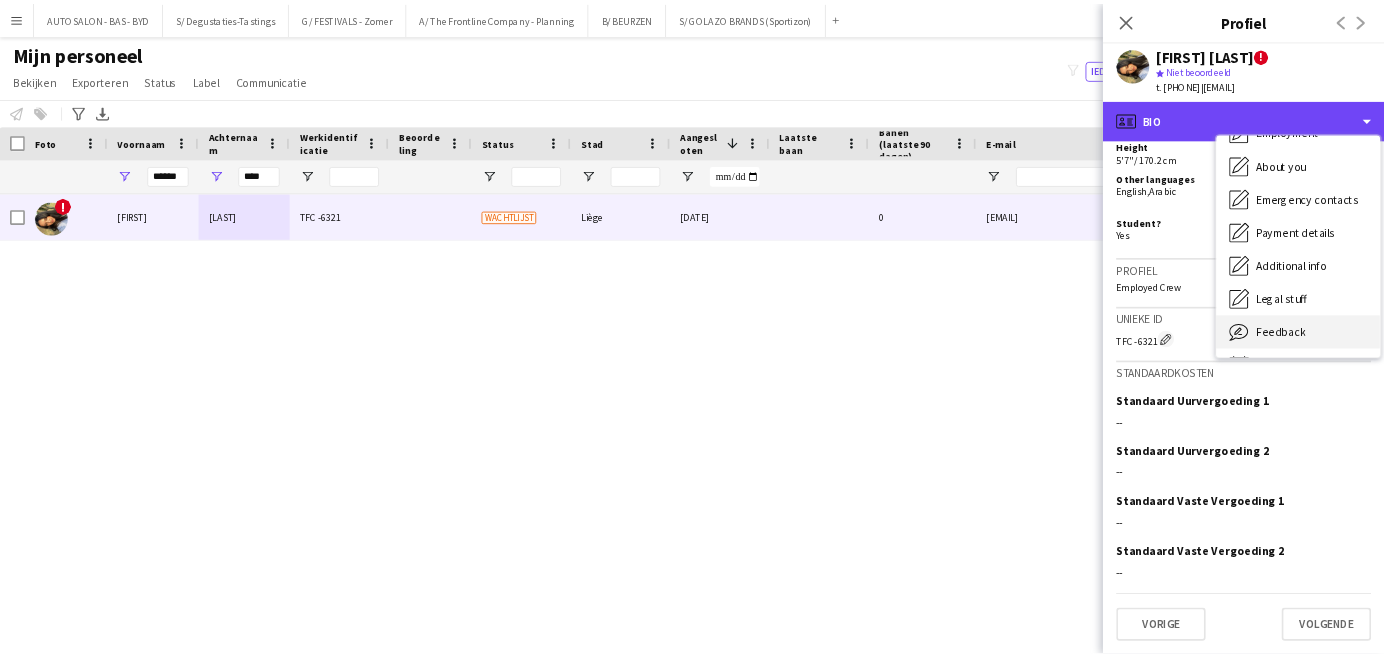 scroll, scrollTop: 147, scrollLeft: 0, axis: vertical 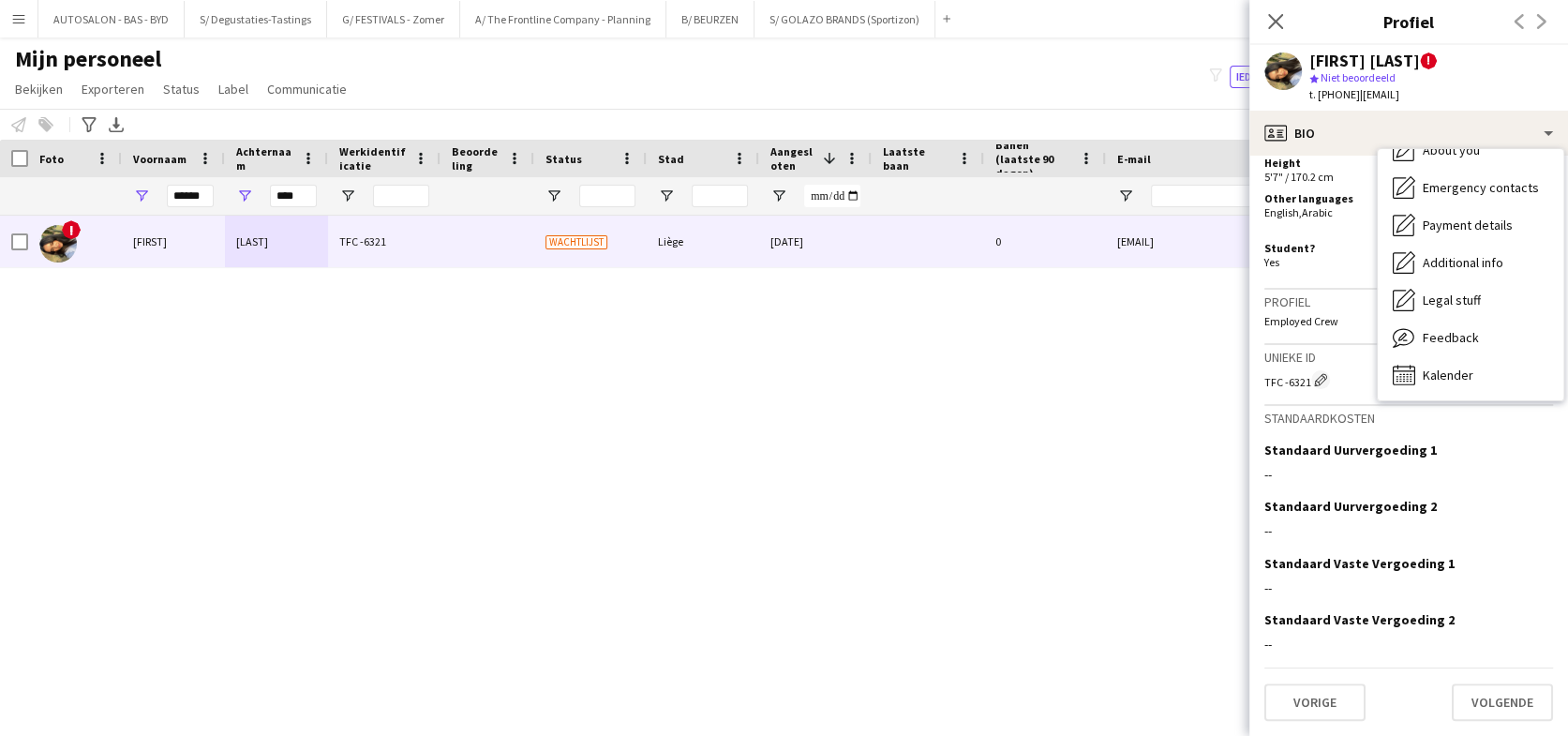 drag, startPoint x: 1468, startPoint y: 98, endPoint x: 1392, endPoint y: 104, distance: 76.2365 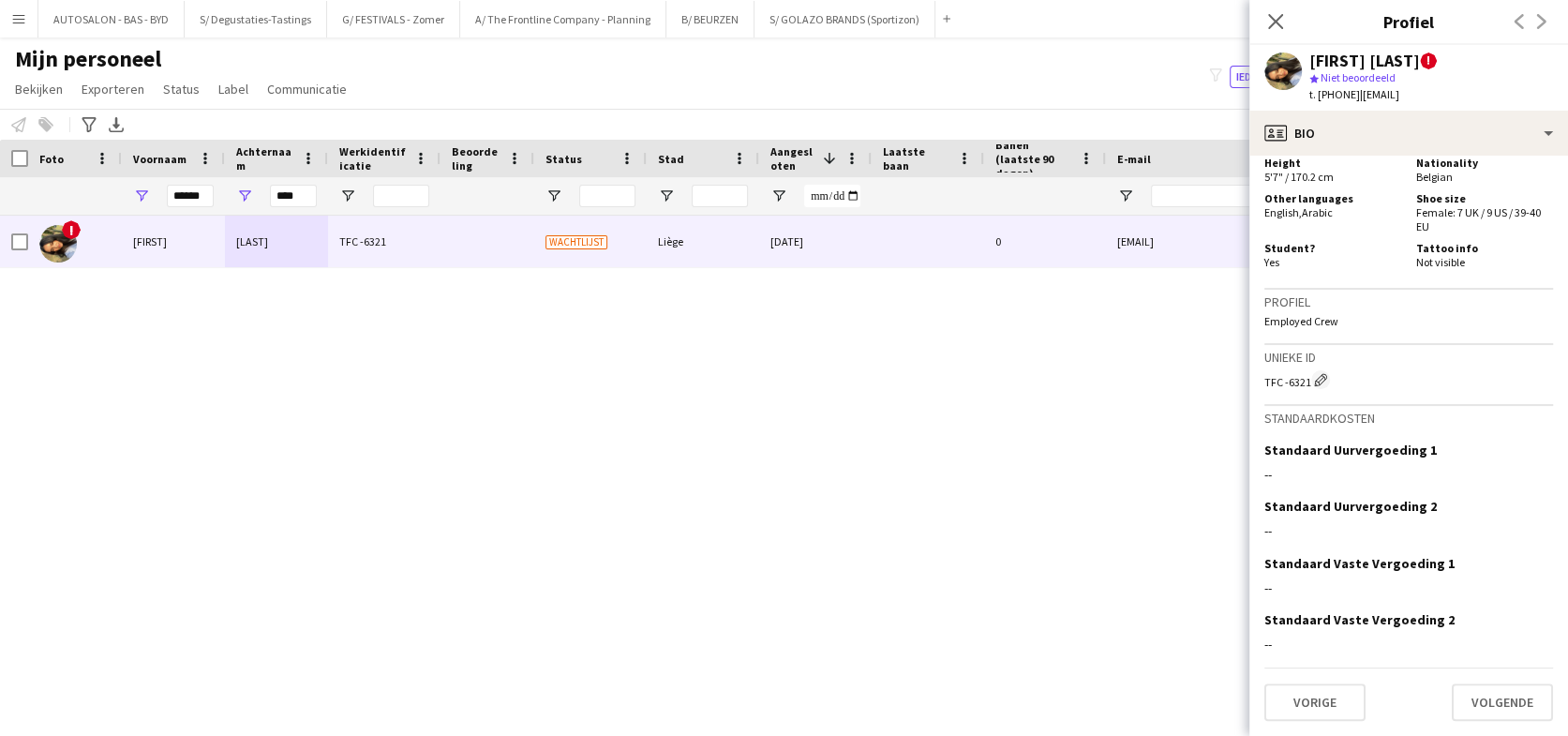 copy on "[EMAIL]" 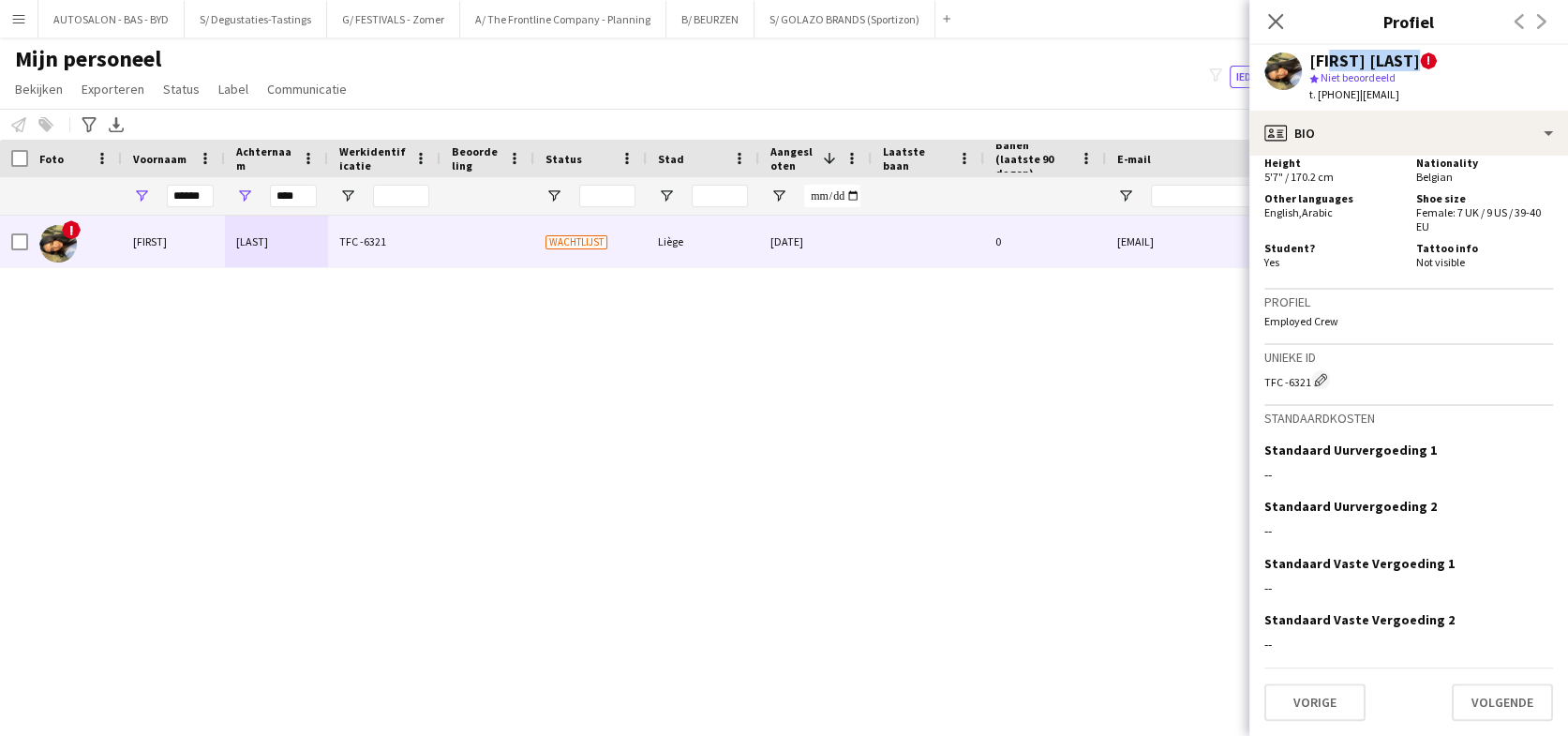 drag, startPoint x: 1425, startPoint y: 61, endPoint x: 1324, endPoint y: 60, distance: 101.00495 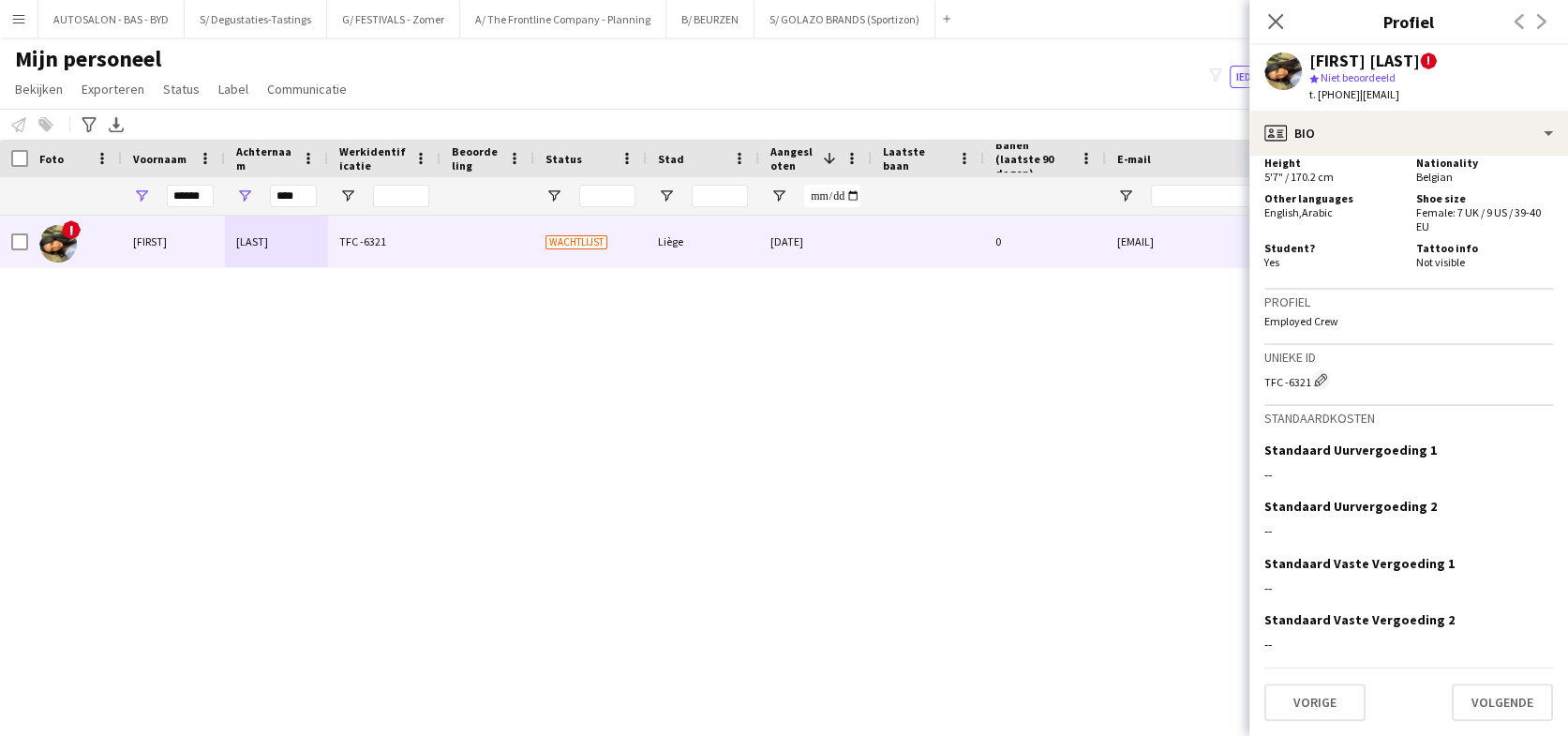 click on "[FIRST] [LAST]" 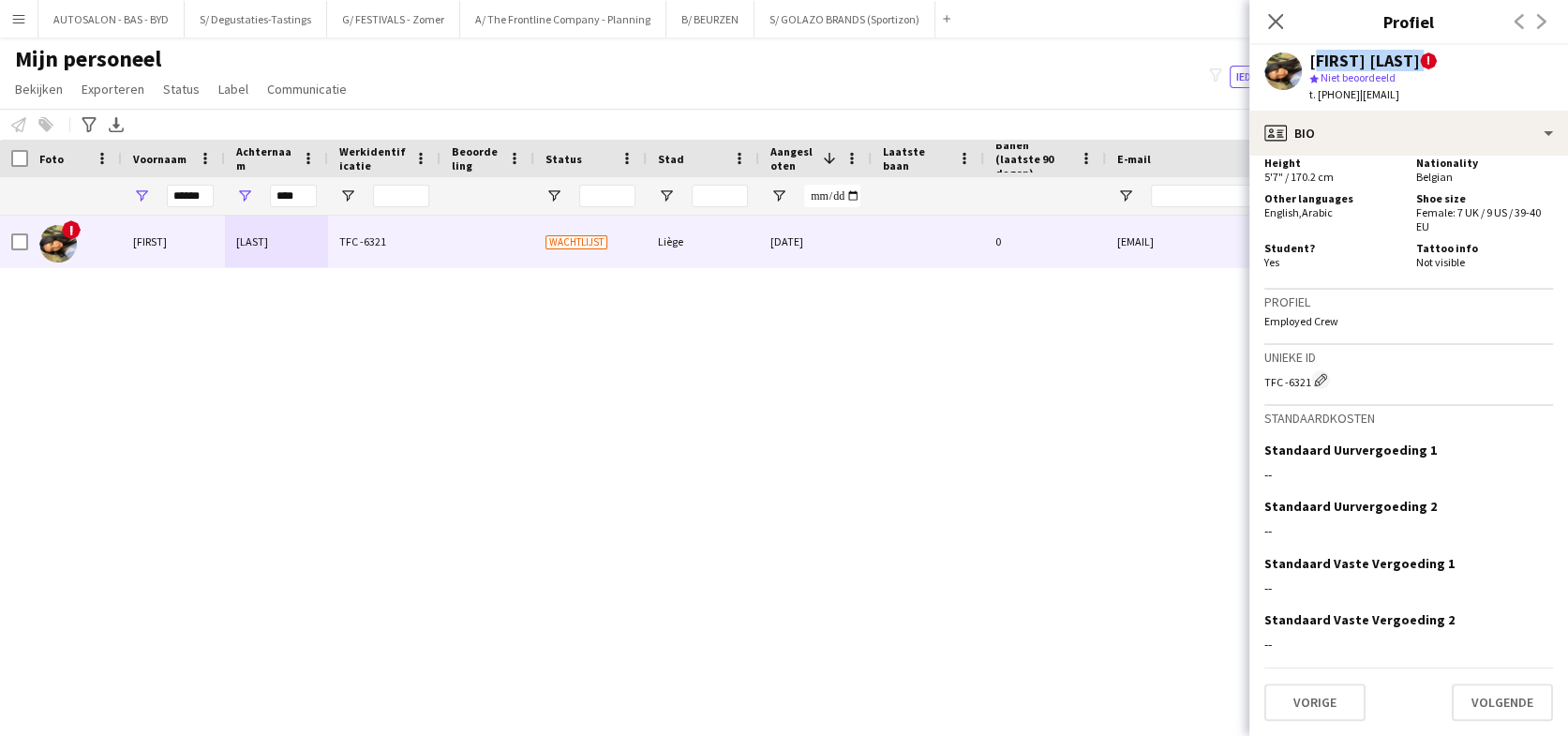 click on "[FIRST] [LAST]" 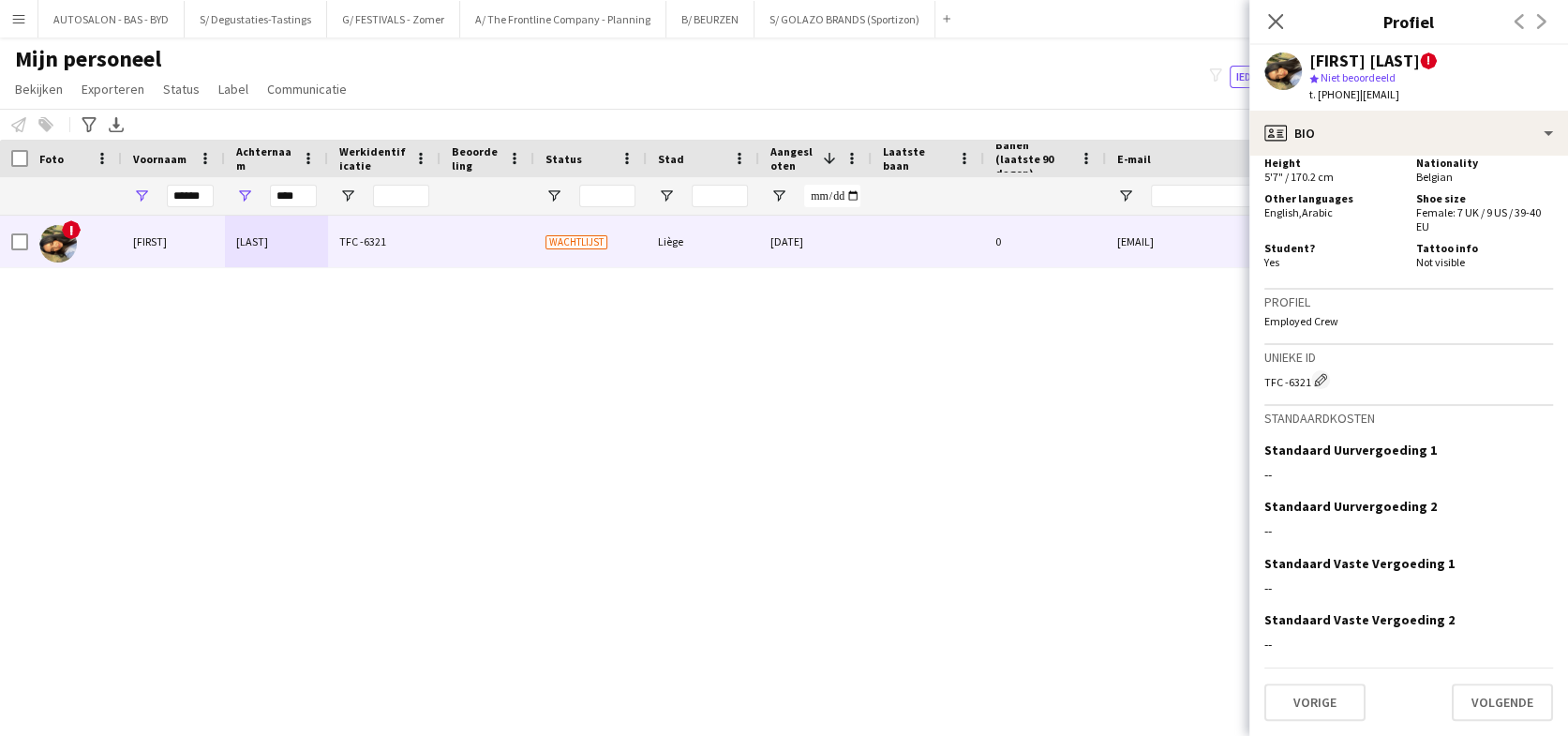 click on "Mijn personeel   Bekijken   Weergaven  Standaardweergave Nieuwe weergave Bekijk bijwerken Weergave verwijderen Naam bewerken Weergave aanpassen Filters aanpassen Filters resetten Weergave resetten Alles resetten  Exporteren  Nieuwe startersrapport Exporteren als XLSX Exporteren als PDF  Status  Bewerken  Label  Nieuwe tag  Tag bewerken  Autosalon (201) Duits - basis (10) Duits - Goed (6) Duits - Zeer Goed (3) Engels - Basis (264) Engels - Goed (230) Engels - Zeer Goed (138) Frans - Basis (246) Frans - Goed (190) Frans - Zeer Goed (148) Nederlands - Basis (266) Nederlands - Goed (261) Nederlands - Zeer Goed (254) NIET GEVALIDEERD (163) NONA TEAM Degustaties (46) Steylaerts (10) SYSTEEM UITLEGGEN (20) Team Biertappen - vat vervangen (2) Team Capitole (0) Team Chiefs (7) Team Eventmodels (0) Team Festivals Zomer (7) Team Horeca (12) Team LIDL (1) Team Maasmechelen Village (8) TEAM SmartLab Waasland Automotive (5) Team Up Your Bizz (18) Via student.be (te verwerken) (3)  Toevoegen aan label  Autosalon (201)" 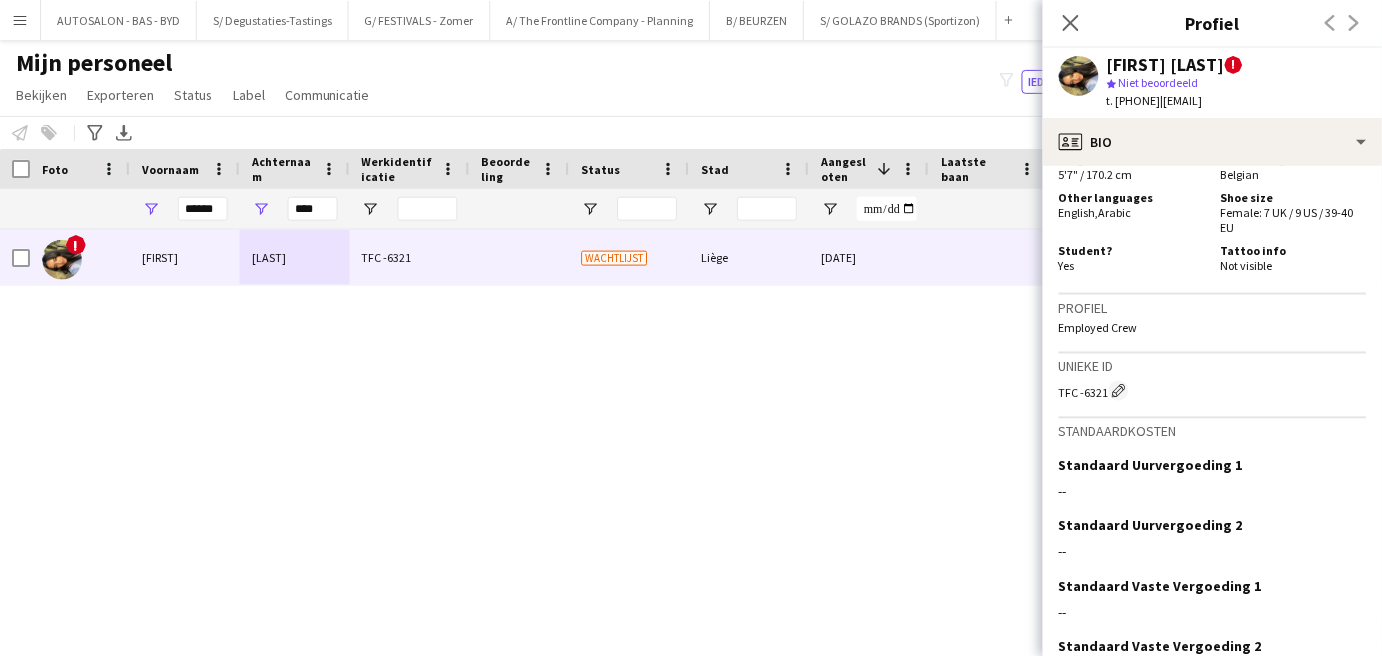 scroll, scrollTop: 1284, scrollLeft: 0, axis: vertical 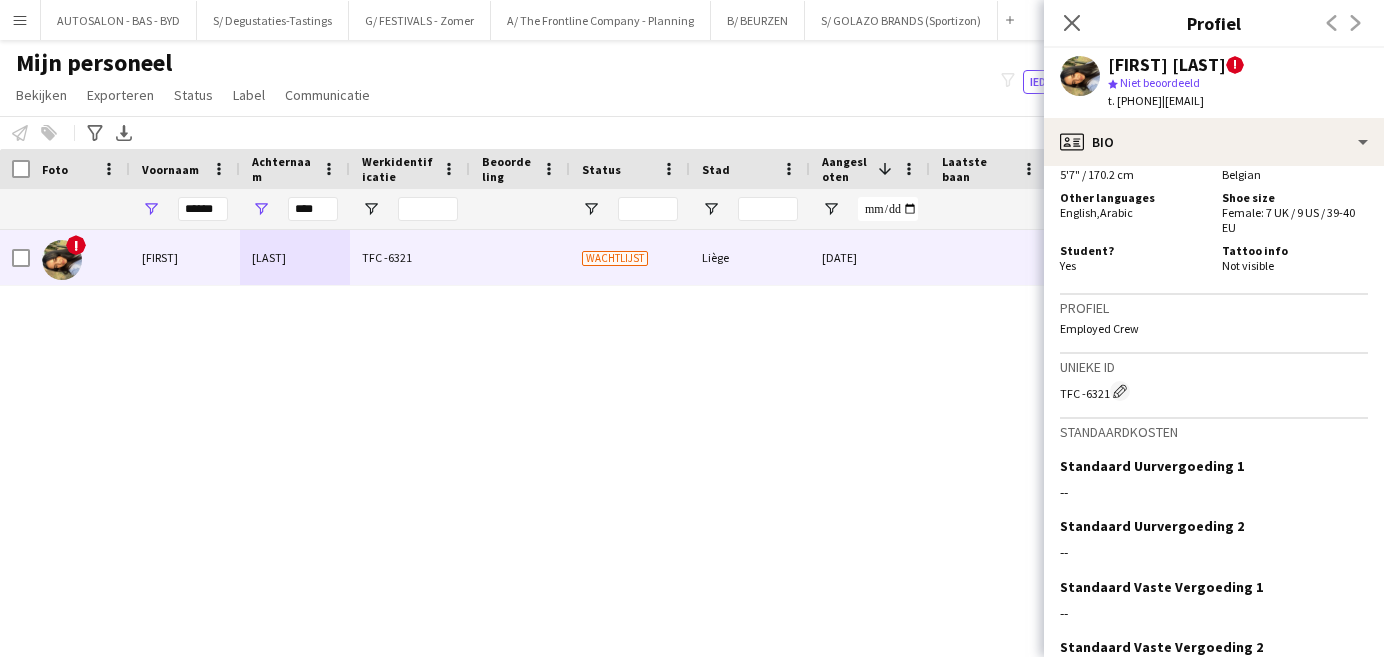 drag, startPoint x: 865, startPoint y: 411, endPoint x: 691, endPoint y: 313, distance: 199.69977 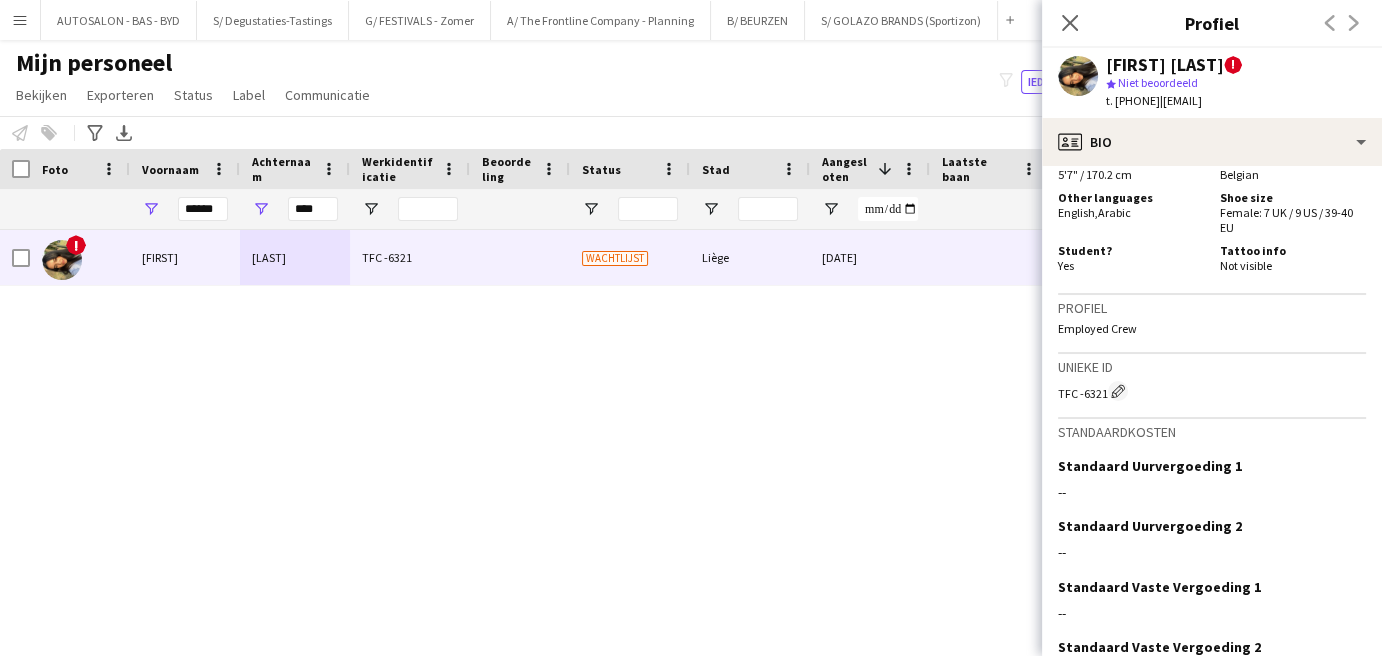 click on "t. [PHONE]" 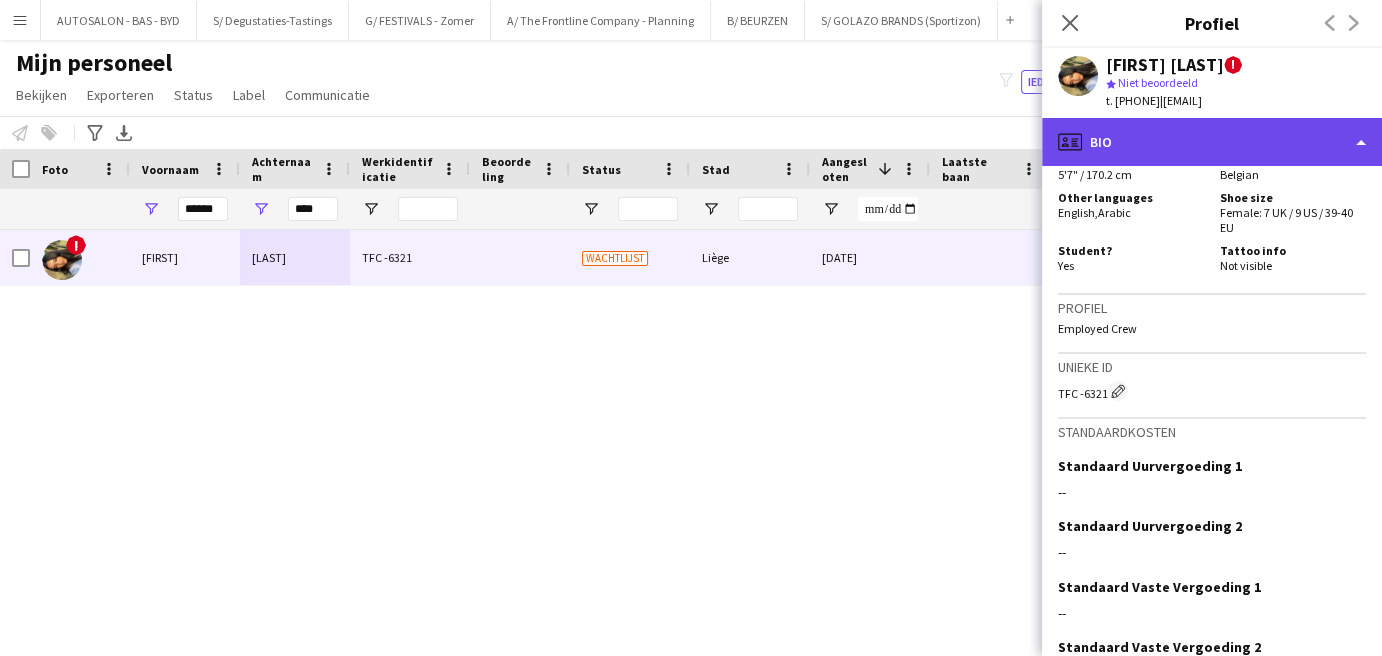 click on "profile
Bio" 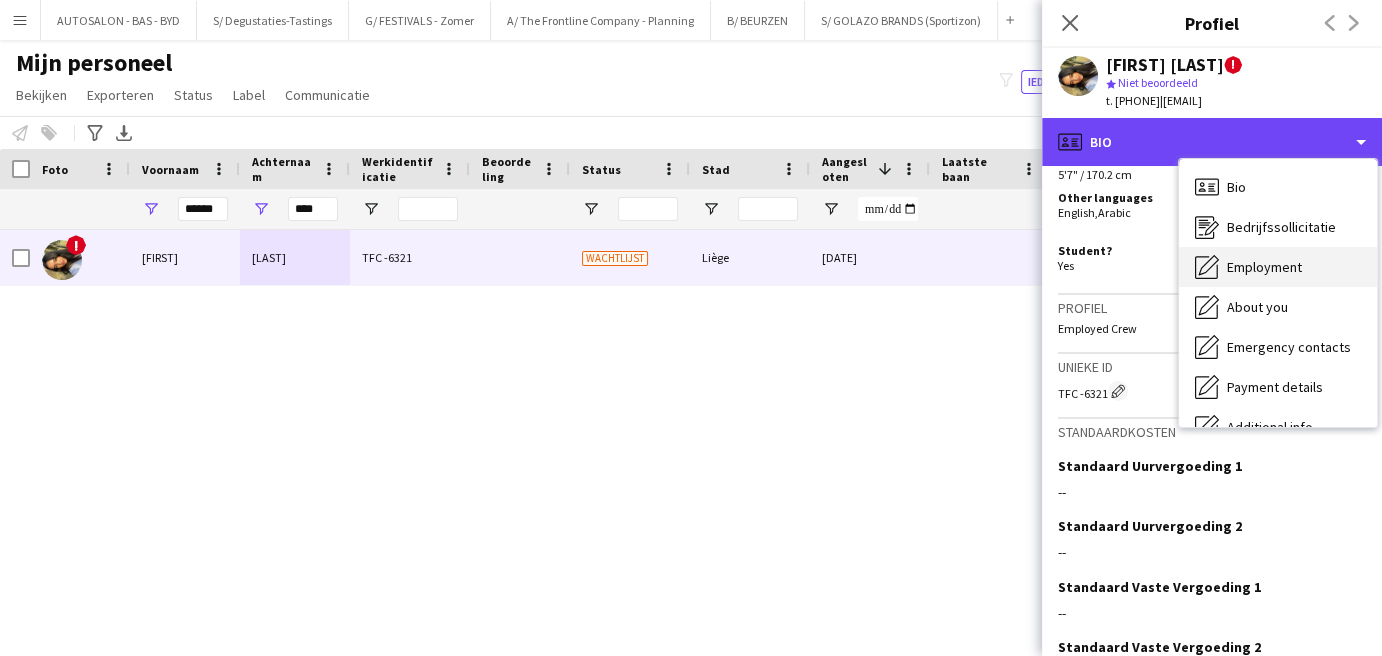 scroll, scrollTop: 0, scrollLeft: 0, axis: both 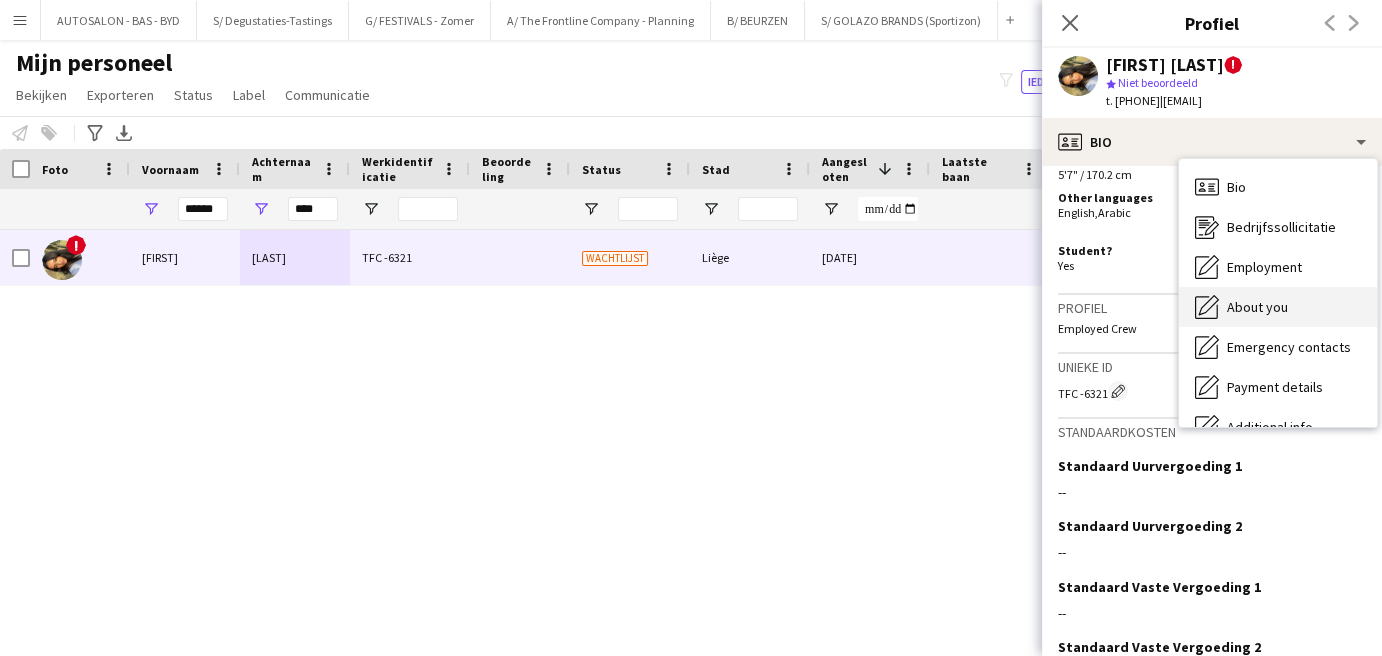 click on "About you
About you" at bounding box center (1278, 307) 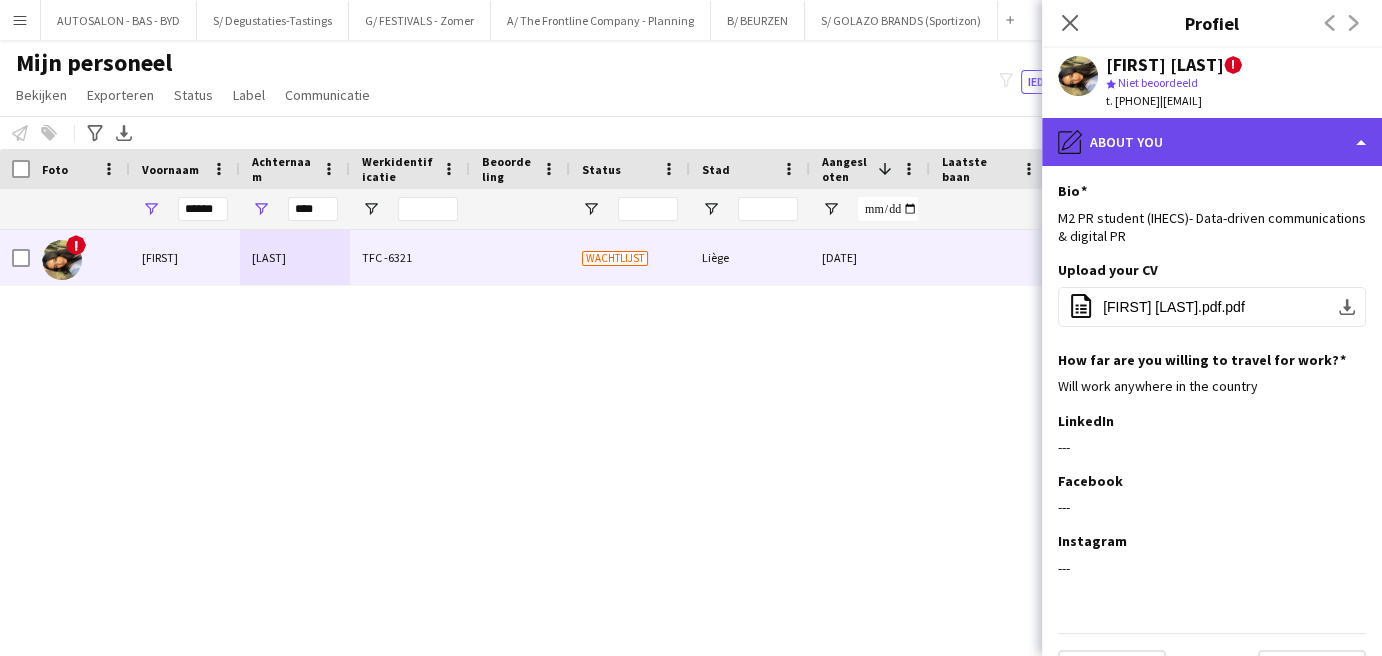 click on "pencil4
About you" 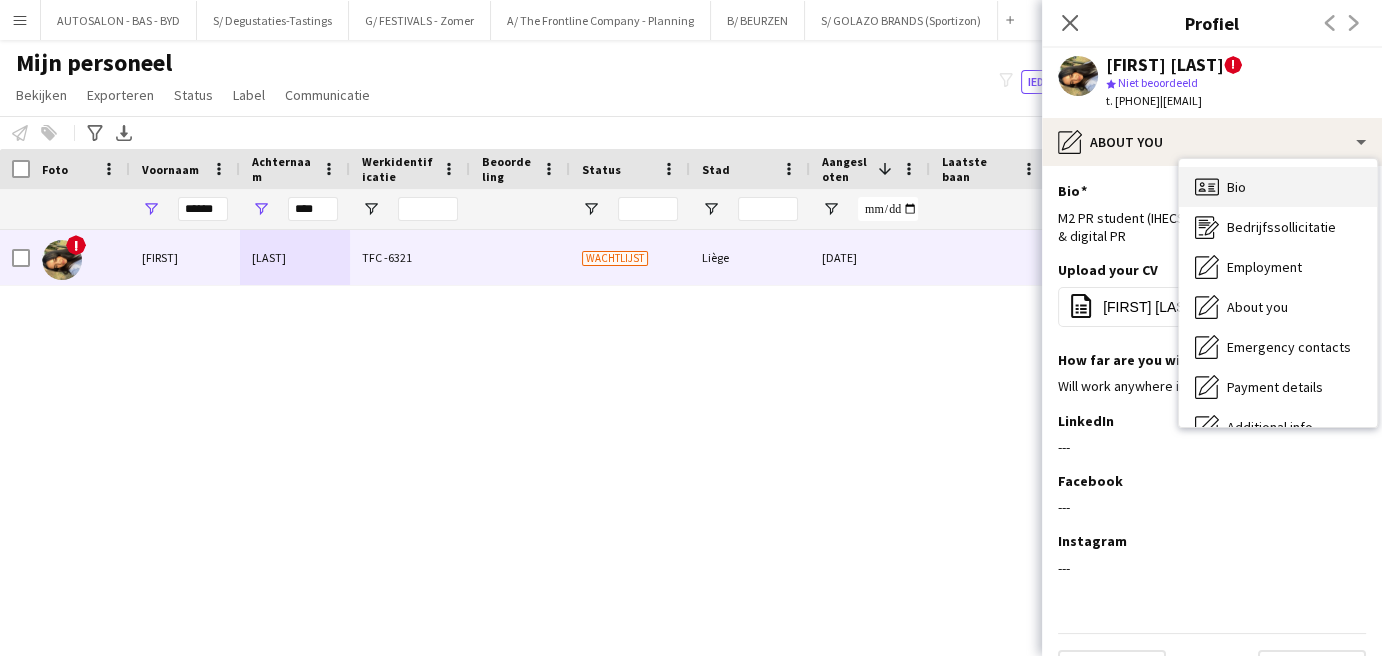 click on "Bio
Bio" at bounding box center (1278, 187) 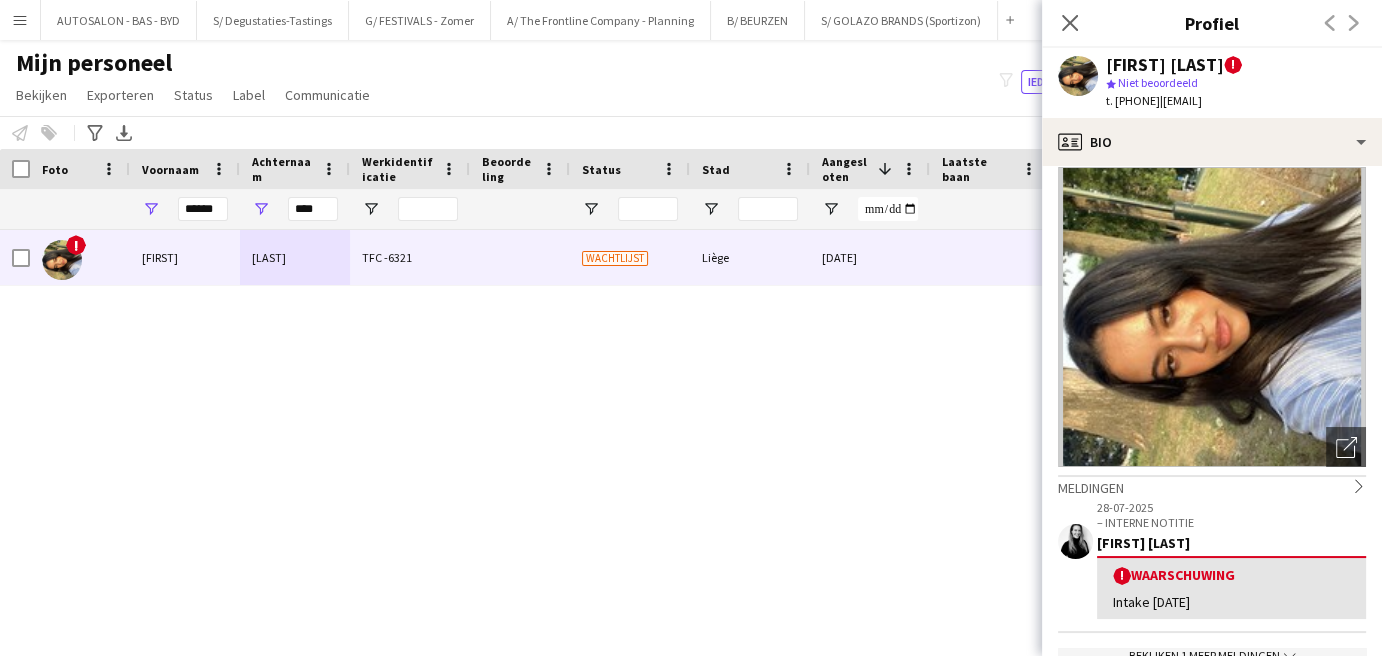 scroll, scrollTop: 16, scrollLeft: 0, axis: vertical 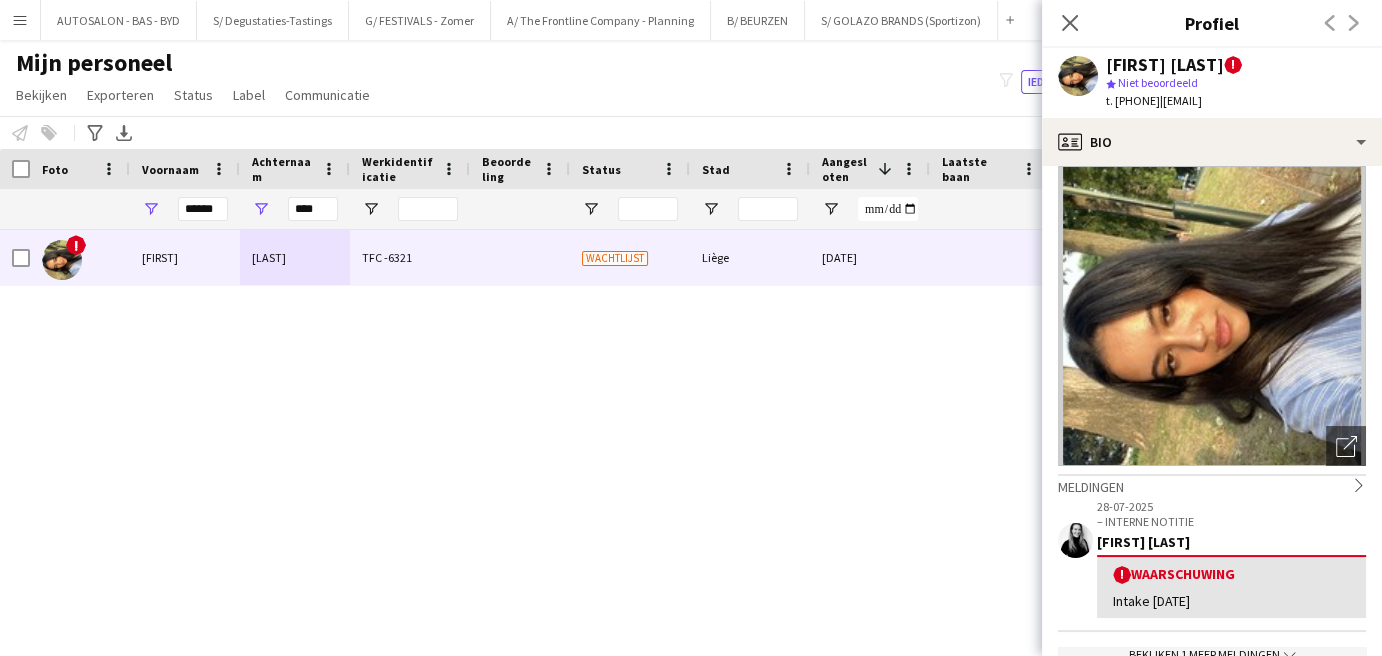 click 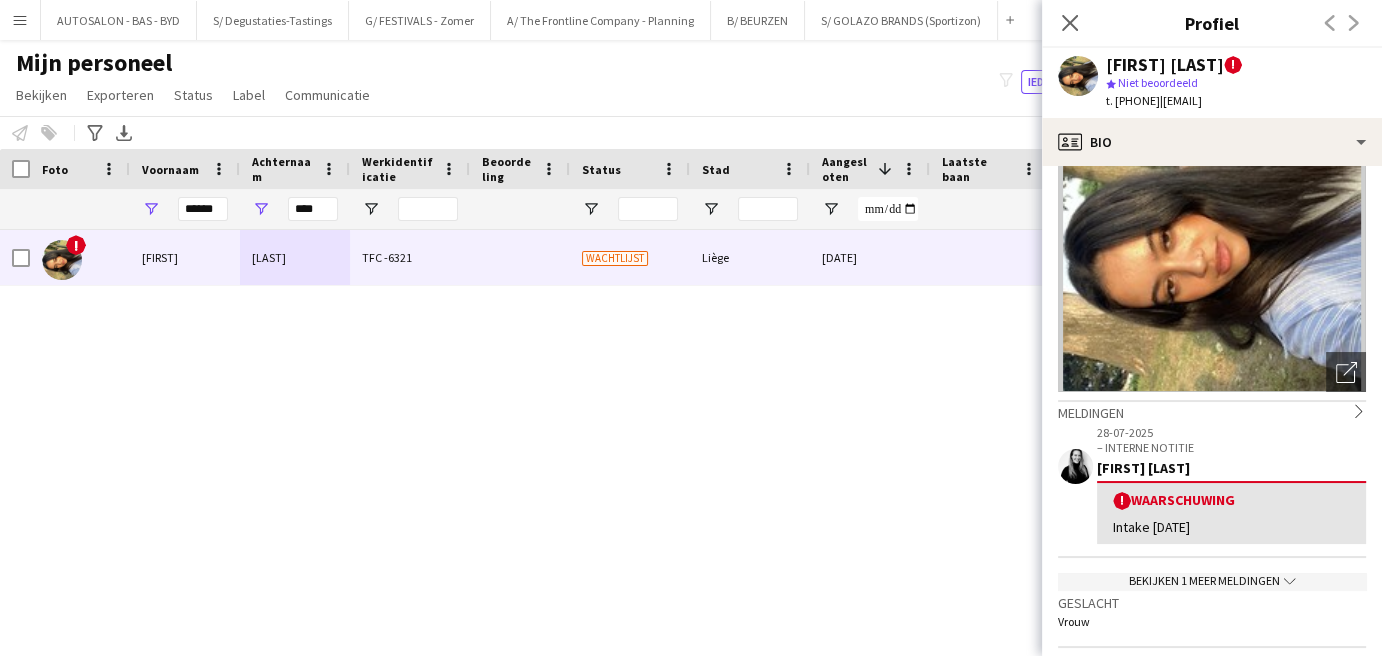 scroll, scrollTop: 91, scrollLeft: 0, axis: vertical 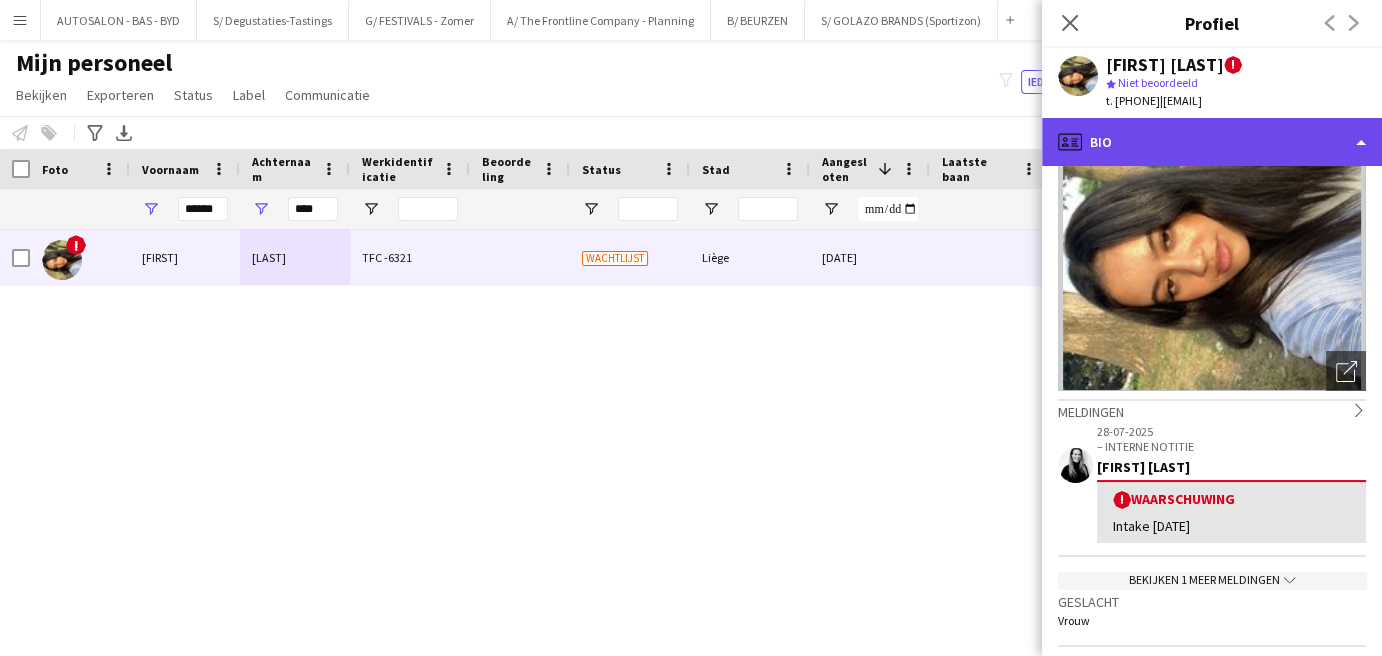 click on "profile
Bio" 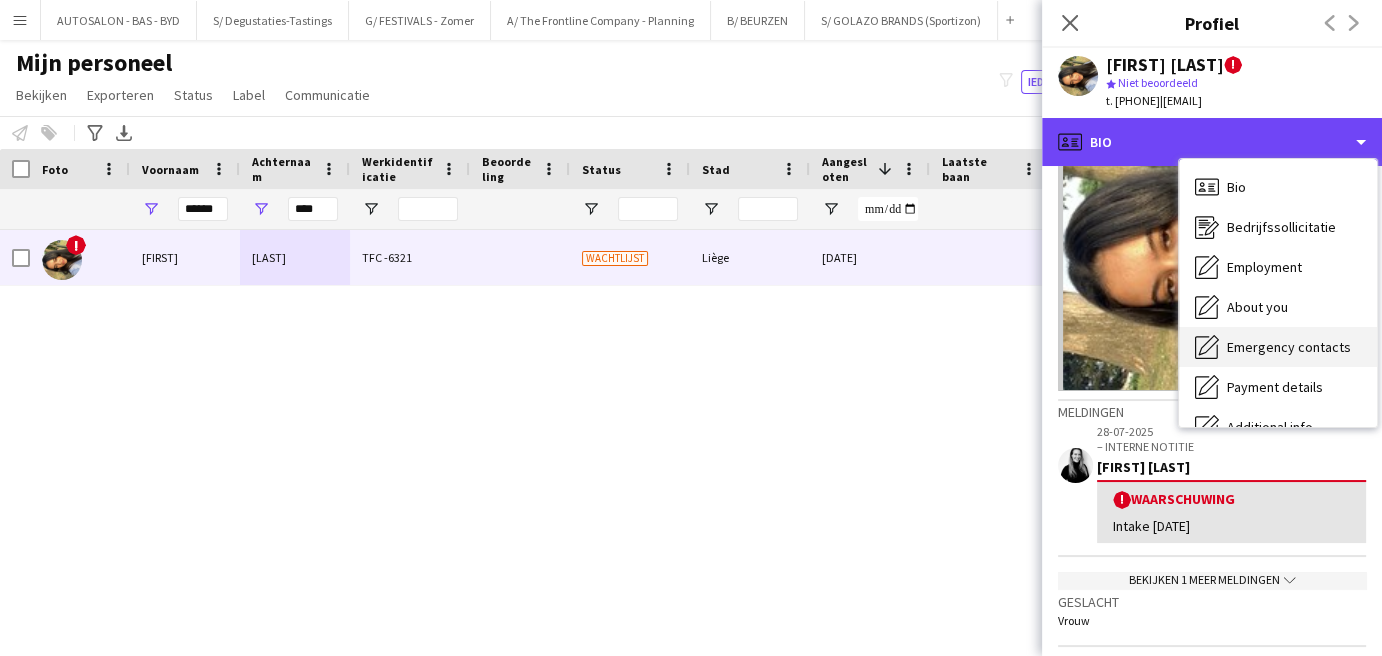 scroll, scrollTop: 147, scrollLeft: 0, axis: vertical 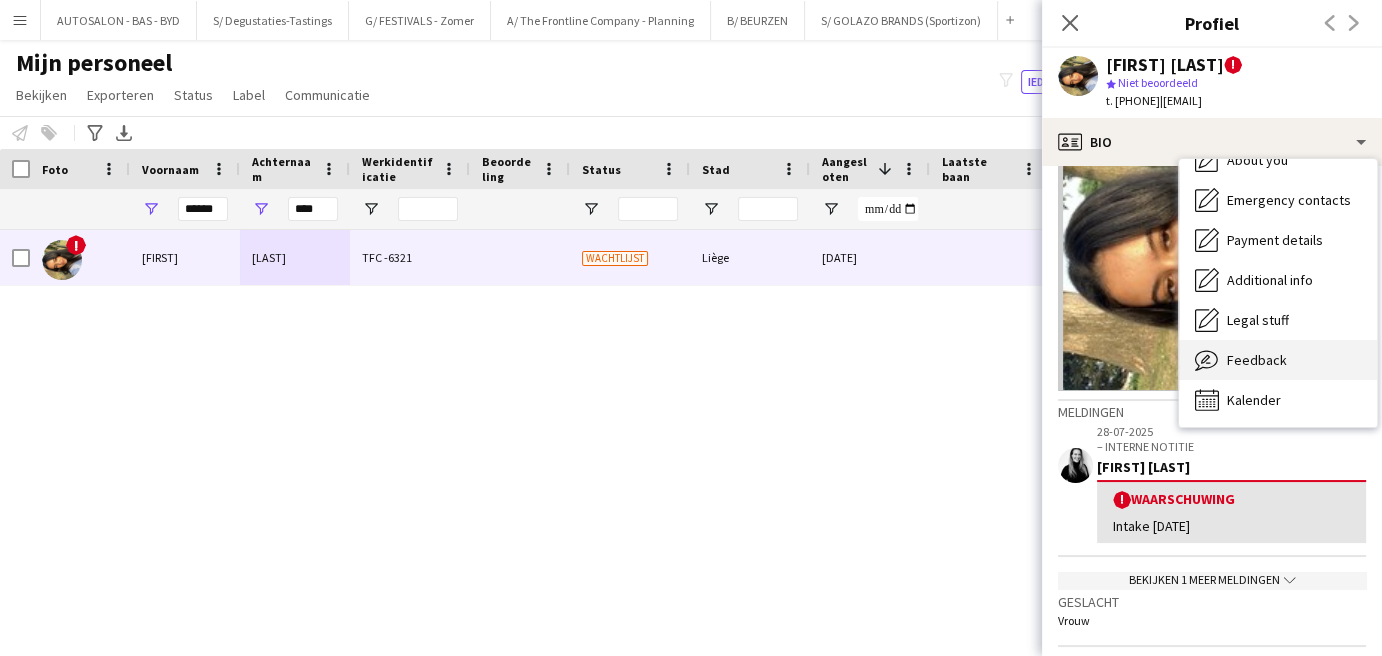 click on "Feedback" at bounding box center [1257, 360] 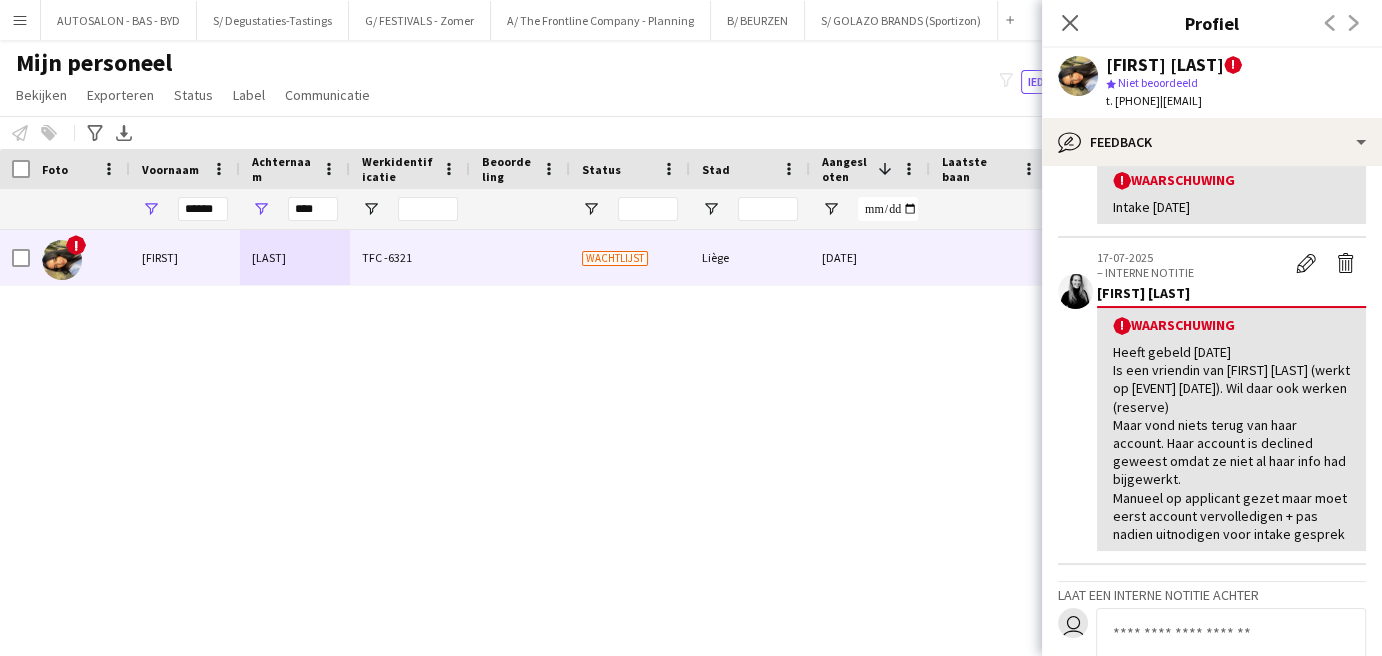 scroll, scrollTop: 304, scrollLeft: 0, axis: vertical 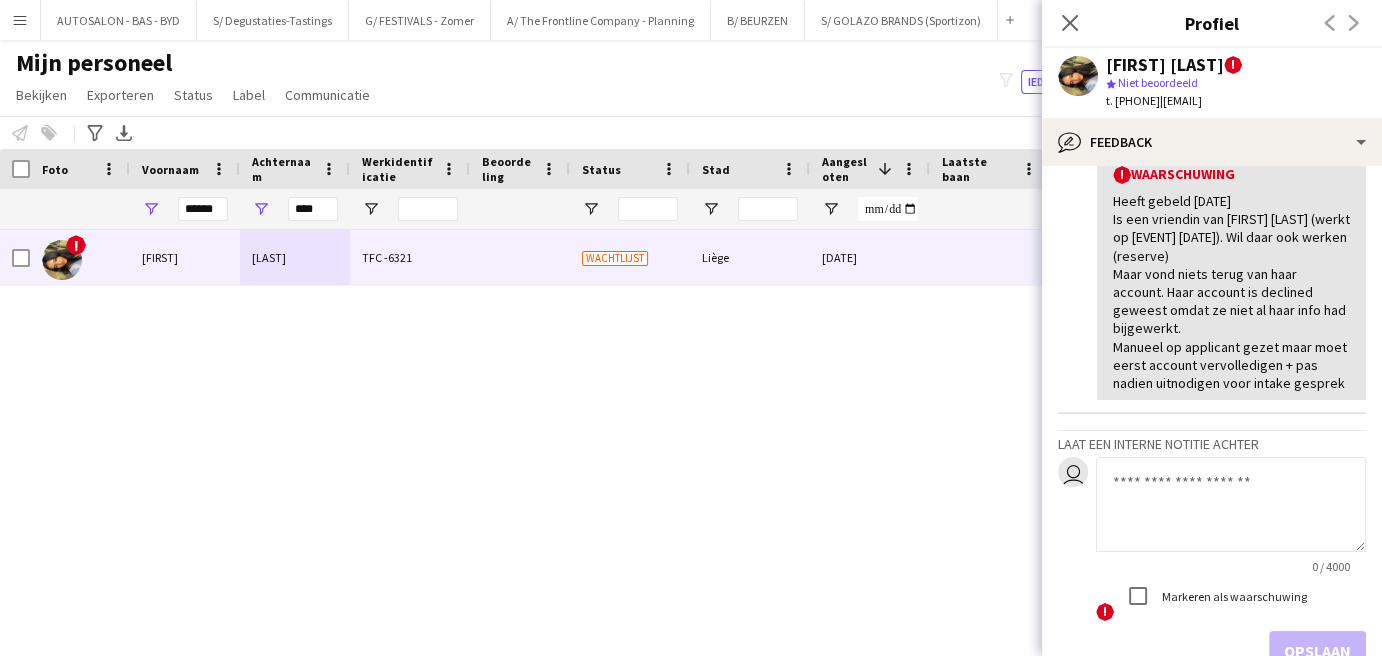 click 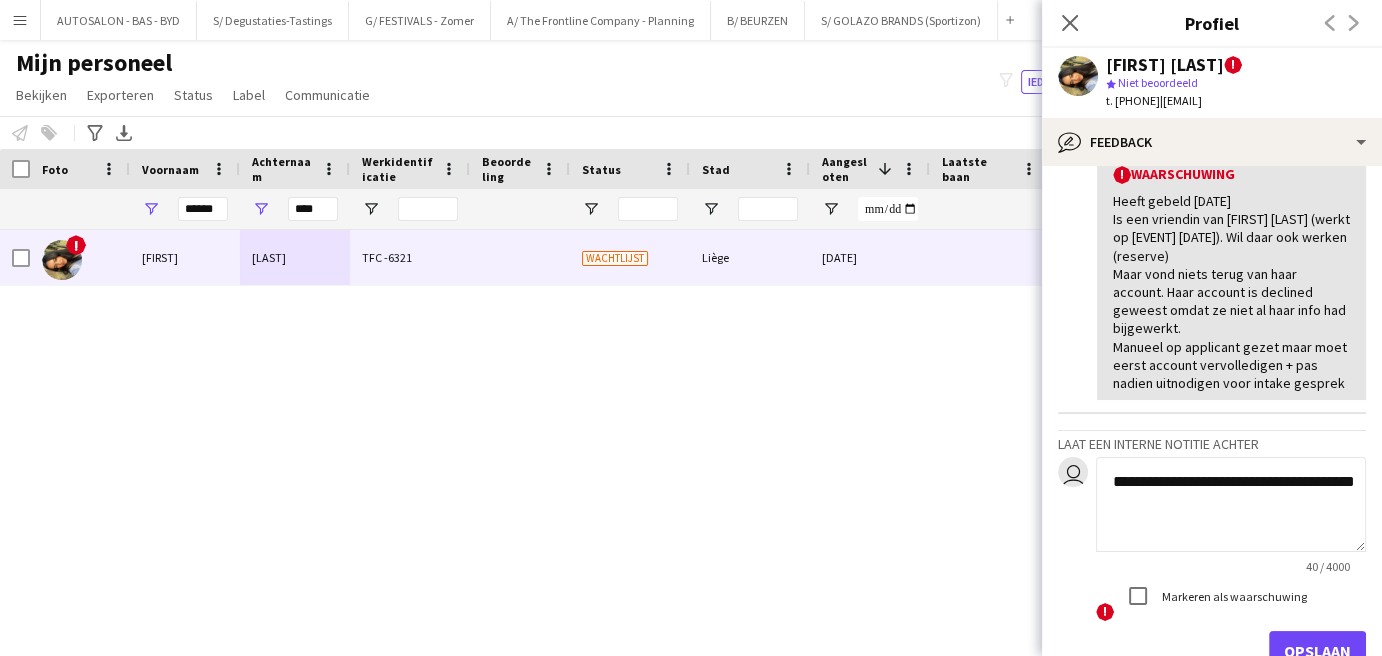 scroll, scrollTop: 0, scrollLeft: 0, axis: both 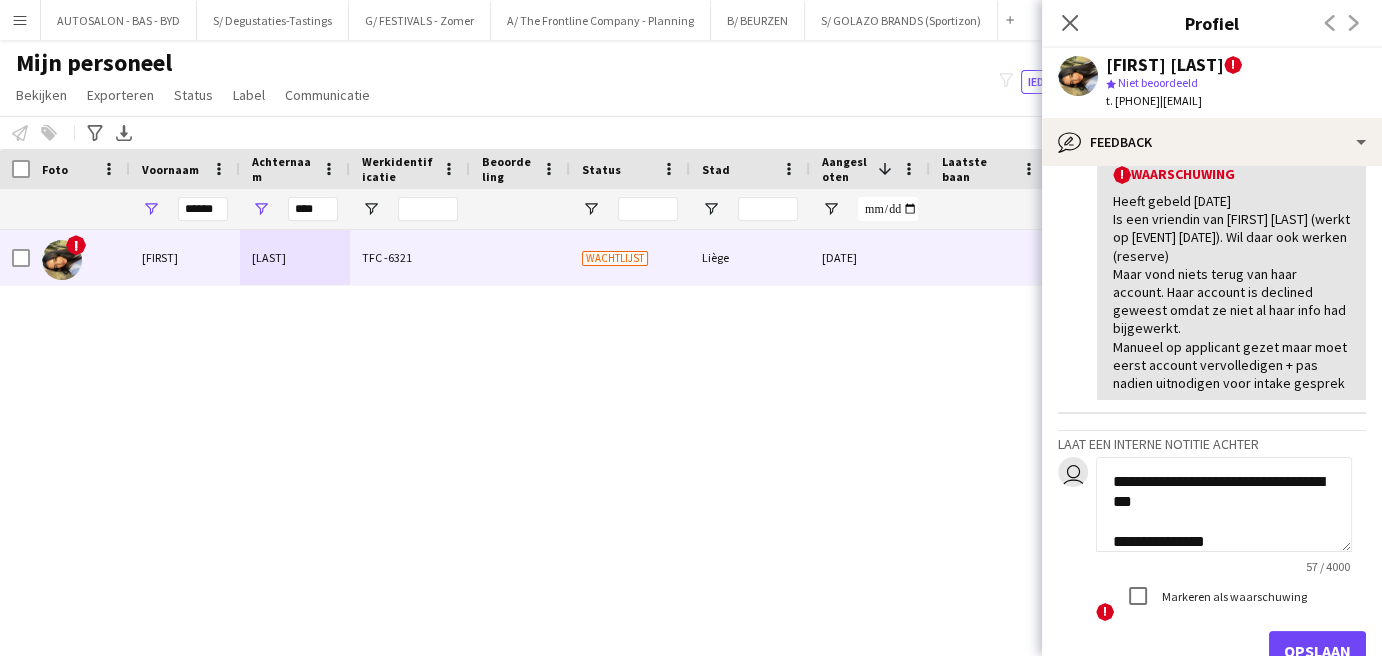 click on "**********" 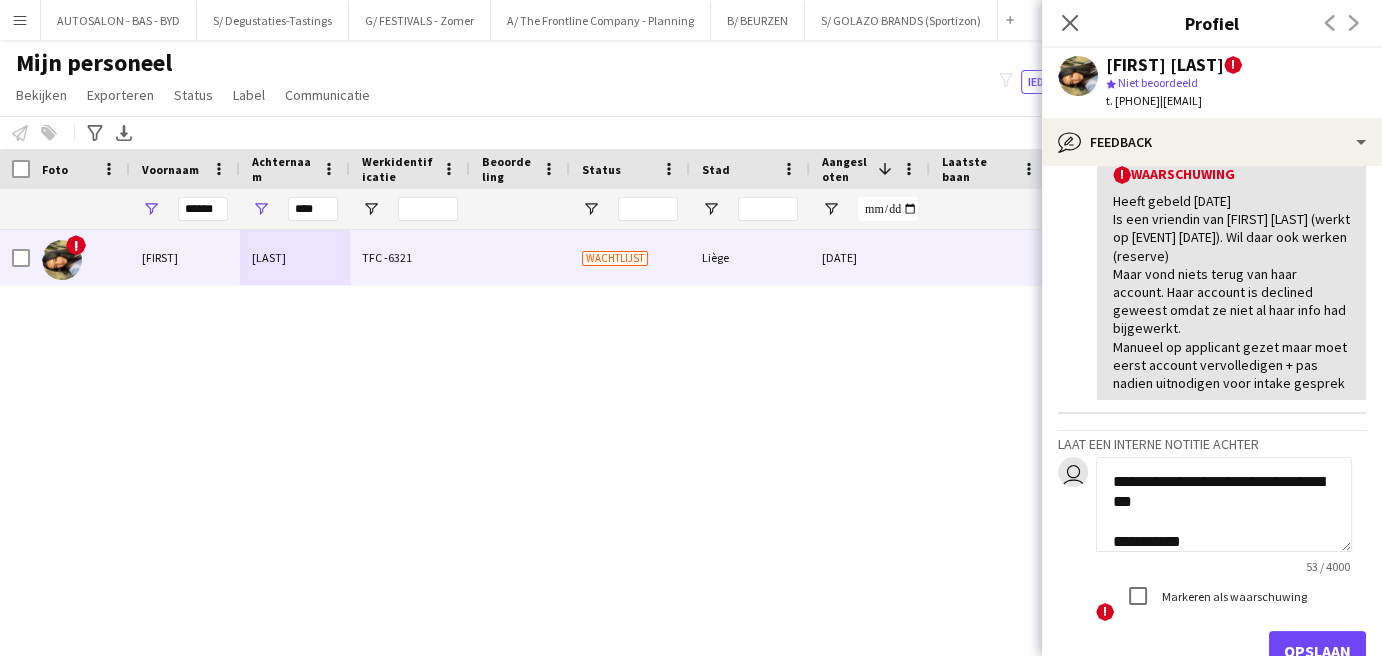 click on "**********" 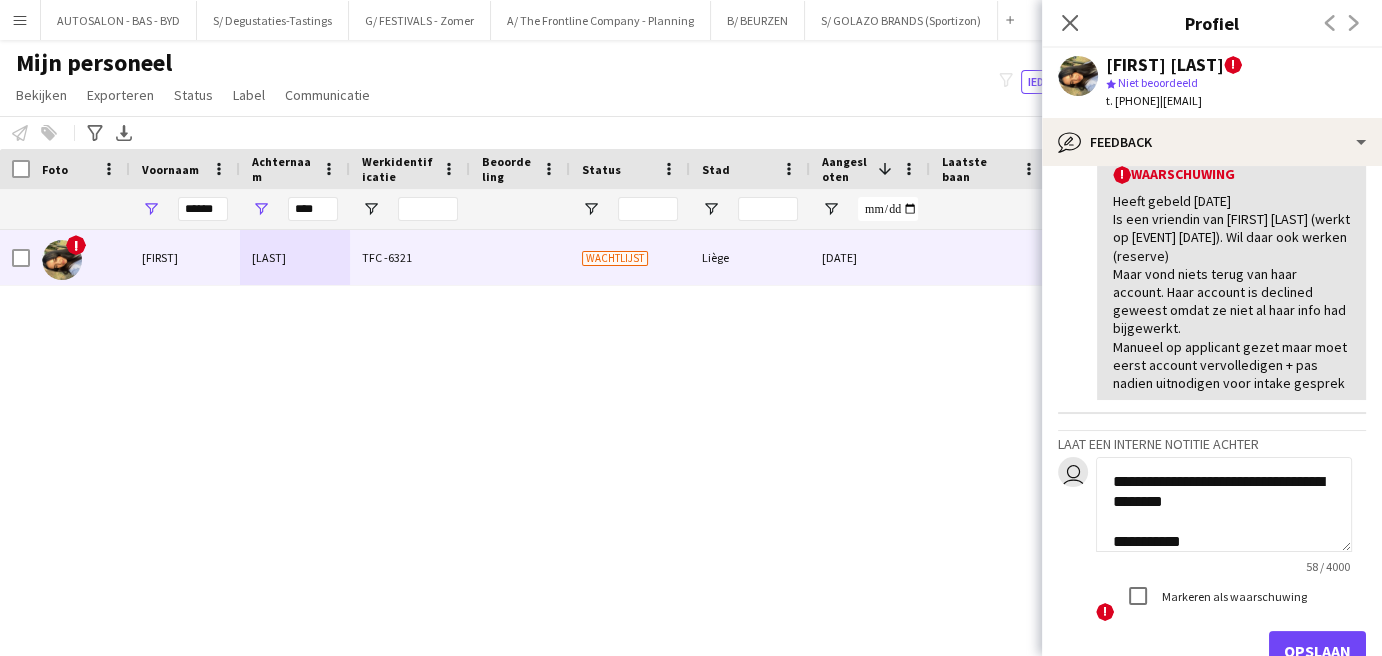 drag, startPoint x: 1204, startPoint y: 552, endPoint x: 1100, endPoint y: 480, distance: 126.491104 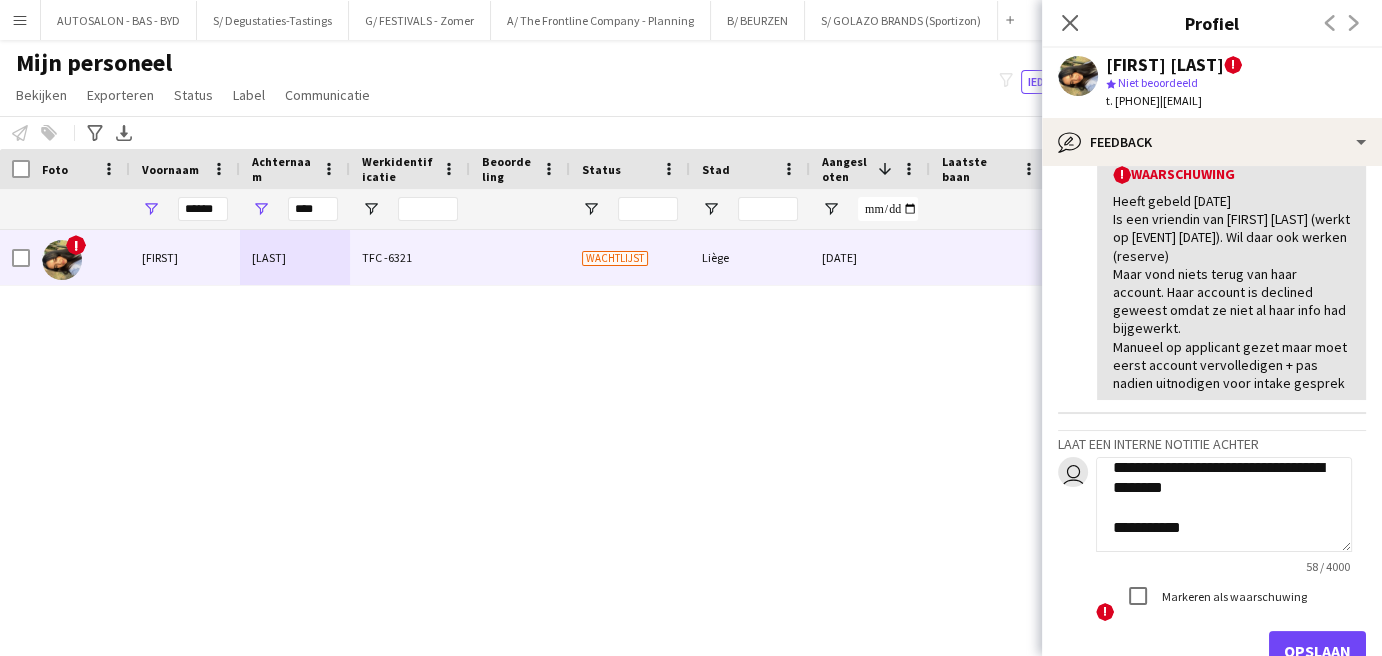 drag, startPoint x: 1113, startPoint y: 502, endPoint x: 1195, endPoint y: 603, distance: 130.09612 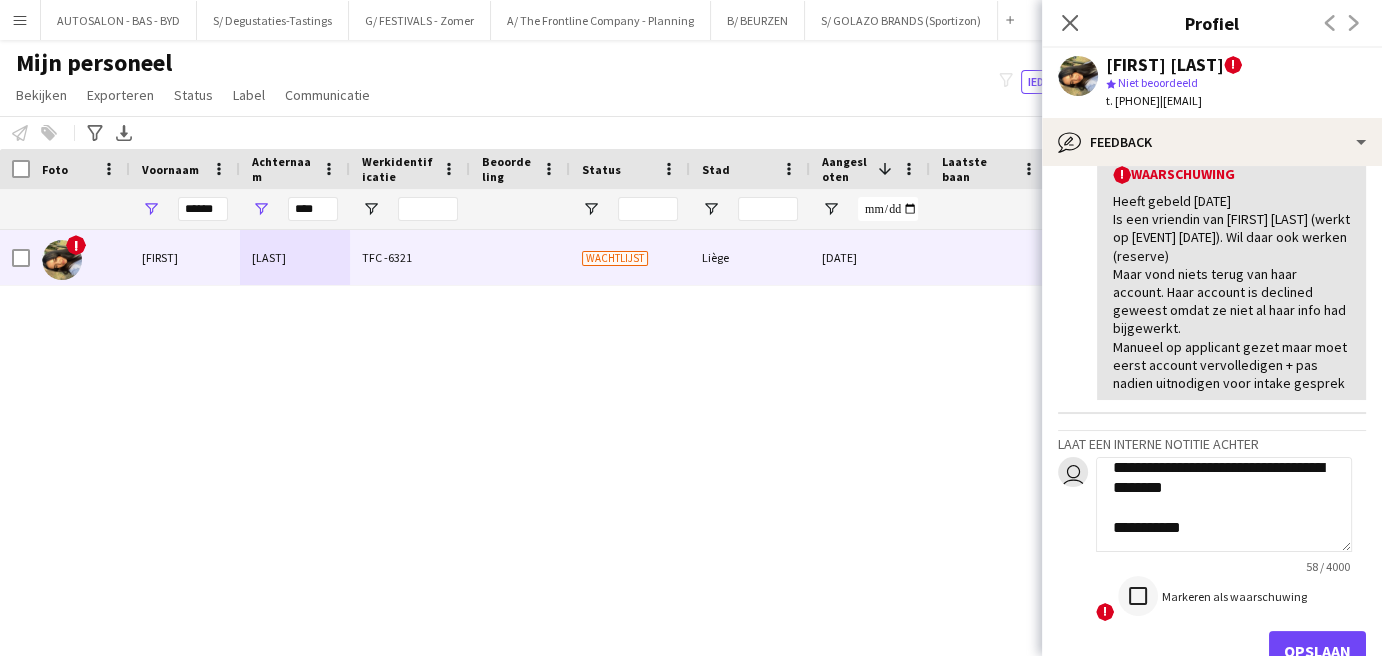 type on "**********" 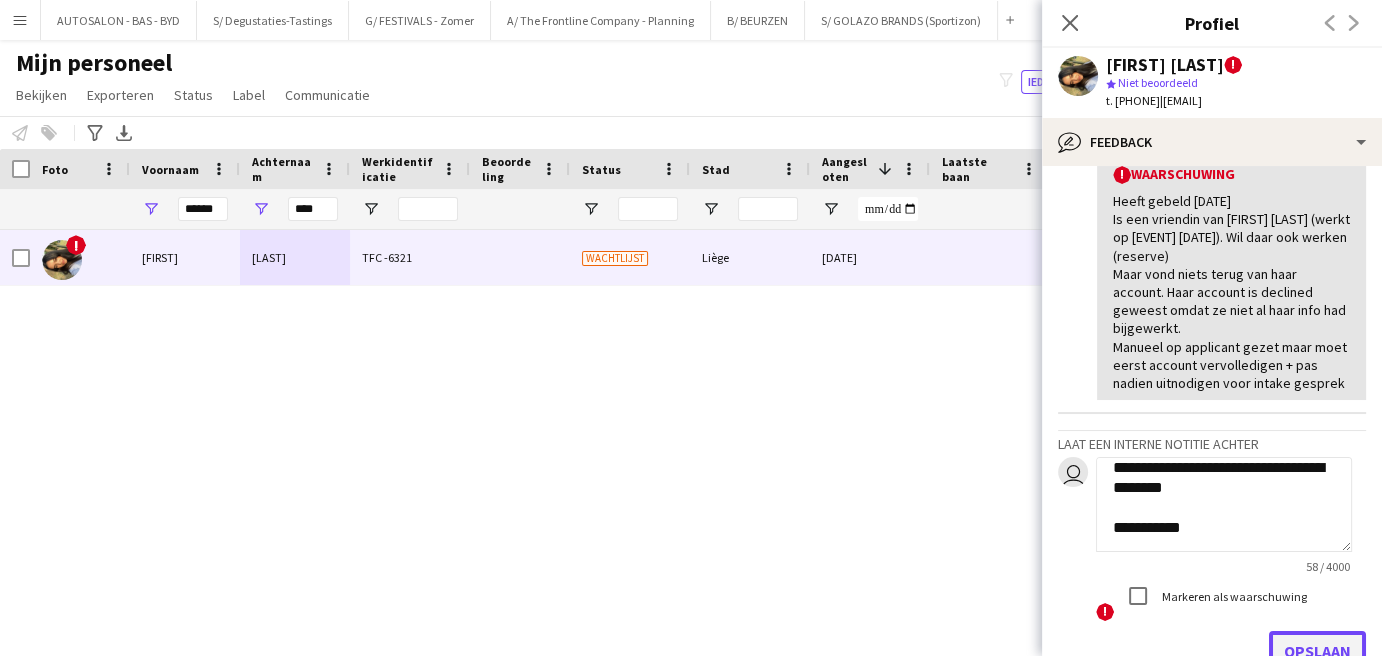 drag, startPoint x: 1293, startPoint y: 651, endPoint x: 1311, endPoint y: 651, distance: 18 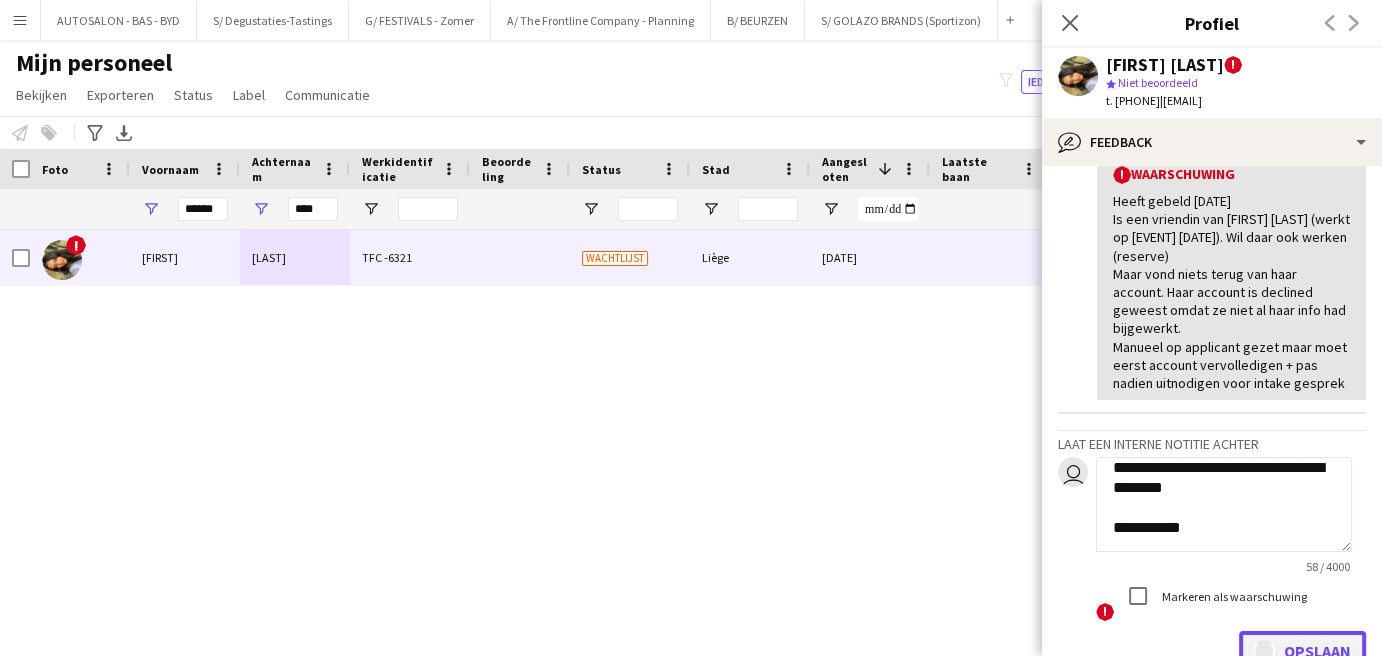 type 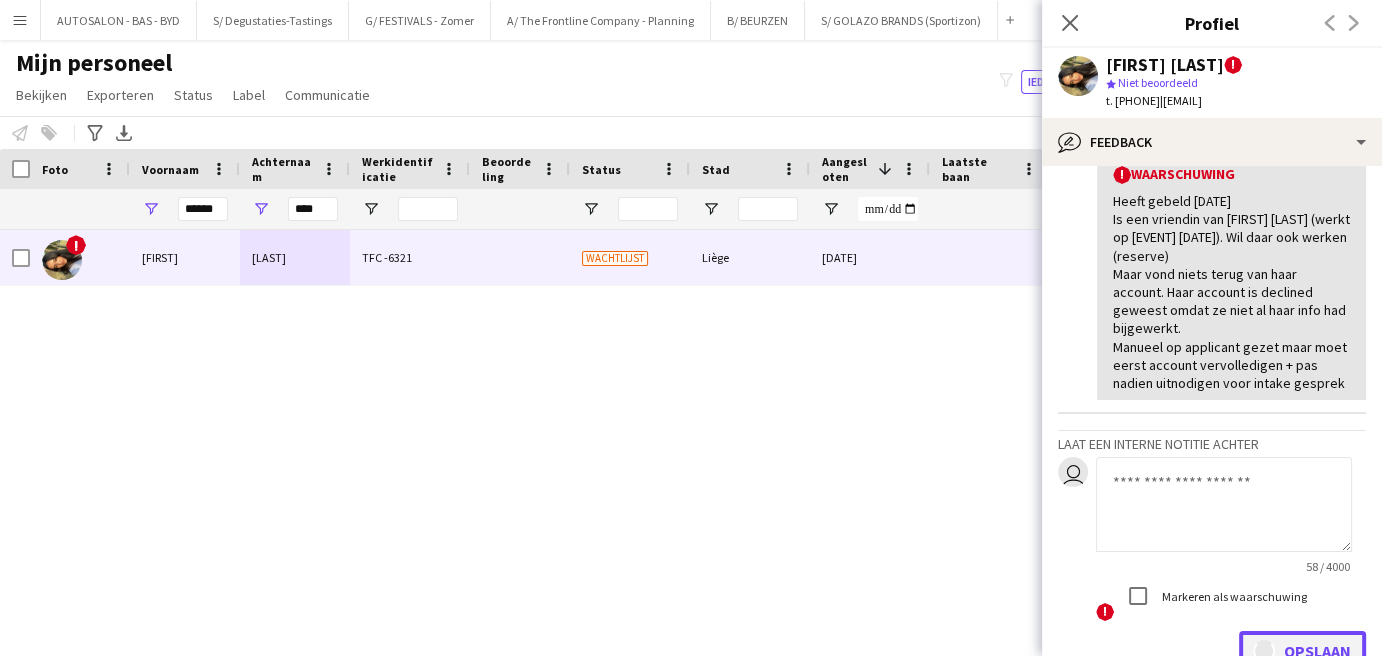 scroll, scrollTop: 0, scrollLeft: 0, axis: both 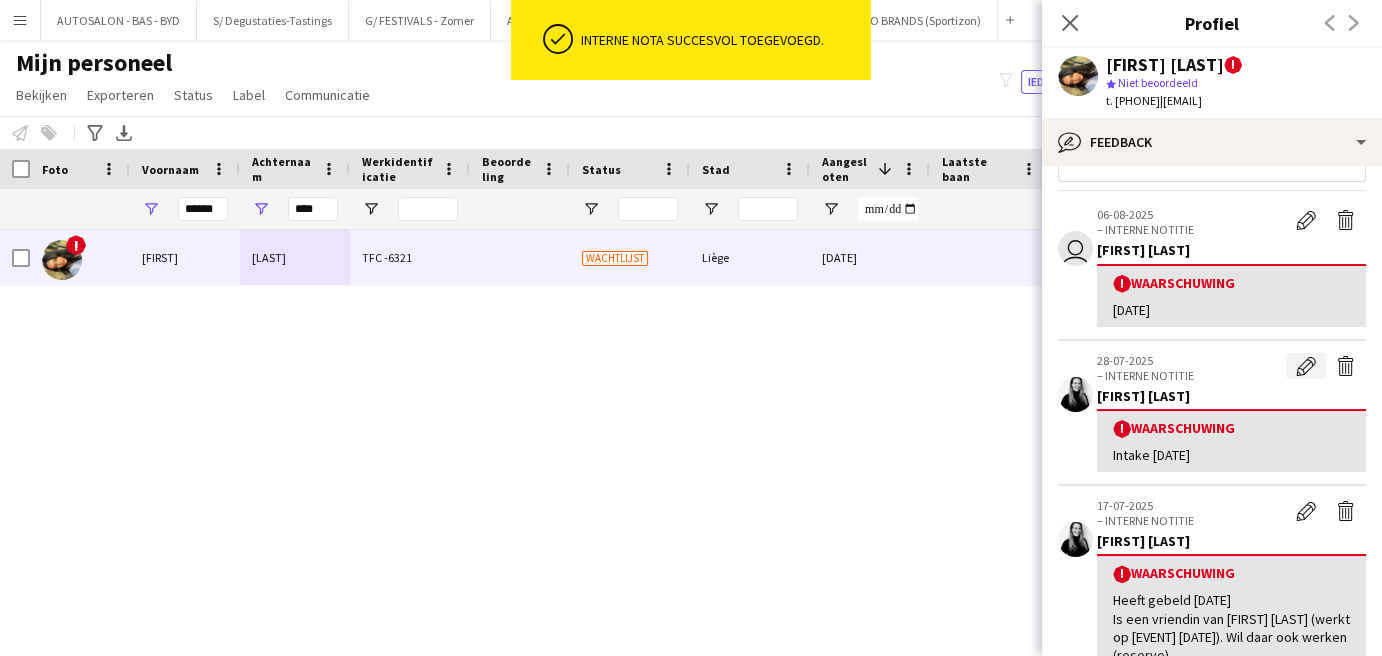 click on "Waarschuwing bewerken" 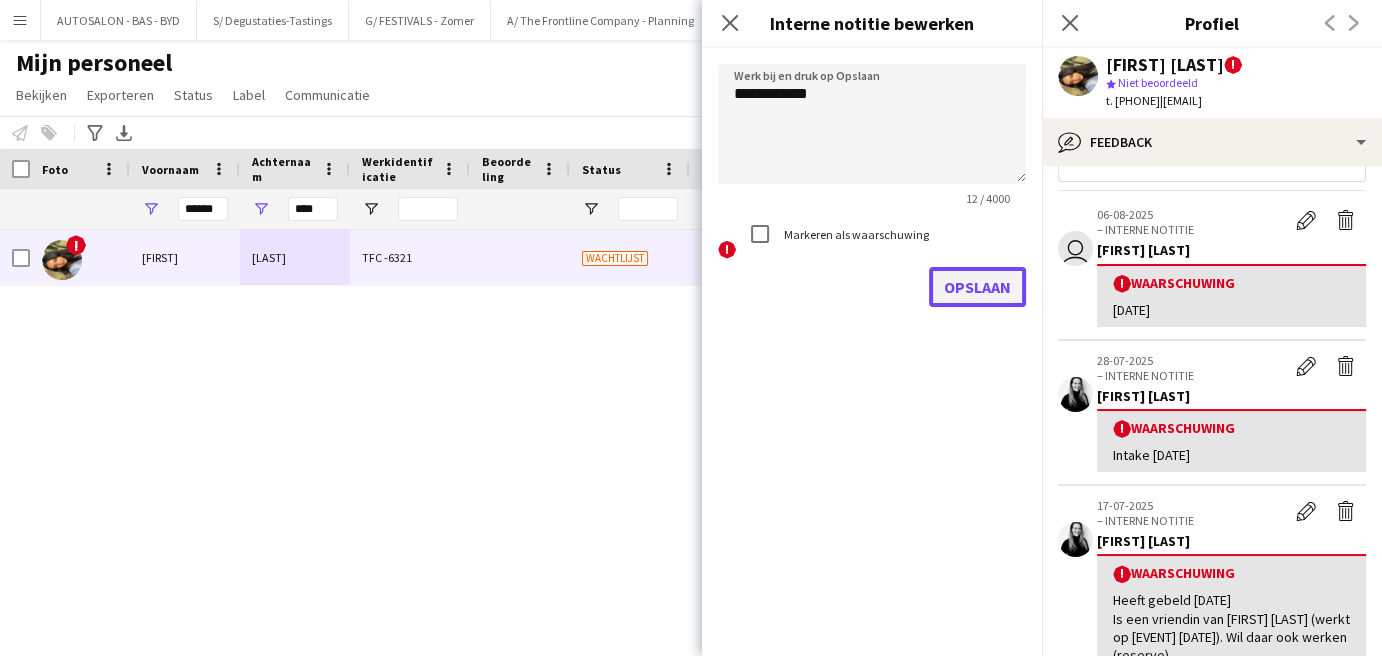 click on "Opslaan" 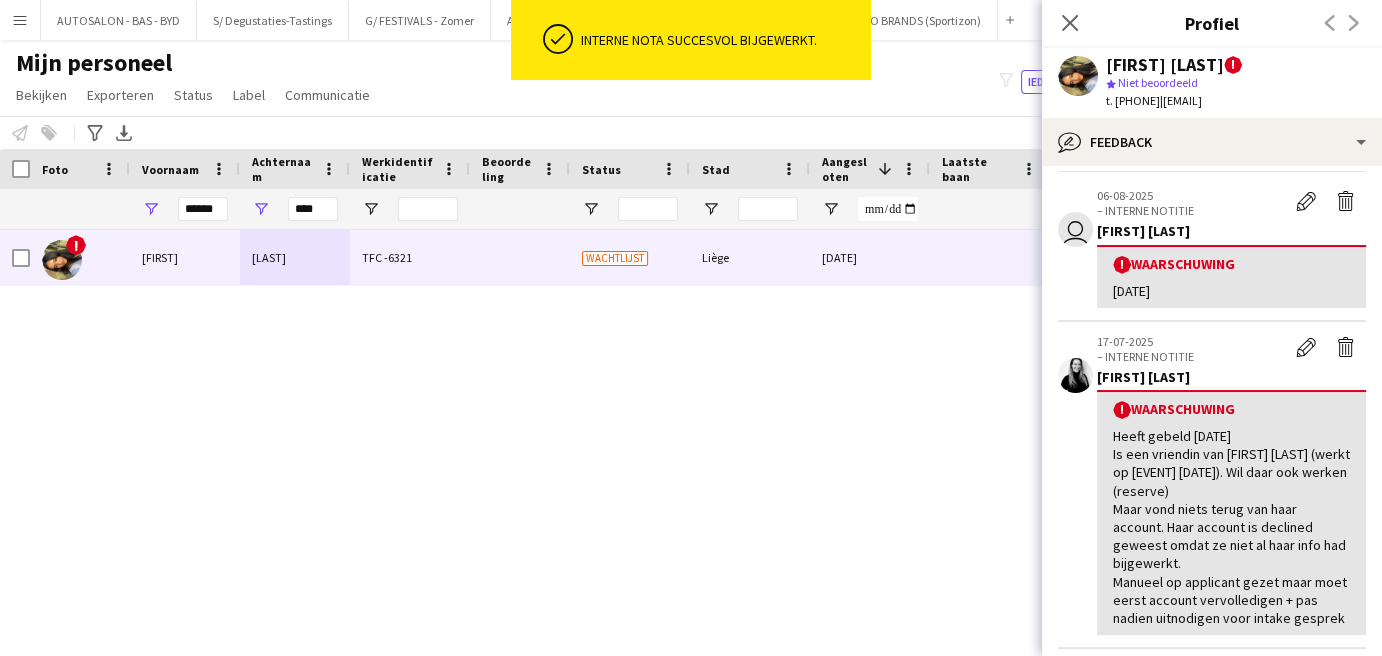 scroll, scrollTop: 66, scrollLeft: 0, axis: vertical 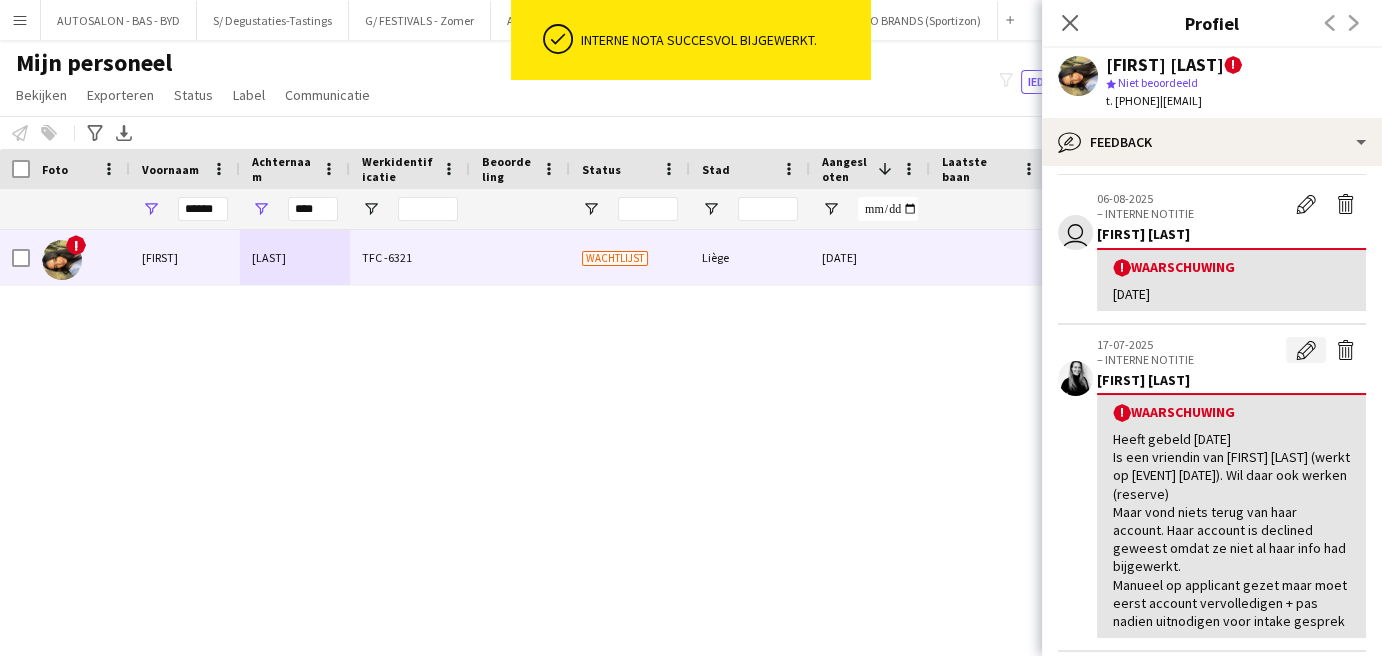 click on "Waarschuwing bewerken" 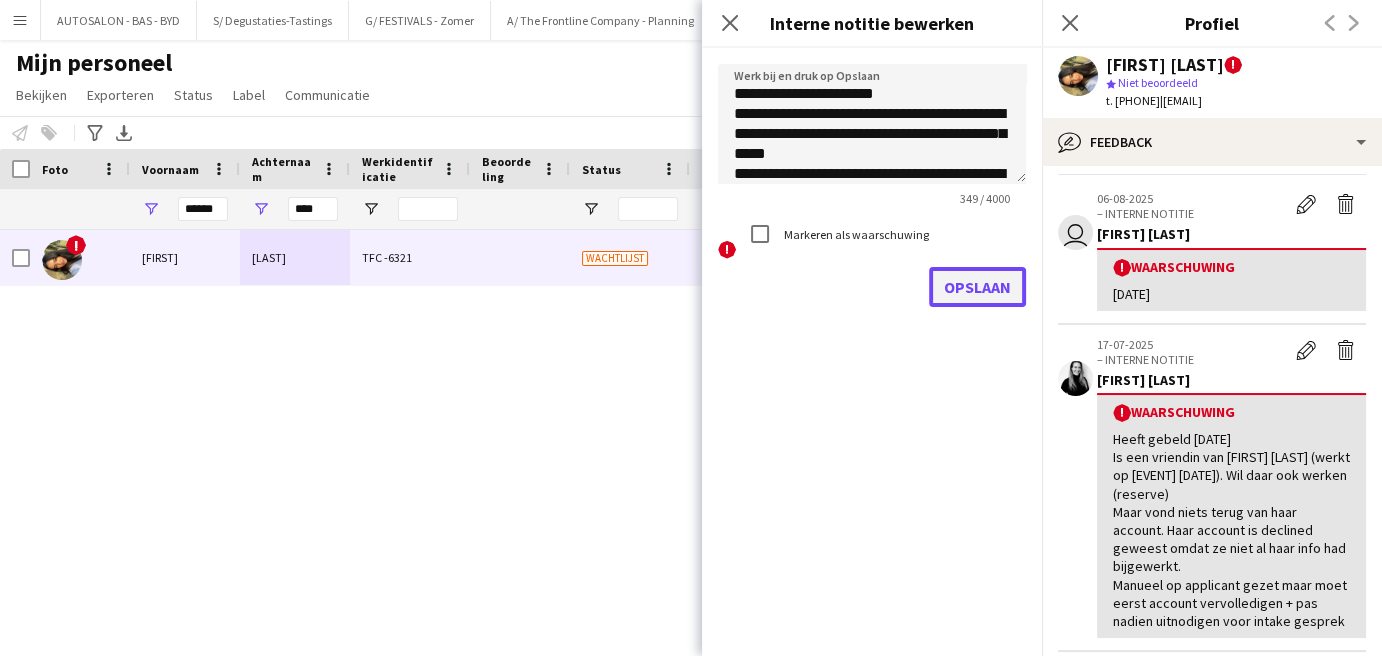 click on "Opslaan" 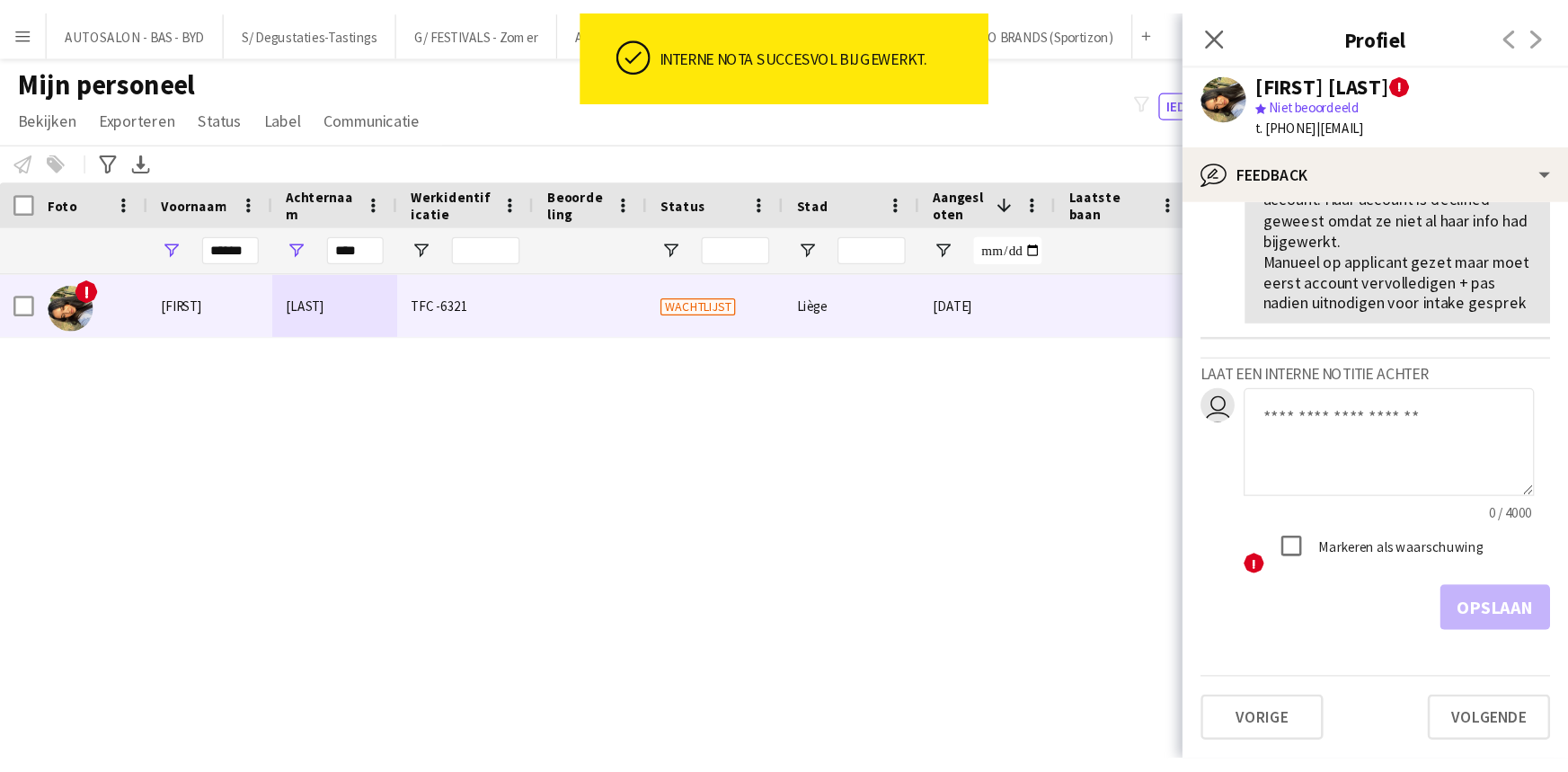 scroll, scrollTop: 0, scrollLeft: 0, axis: both 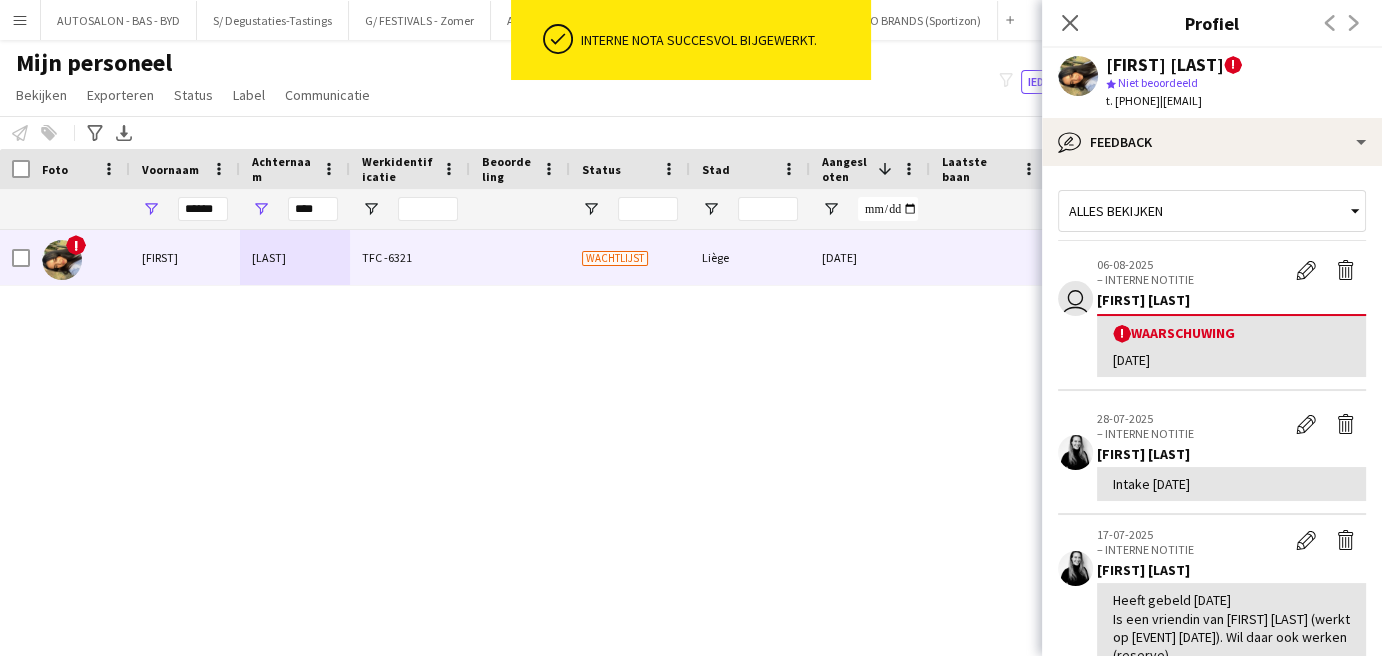 click on "!
[FIRST] [LAST] TFC -6321 Wachtlijst Liège [DATE] 0 [EMAIL]" at bounding box center [661, 418] 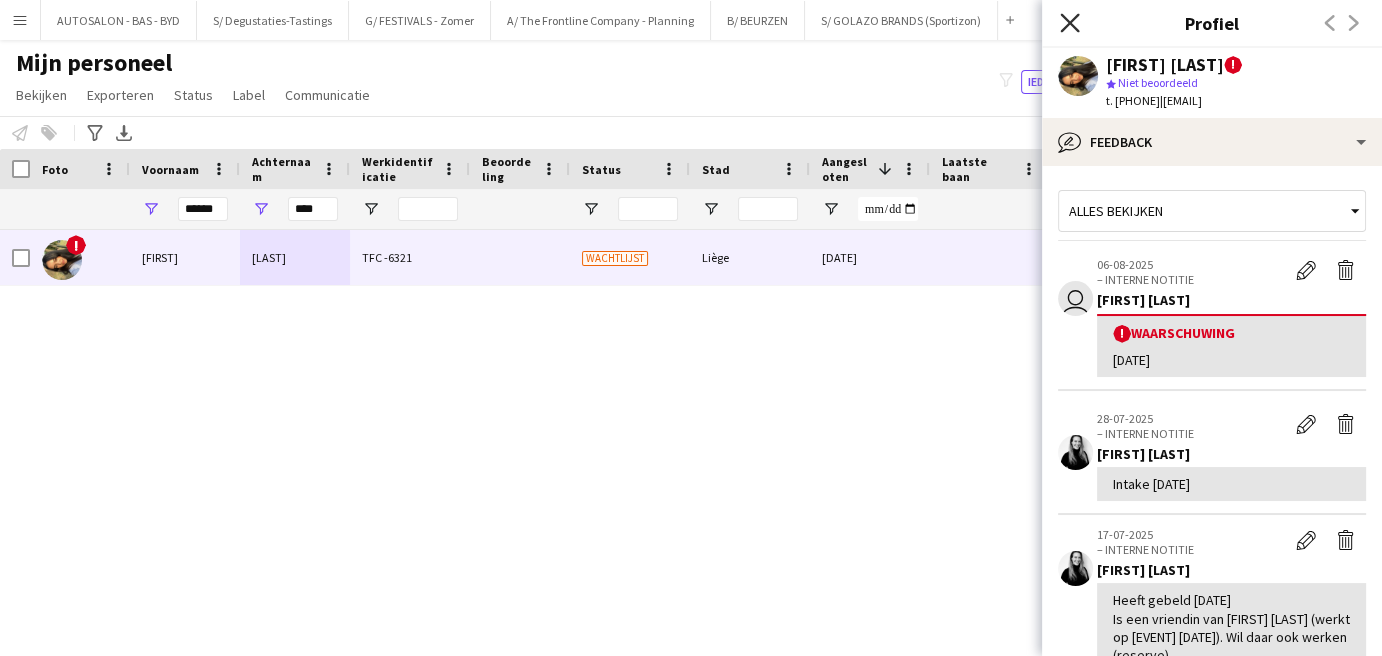 click on "Sluit pop-in" 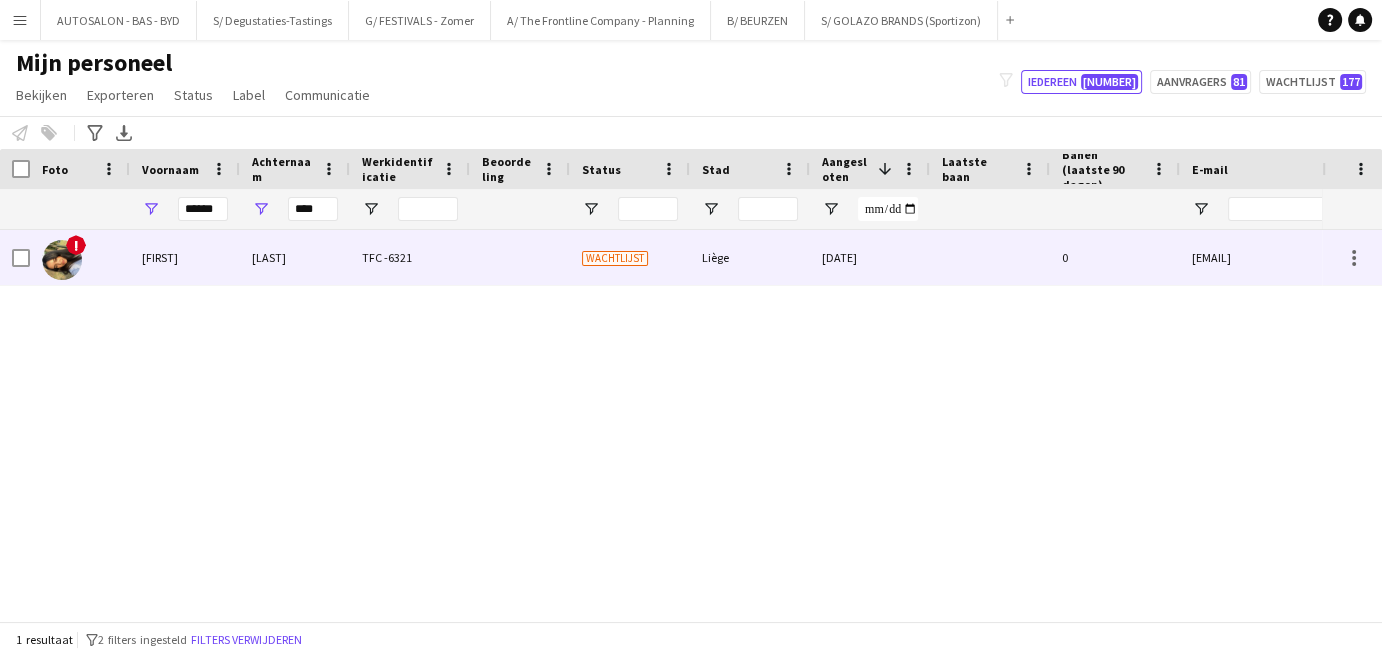 click at bounding box center (520, 257) 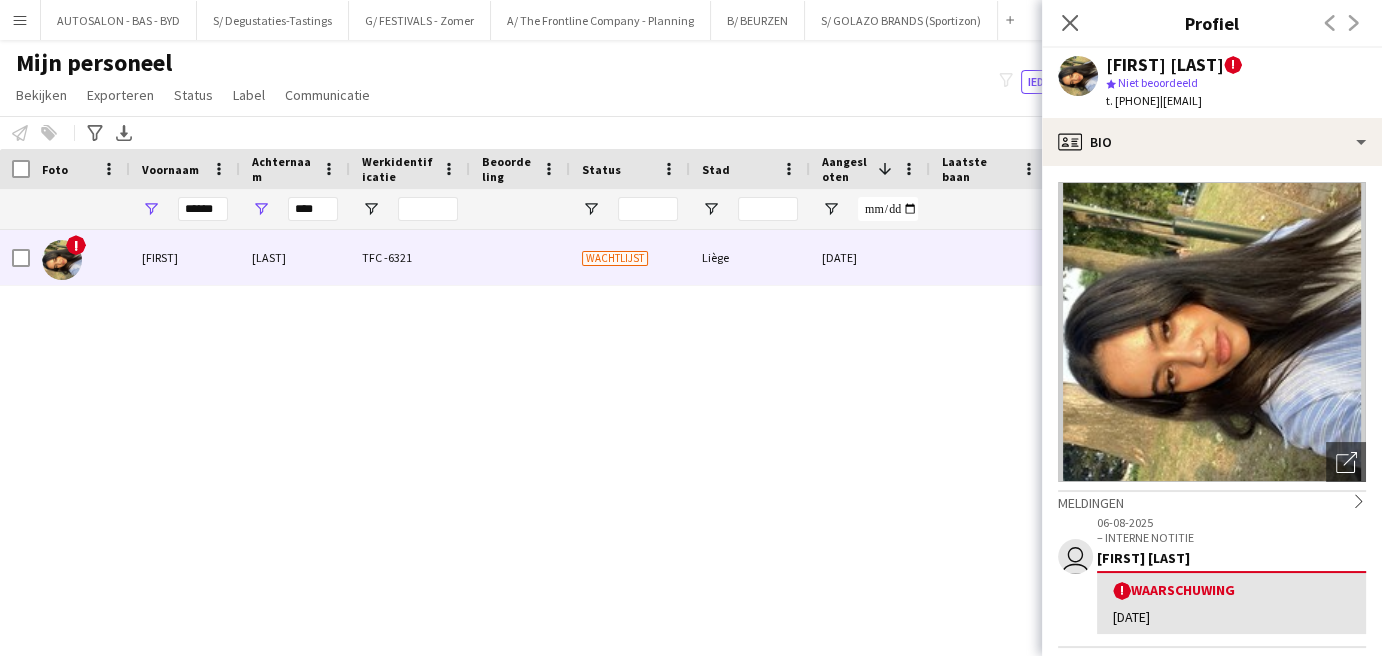 click on "|   [EMAIL]" 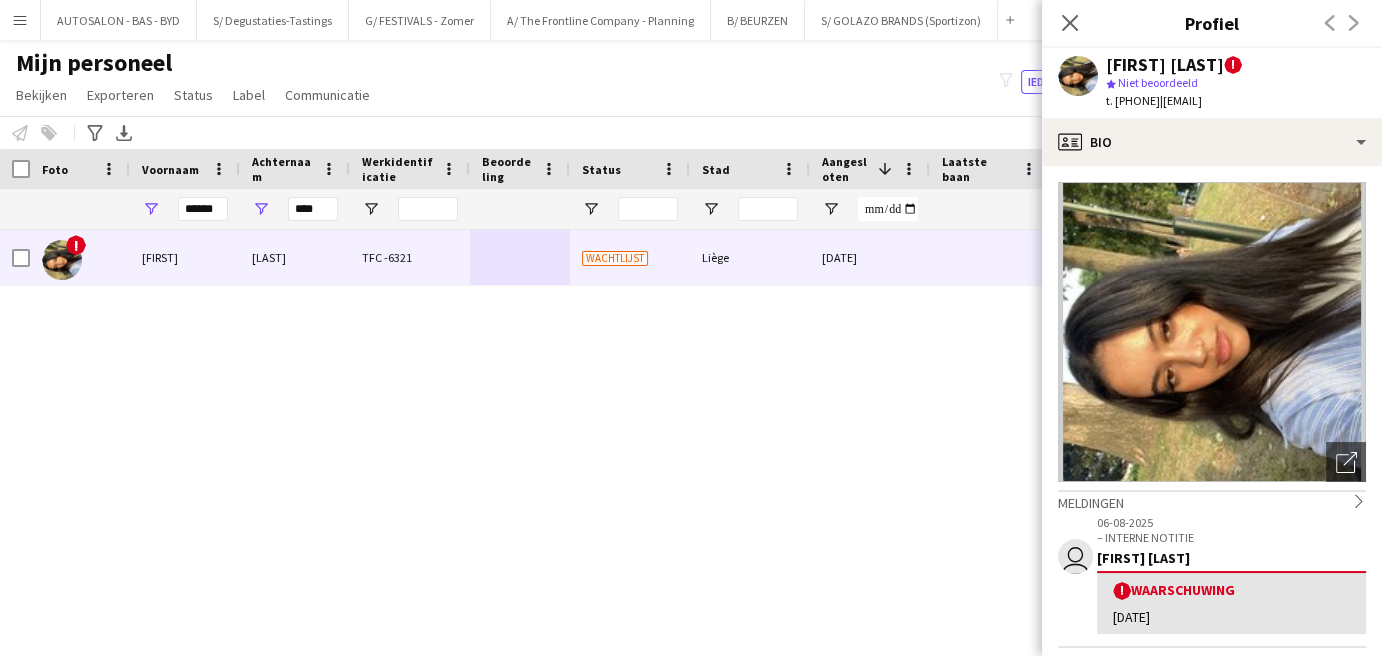 click on "|   [EMAIL]" 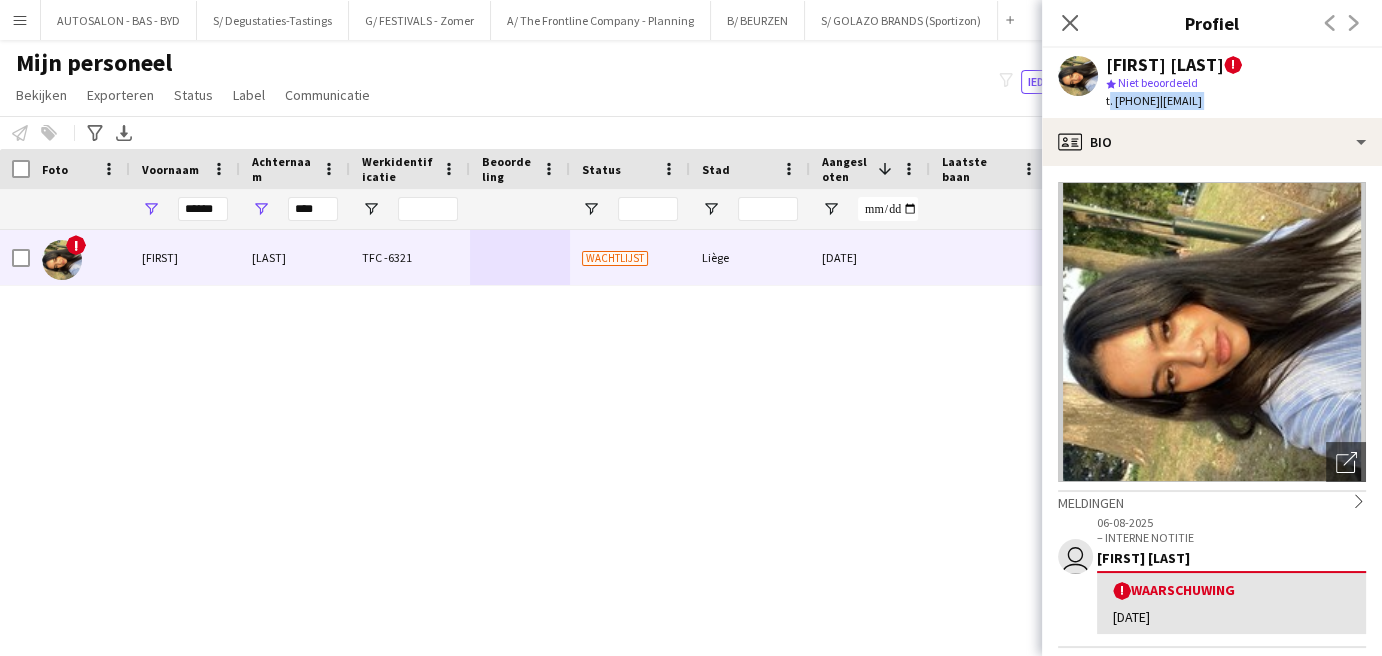 click on "|   [EMAIL]" 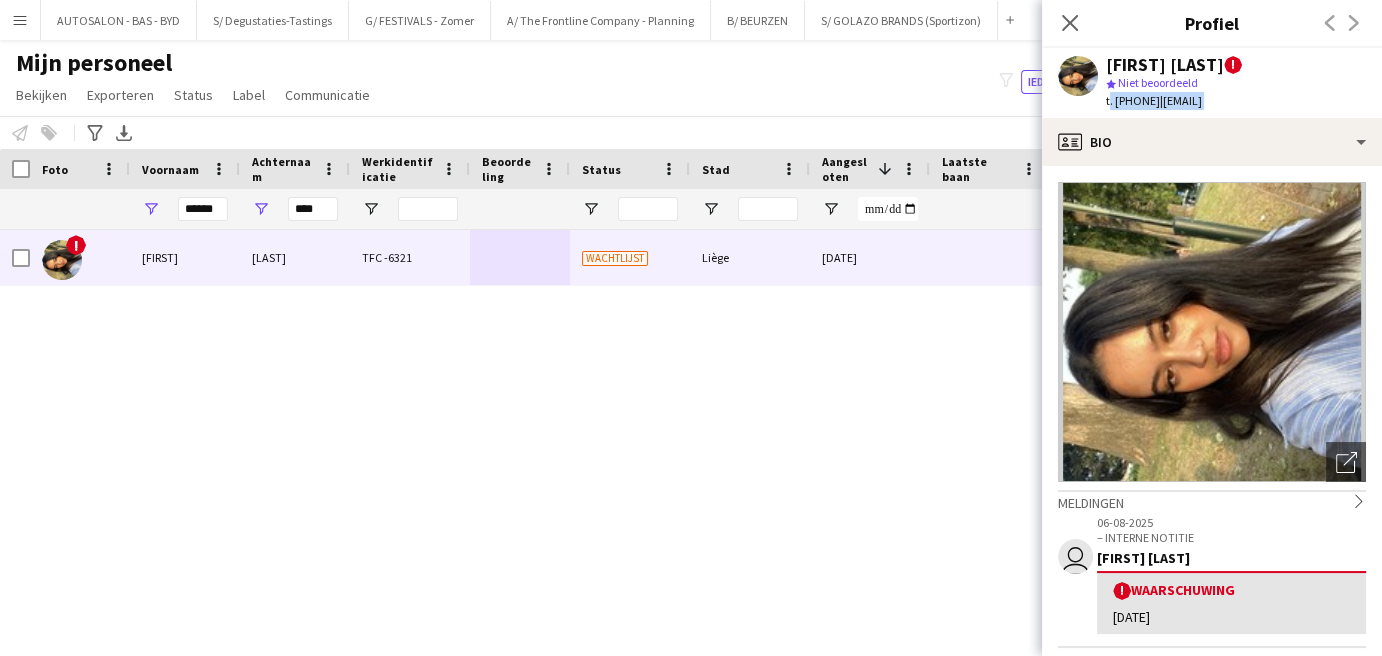 drag, startPoint x: 1327, startPoint y: 104, endPoint x: 1194, endPoint y: 100, distance: 133.06013 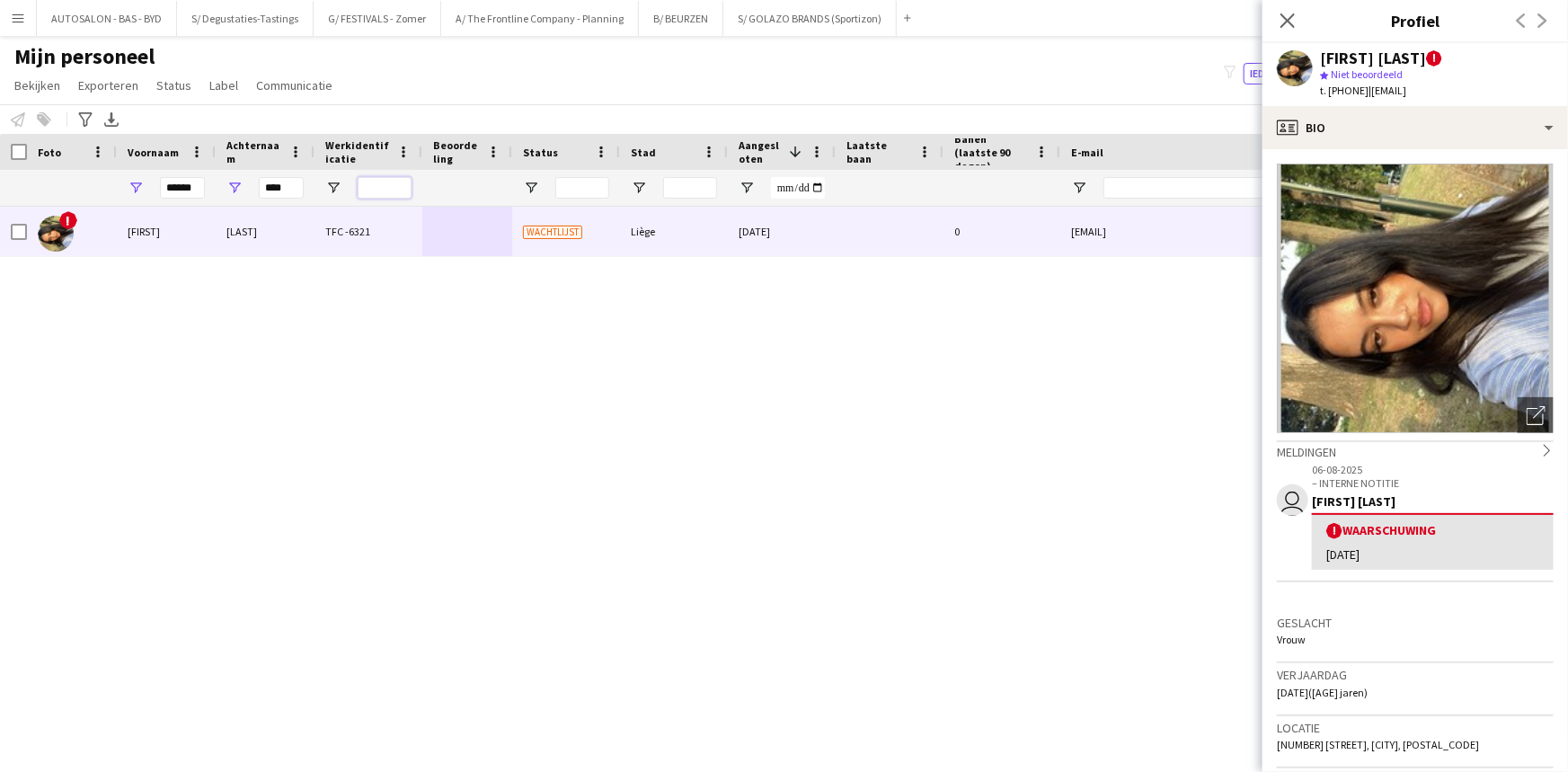click at bounding box center (385, 188) 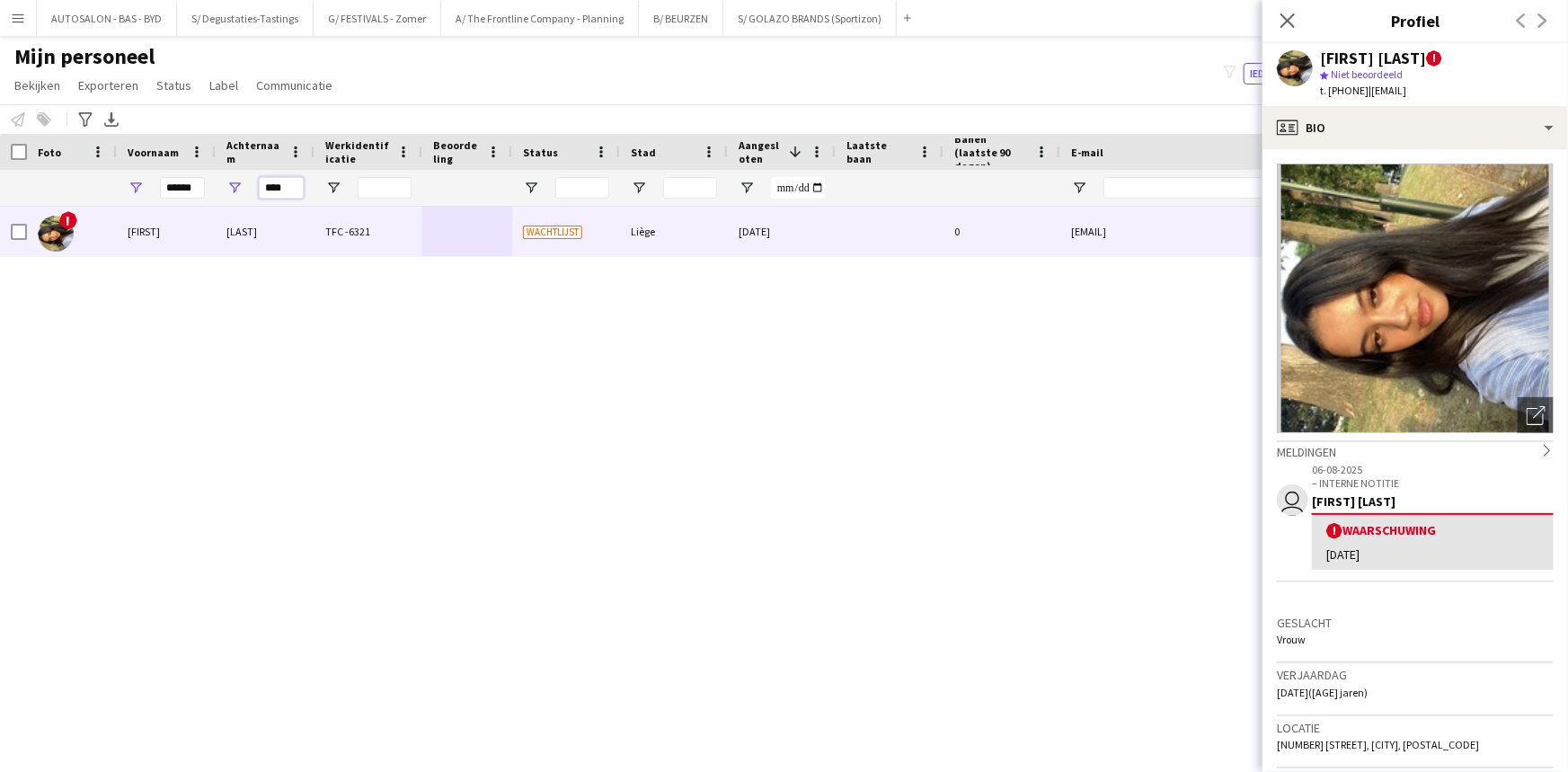 click on "****" at bounding box center [281, 188] 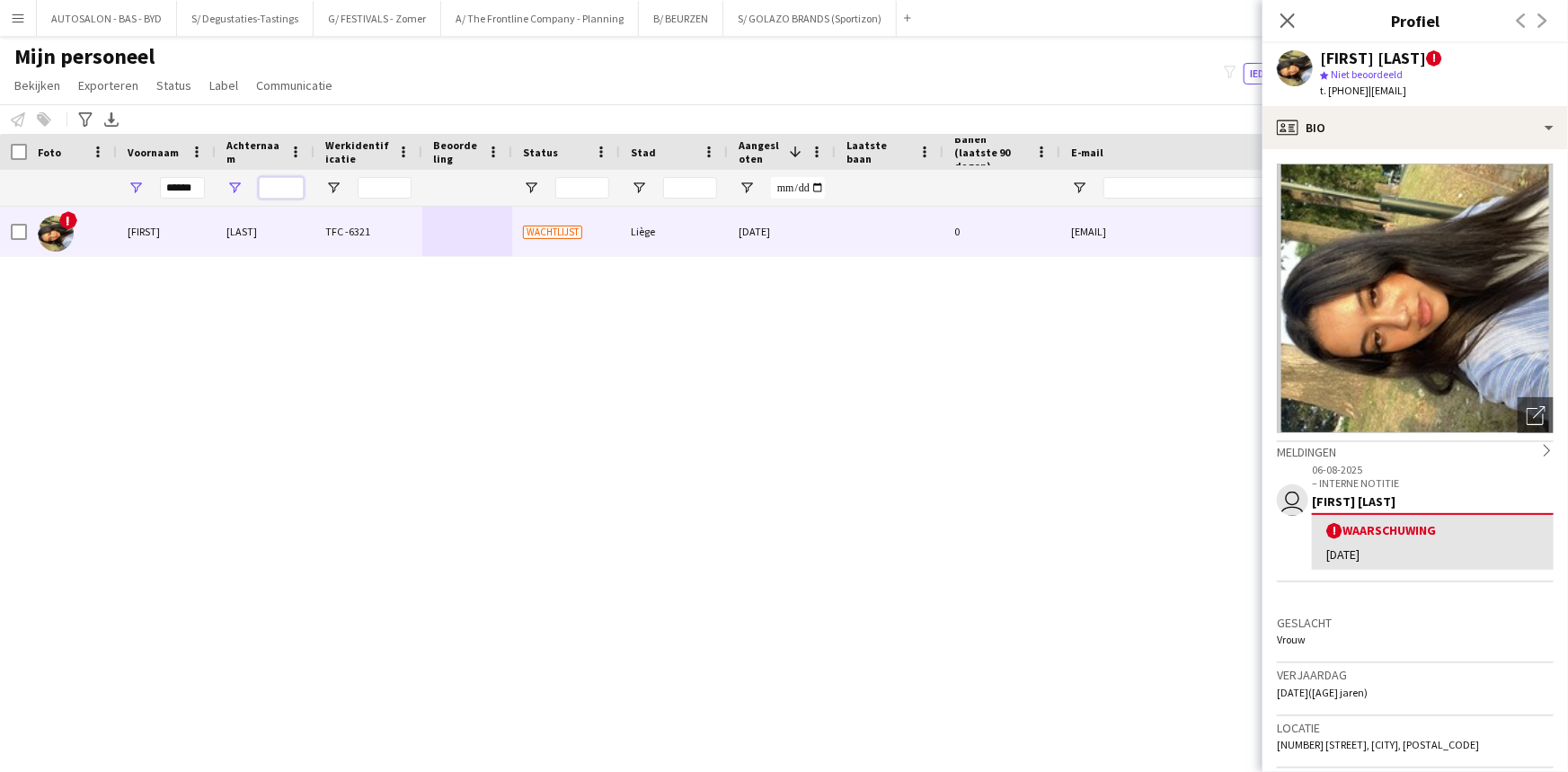 type 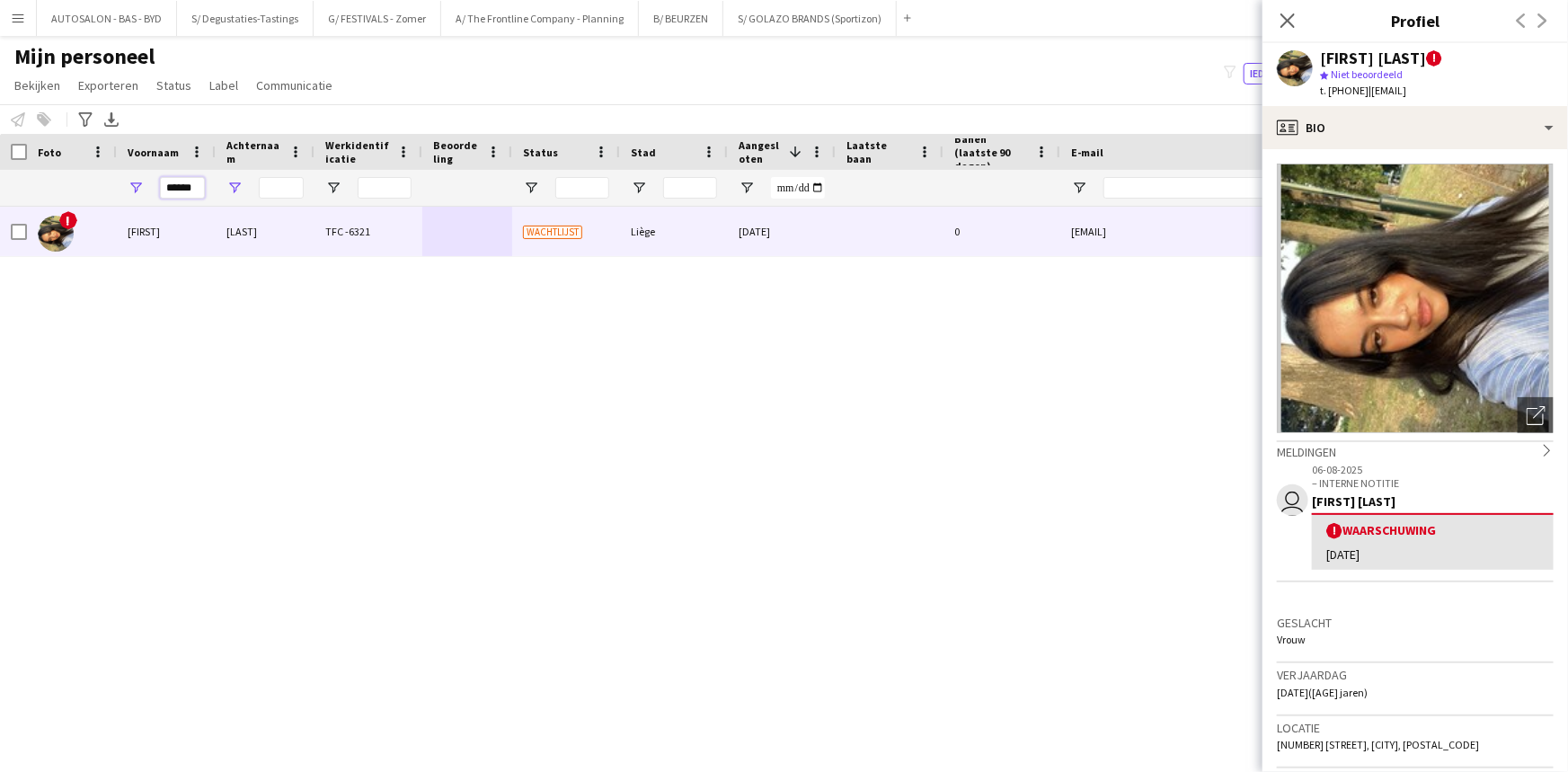 click on "******" at bounding box center (182, 188) 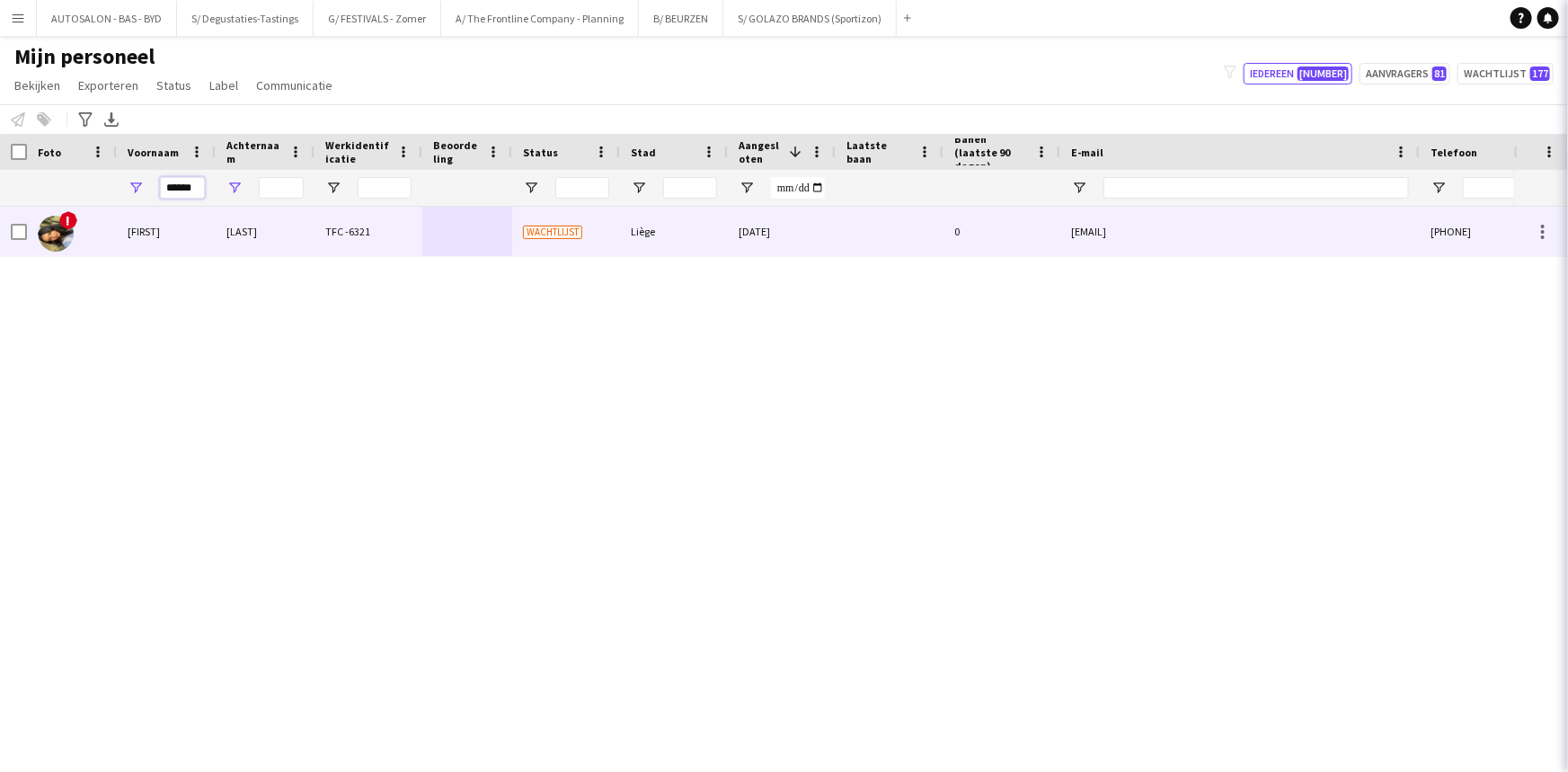 click on "******" at bounding box center [182, 188] 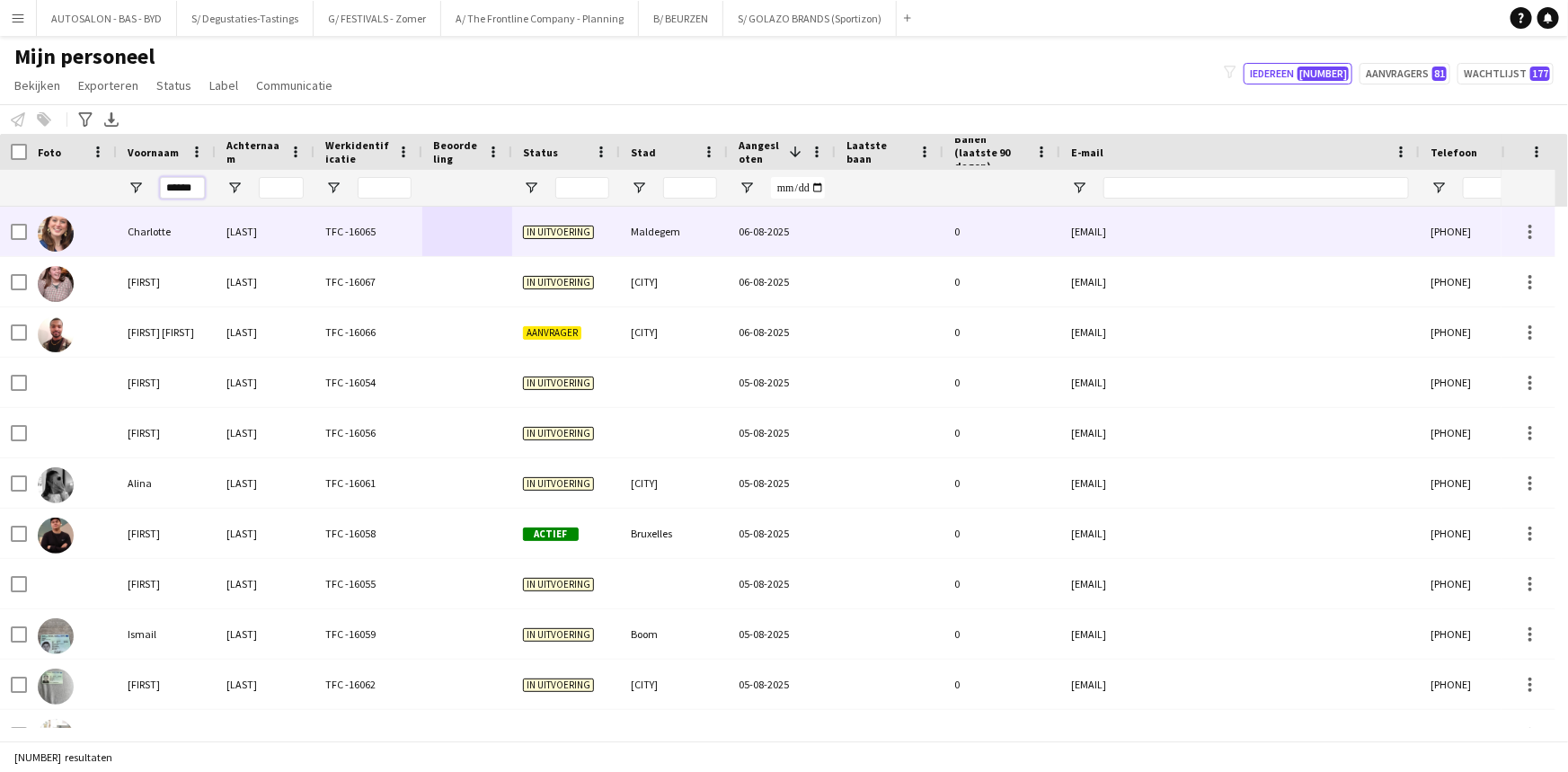 type on "******" 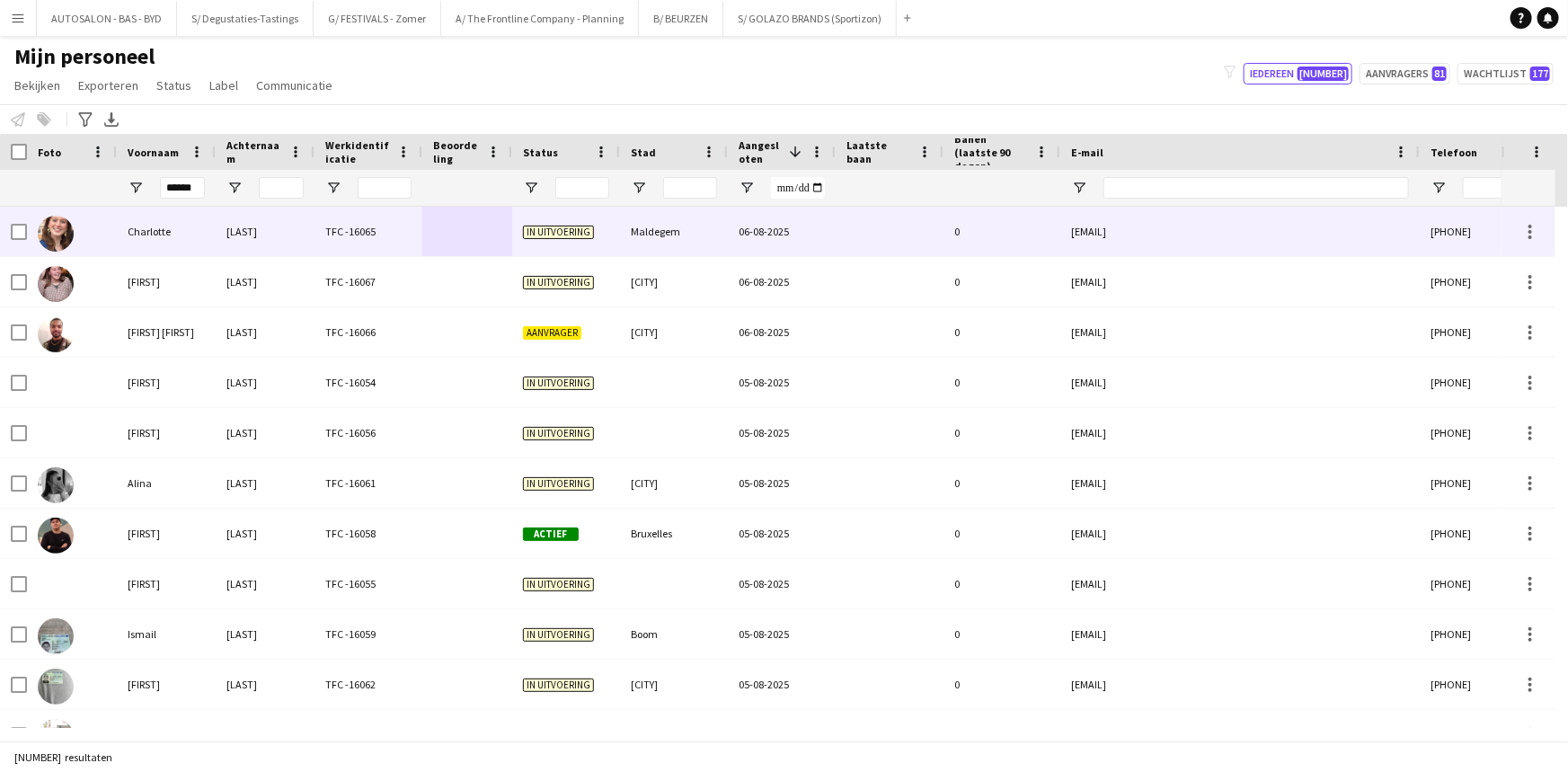 click on "[LAST]" at bounding box center [265, 231] 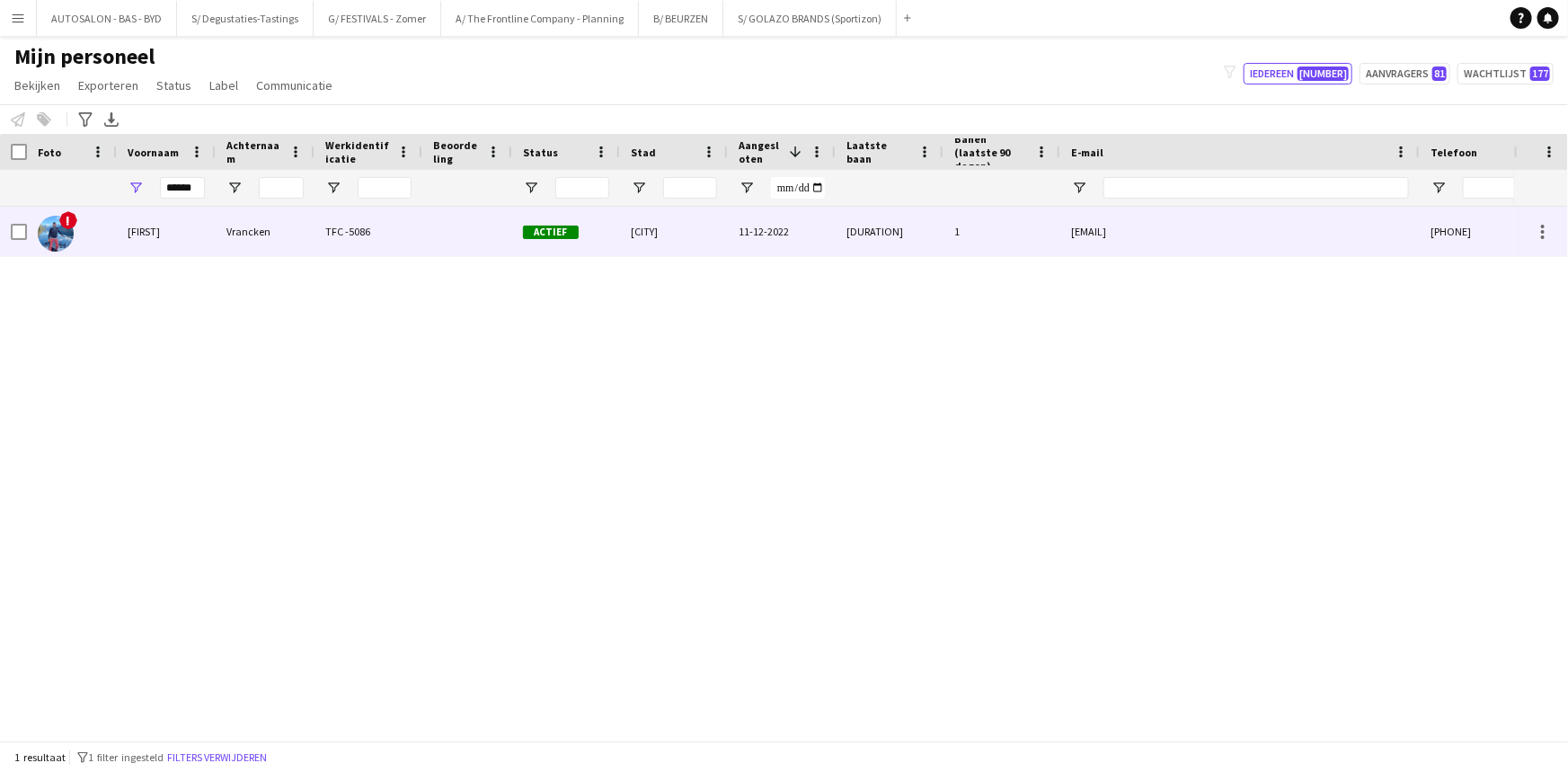 click on "Vrancken" at bounding box center [265, 231] 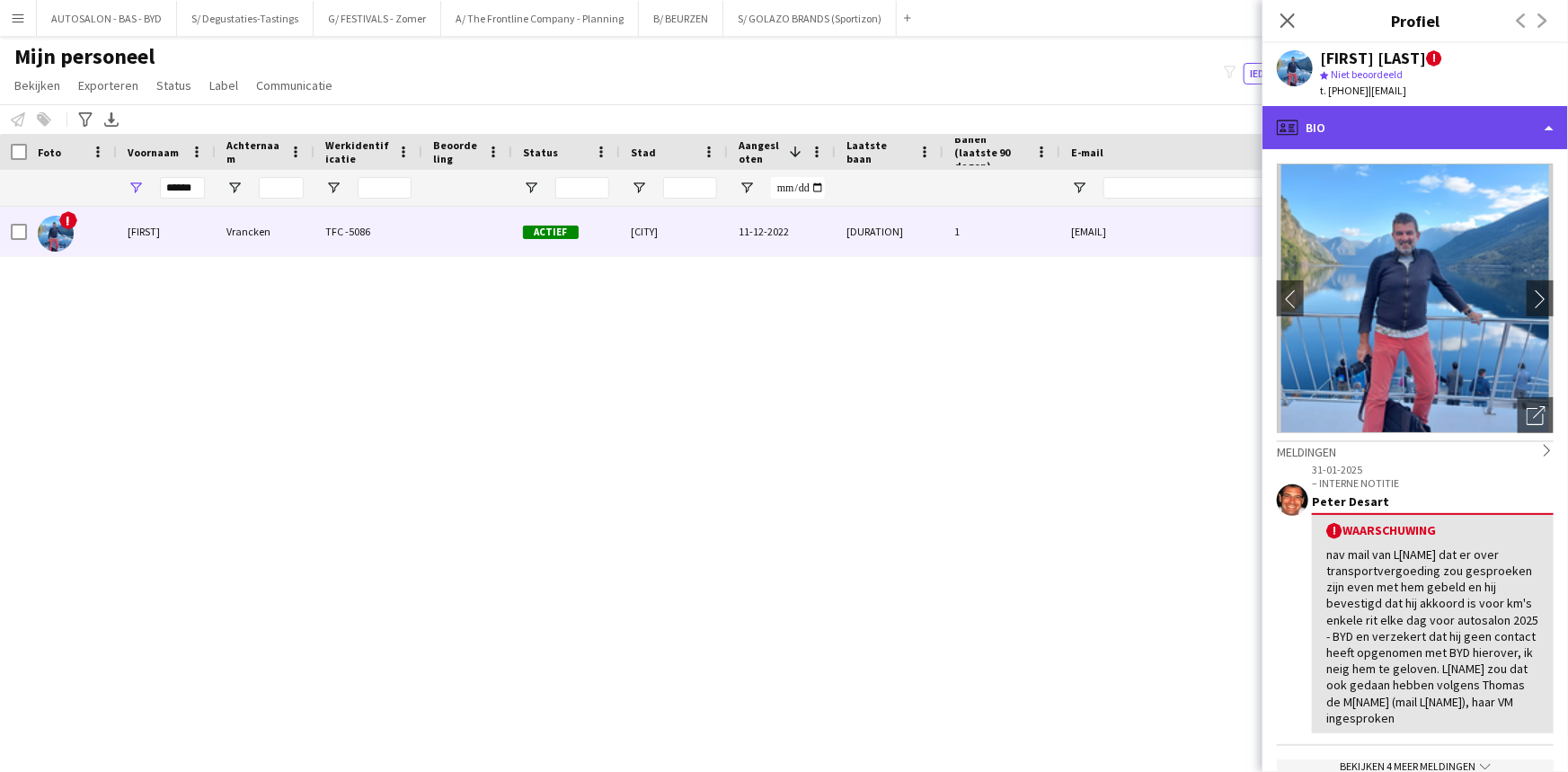 click on "profile
Bio" 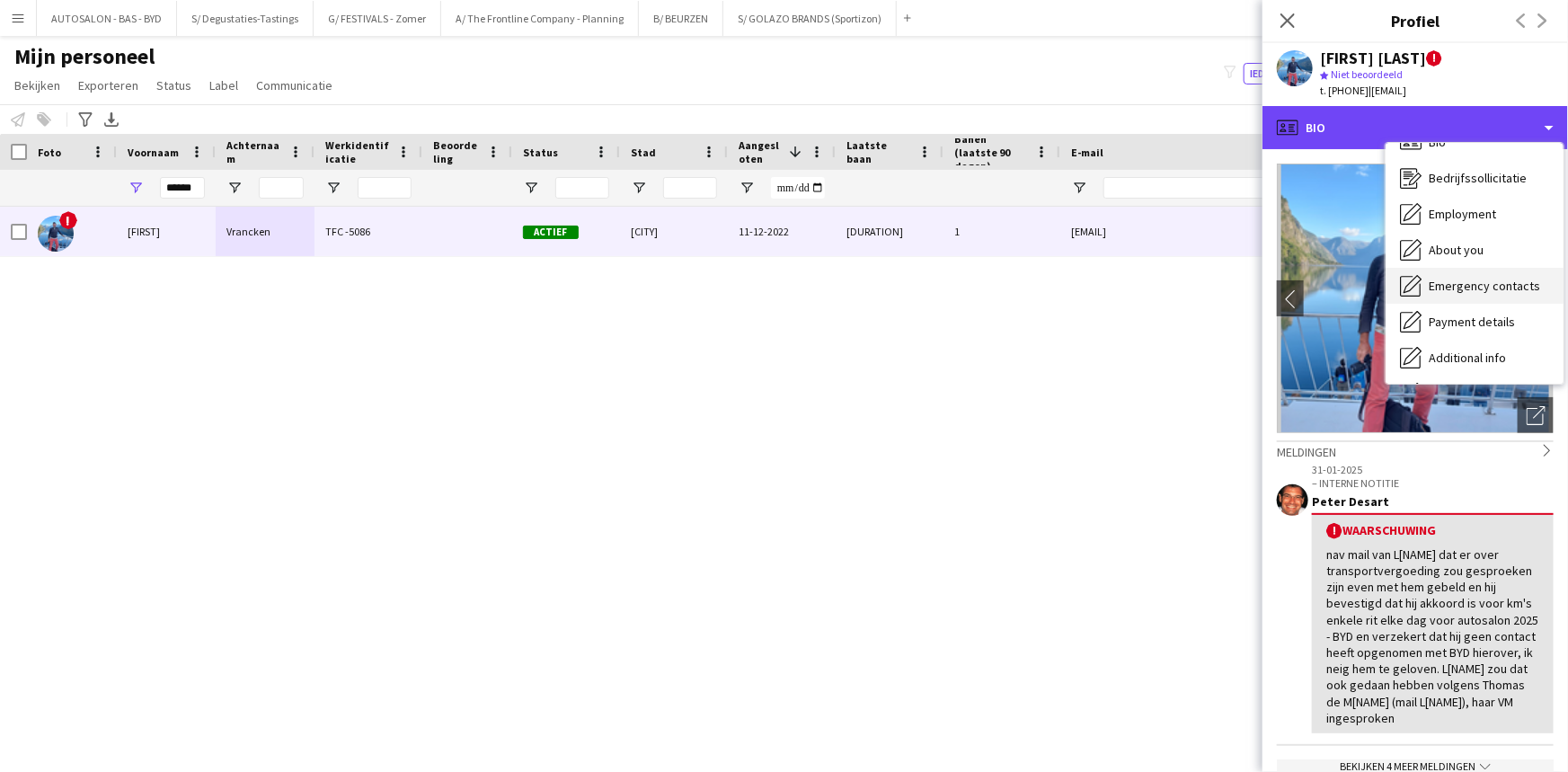 scroll, scrollTop: 0, scrollLeft: 0, axis: both 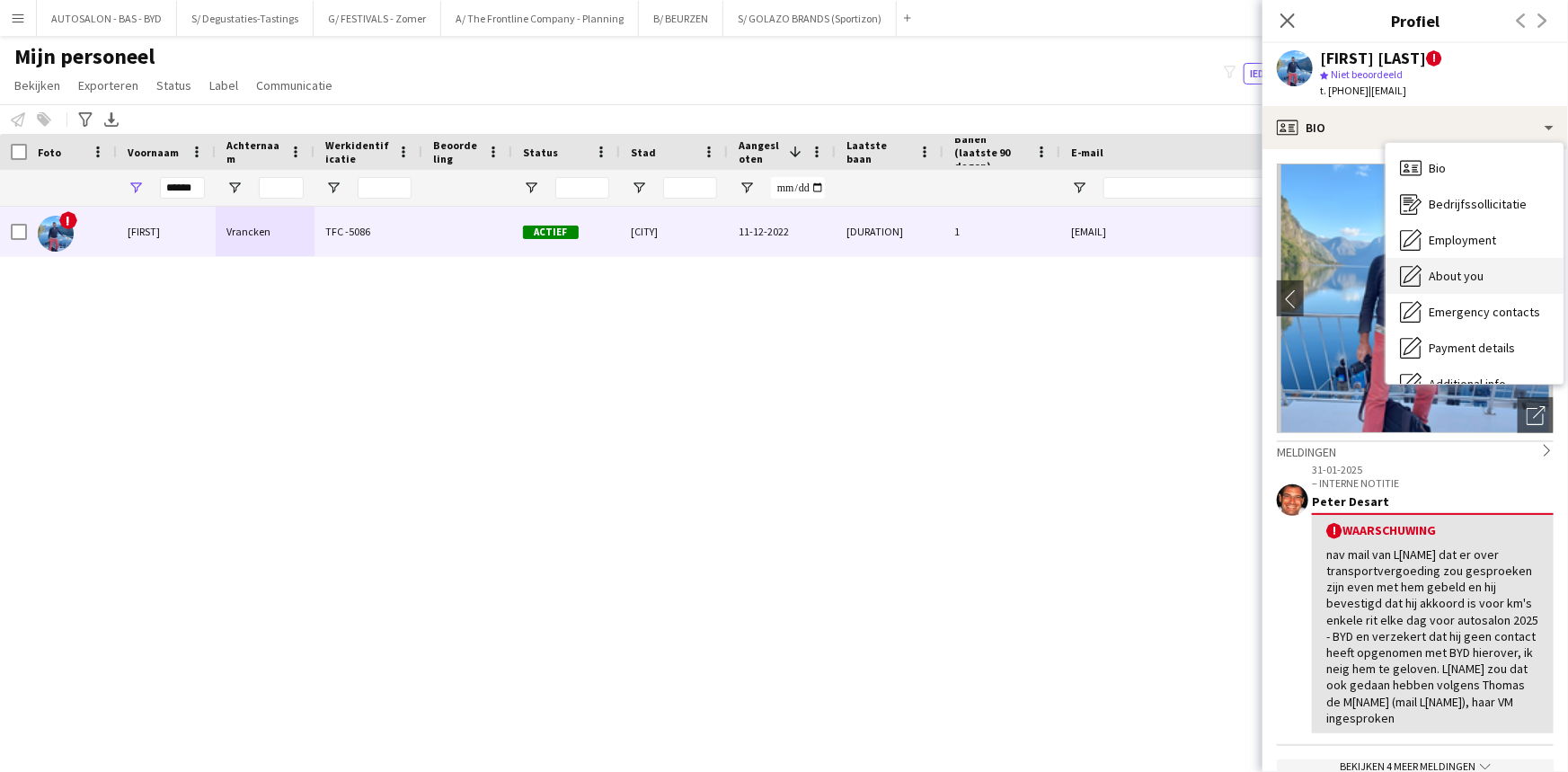 click on "About you" at bounding box center (1456, 276) 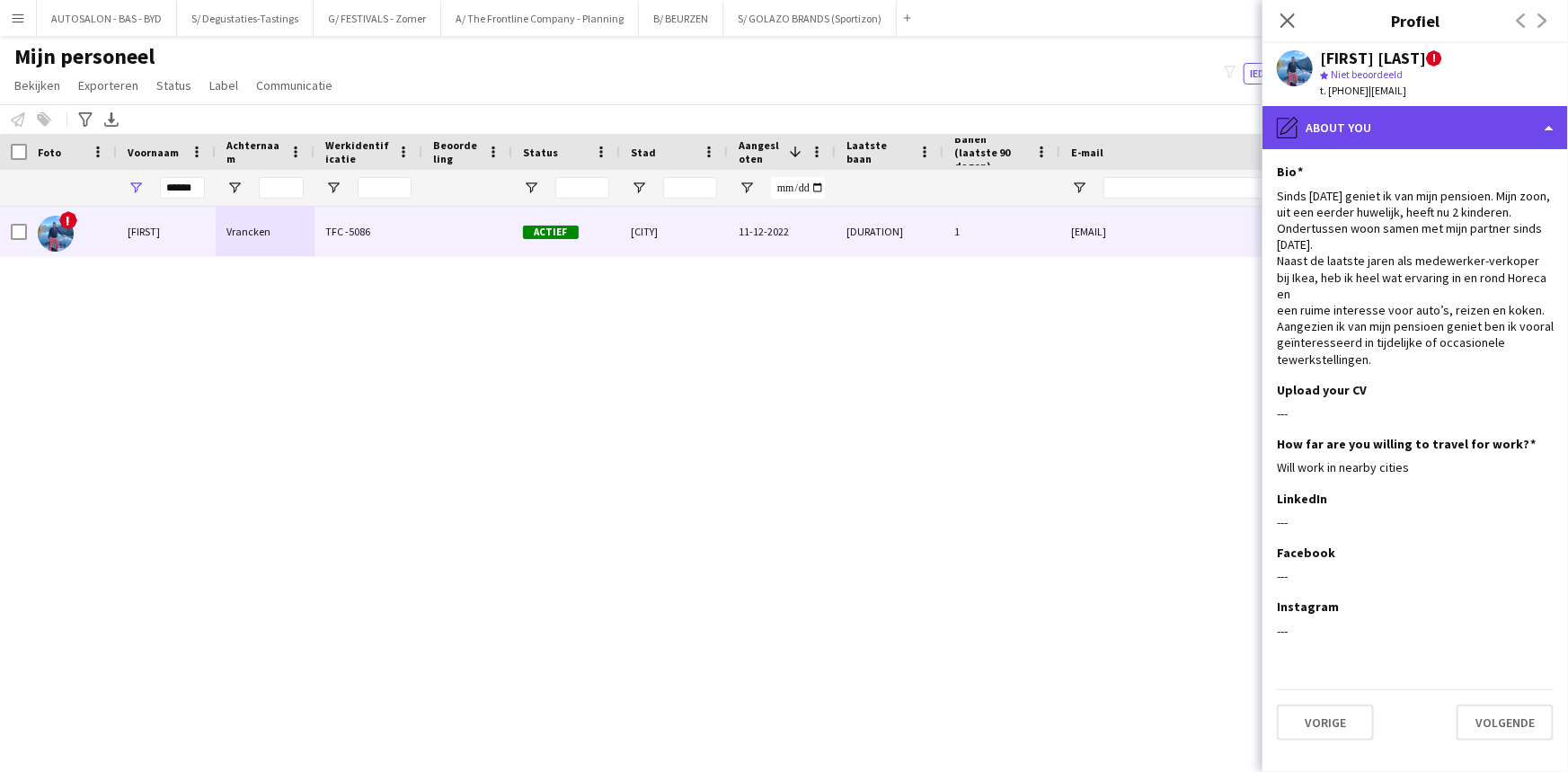 click on "pencil4
About you" 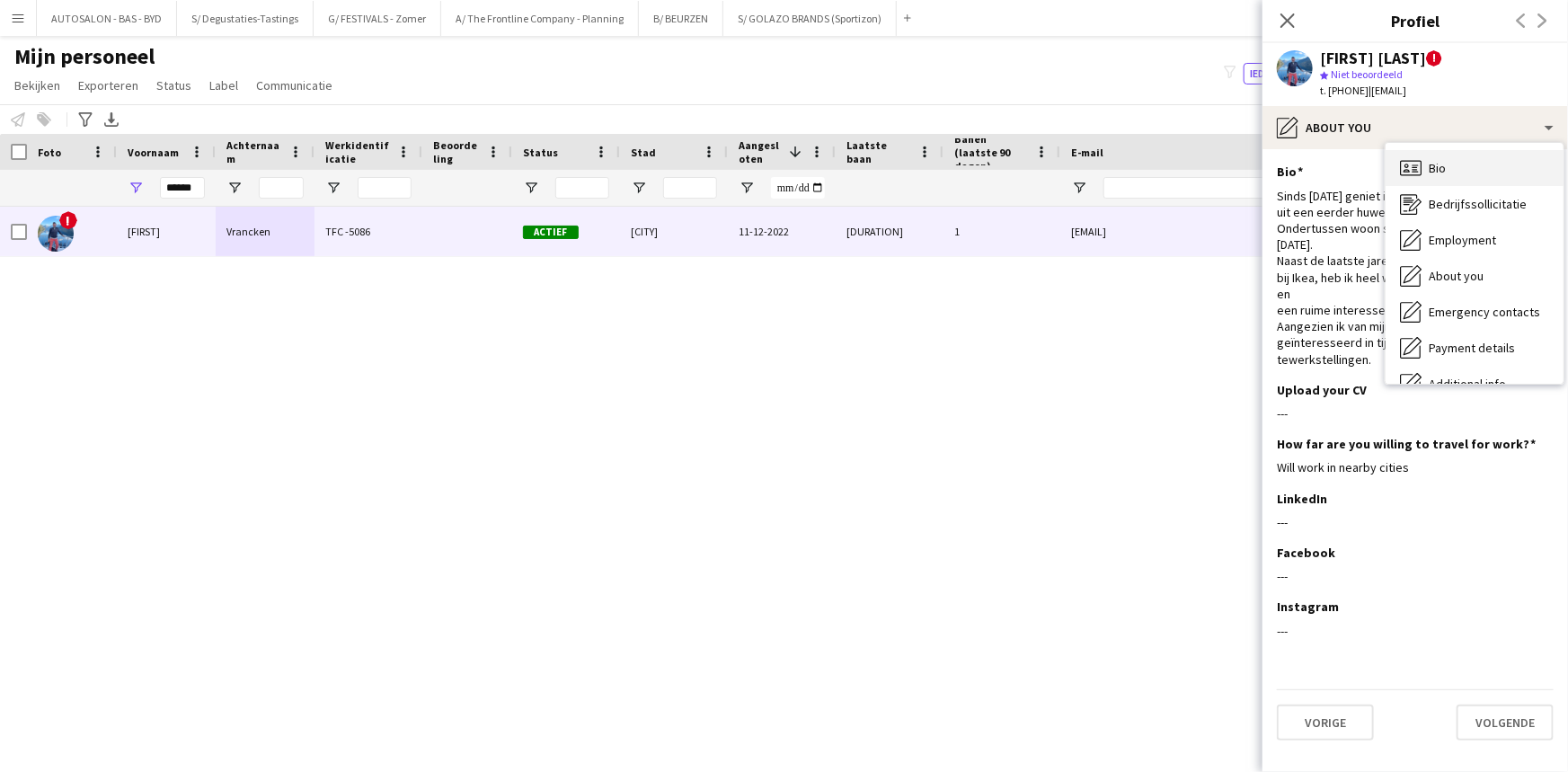 click on "Bio" at bounding box center [1437, 168] 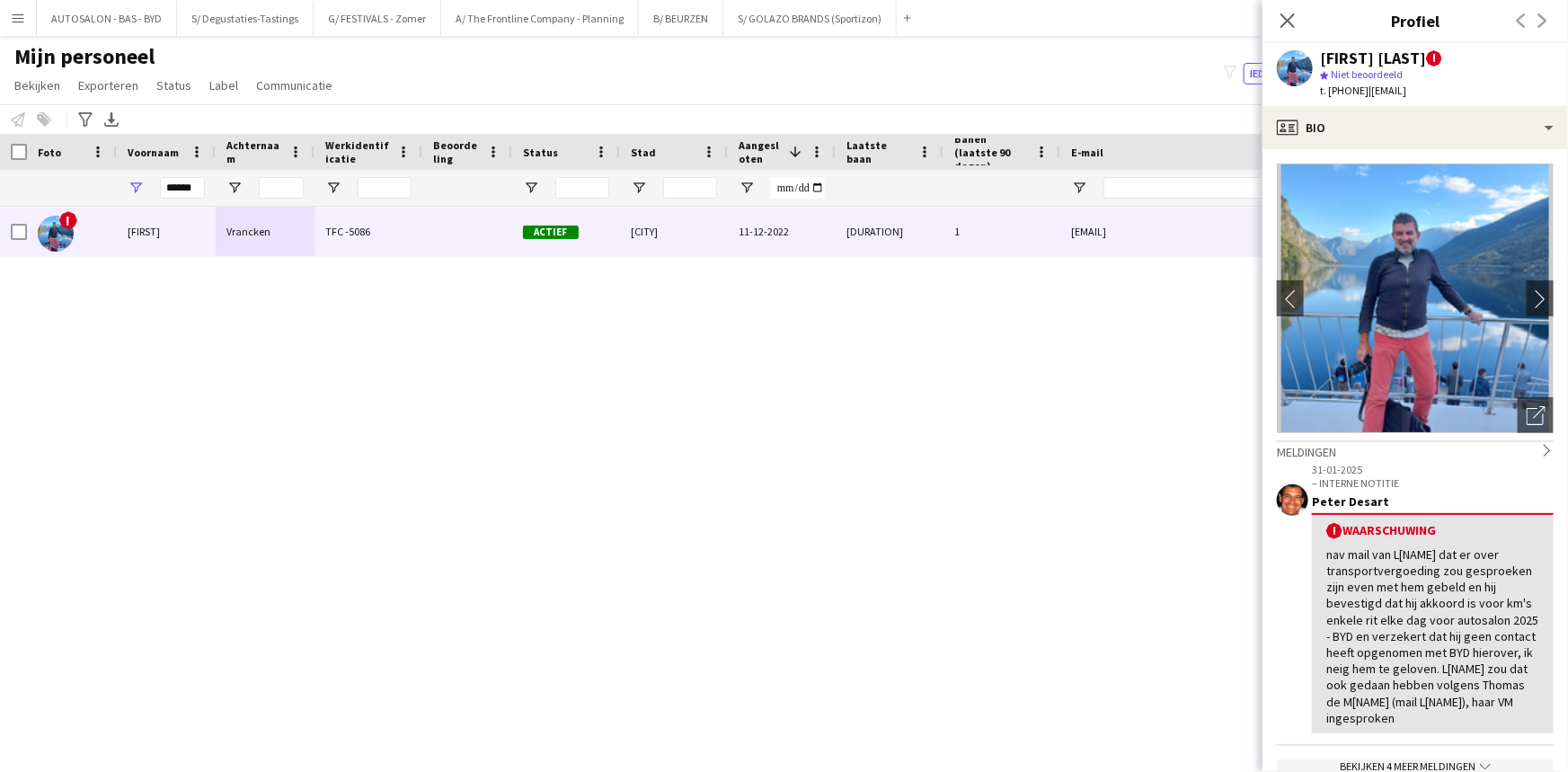 scroll, scrollTop: 1089, scrollLeft: 0, axis: vertical 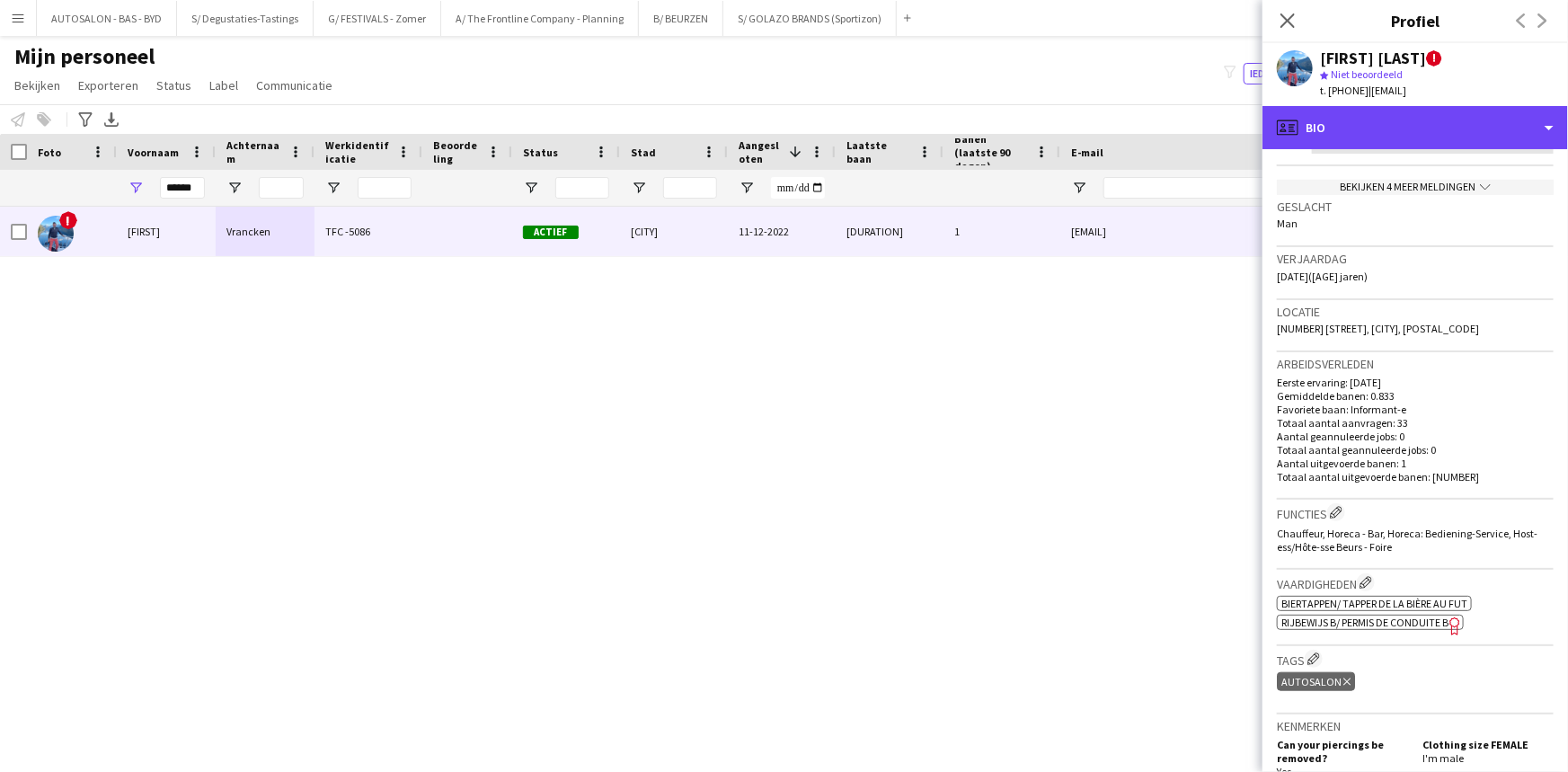 drag, startPoint x: 1395, startPoint y: 126, endPoint x: 1401, endPoint y: 174, distance: 48.37355 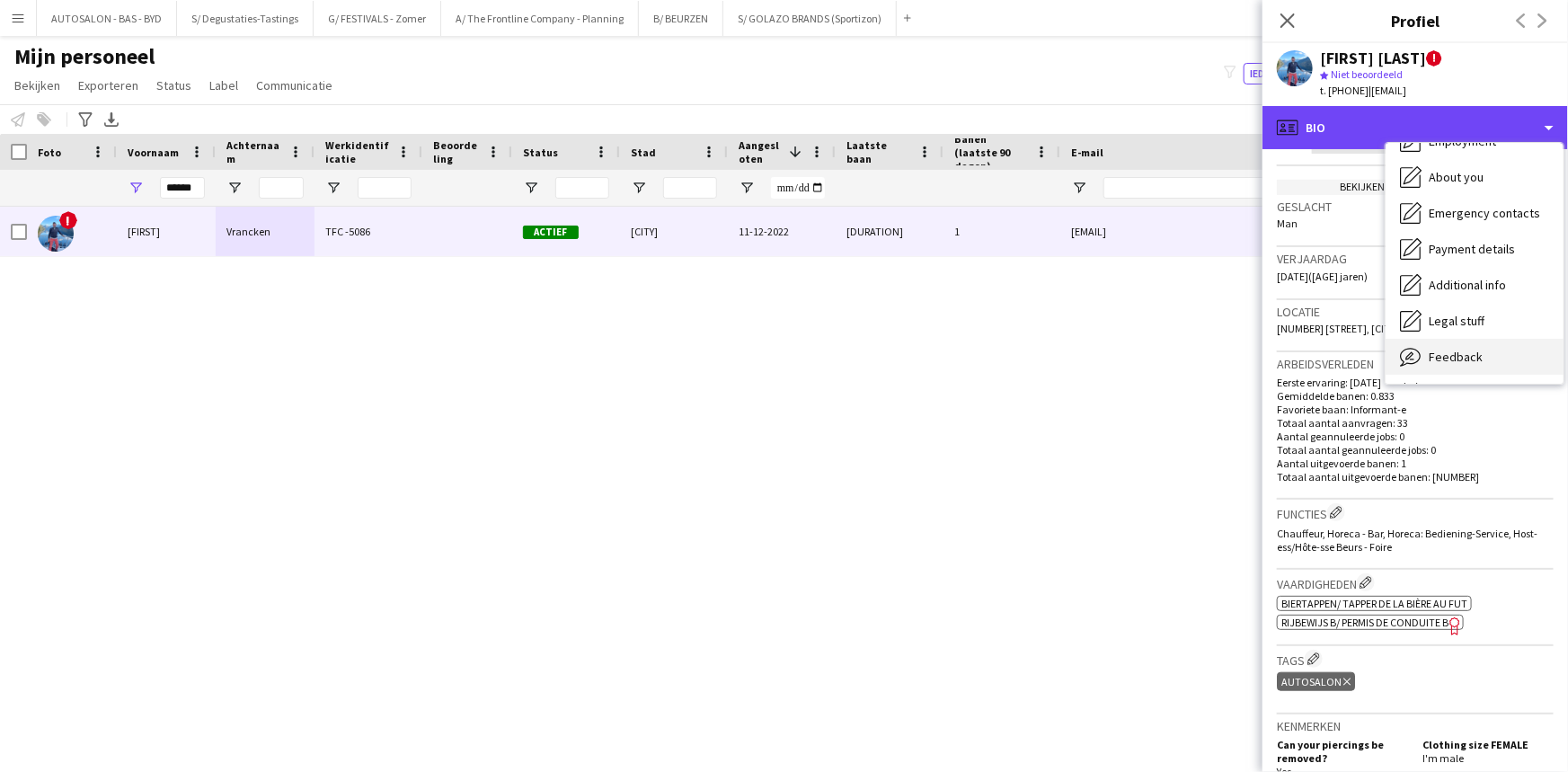 scroll, scrollTop: 132, scrollLeft: 0, axis: vertical 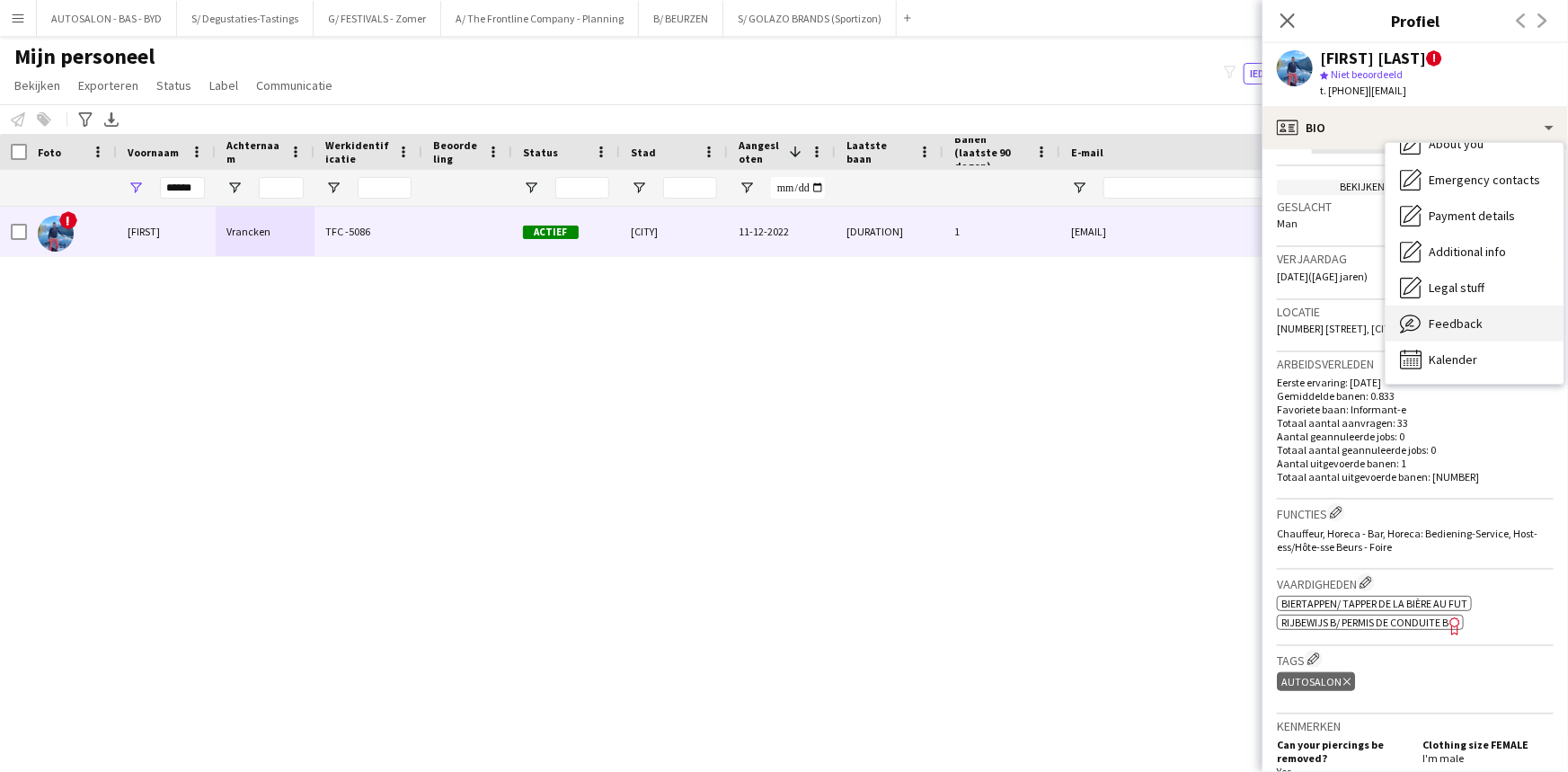 click on "Feedback" at bounding box center (1456, 324) 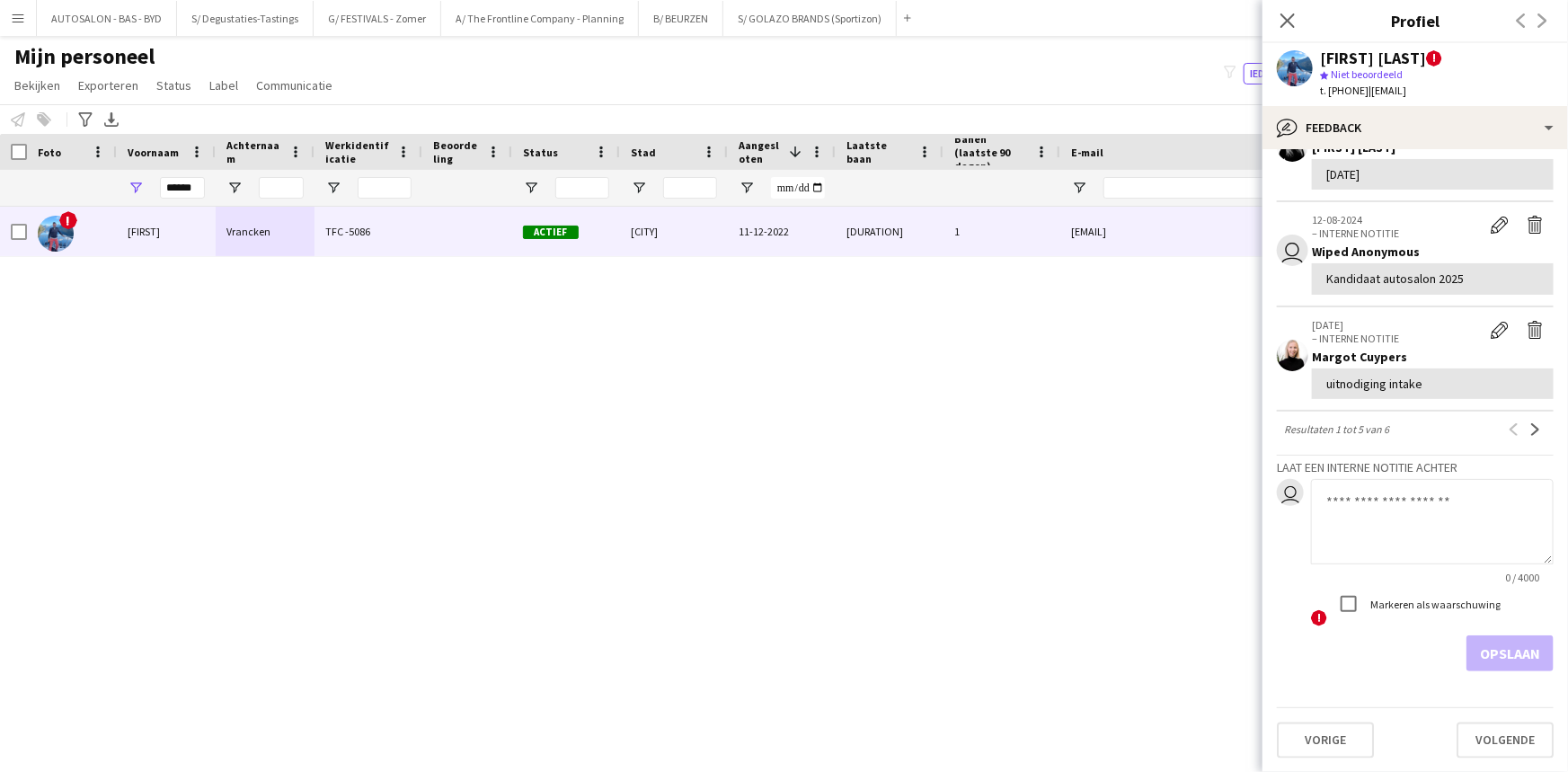 scroll, scrollTop: 2101, scrollLeft: 0, axis: vertical 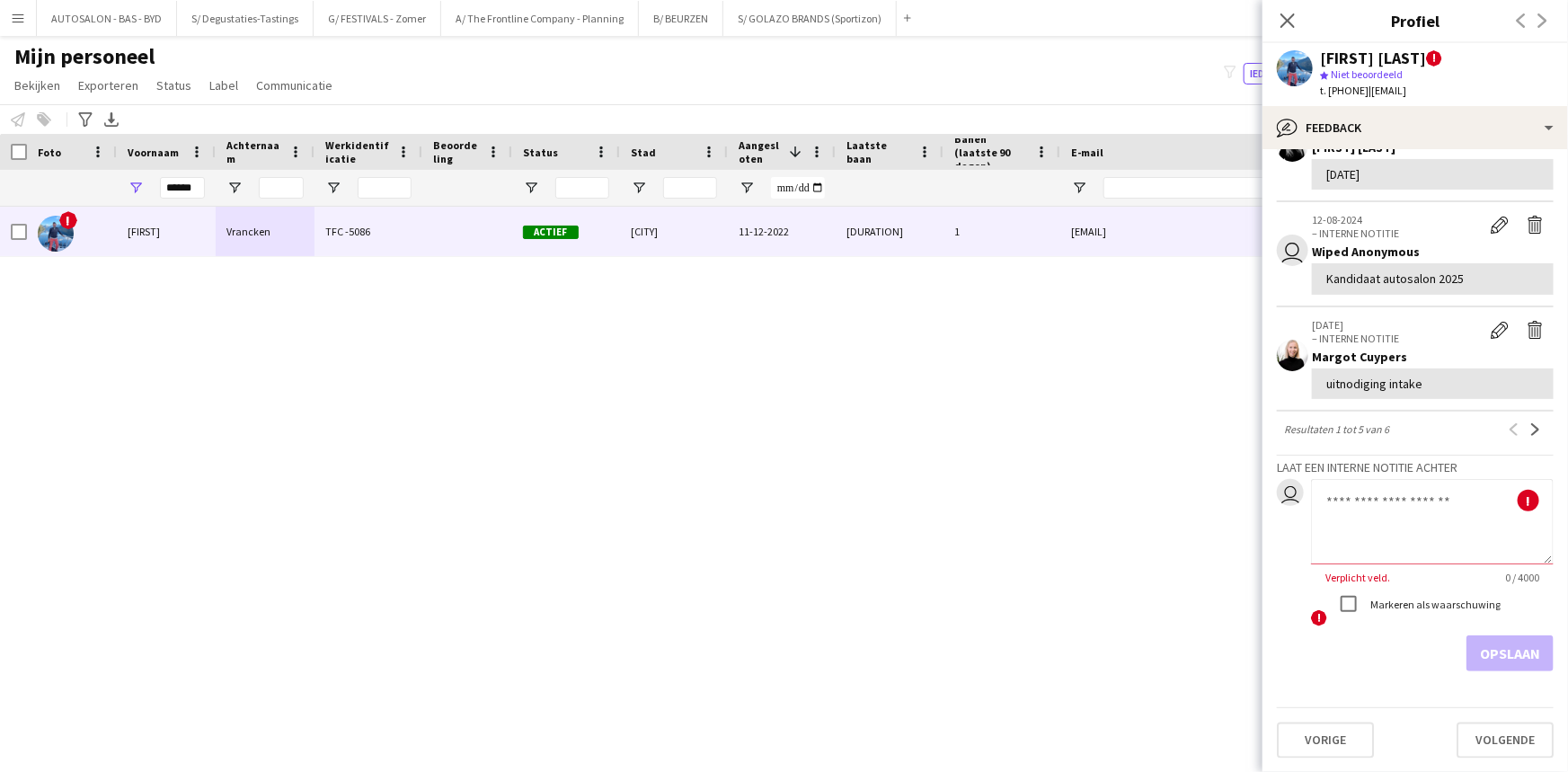 click 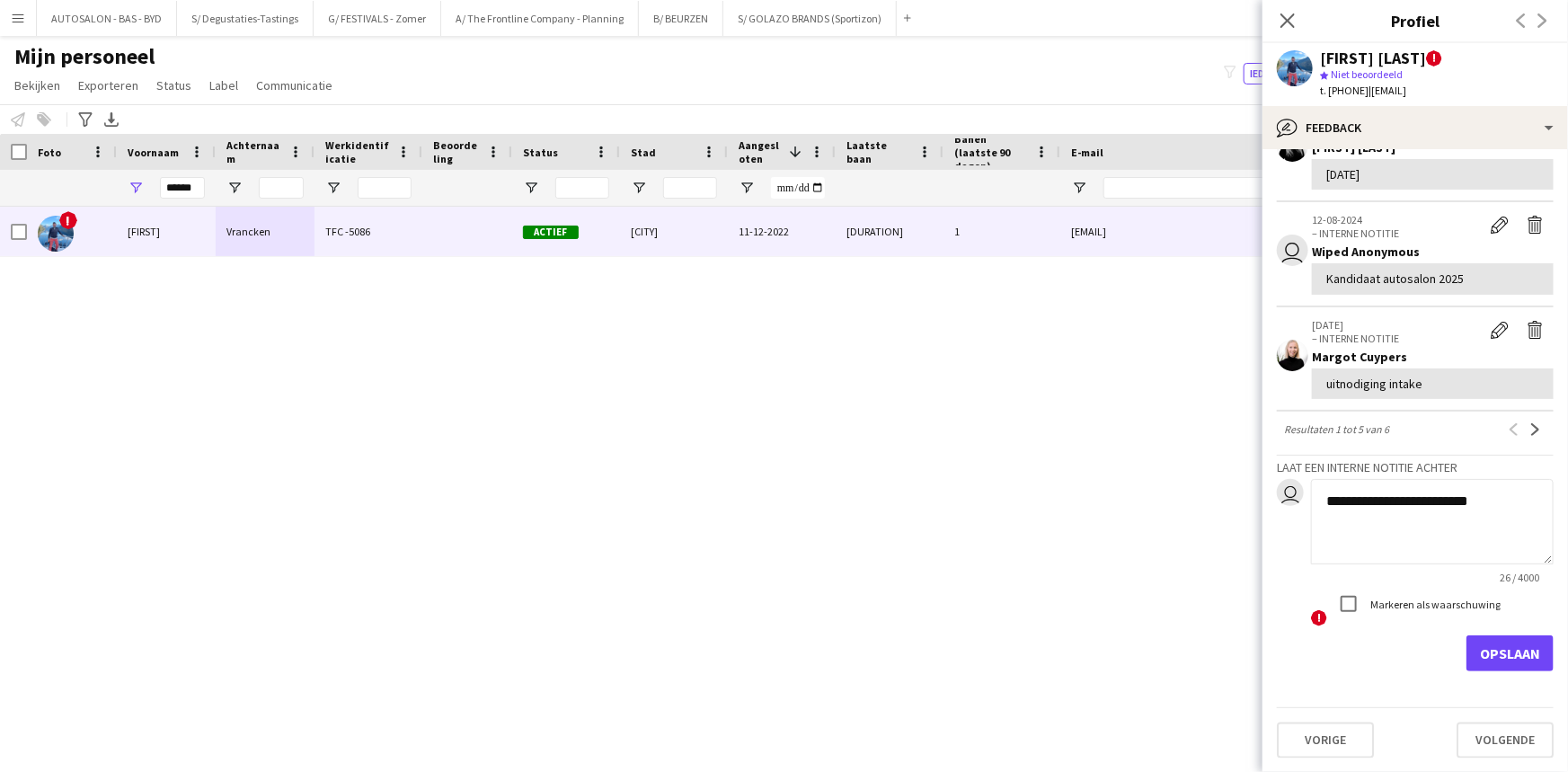 type on "**********" 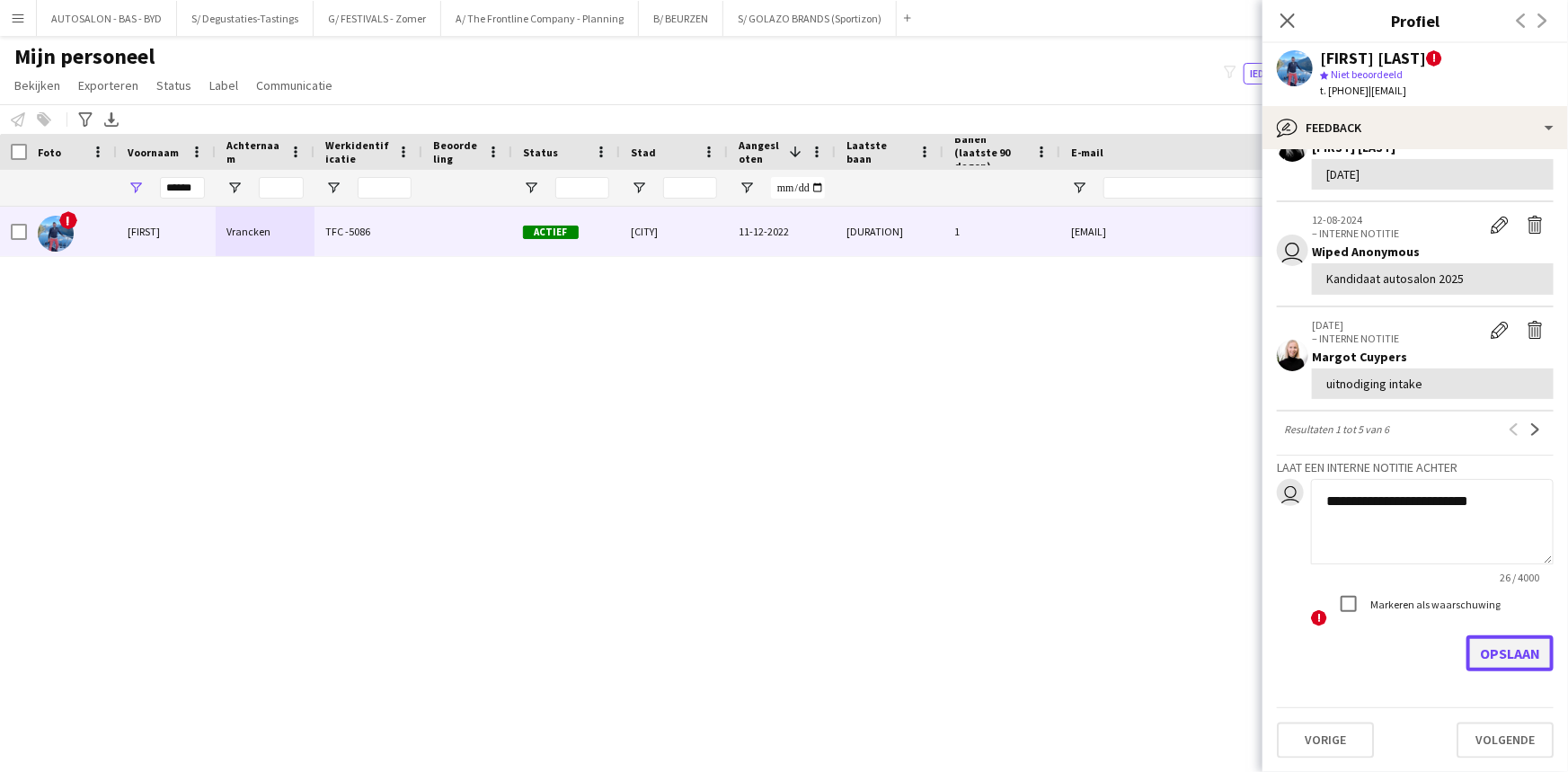 click on "Opslaan" 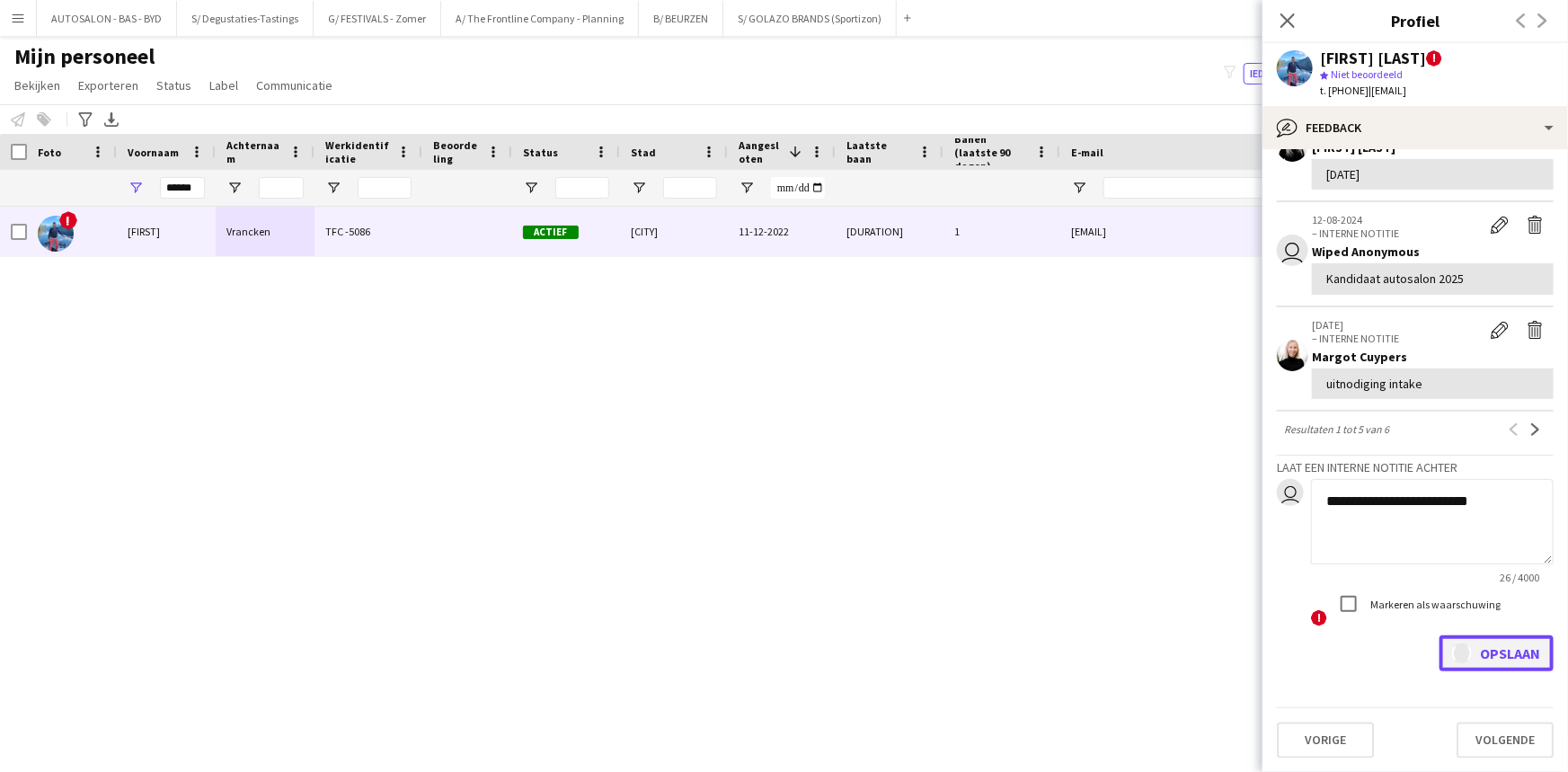 type 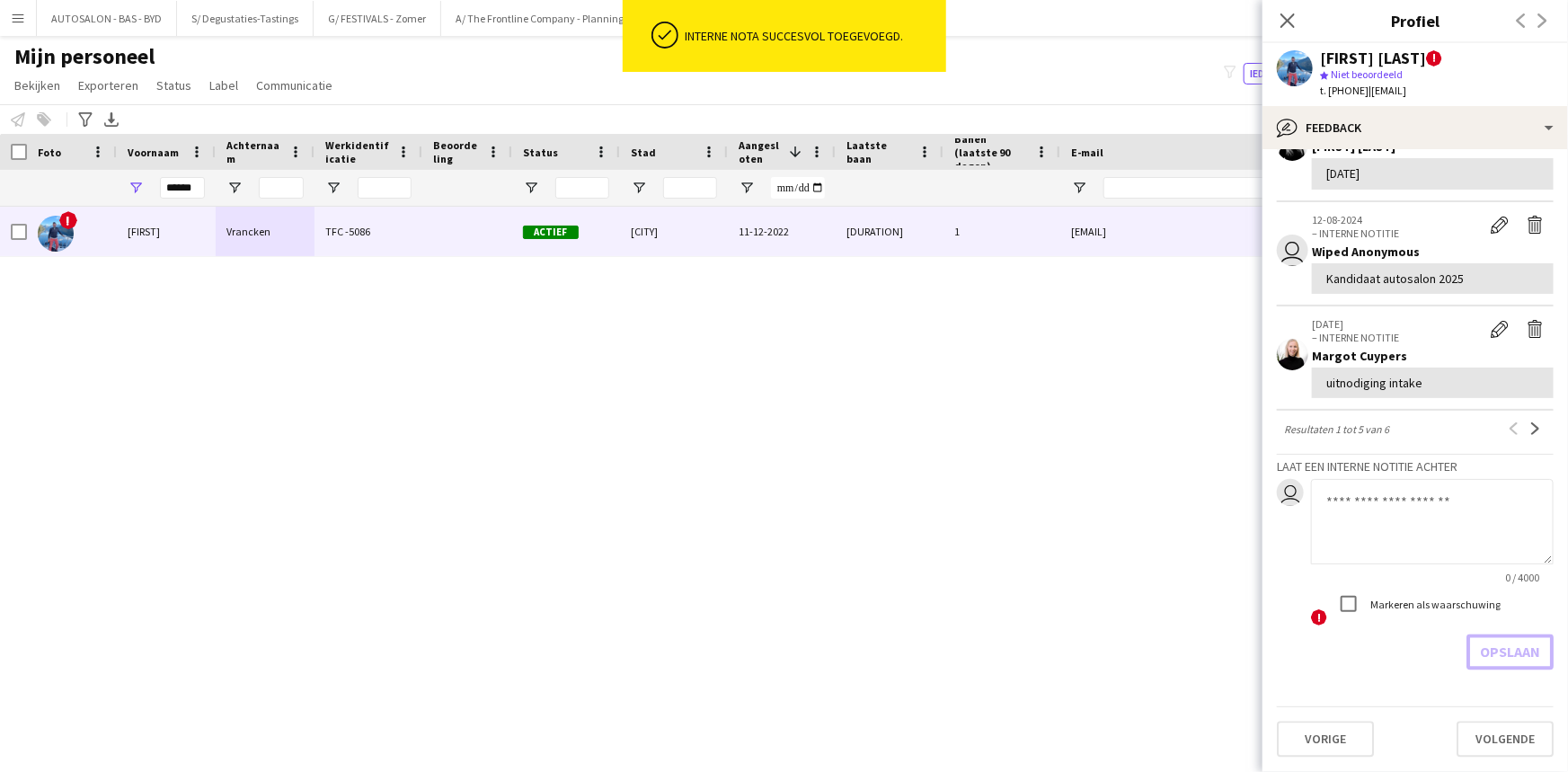 scroll, scrollTop: 0, scrollLeft: 0, axis: both 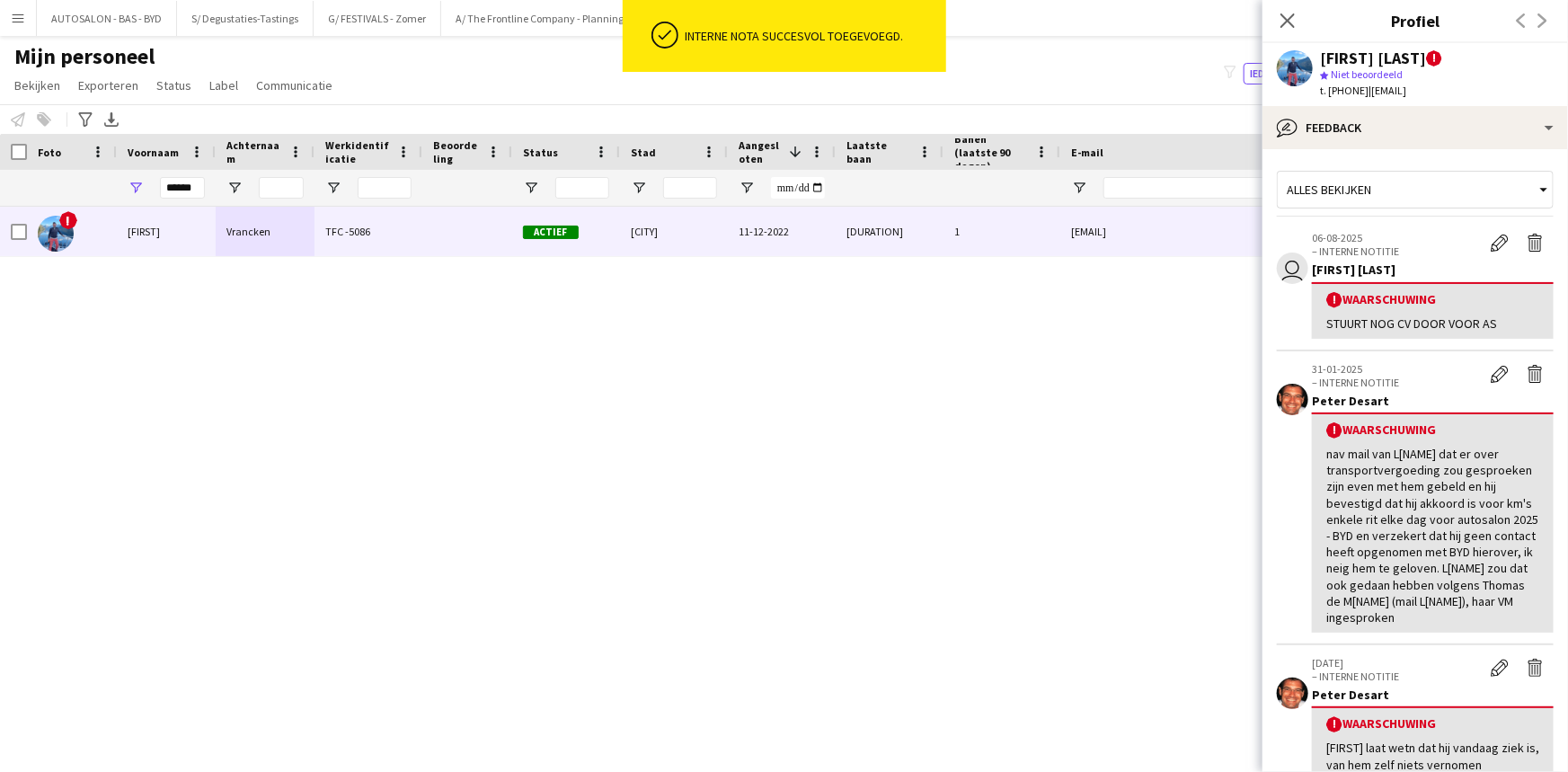 click on "!
[FIRST] [LAST] TFC -5086 Actief [CITY] [DATE] 47 dagen 1 [EMAIL] [PHONE] Employed Crew" at bounding box center (757, 467) 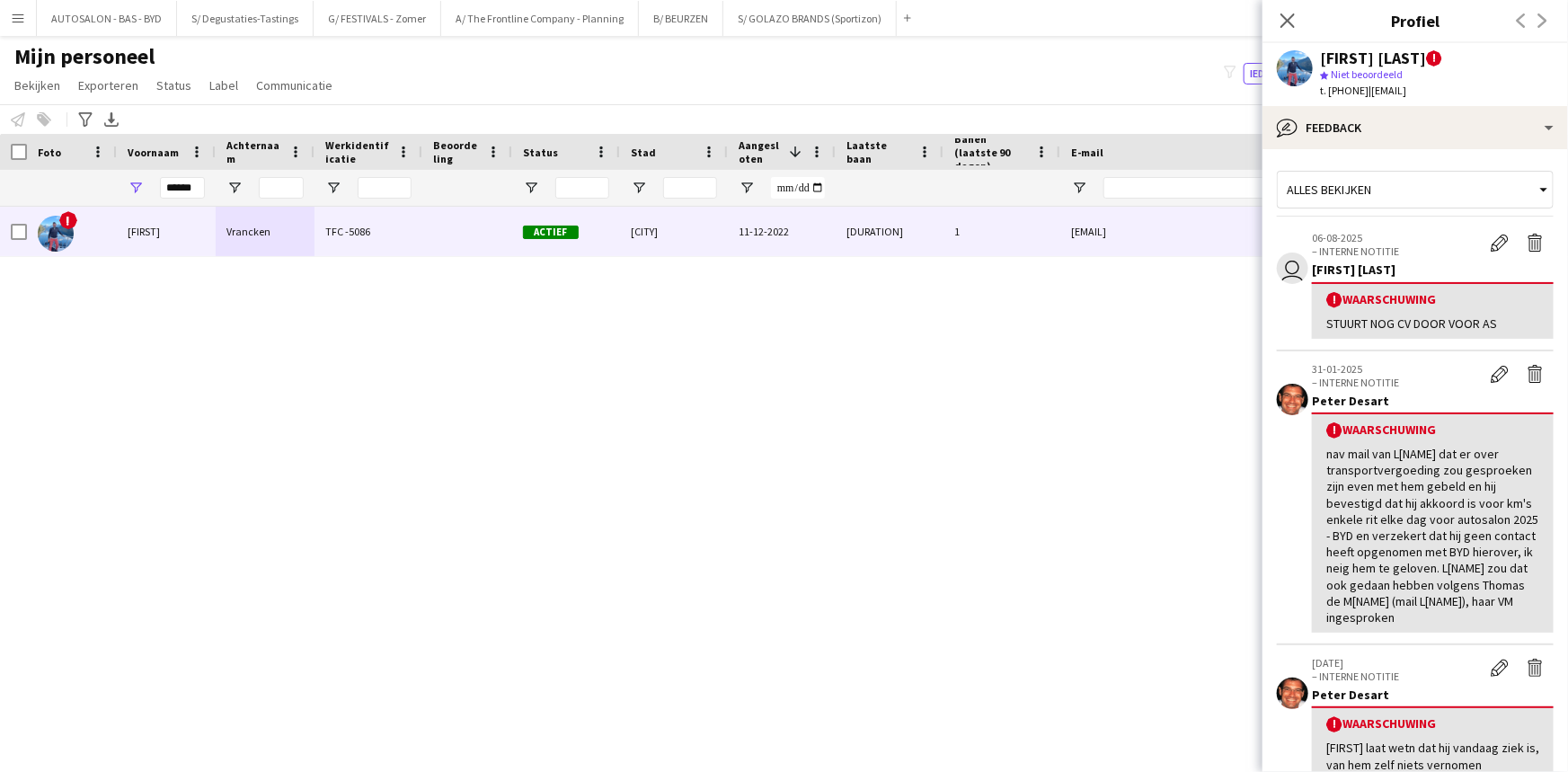 click on "!
[FIRST] [LAST] TFC -5086 Actief [CITY] [DATE] 47 dagen 1 [EMAIL] [PHONE] Employed Crew" at bounding box center [757, 467] 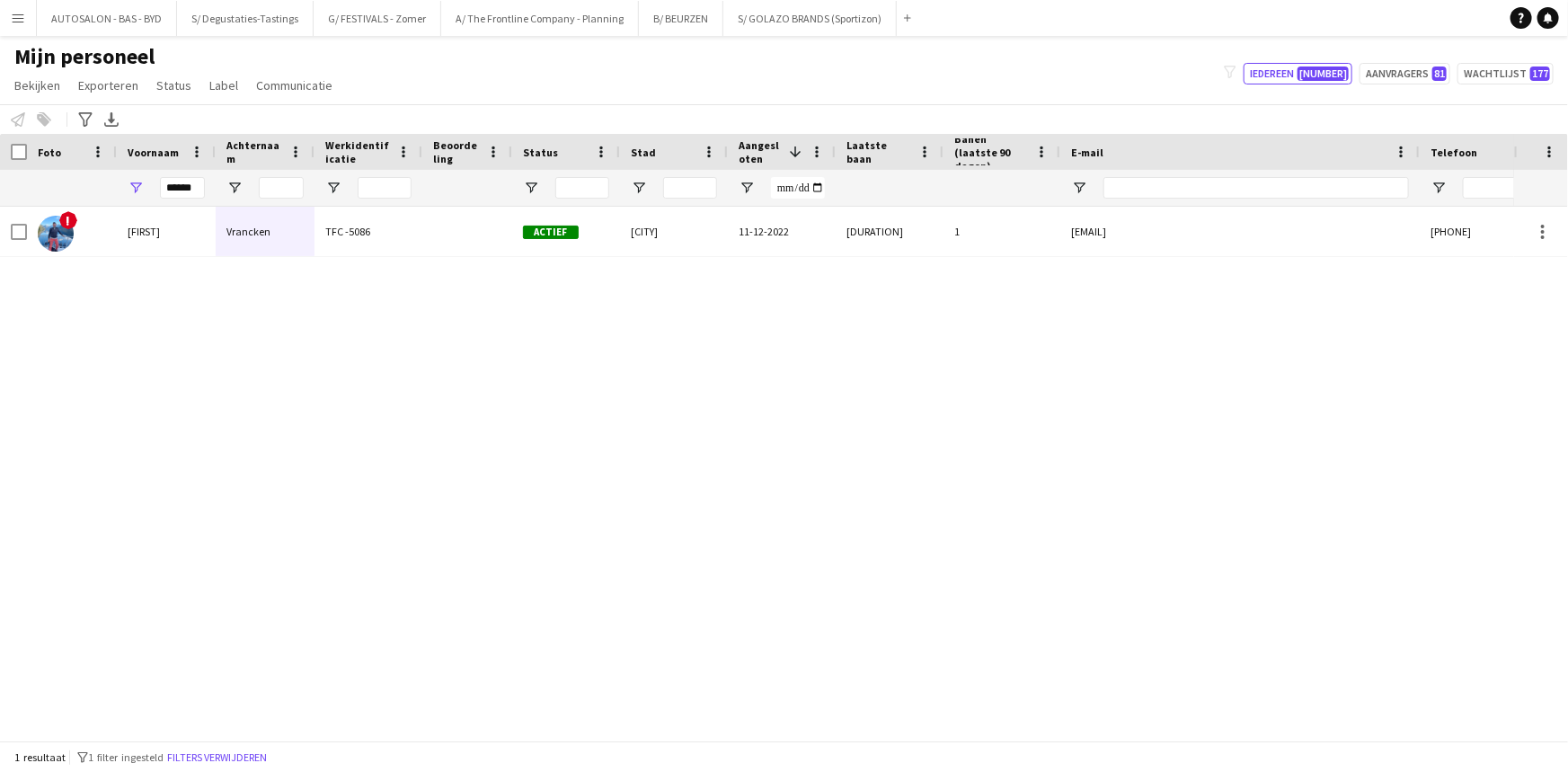 click on "!
[FIRST] [LAST] TFC -5086 Actief [CITY] [DATE] 47 dagen 1 [EMAIL] [PHONE] Employed Crew" at bounding box center [757, 467] 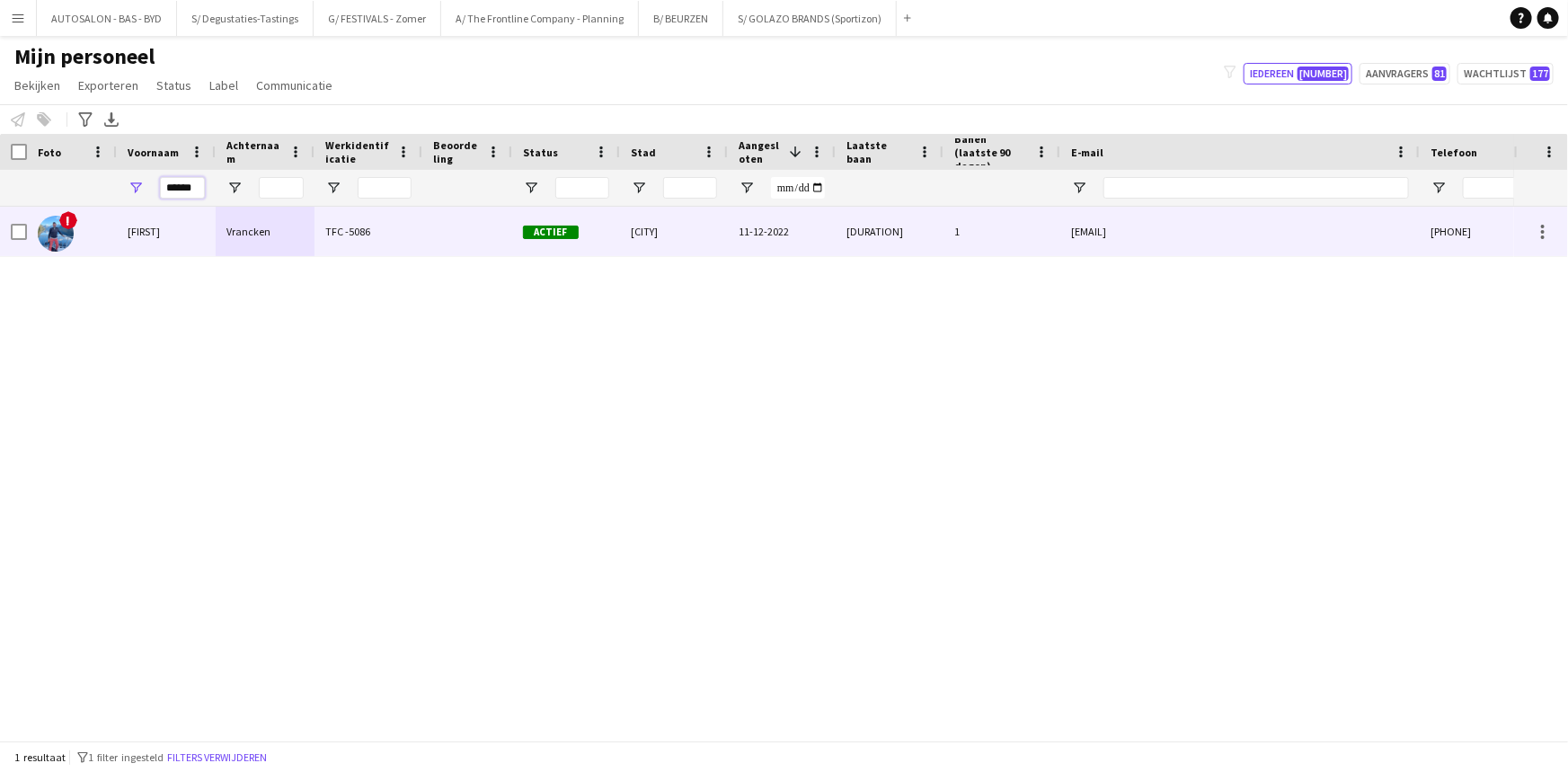 click on "******" at bounding box center [182, 188] 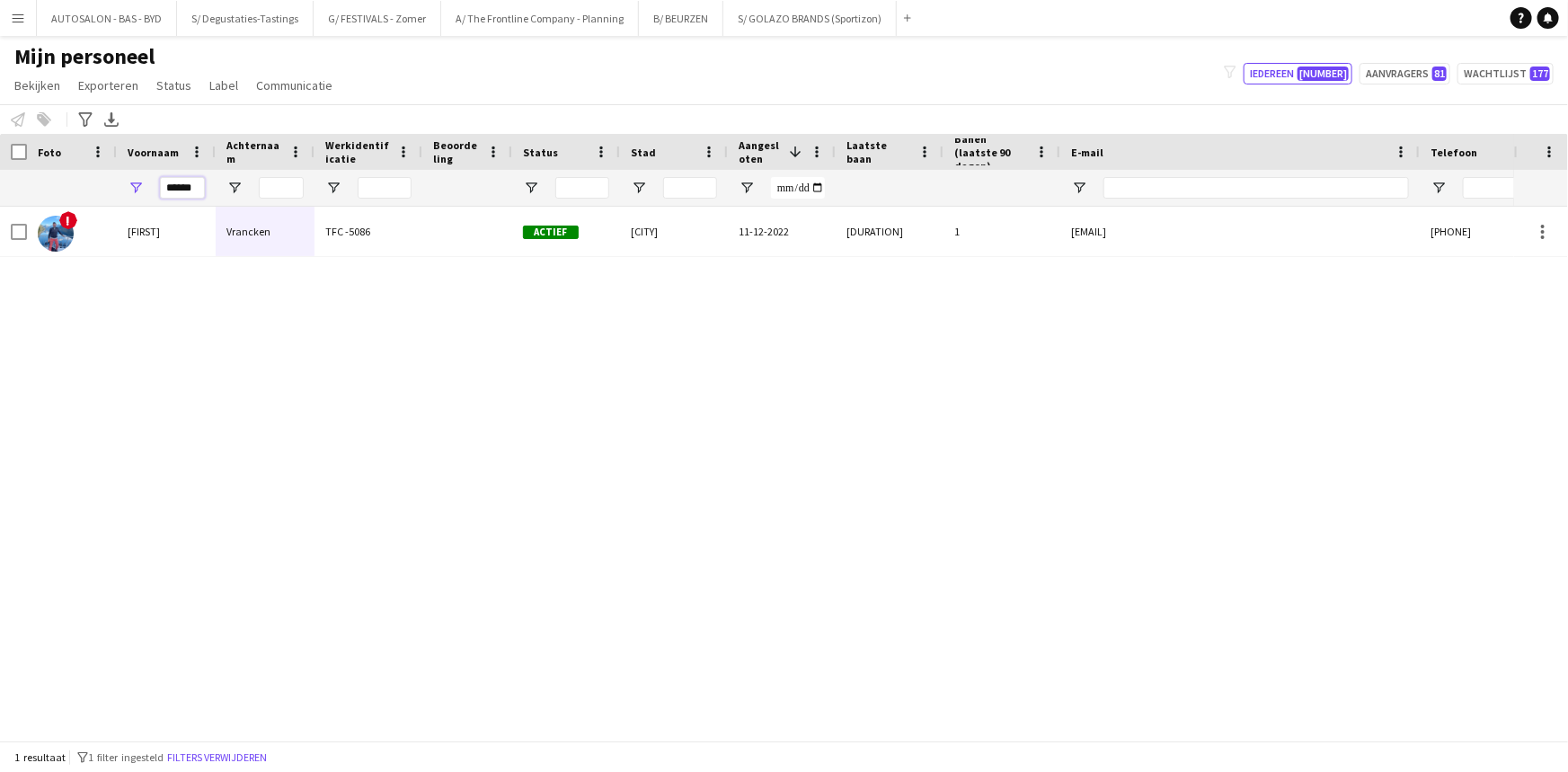 click on "******" at bounding box center (182, 188) 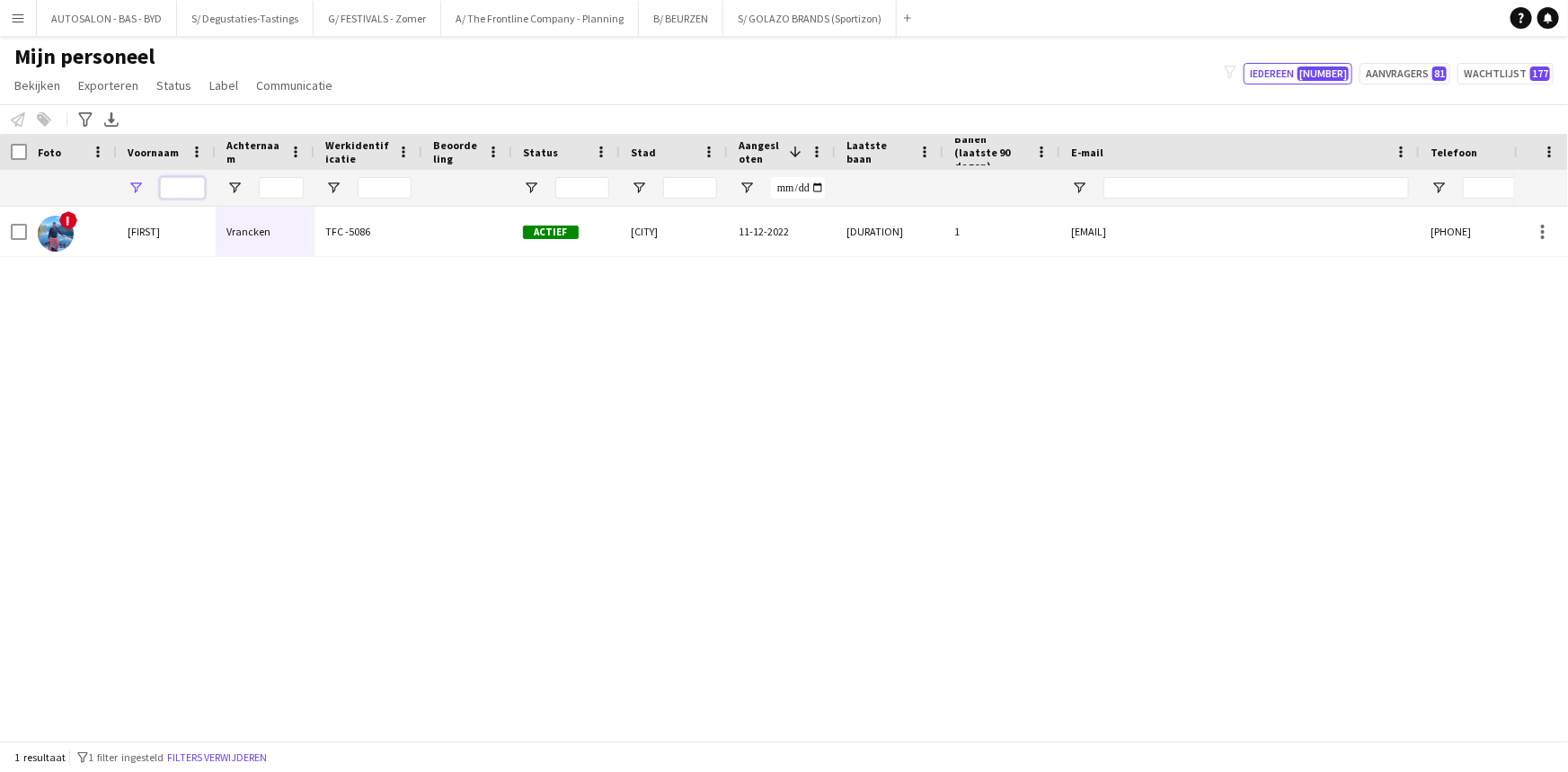 type 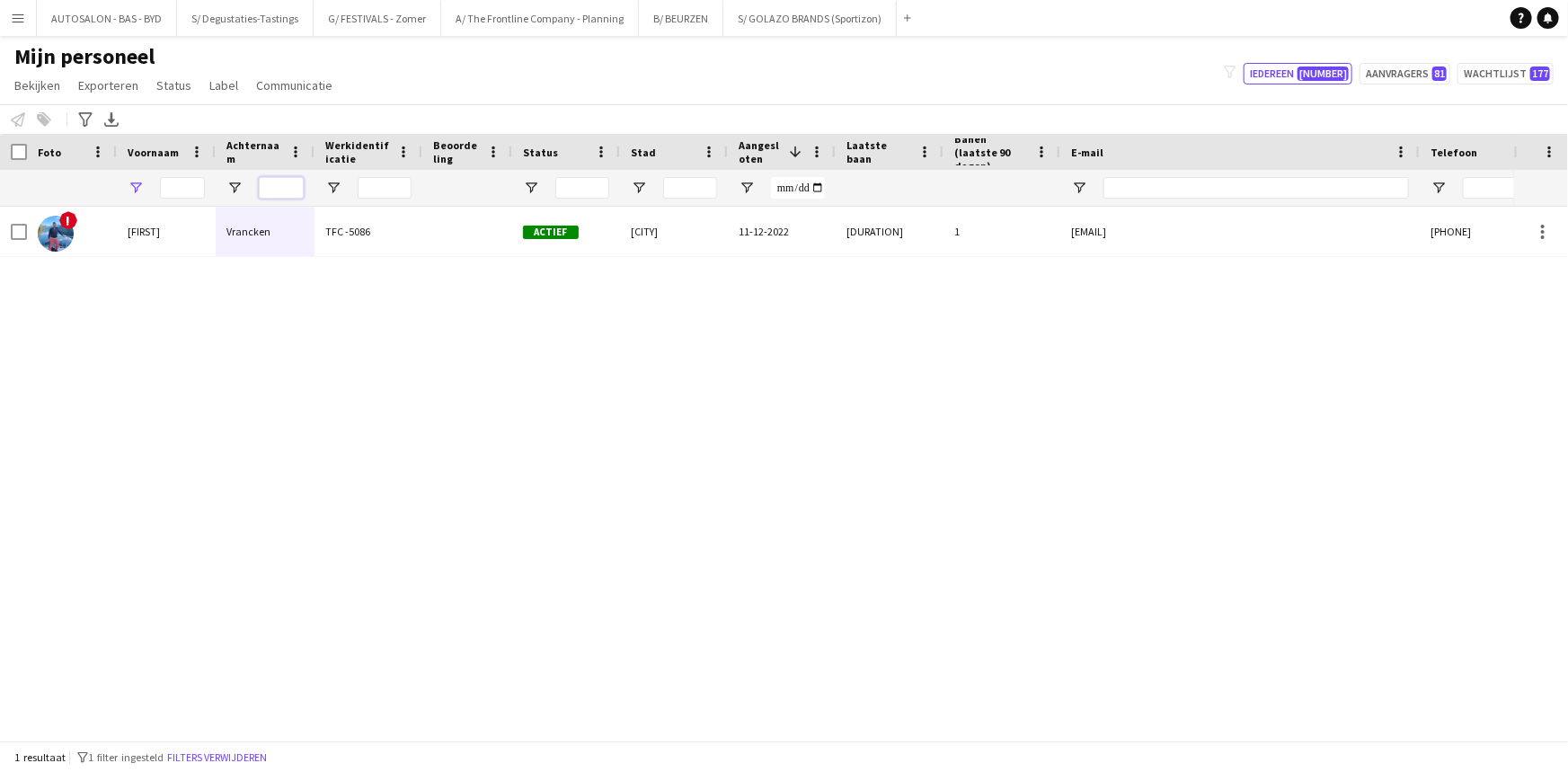 click at bounding box center [265, 188] 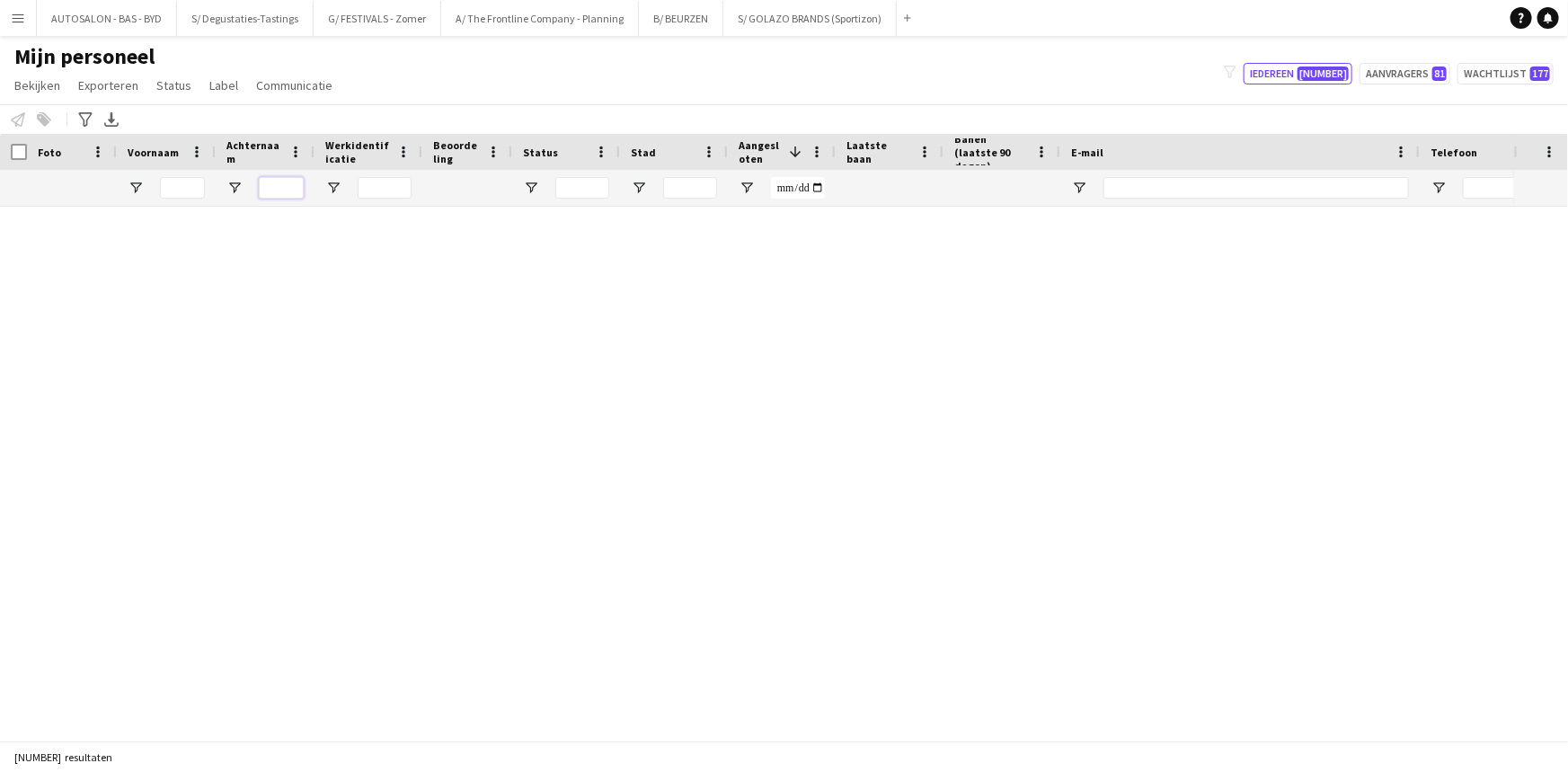 click at bounding box center (281, 188) 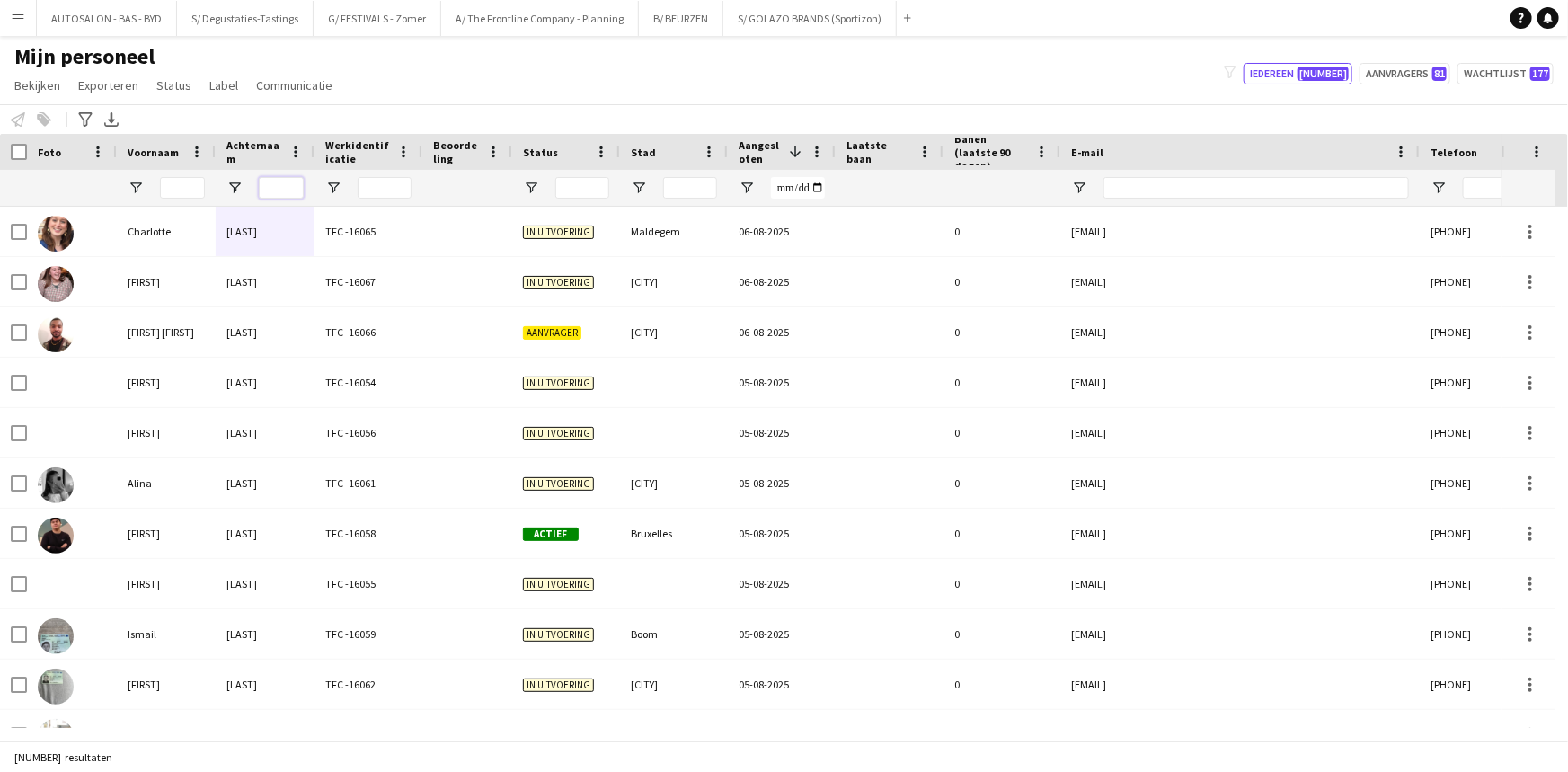 paste on "*******" 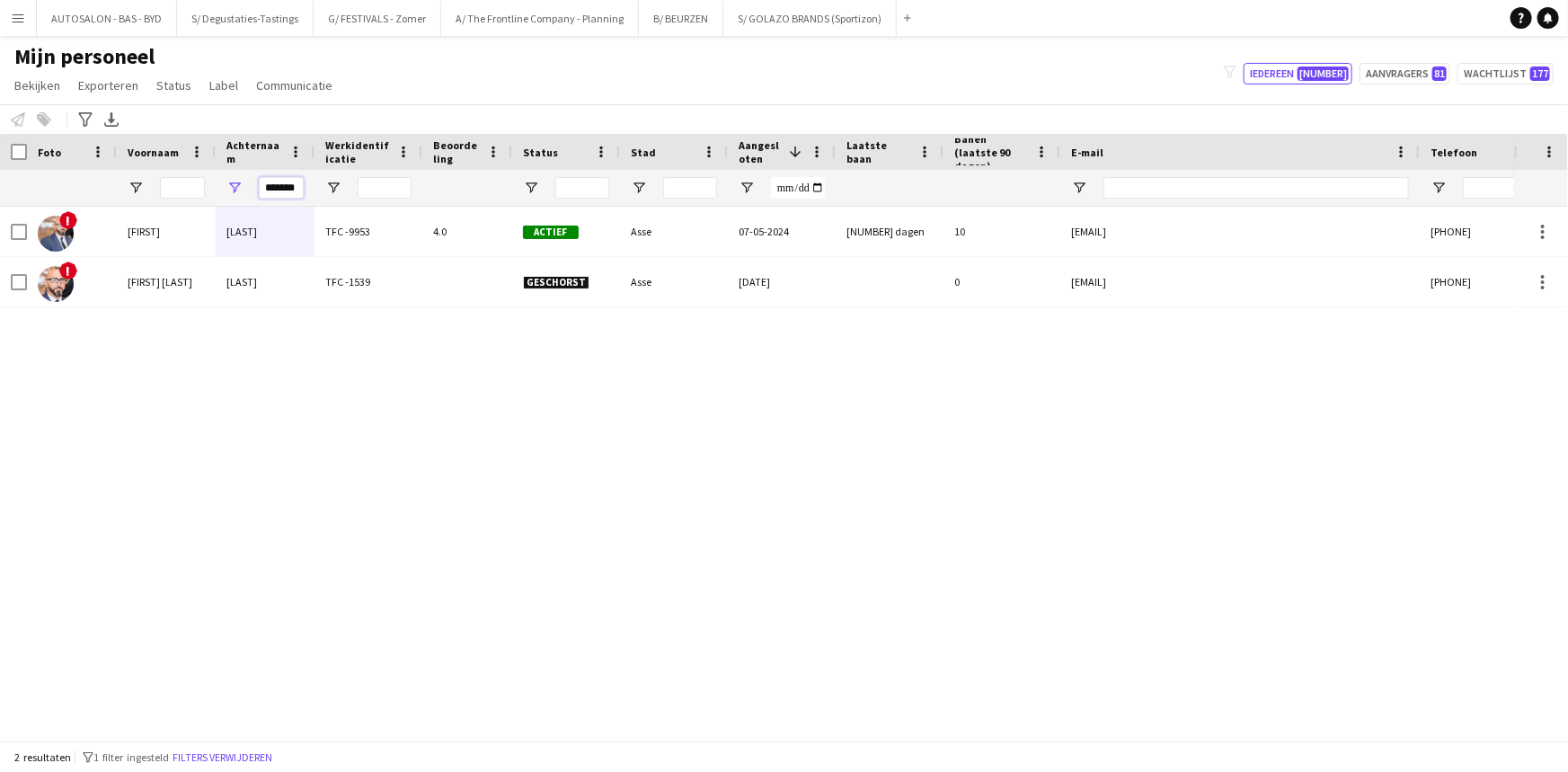 type on "*******" 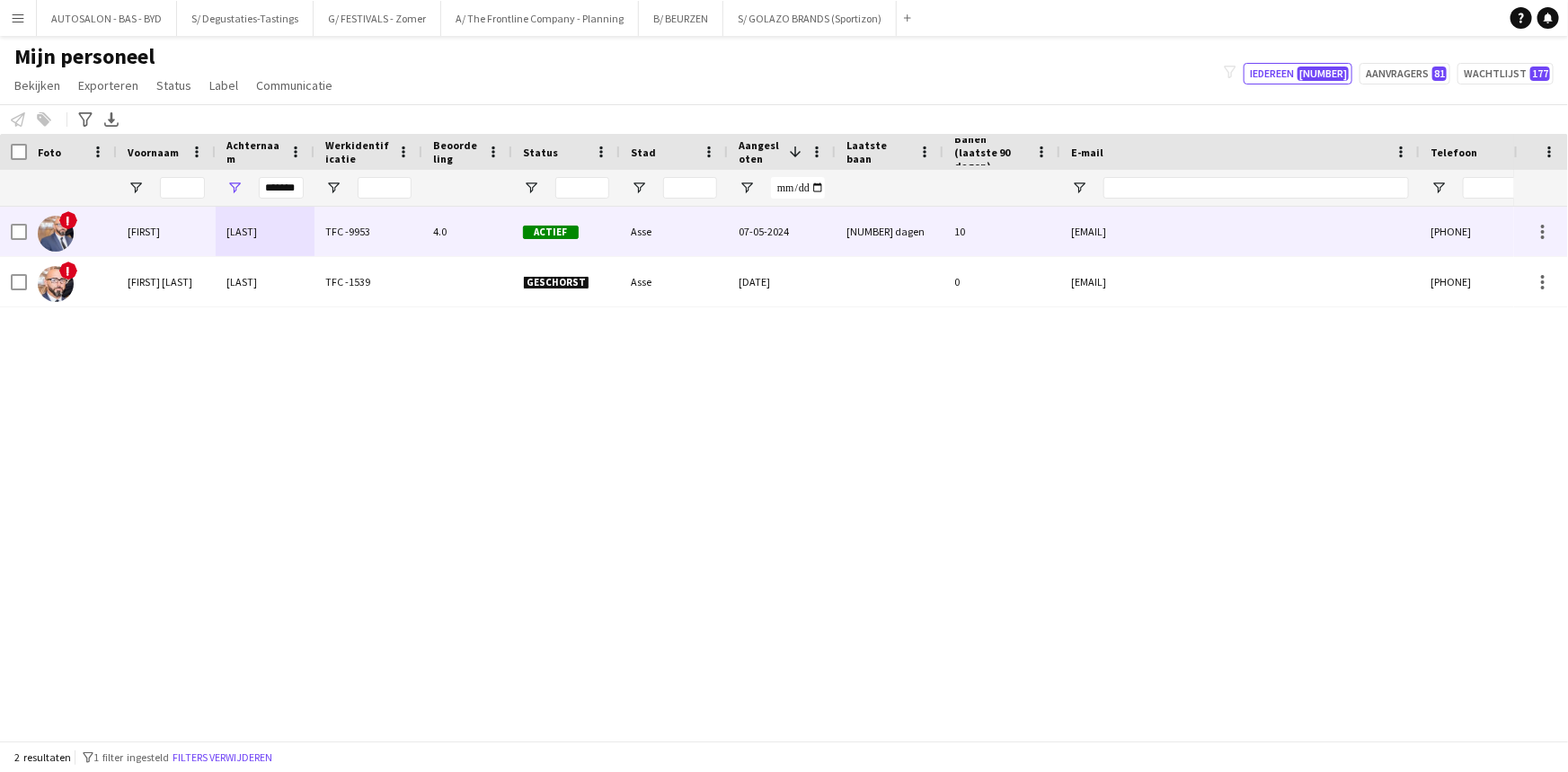 click on "TFC -9953" at bounding box center [368, 231] 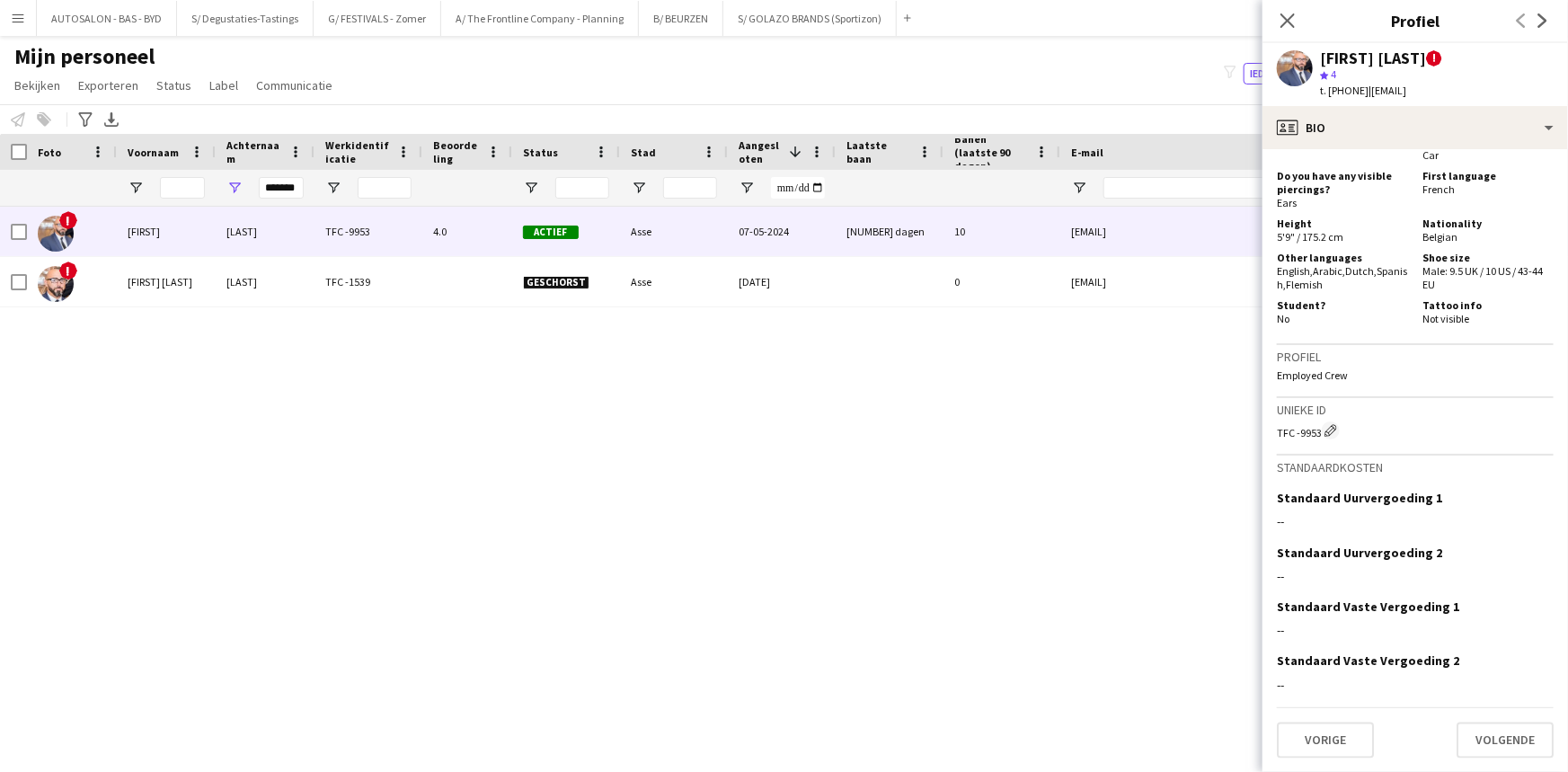 scroll, scrollTop: 0, scrollLeft: 0, axis: both 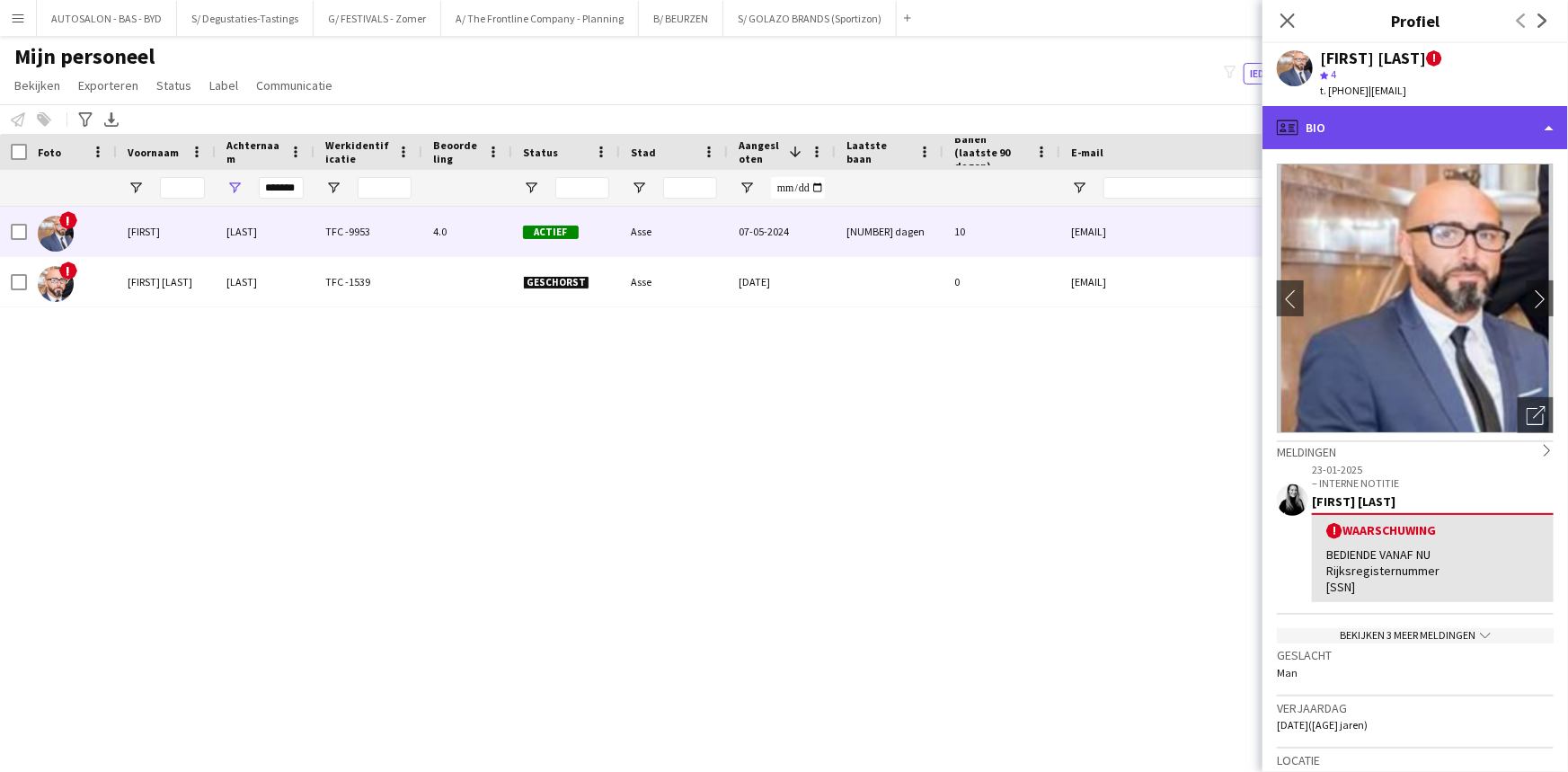 click on "profile
Bio" 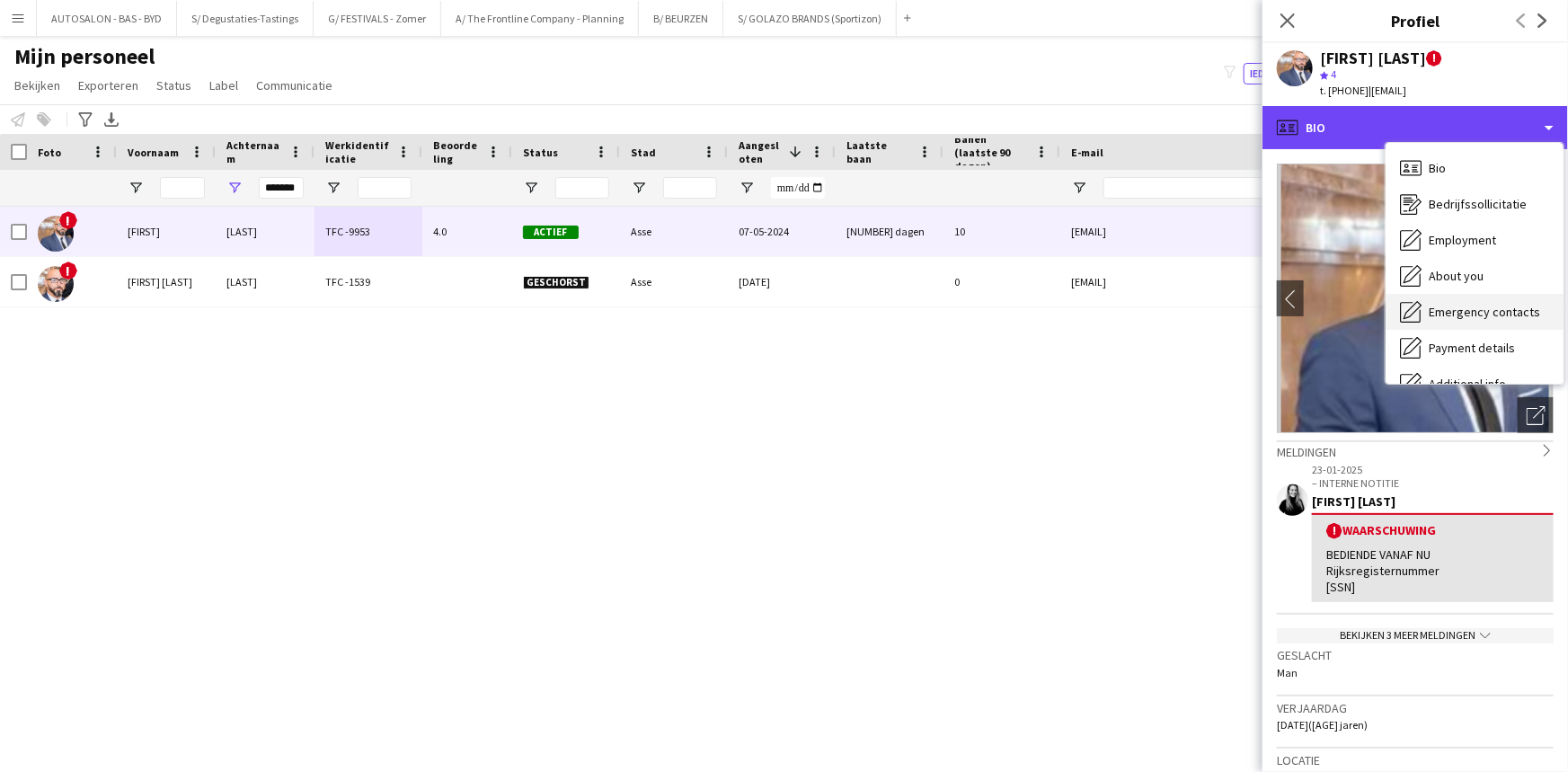 scroll, scrollTop: 132, scrollLeft: 0, axis: vertical 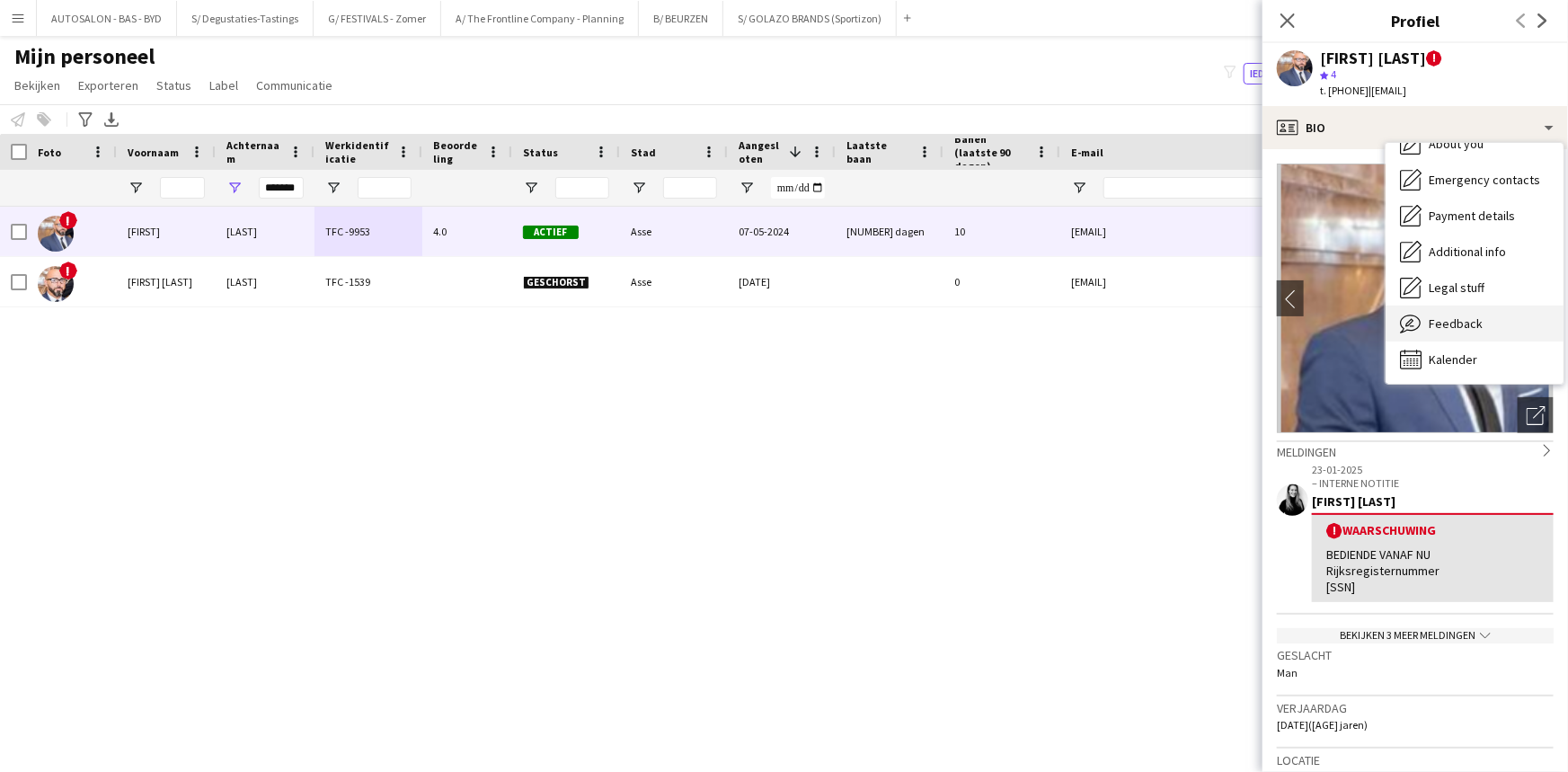 click on "Feedback" at bounding box center (1456, 324) 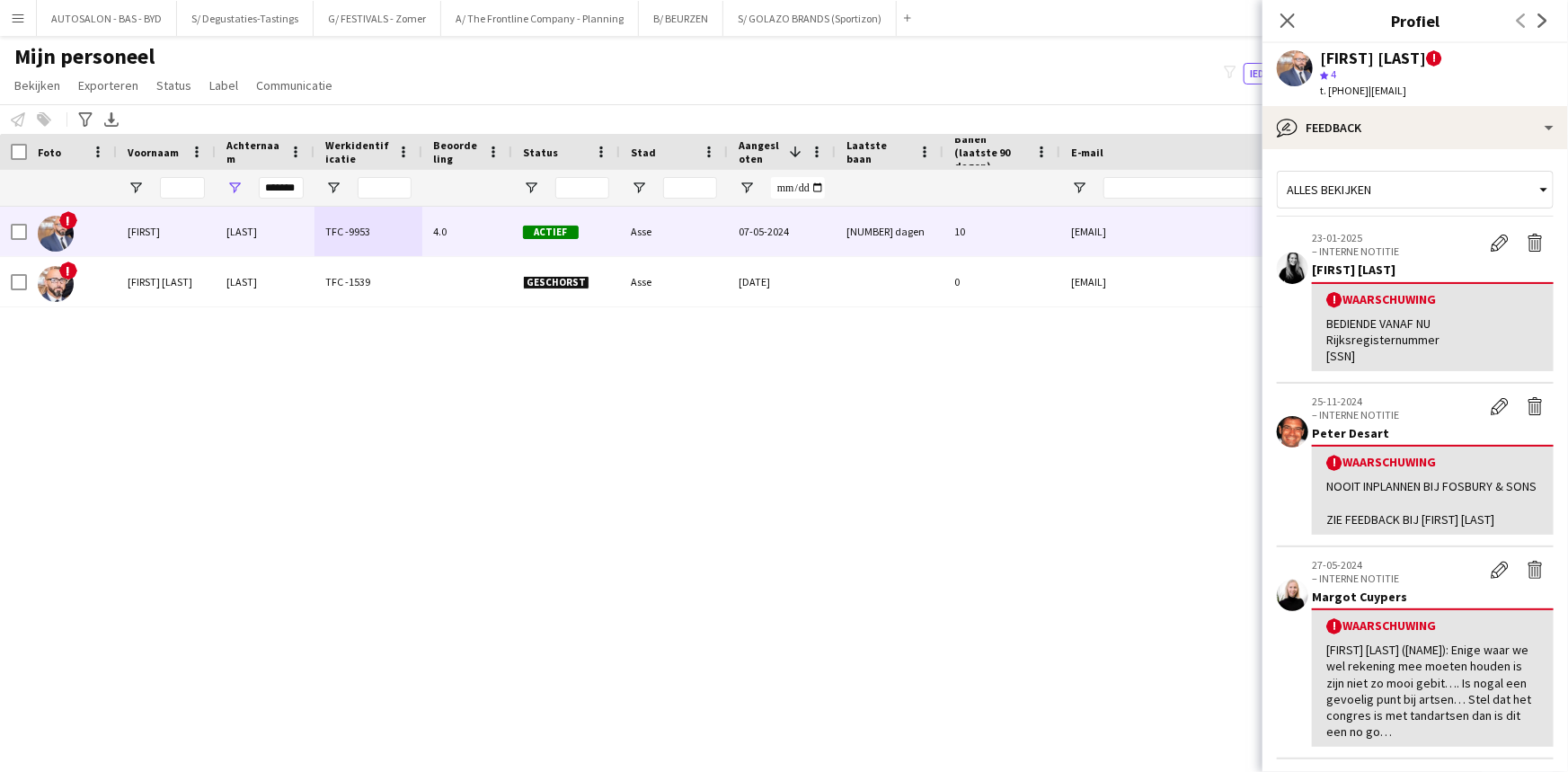 click on "!
[FIRST] [LAST] [ID] [RATING] Actief [CITY] [DATE] [NUMBER] dagen [EMAIL] [PHONE] Employed Crew
!
[FIRST] [LAST] [LAST] [ID] Geschorst [CITY] [DATE] [NUMBER] dagen [EMAIL] [PHONE] Employed Crew" at bounding box center (757, 467) 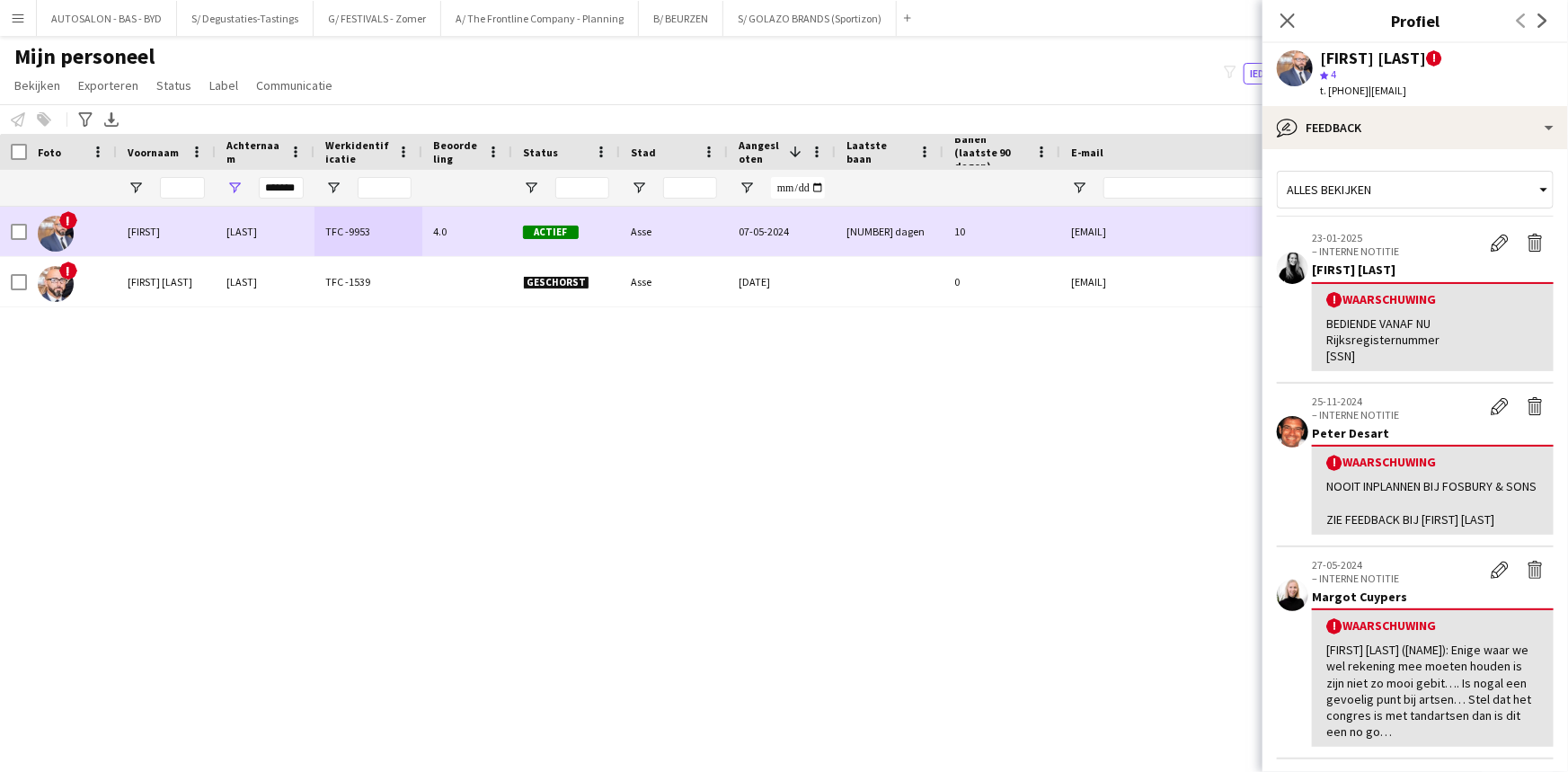 click on "[NUMBER] dagen" at bounding box center (890, 231) 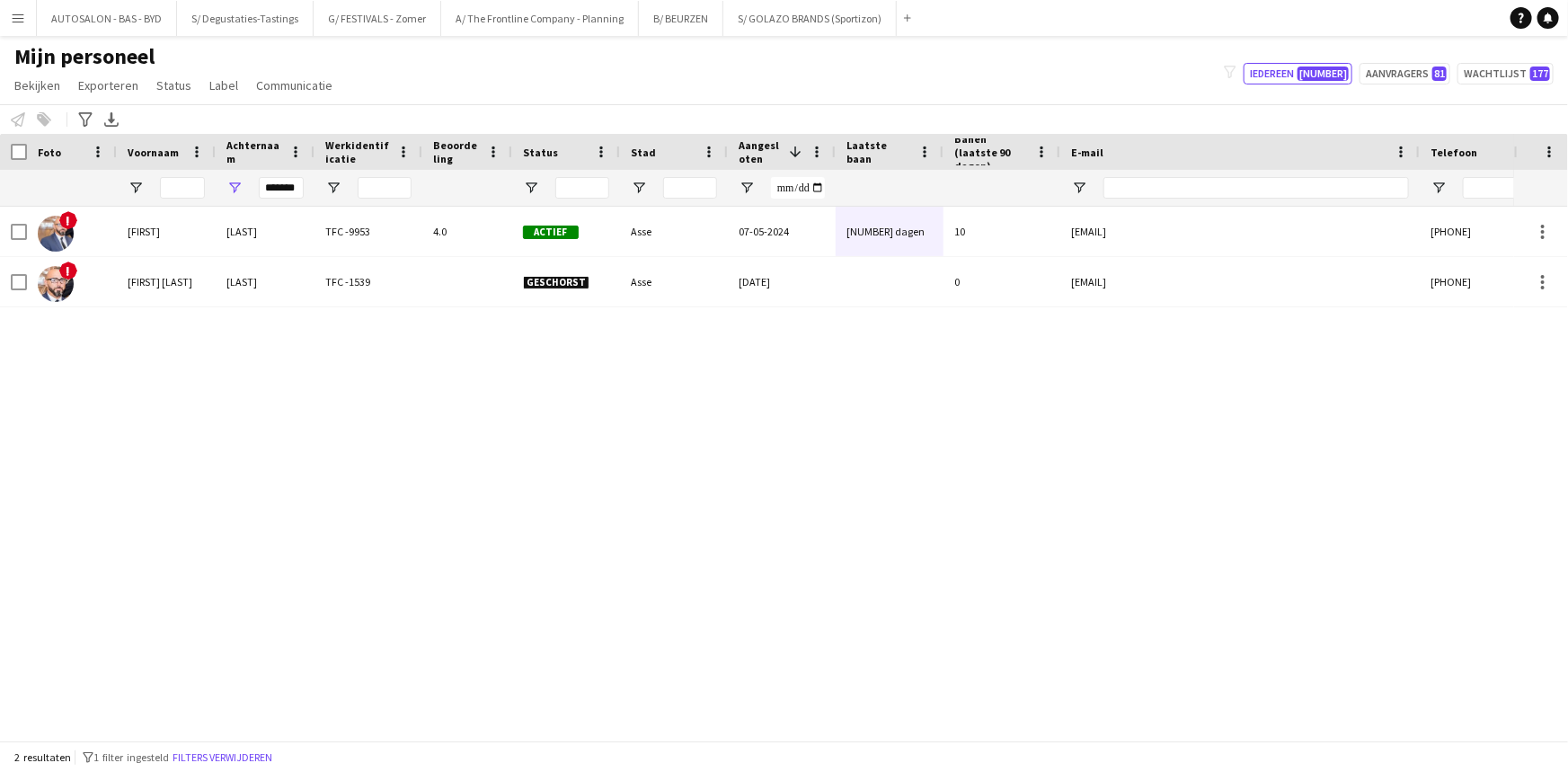 click on "!
[FIRST] [LAST] [ID] [RATING] Actief [CITY] [DATE] [NUMBER] dagen [EMAIL] [PHONE] Employed Crew
!
[FIRST] [LAST] [LAST] [ID] Geschorst [CITY] [DATE] [NUMBER] dagen [EMAIL] [PHONE] Employed Crew" at bounding box center [757, 467] 